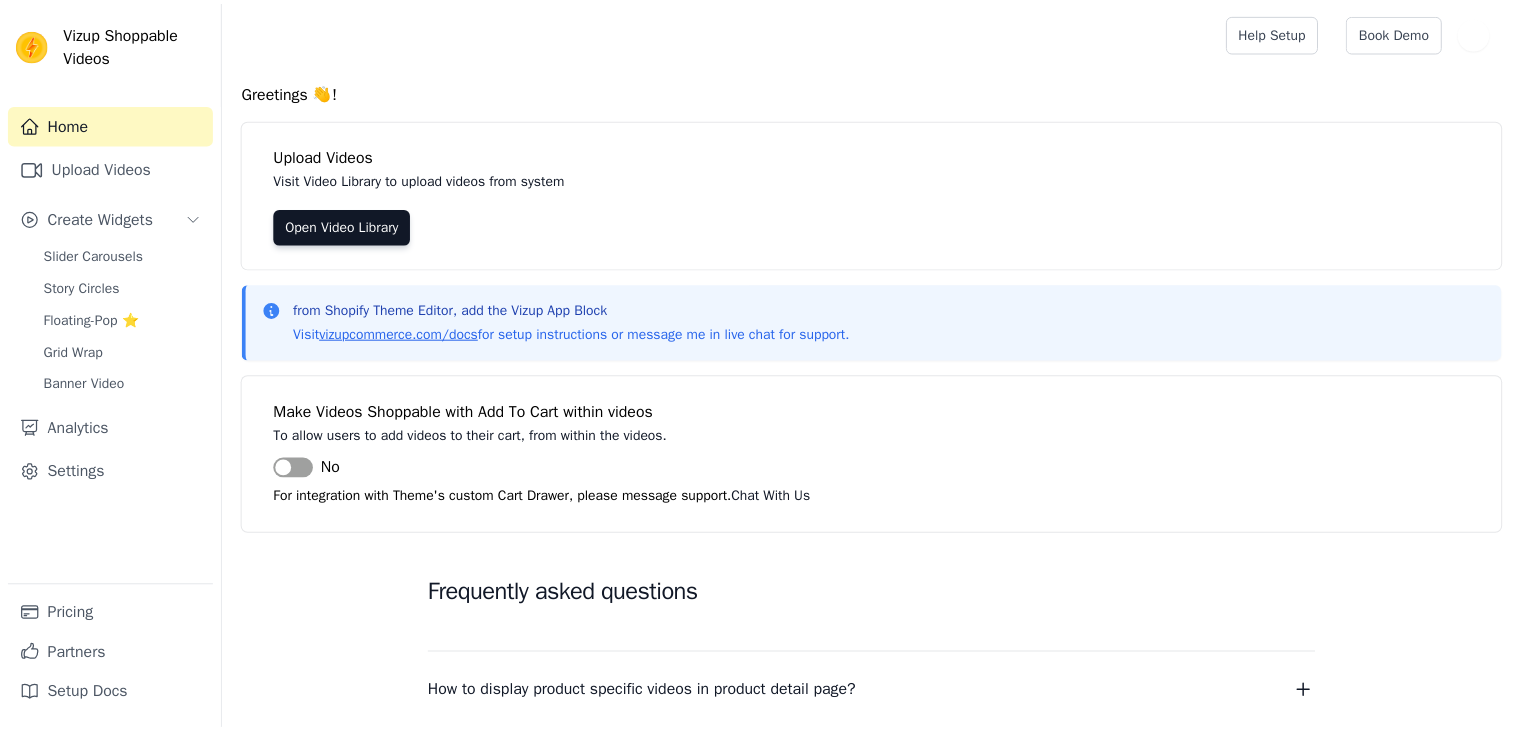 scroll, scrollTop: 0, scrollLeft: 0, axis: both 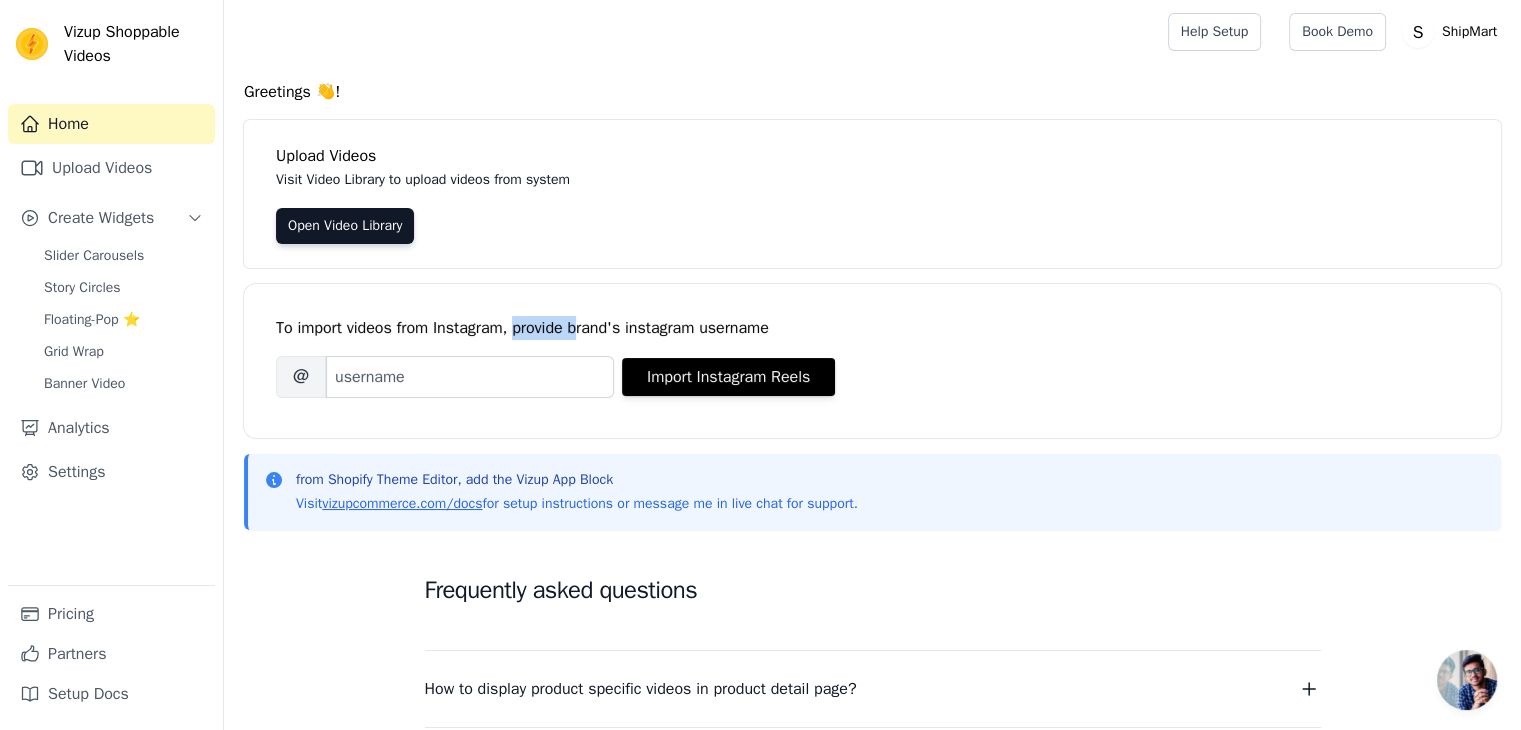 drag, startPoint x: 519, startPoint y: 329, endPoint x: 580, endPoint y: 332, distance: 61.073727 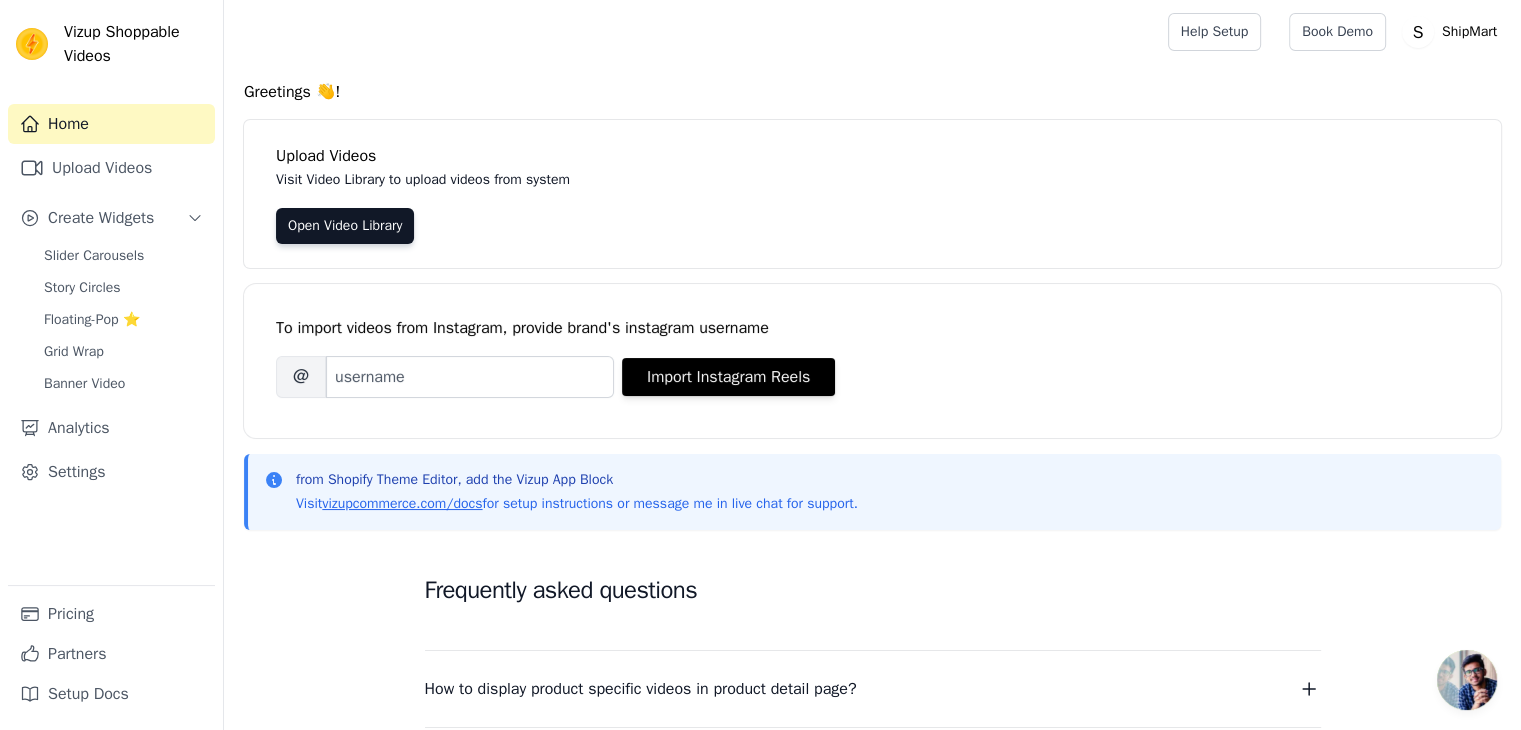 click on "To import videos from Instagram, provide brand's instagram username" at bounding box center (872, 328) 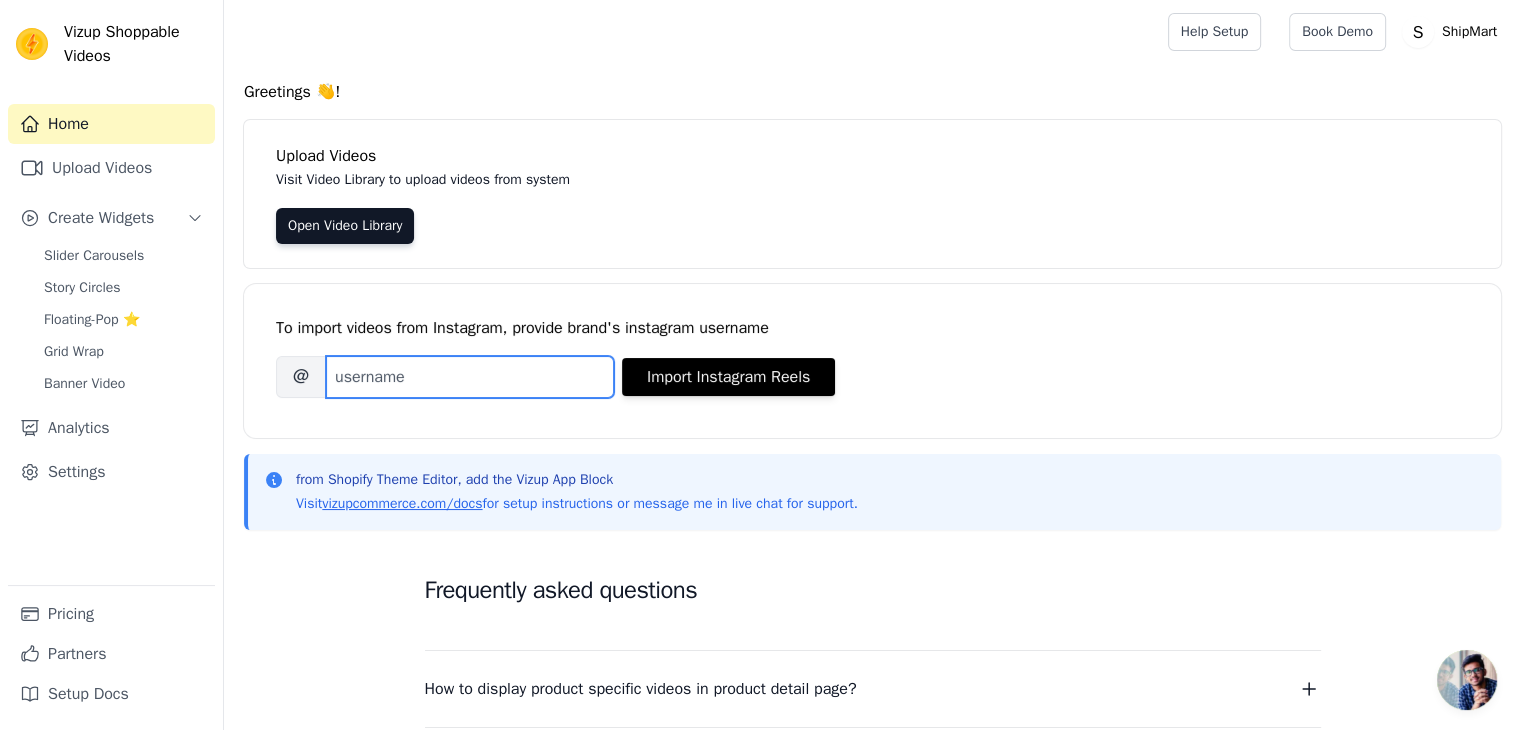 click on "Brand's Instagram Username" at bounding box center (470, 377) 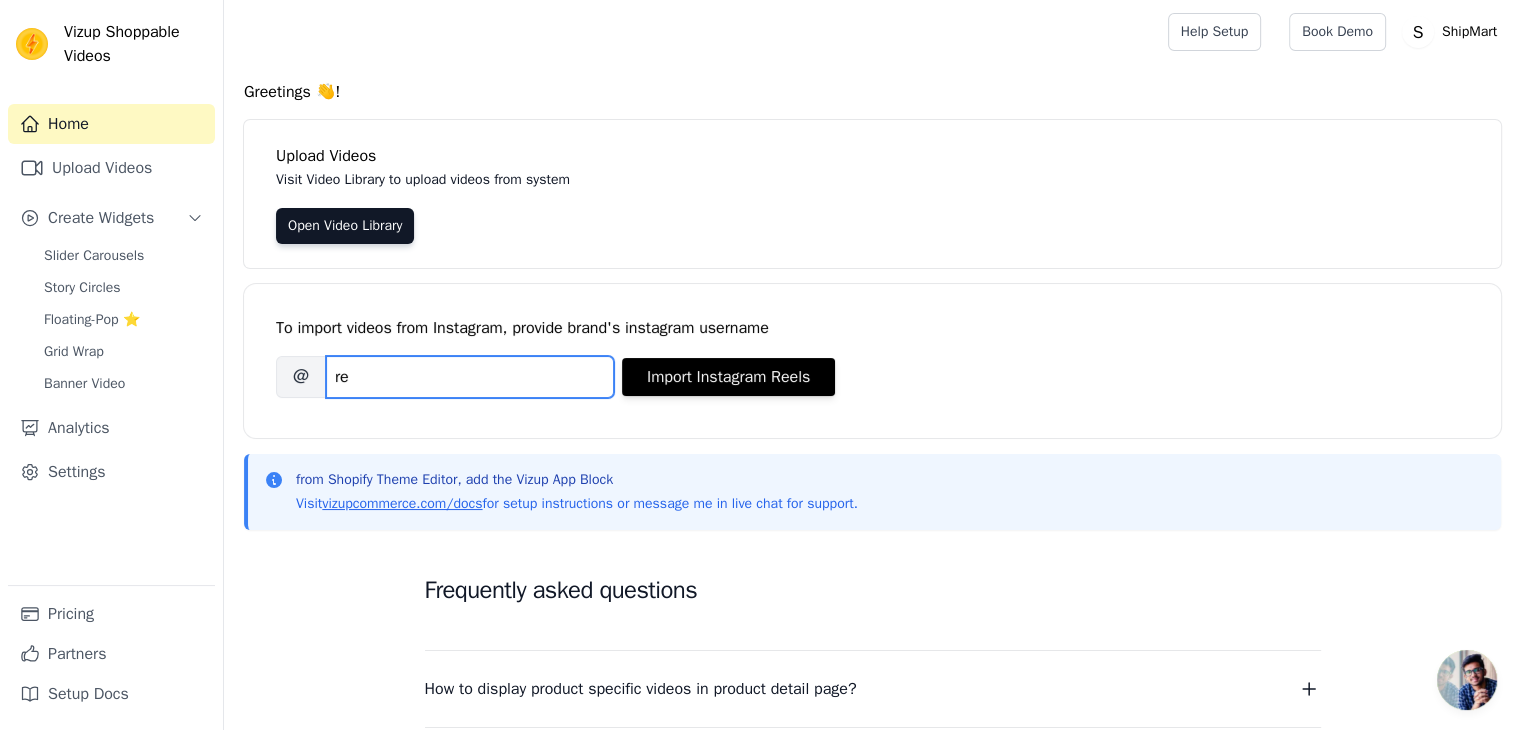 type on "r" 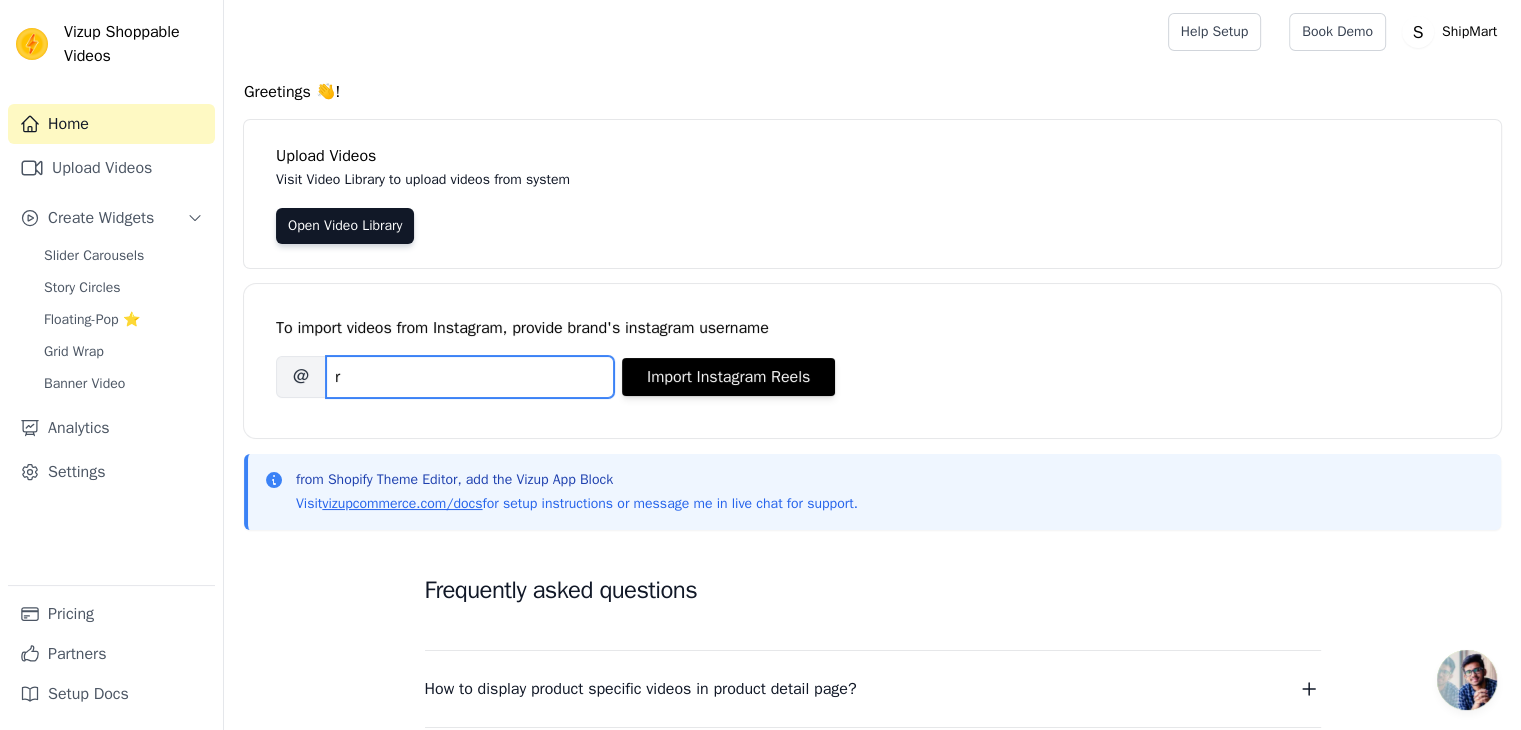type 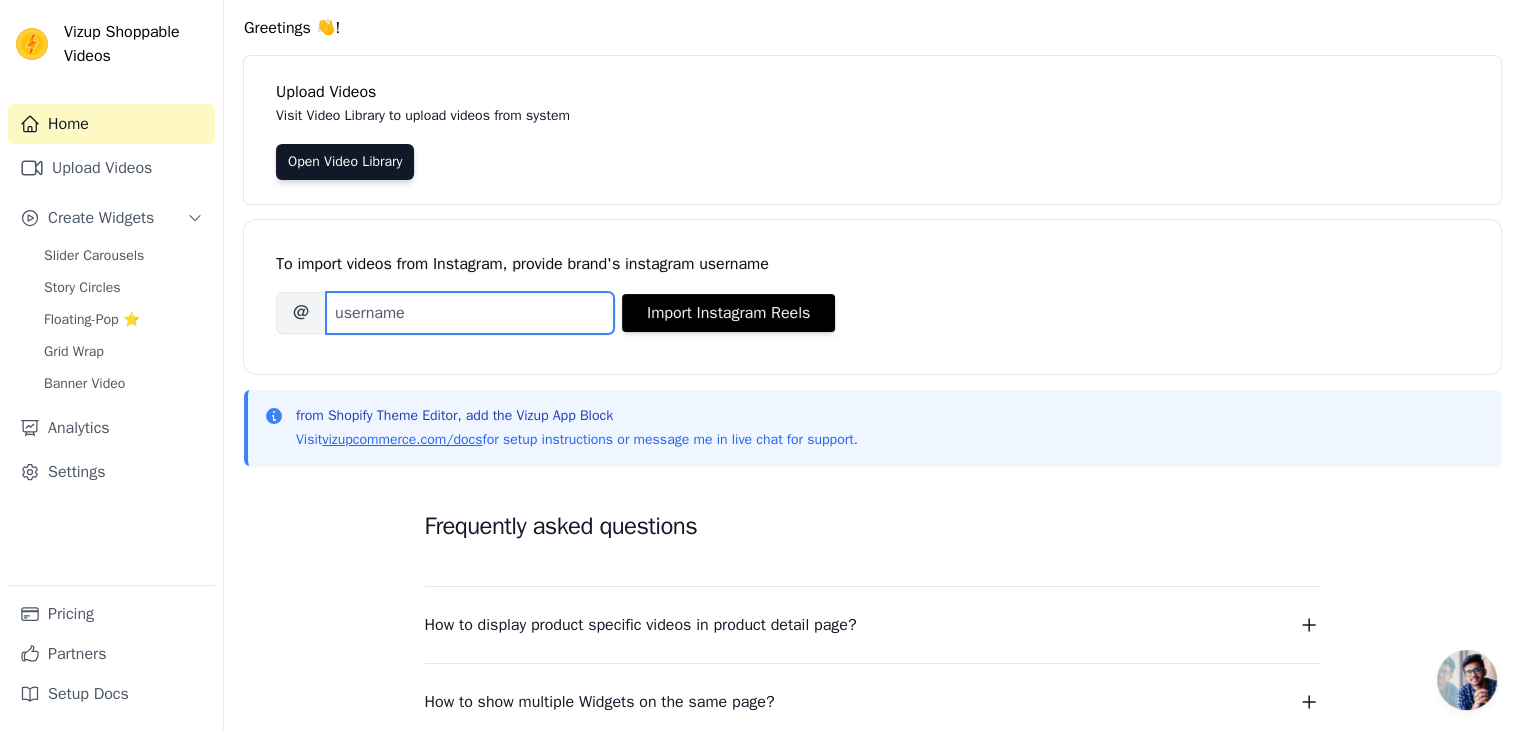 scroll, scrollTop: 0, scrollLeft: 0, axis: both 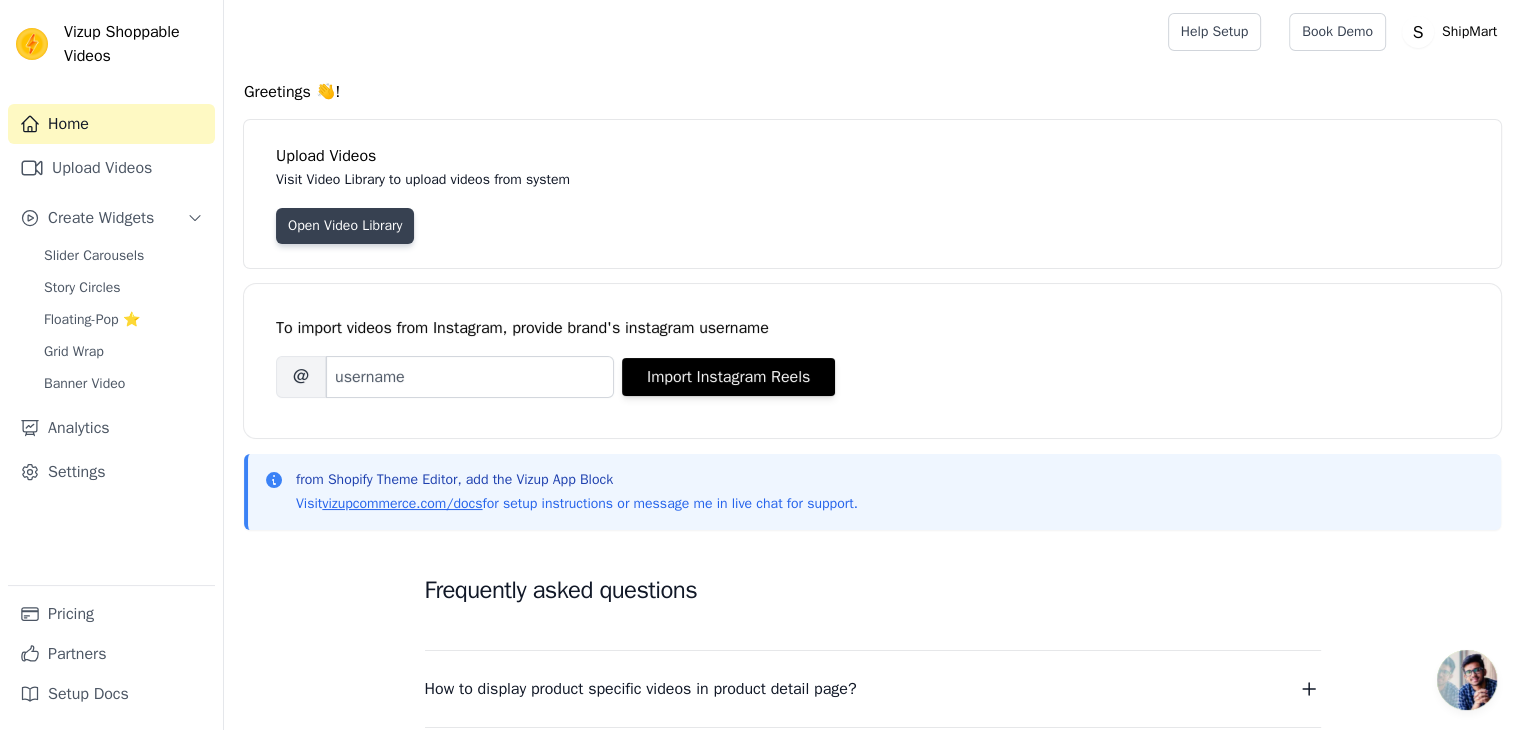 click on "Open Video Library" at bounding box center (345, 226) 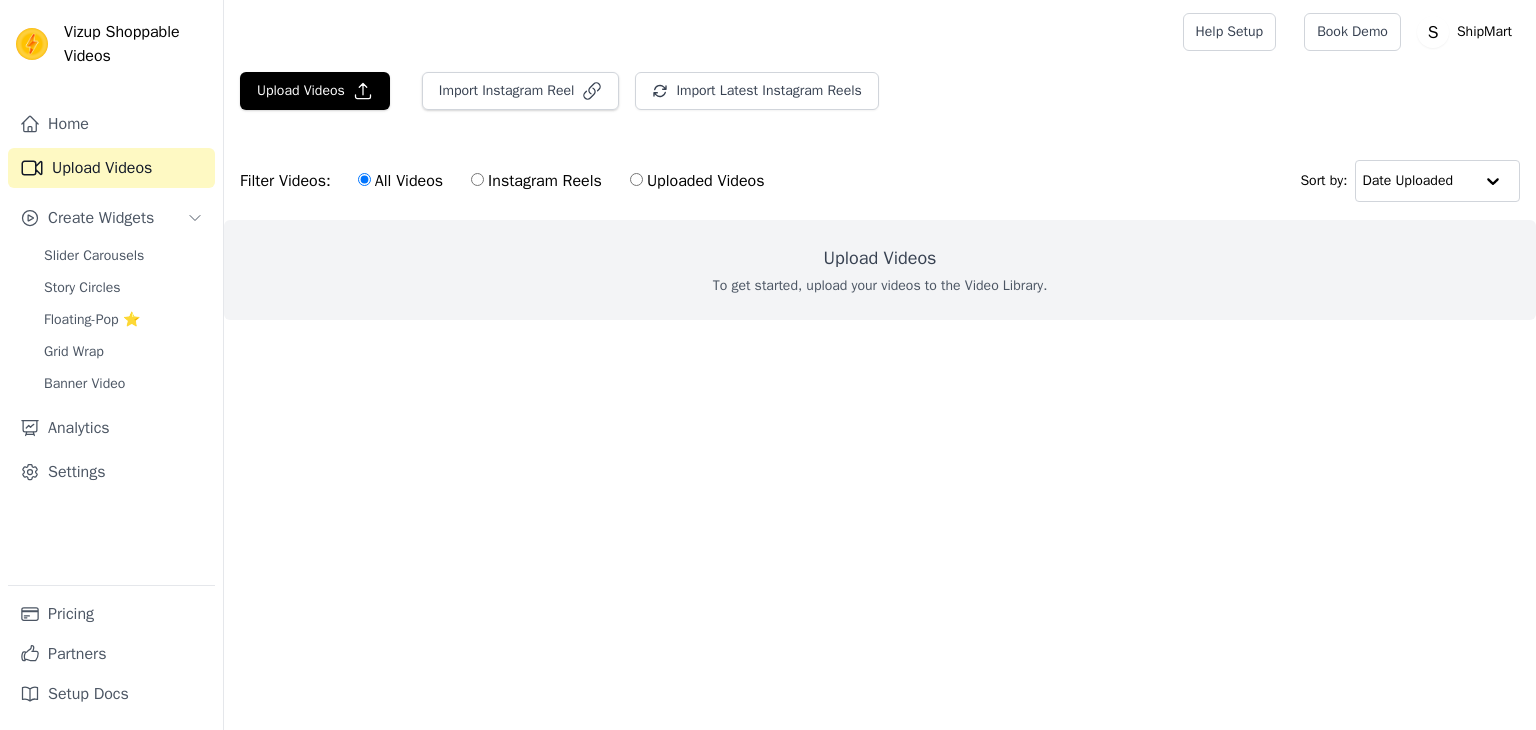 scroll, scrollTop: 0, scrollLeft: 0, axis: both 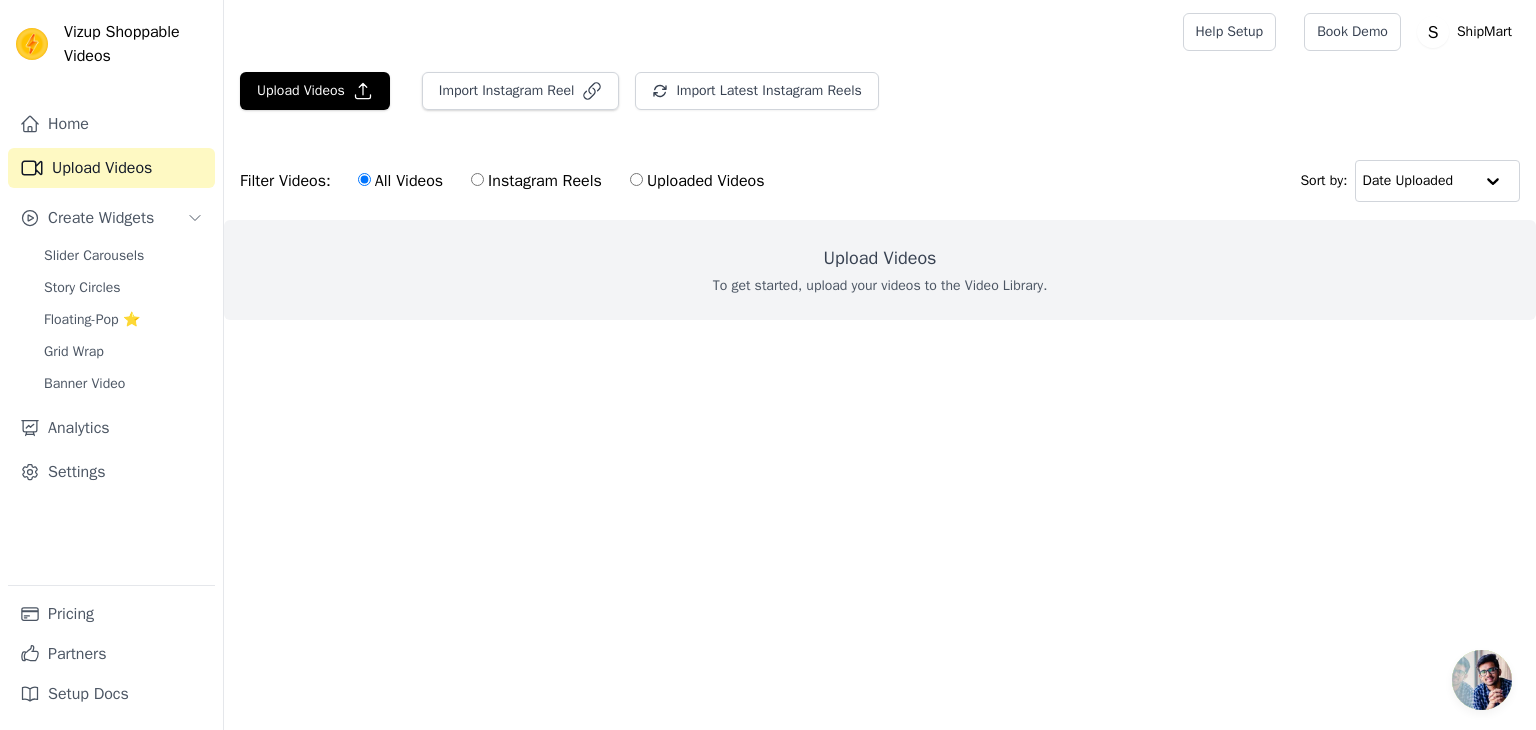 click on "Uploaded Videos" at bounding box center [636, 179] 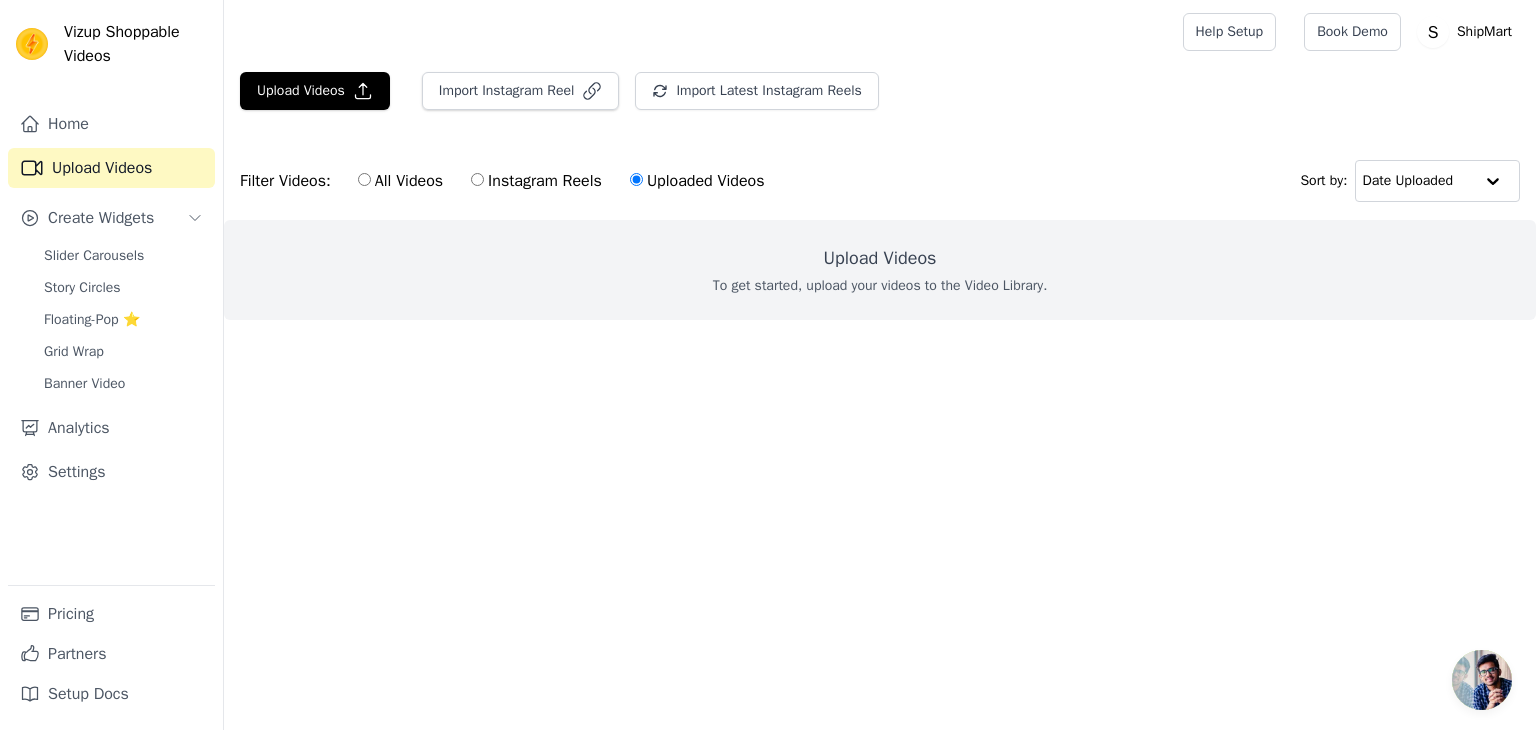 click on "All Videos" at bounding box center (364, 179) 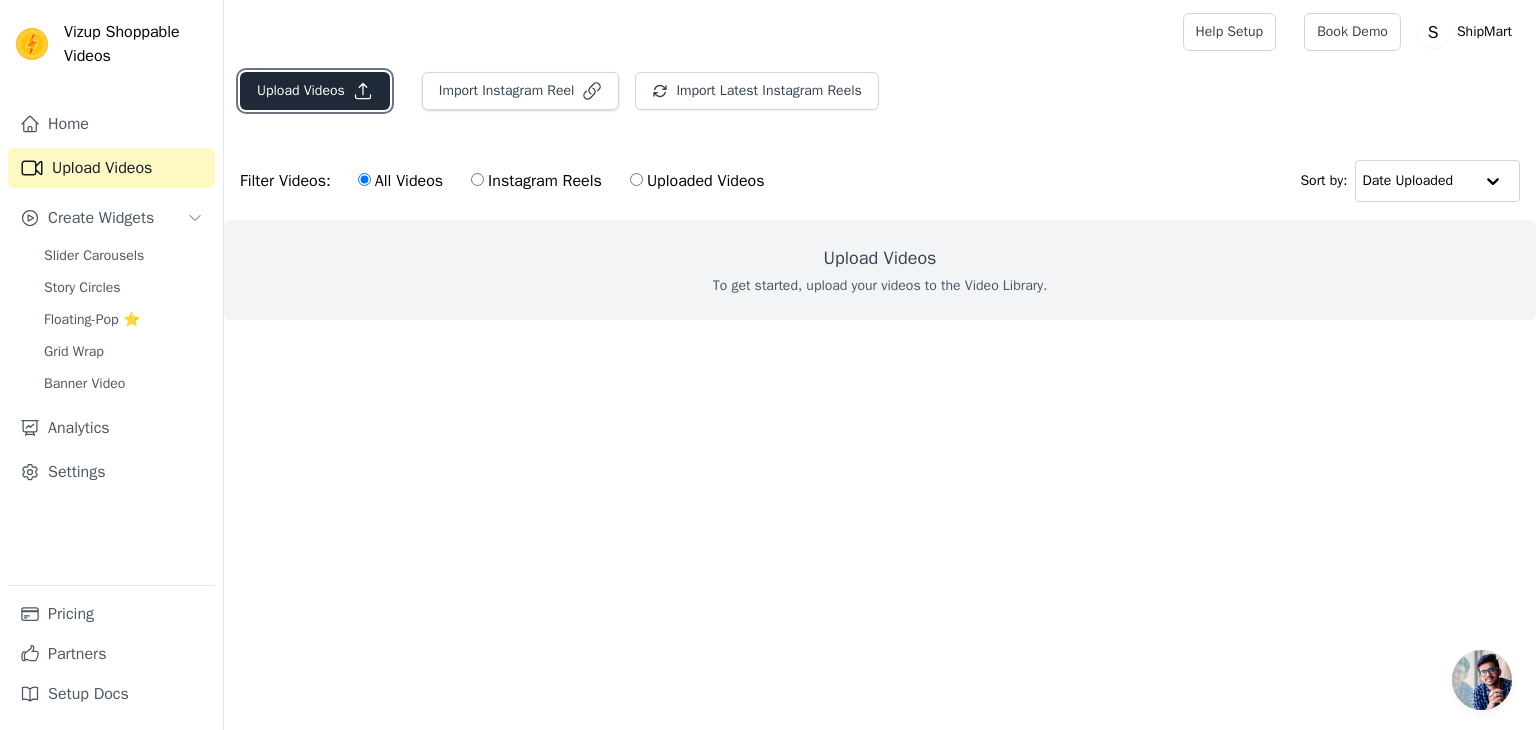 click 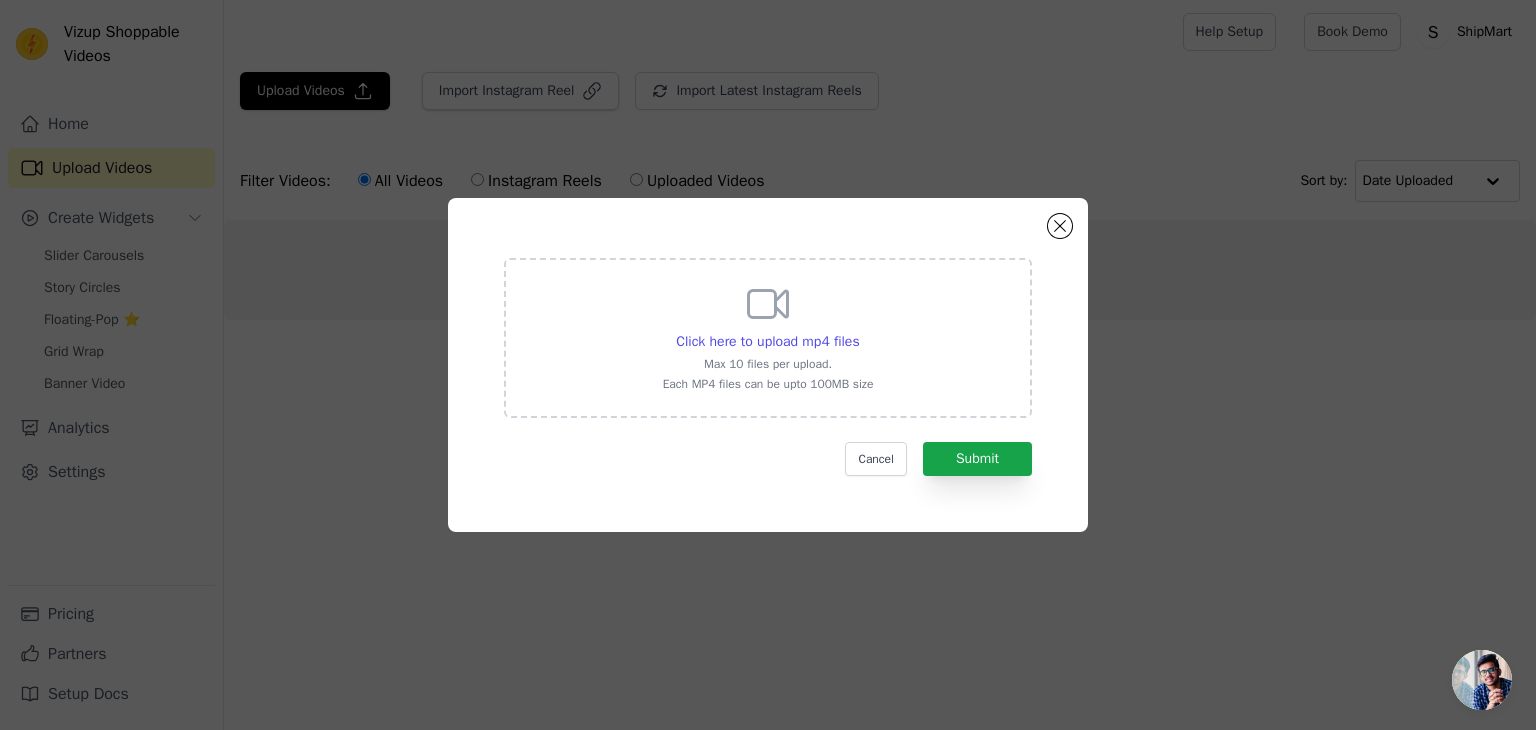 click on "Click here to upload mp4 files     Max 10 files per upload.   Each MP4 files can be upto 100MB size" at bounding box center [768, 336] 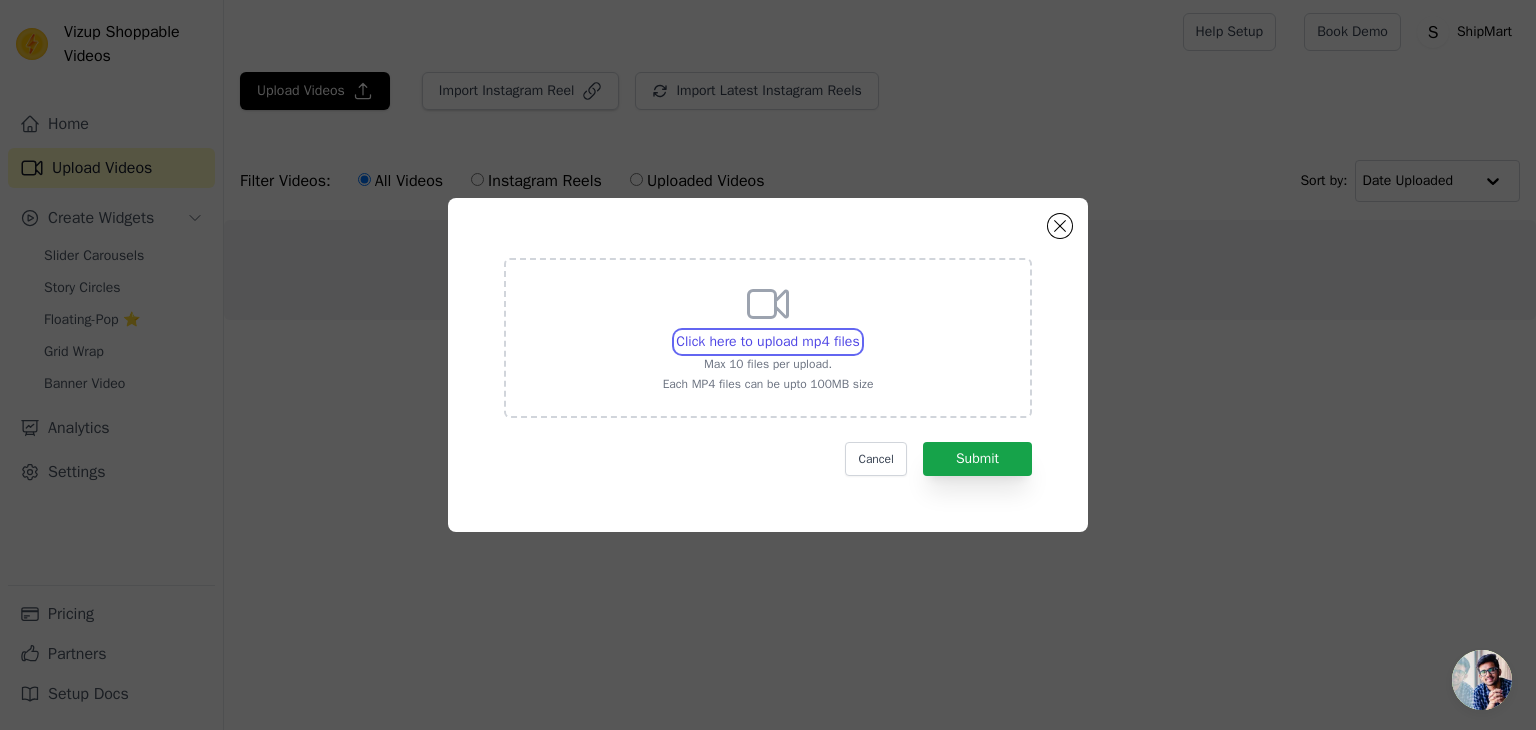 click on "Click here to upload mp4 files     Max 10 files per upload.   Each MP4 files can be upto 100MB size" at bounding box center (859, 331) 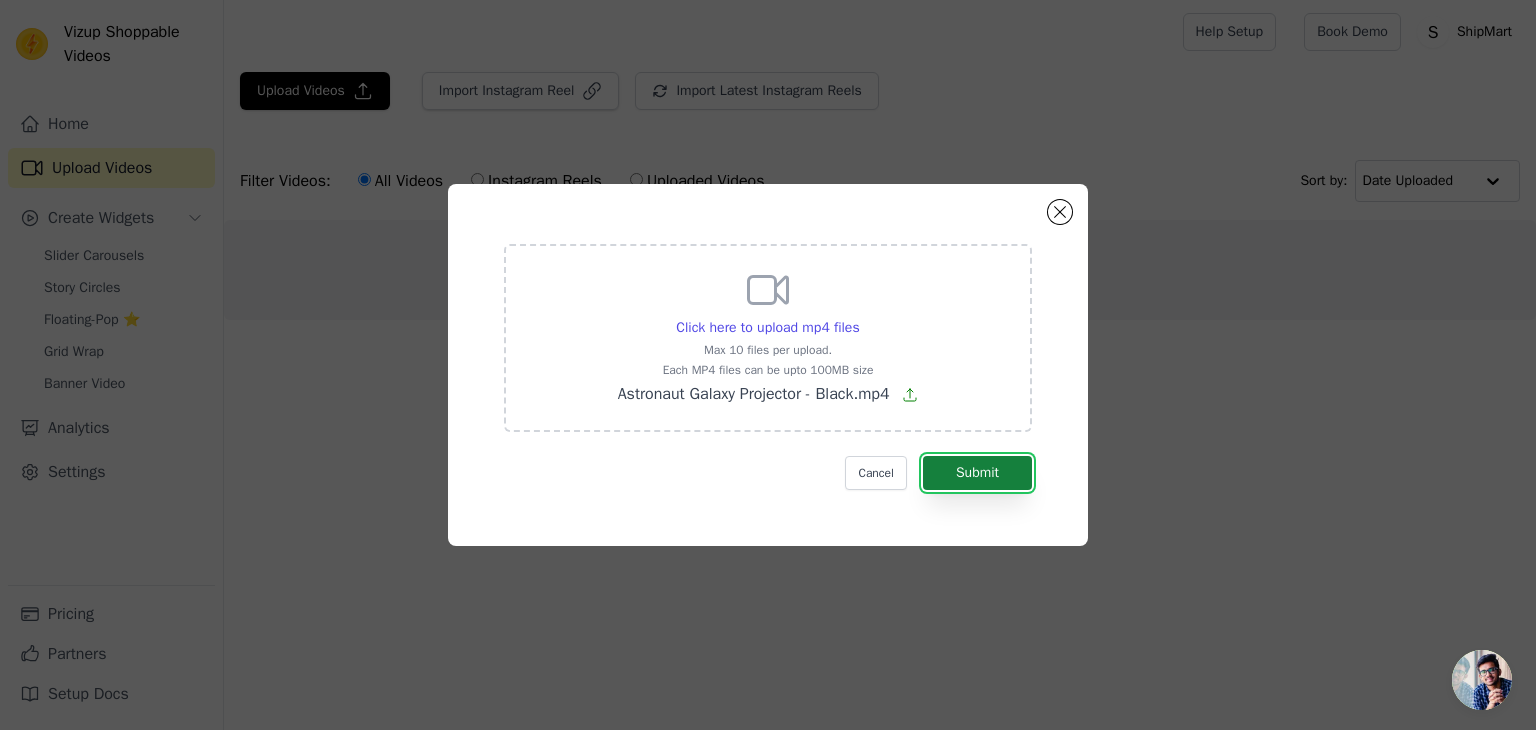 click on "Submit" at bounding box center (977, 473) 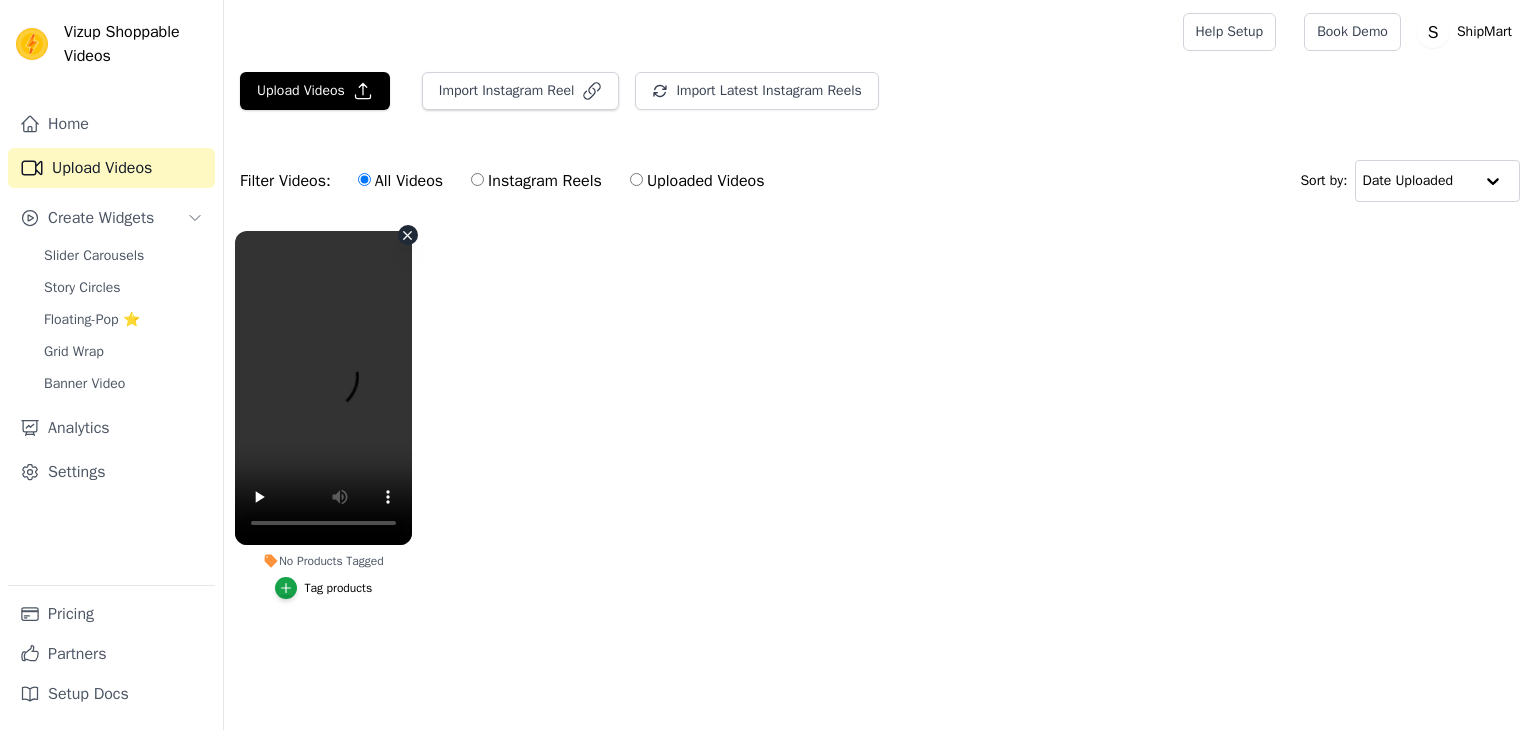 scroll, scrollTop: 0, scrollLeft: 0, axis: both 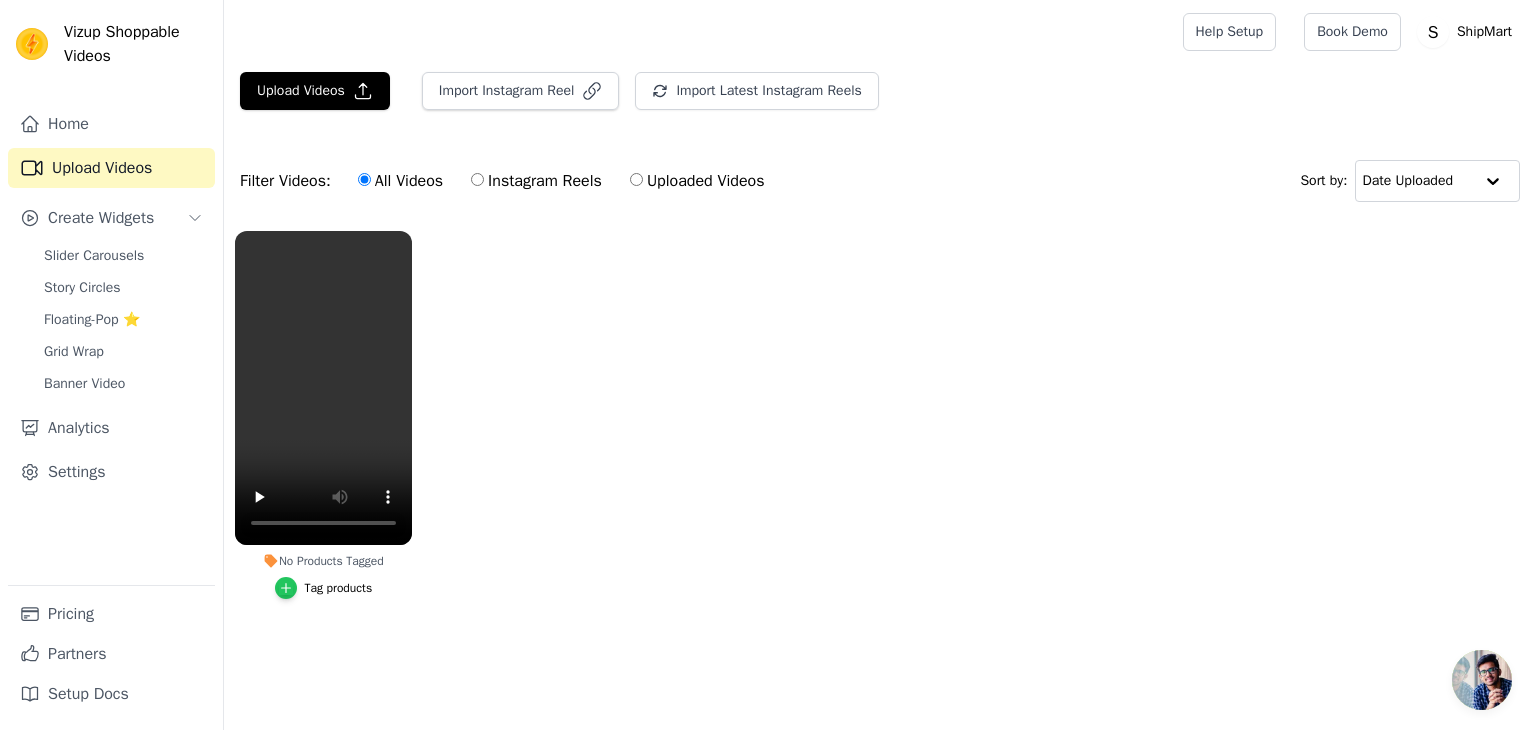 click 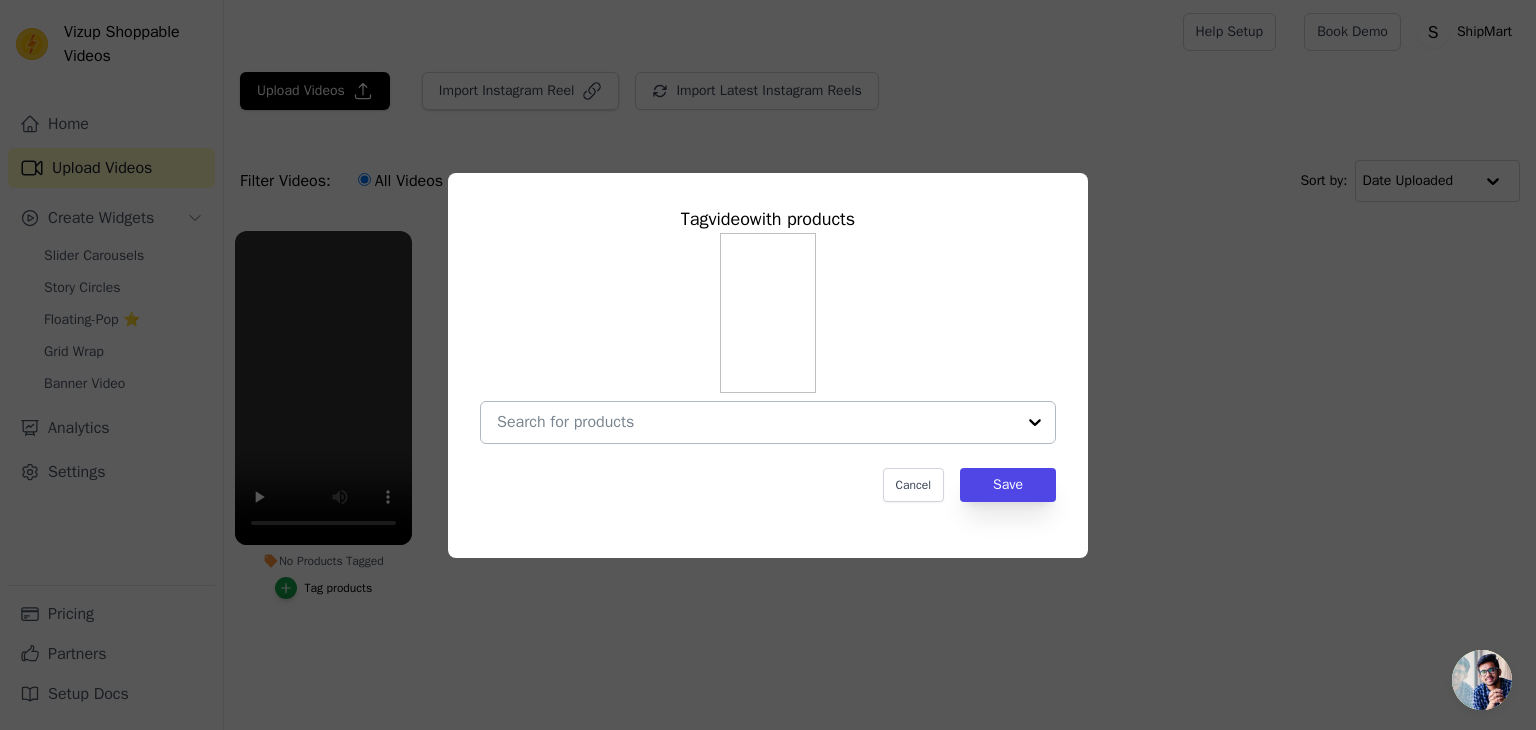click at bounding box center [756, 422] 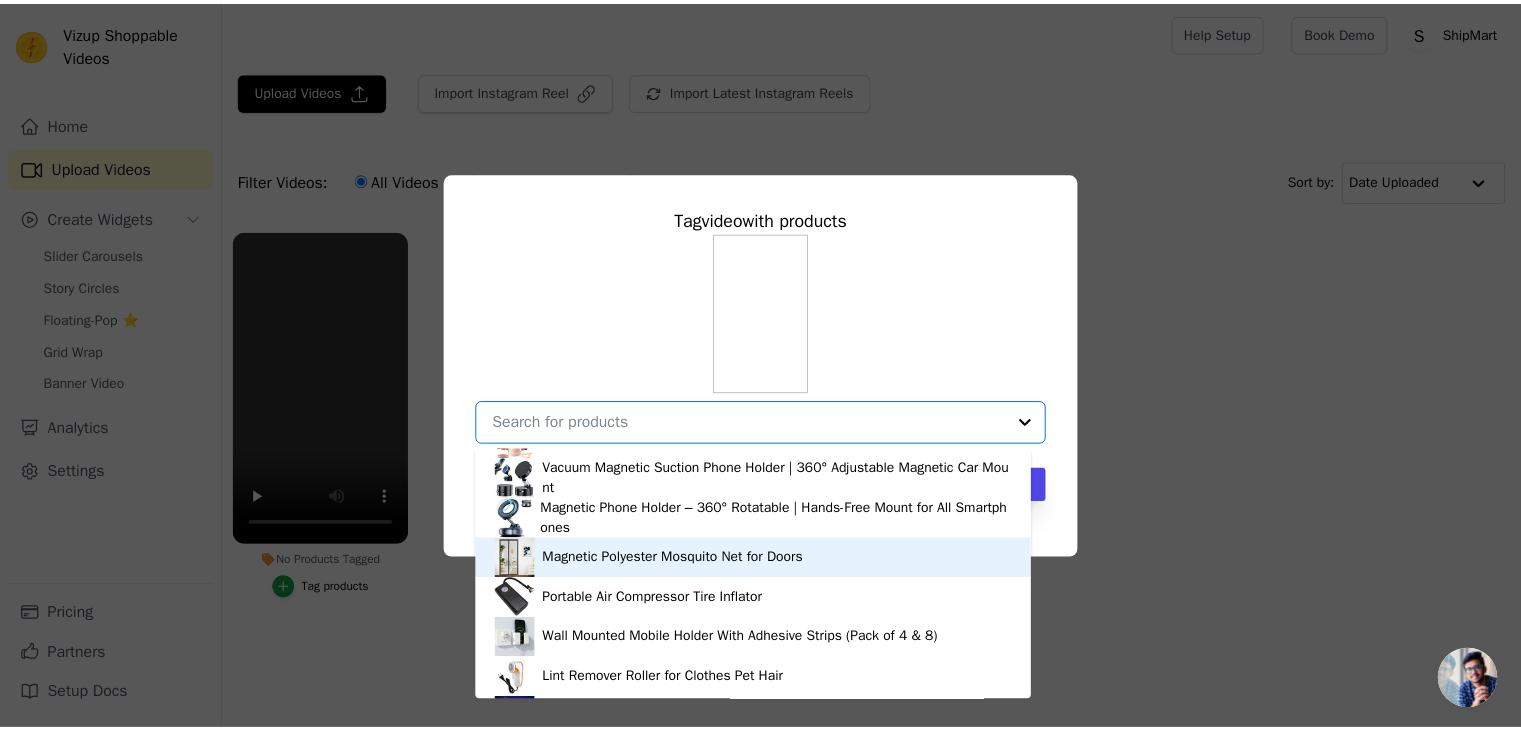 scroll, scrollTop: 348, scrollLeft: 0, axis: vertical 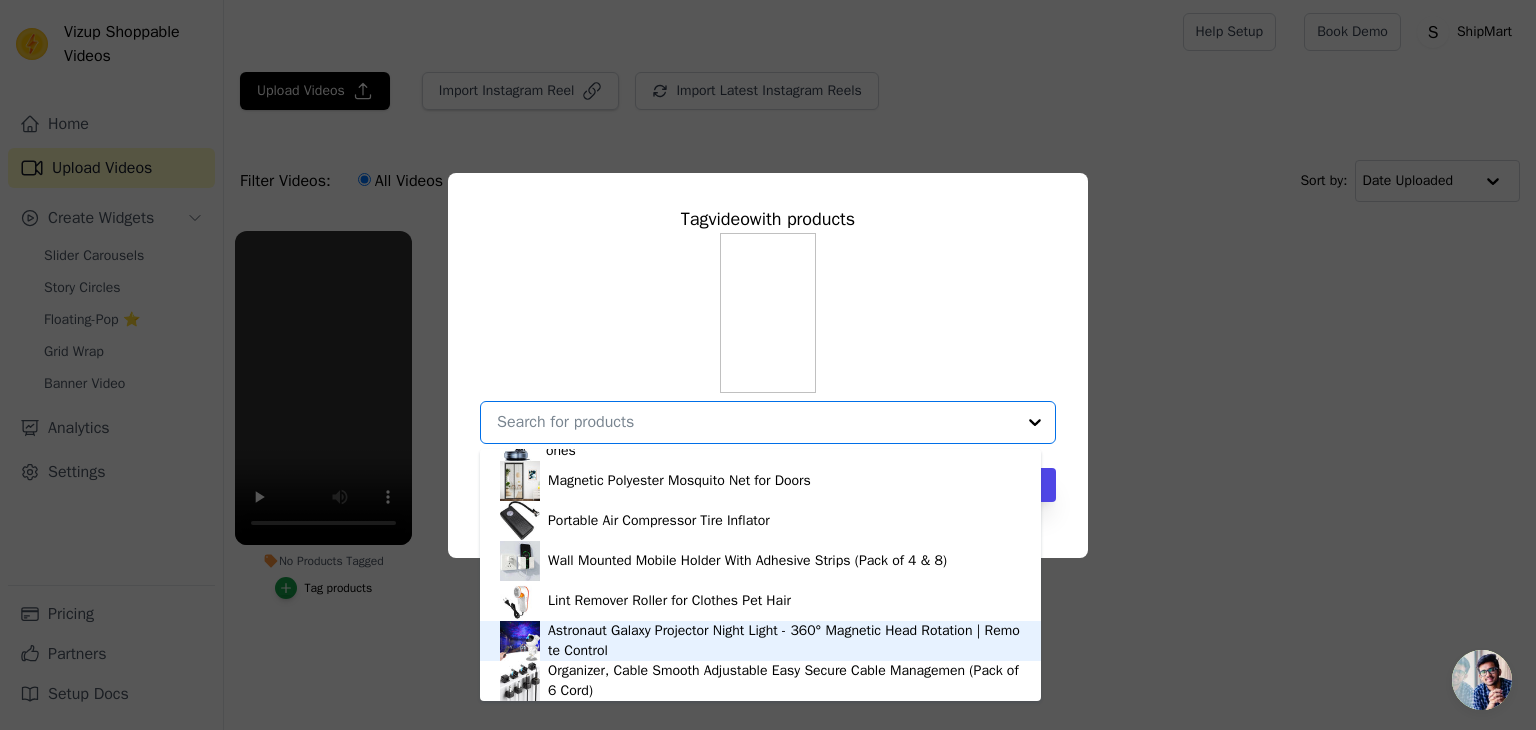 click on "Astronaut Galaxy Projector Night Light - 360° Magnetic Head Rotation | Remote Control" at bounding box center (784, 641) 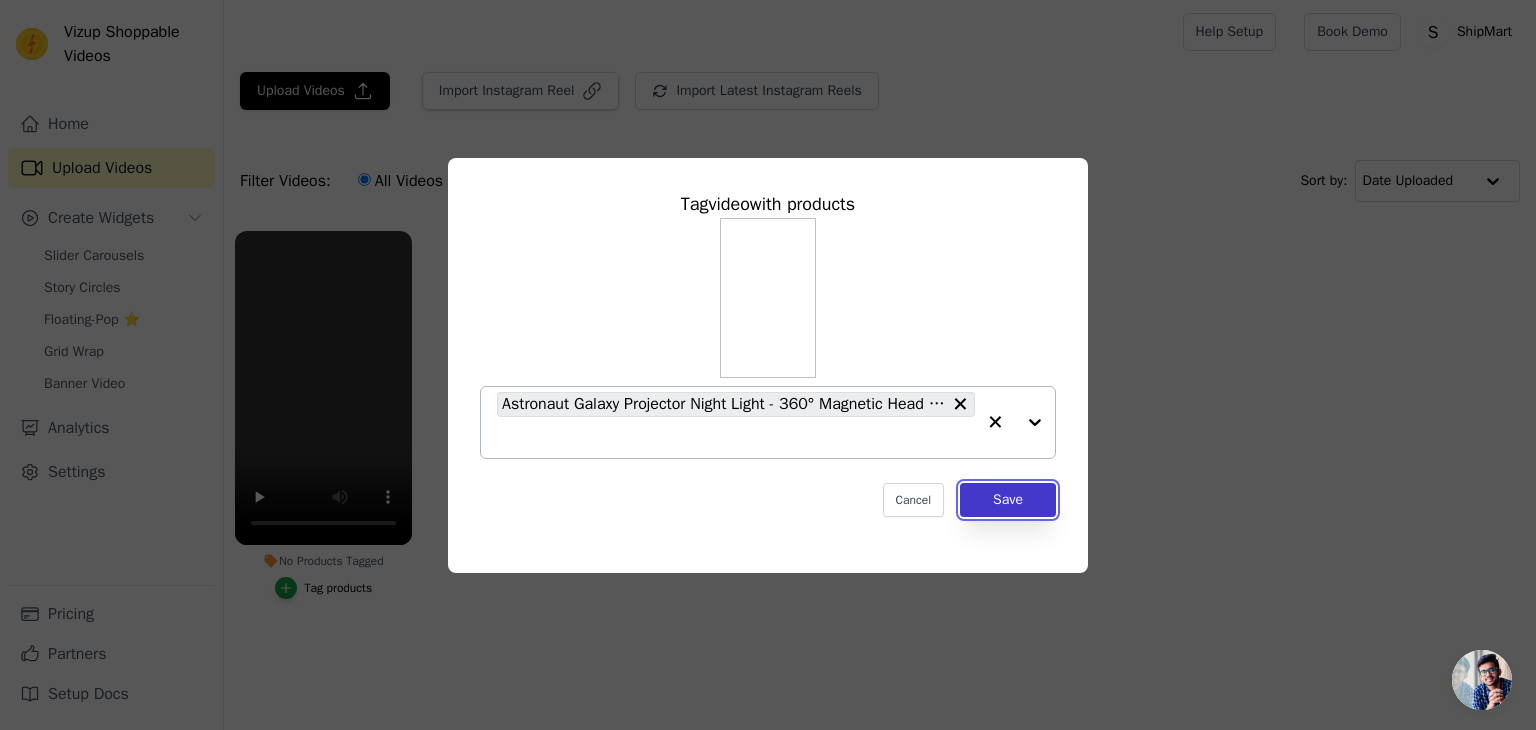 click on "Save" at bounding box center (1008, 500) 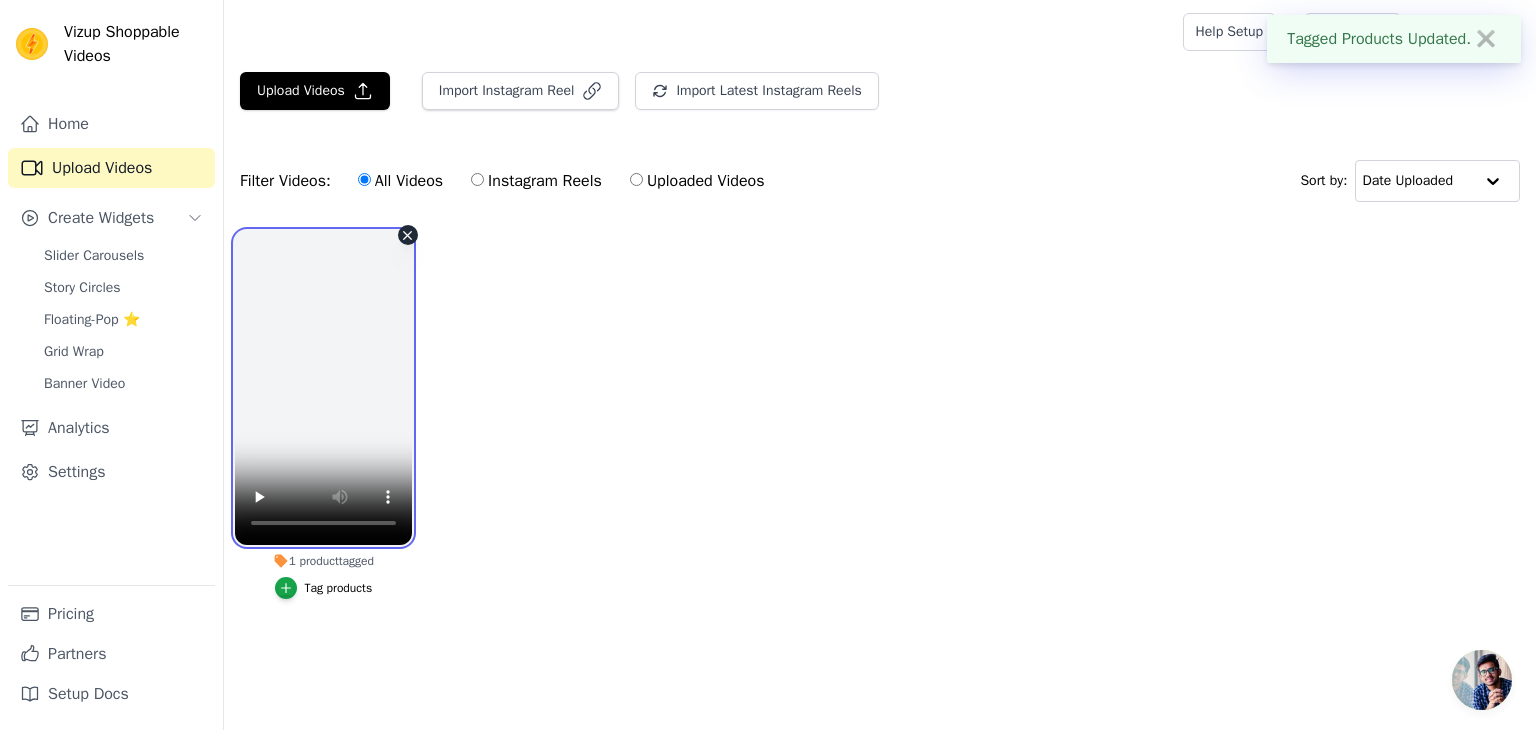 click at bounding box center [323, 388] 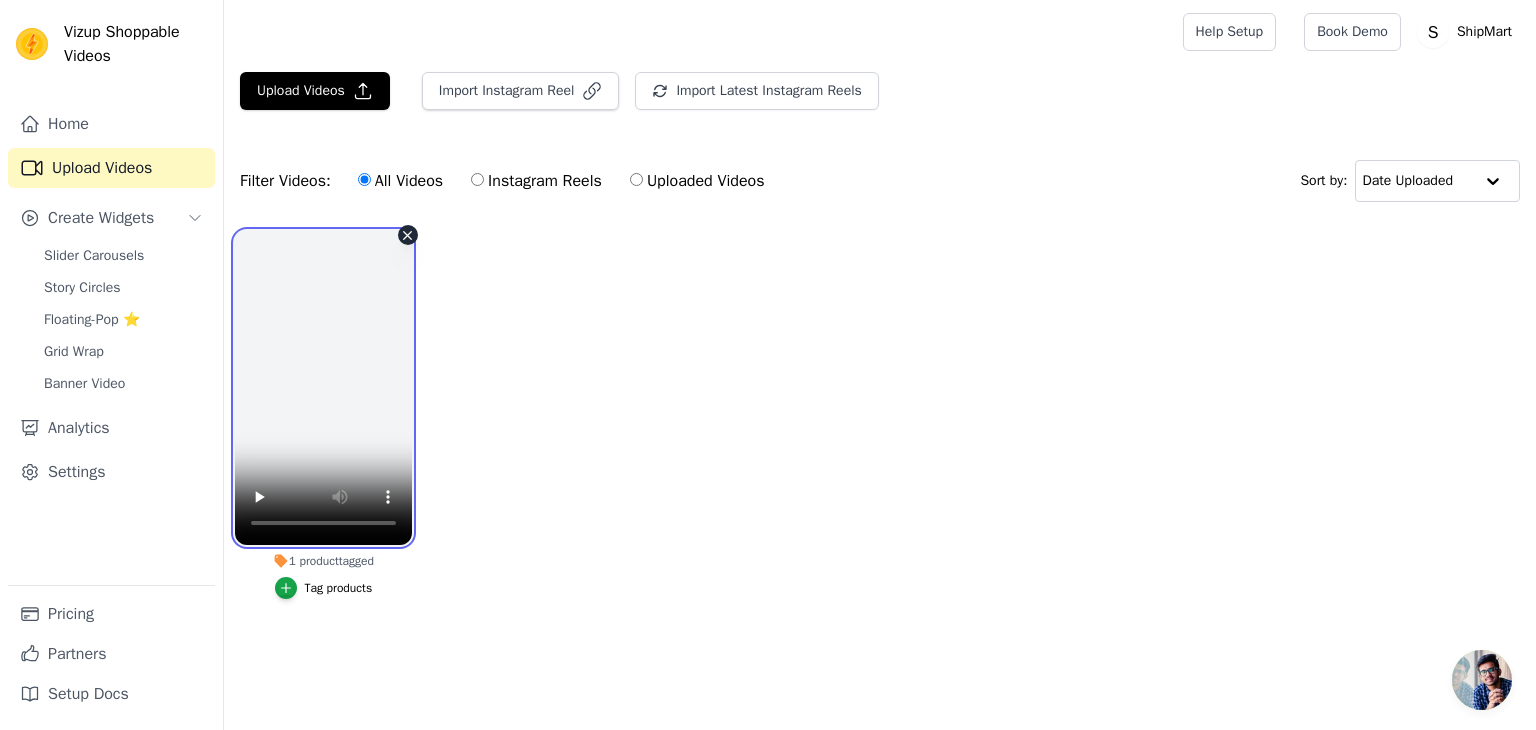 click at bounding box center [323, 388] 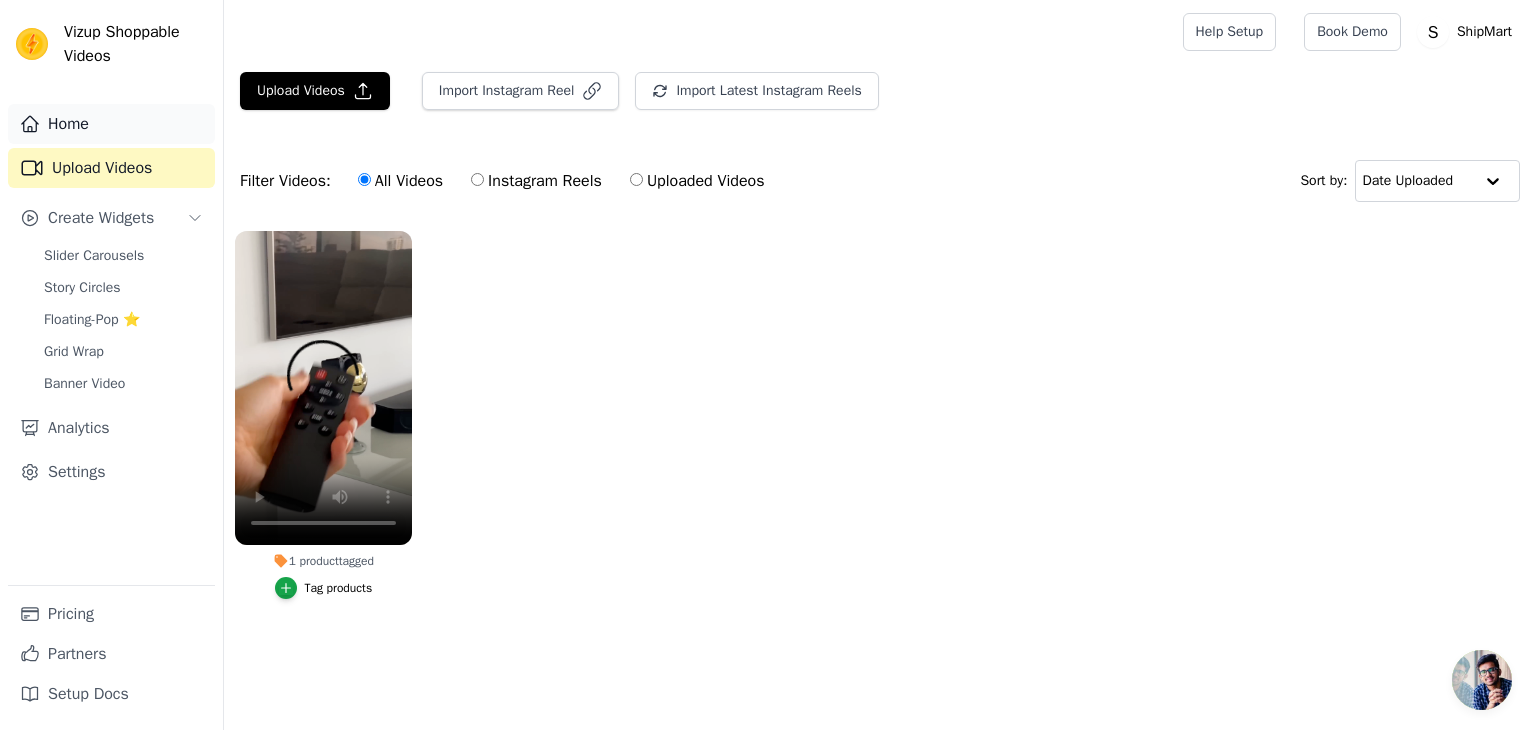 click on "Home" at bounding box center [111, 124] 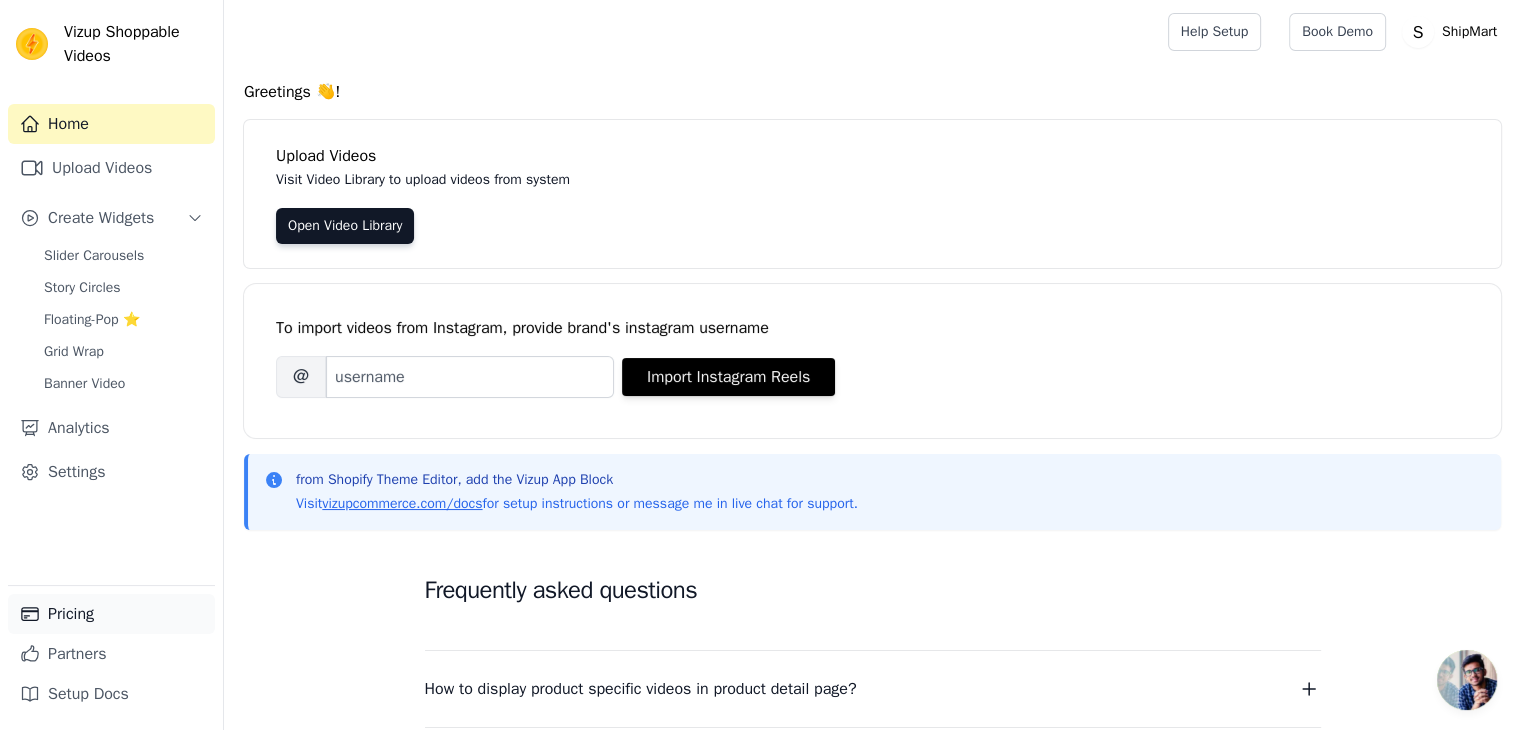 click on "Pricing" at bounding box center (111, 614) 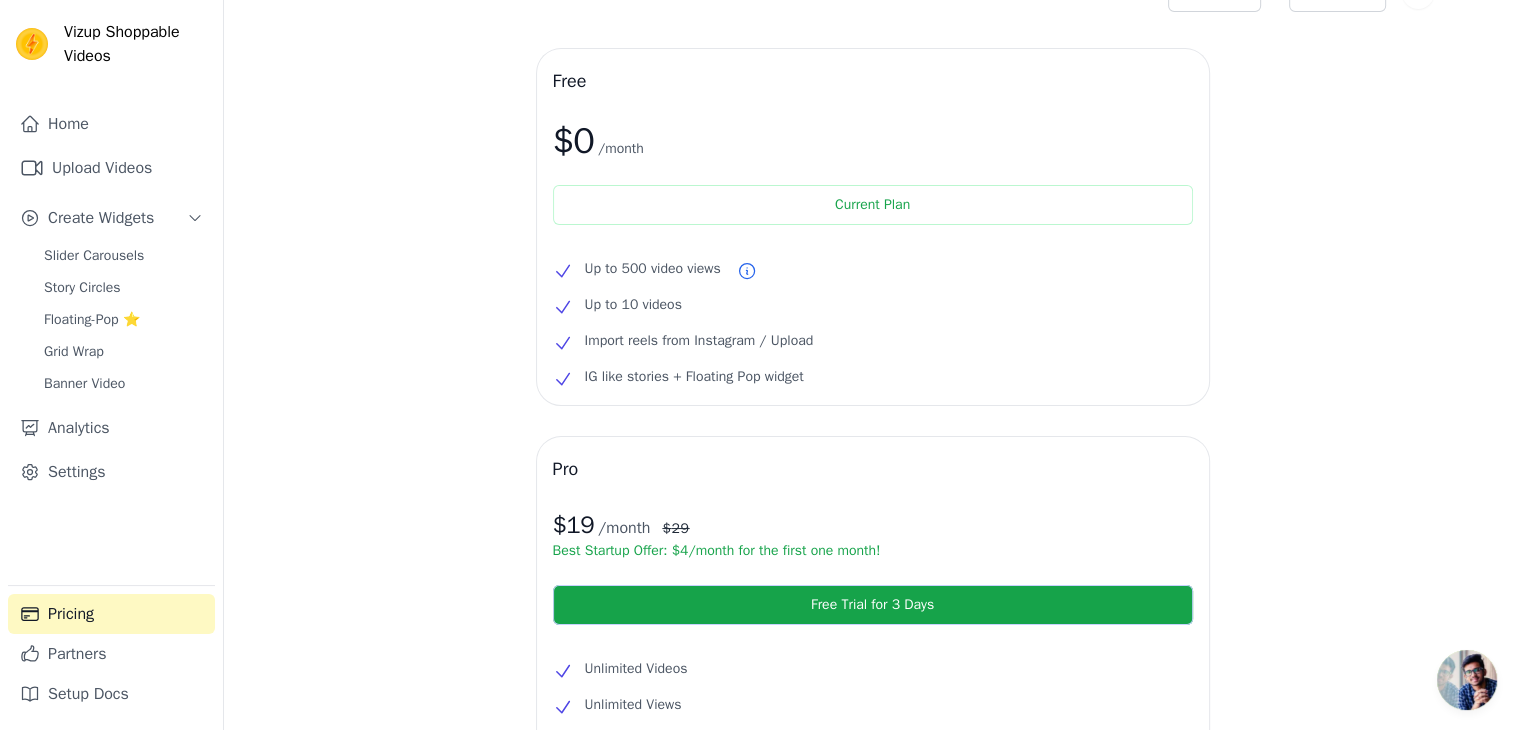 scroll, scrollTop: 0, scrollLeft: 0, axis: both 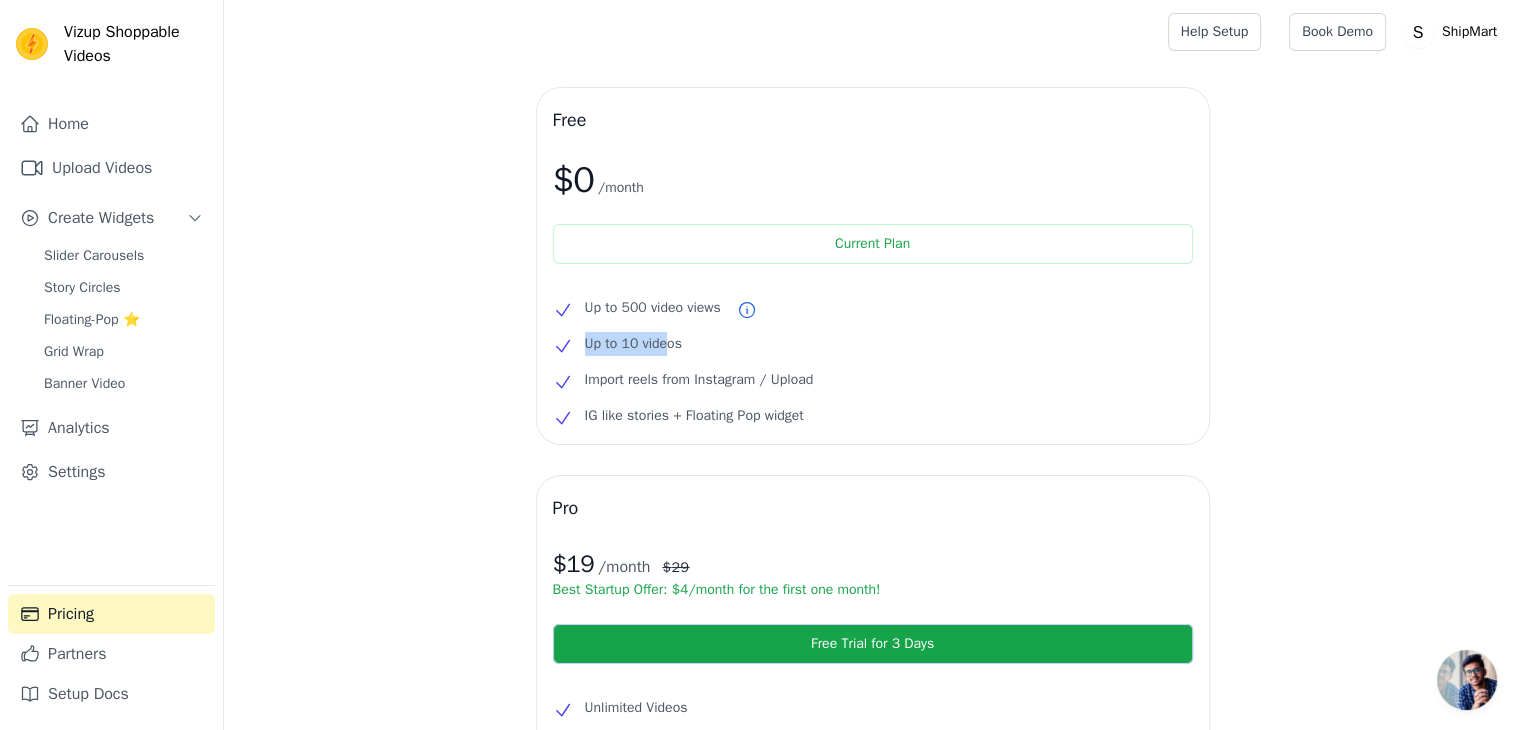 drag, startPoint x: 579, startPoint y: 341, endPoint x: 664, endPoint y: 345, distance: 85.09406 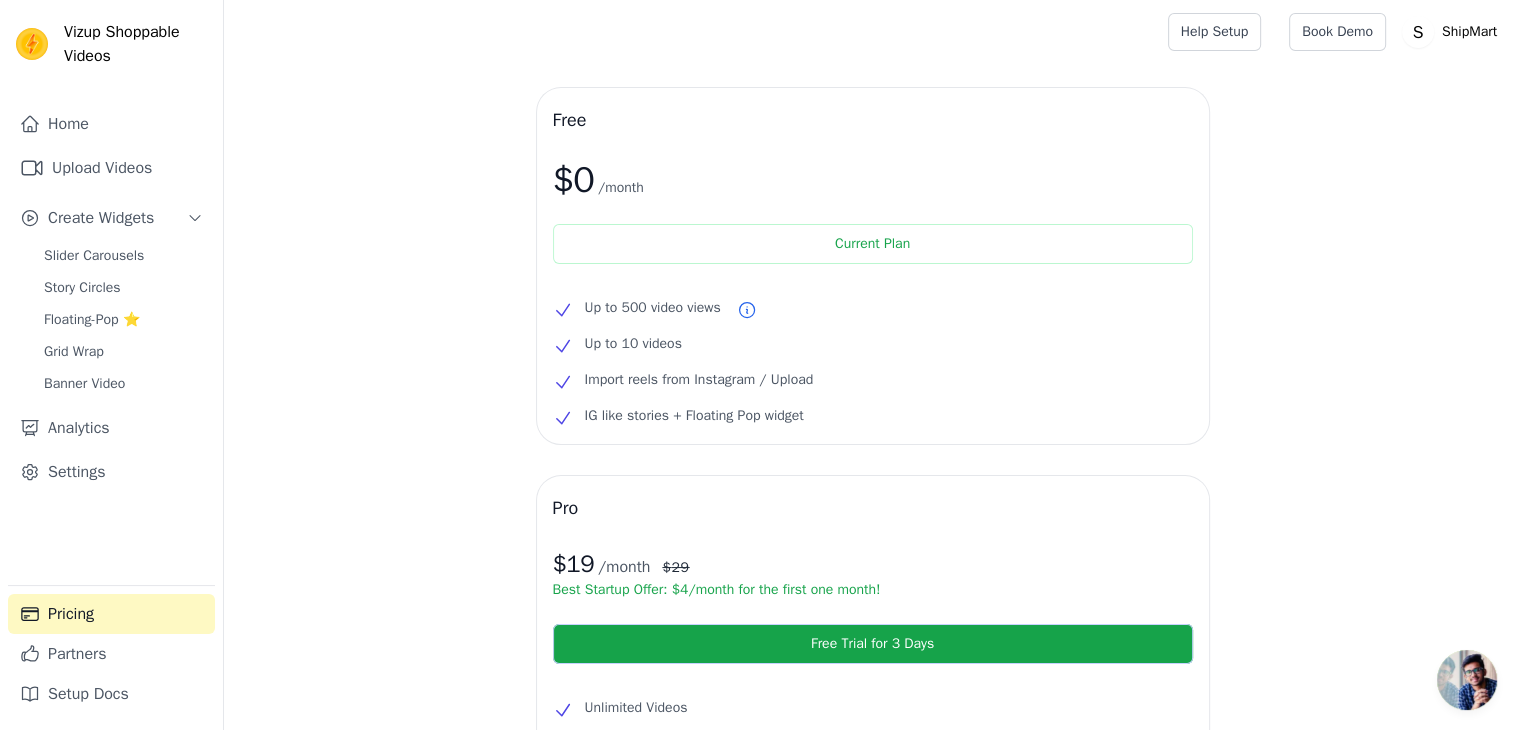 click on "Import reels from Instagram / Upload" at bounding box center (699, 380) 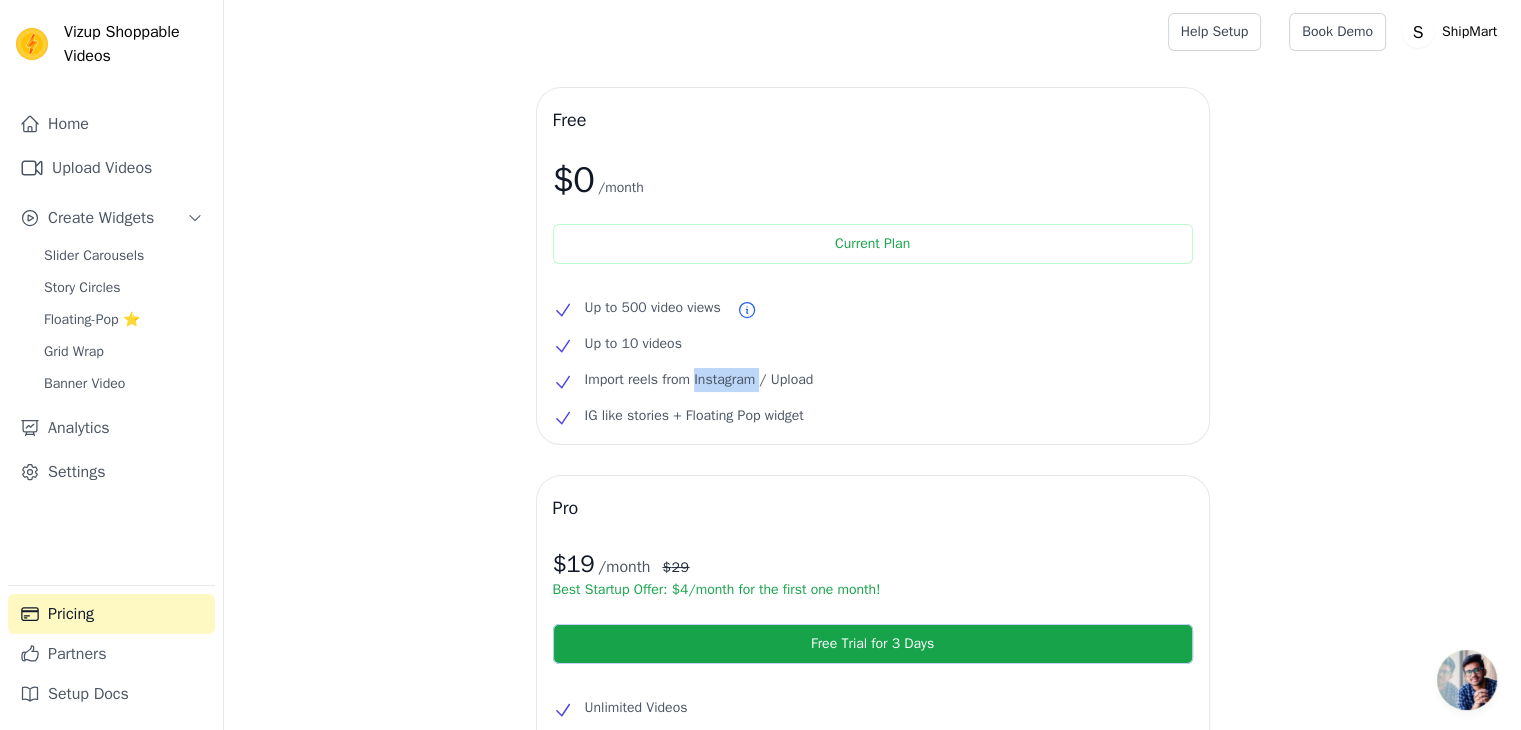 click on "Import reels from Instagram / Upload" at bounding box center [699, 380] 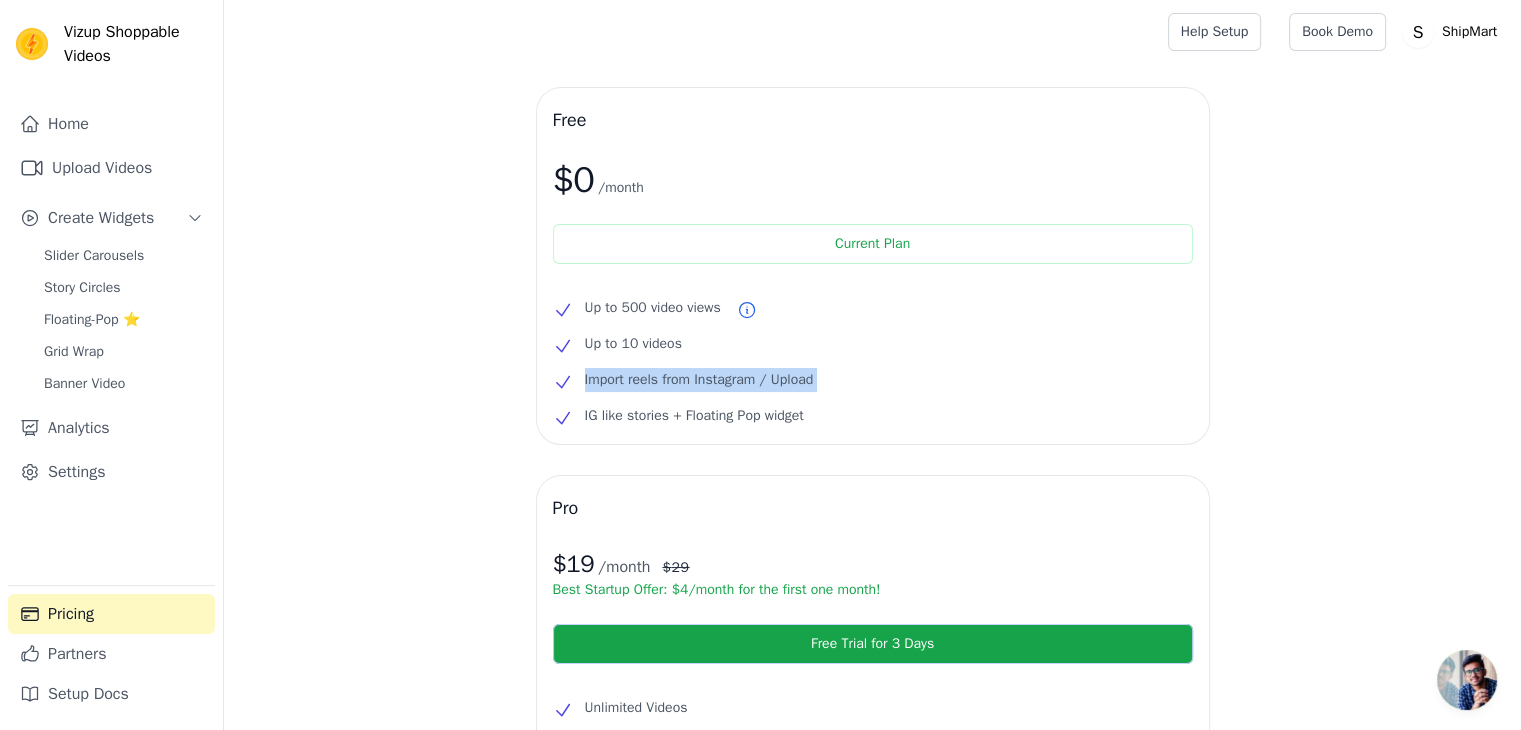 click on "Import reels from Instagram / Upload" at bounding box center (699, 380) 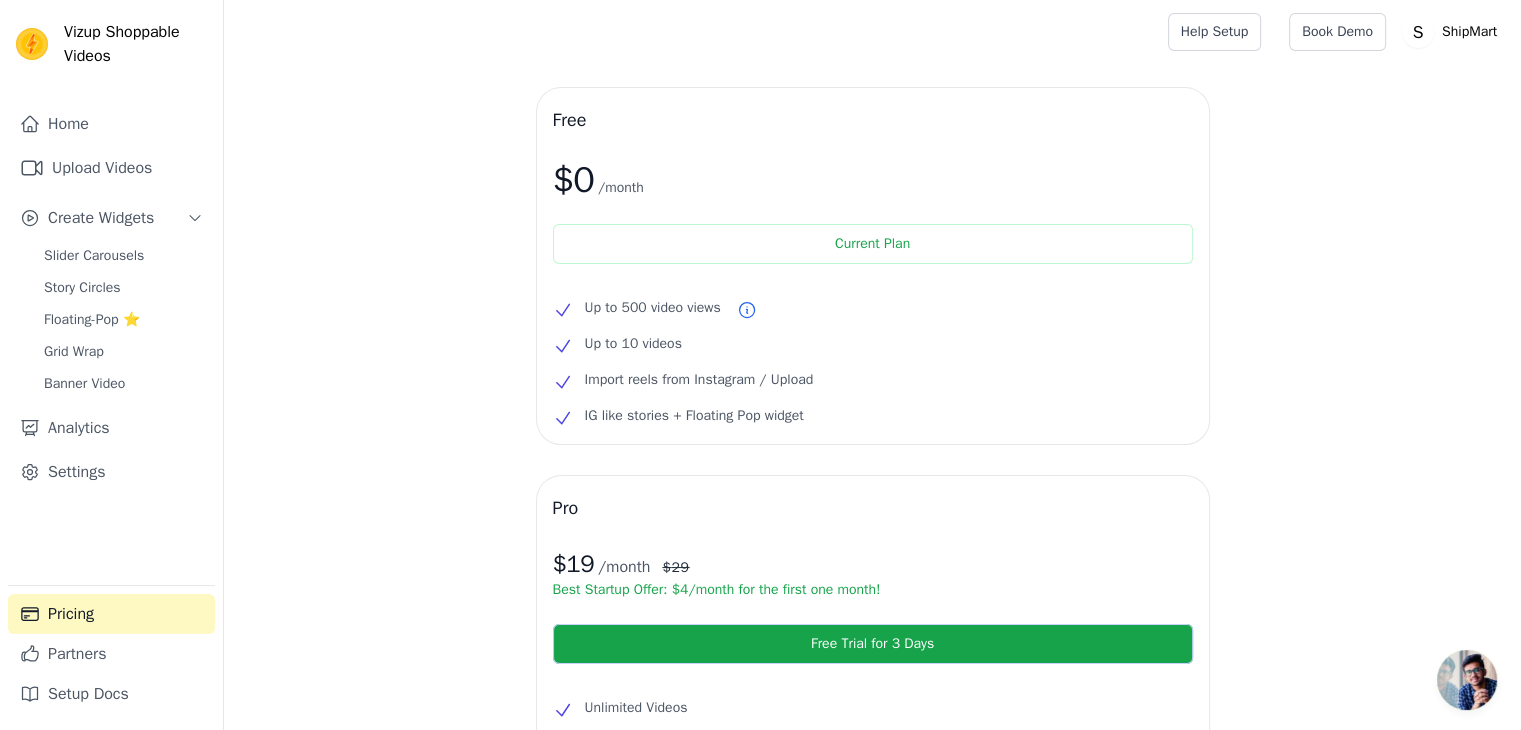 click on "IG like stories + Floating Pop widget" at bounding box center (694, 416) 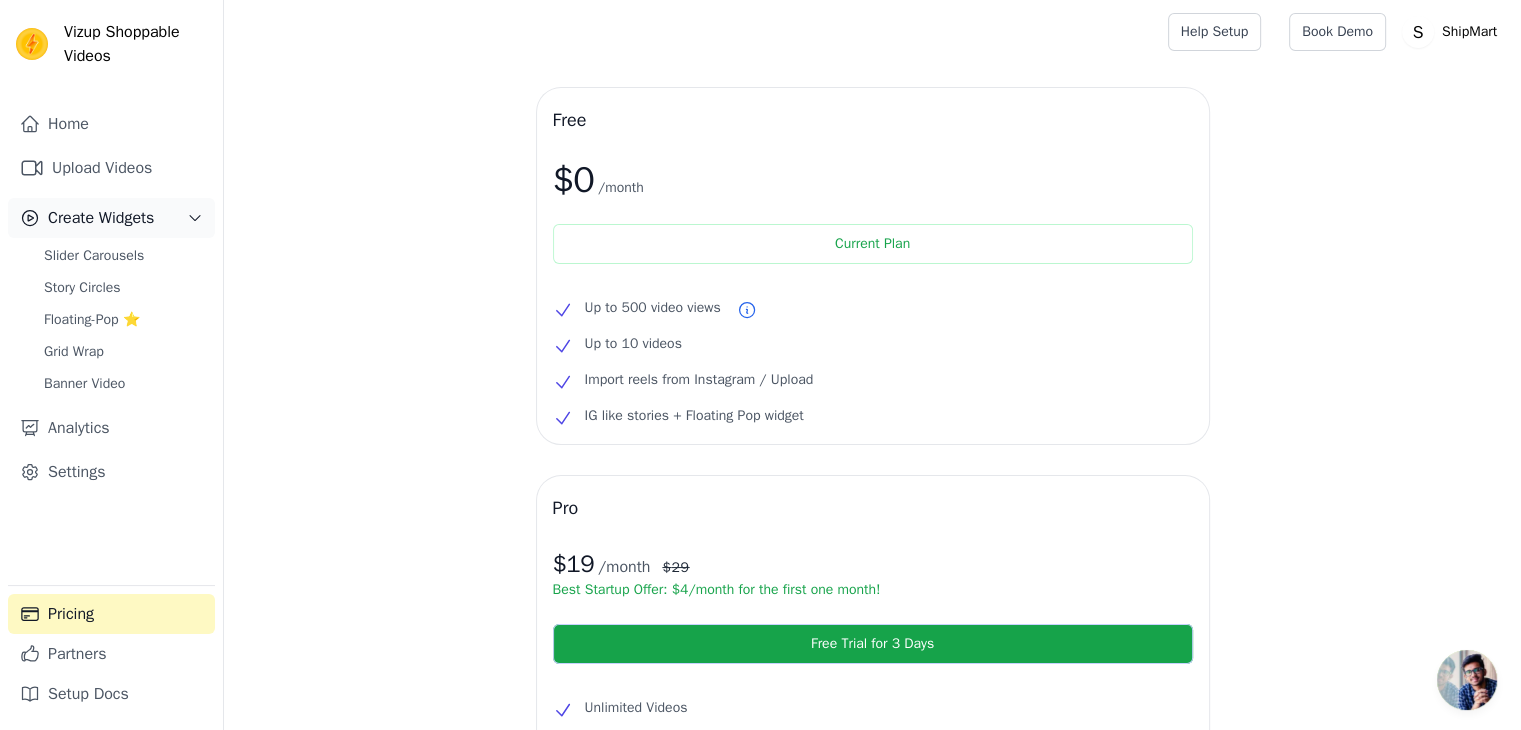 click on "Create Widgets" at bounding box center [111, 218] 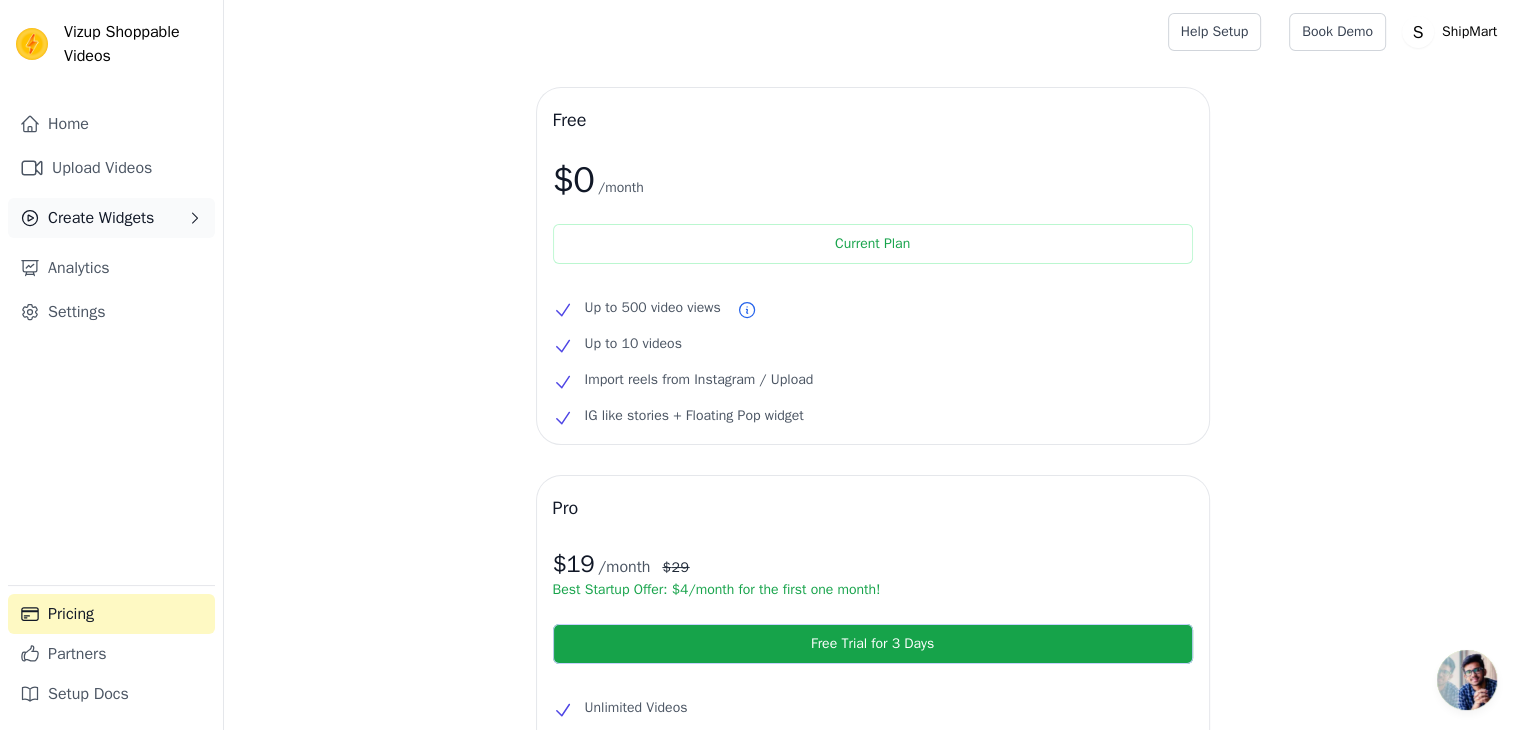 click 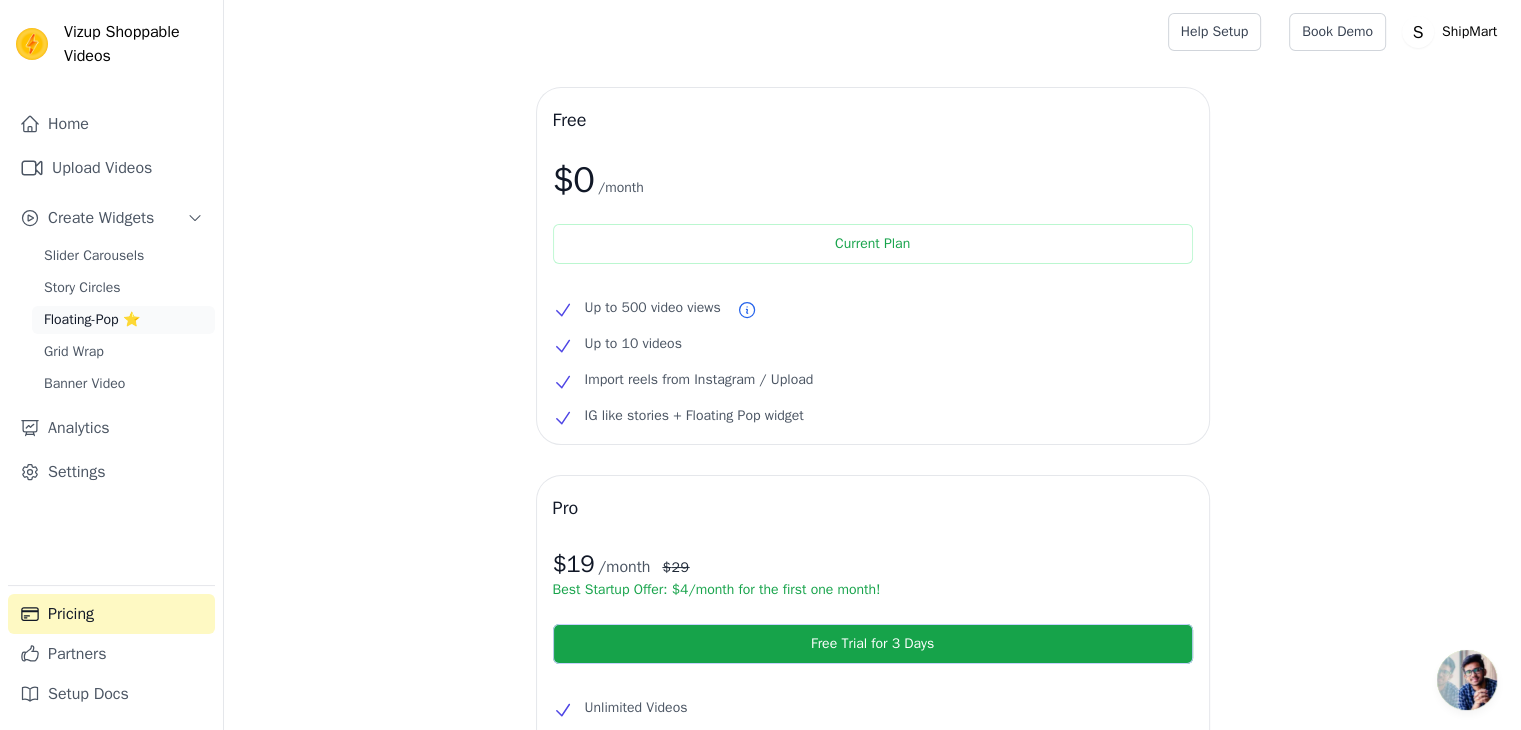click on "Floating-Pop ⭐" at bounding box center [123, 320] 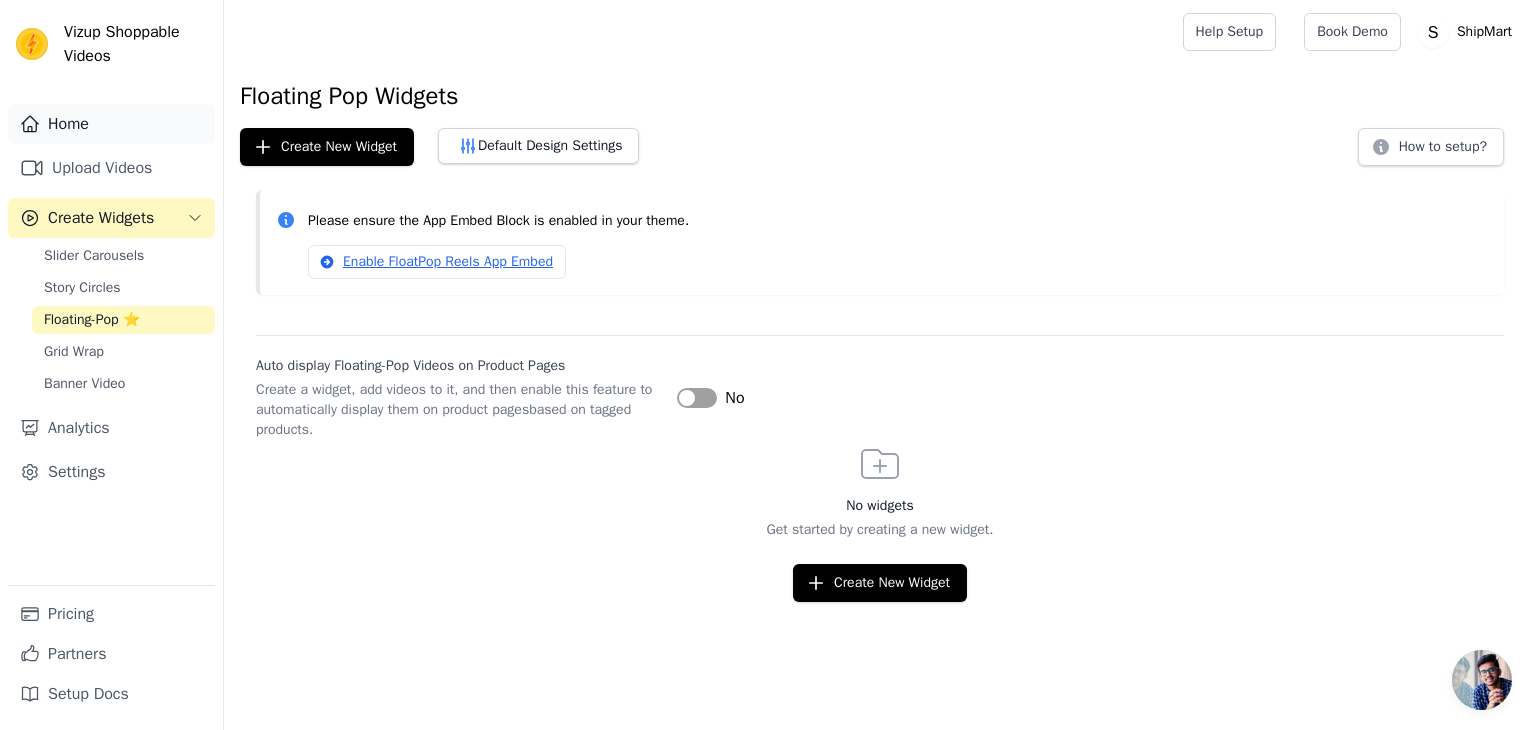 click on "Home" at bounding box center [111, 124] 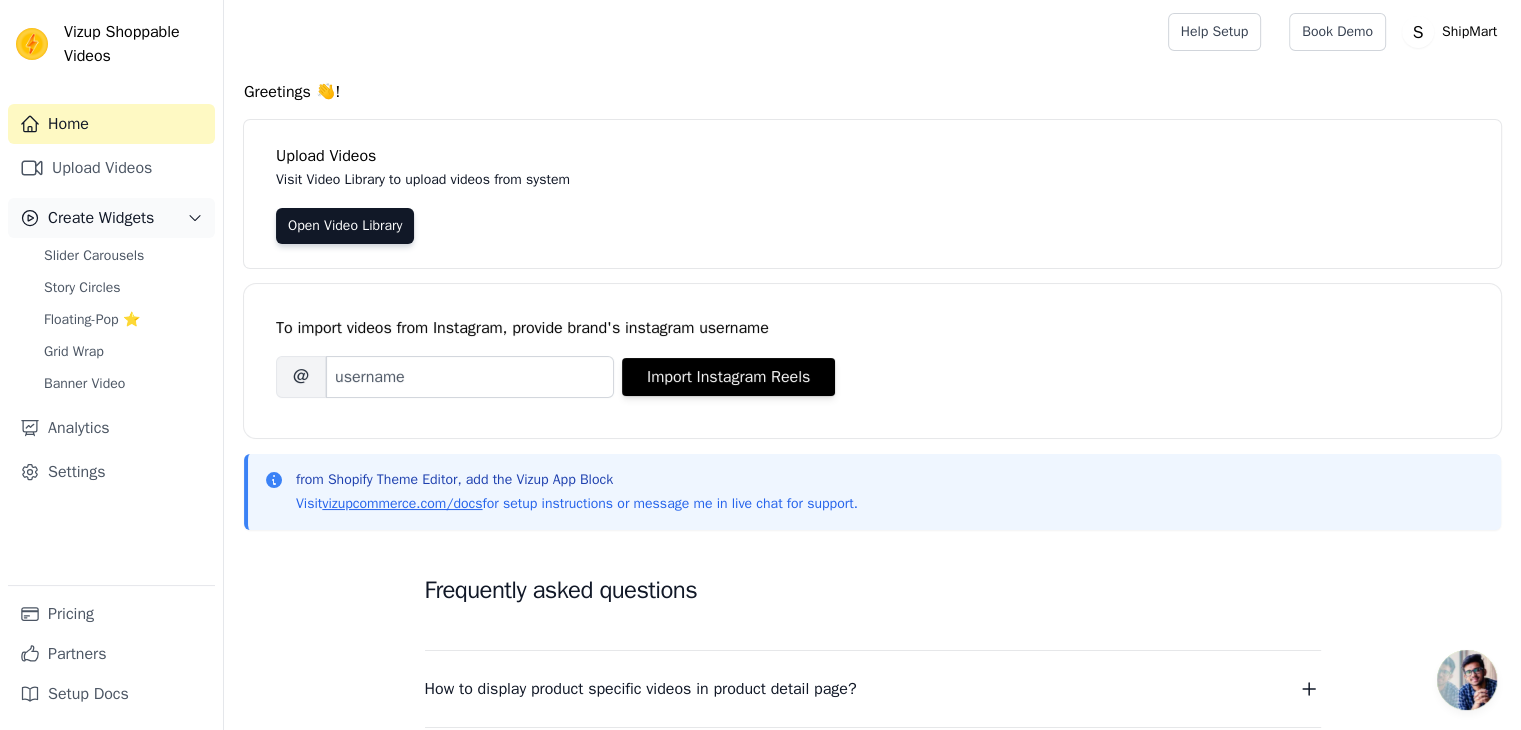 click on "Create Widgets" at bounding box center (101, 218) 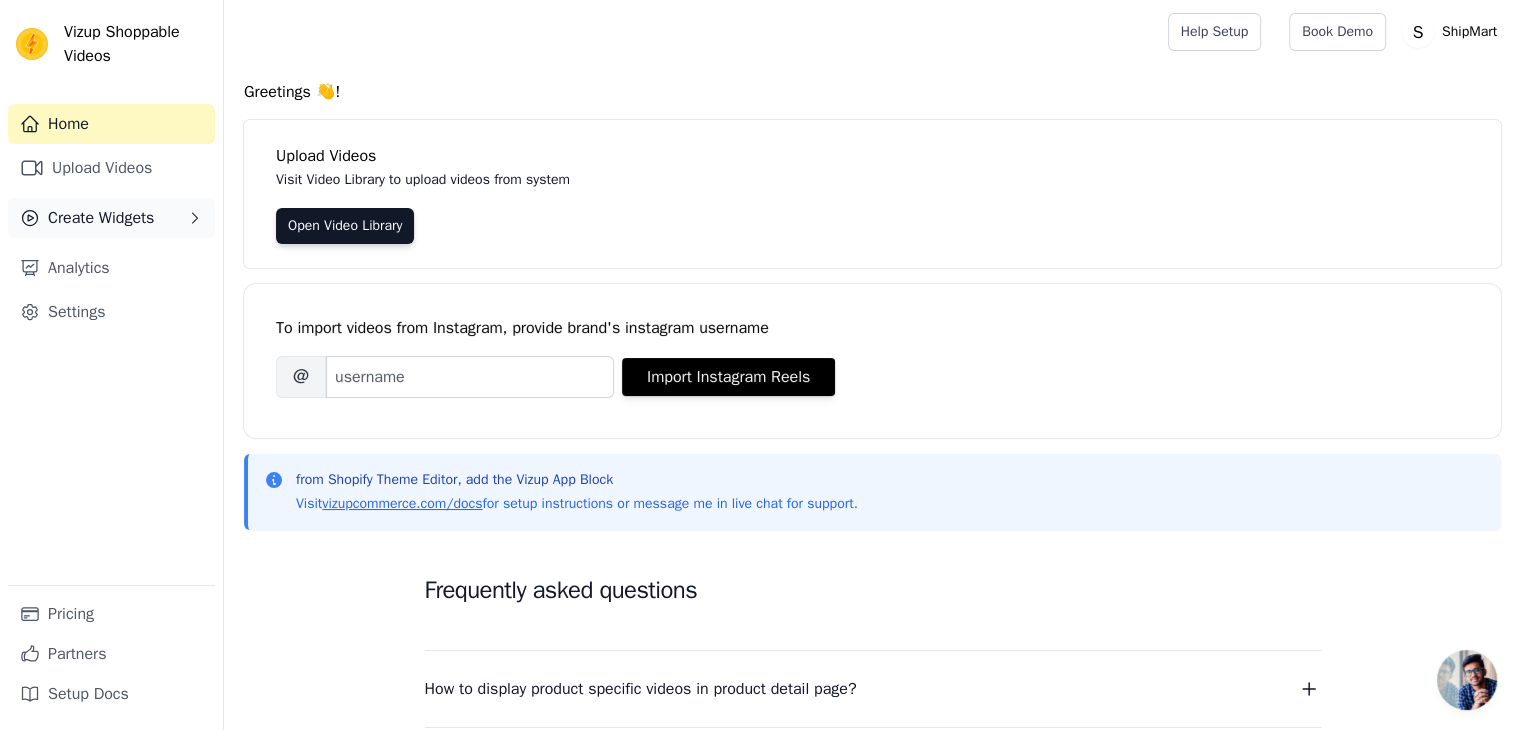 click on "Create Widgets" at bounding box center [101, 218] 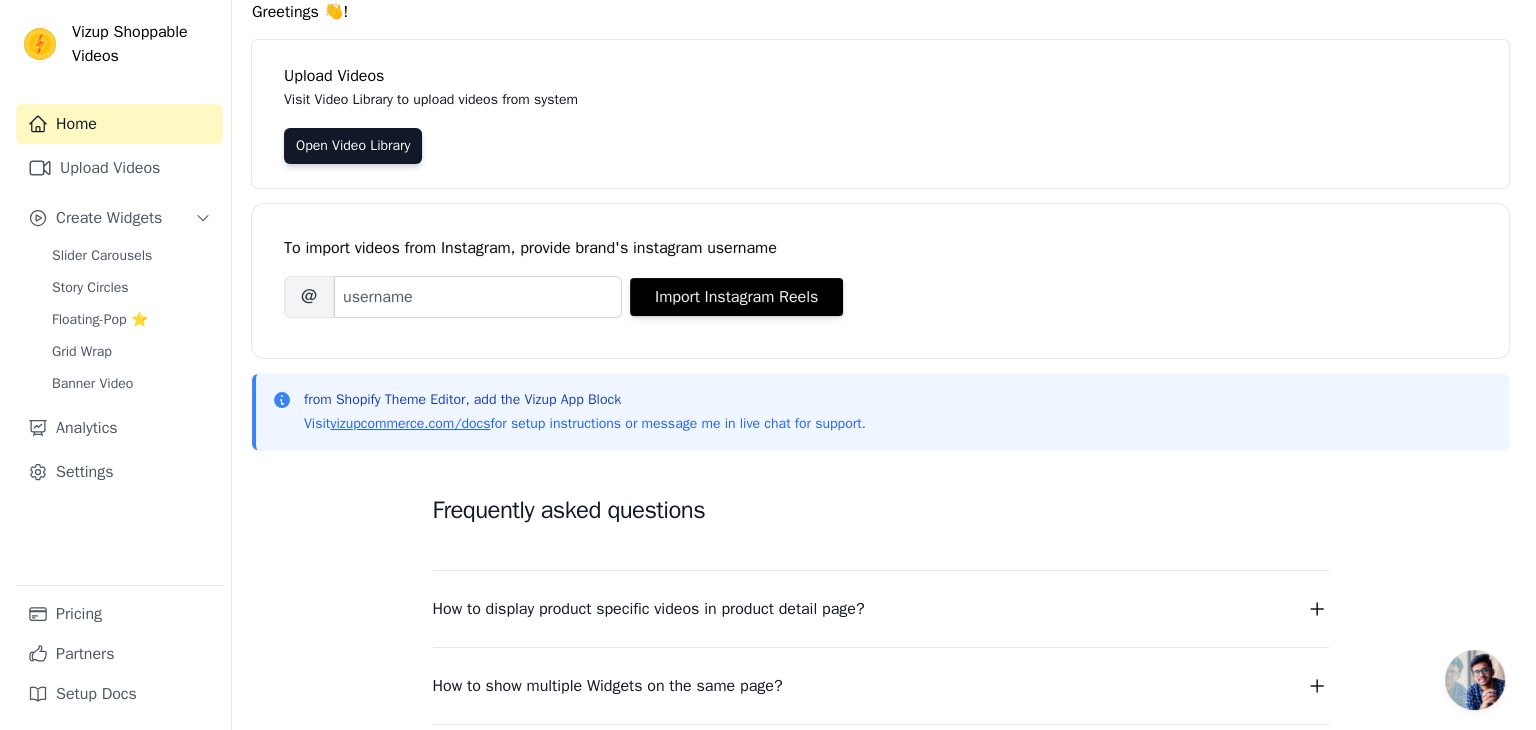 scroll, scrollTop: 0, scrollLeft: 0, axis: both 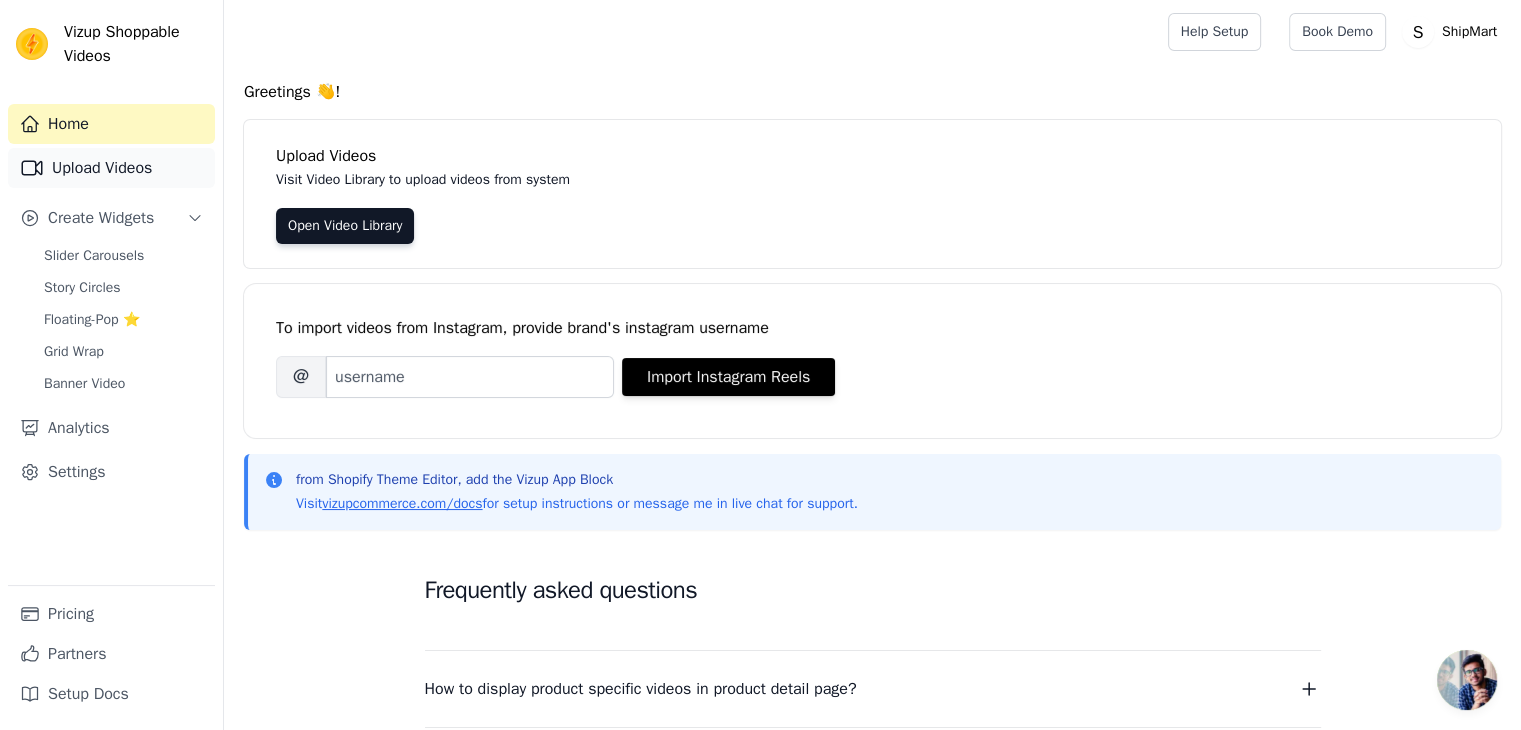 click on "Upload Videos" at bounding box center [111, 168] 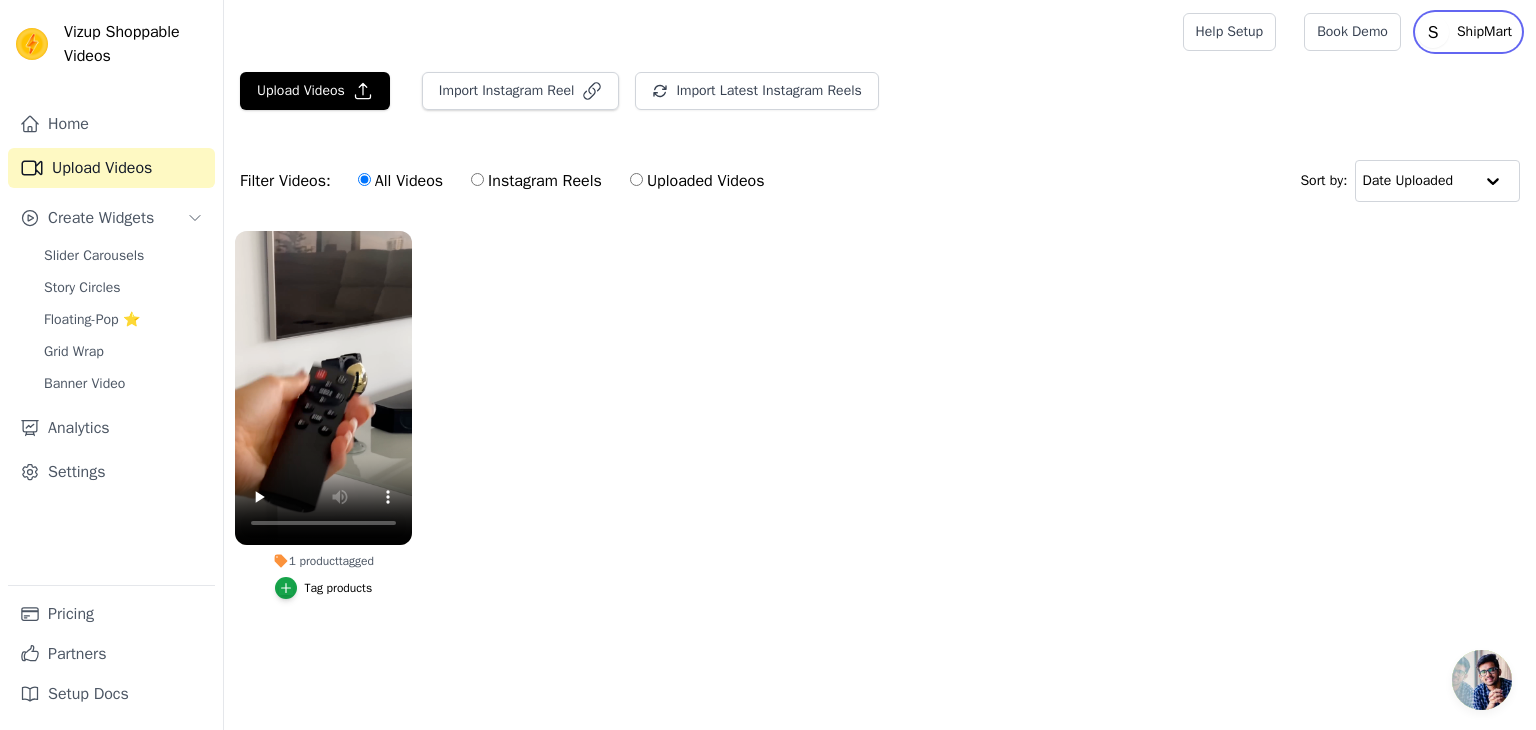 click on "S" 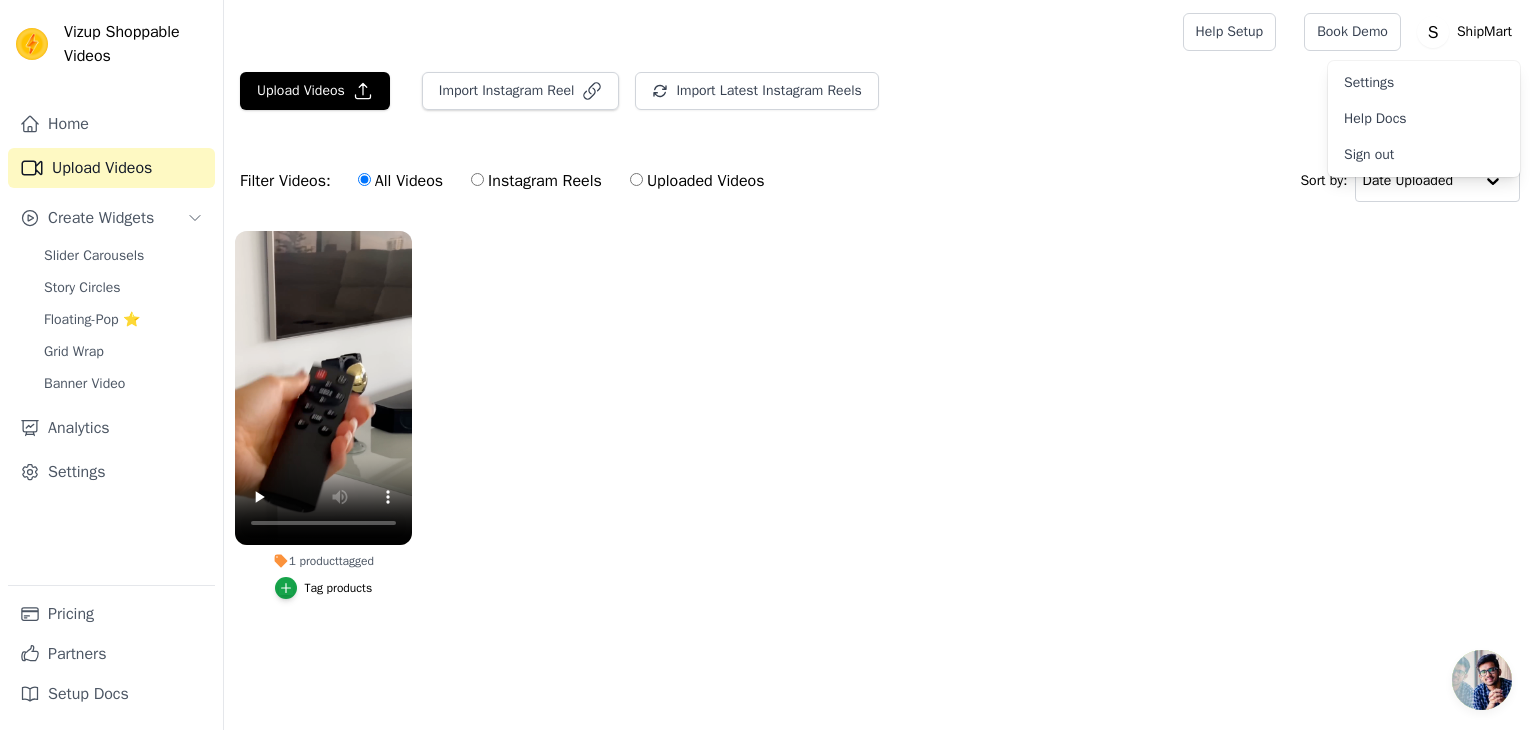 click on "Filter Videos:
All Videos
Instagram Reels
Uploaded Videos   Sort by:
Date Uploaded" at bounding box center (880, 181) 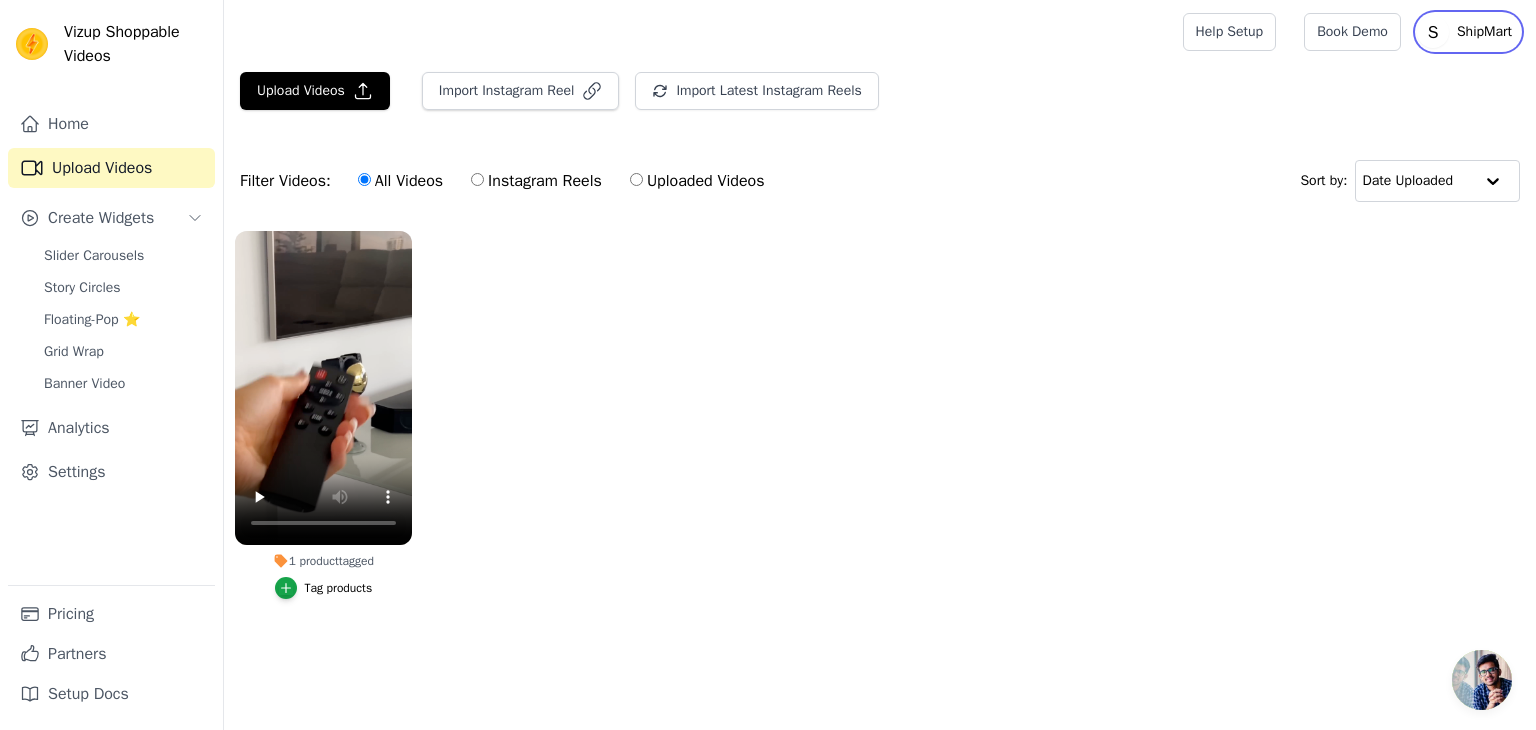 click on "ShipMart" at bounding box center (1484, 32) 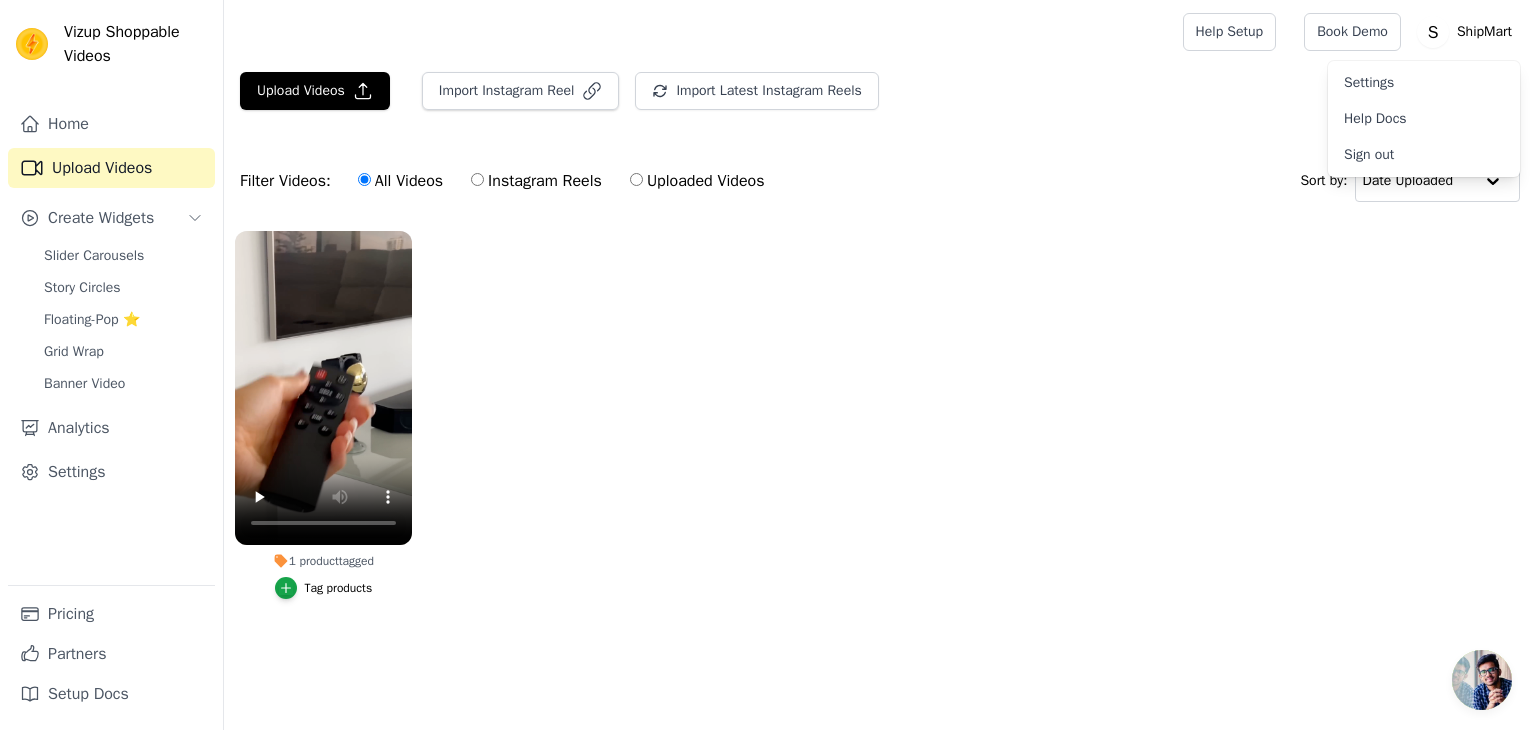 click on "Settings" at bounding box center (1424, 83) 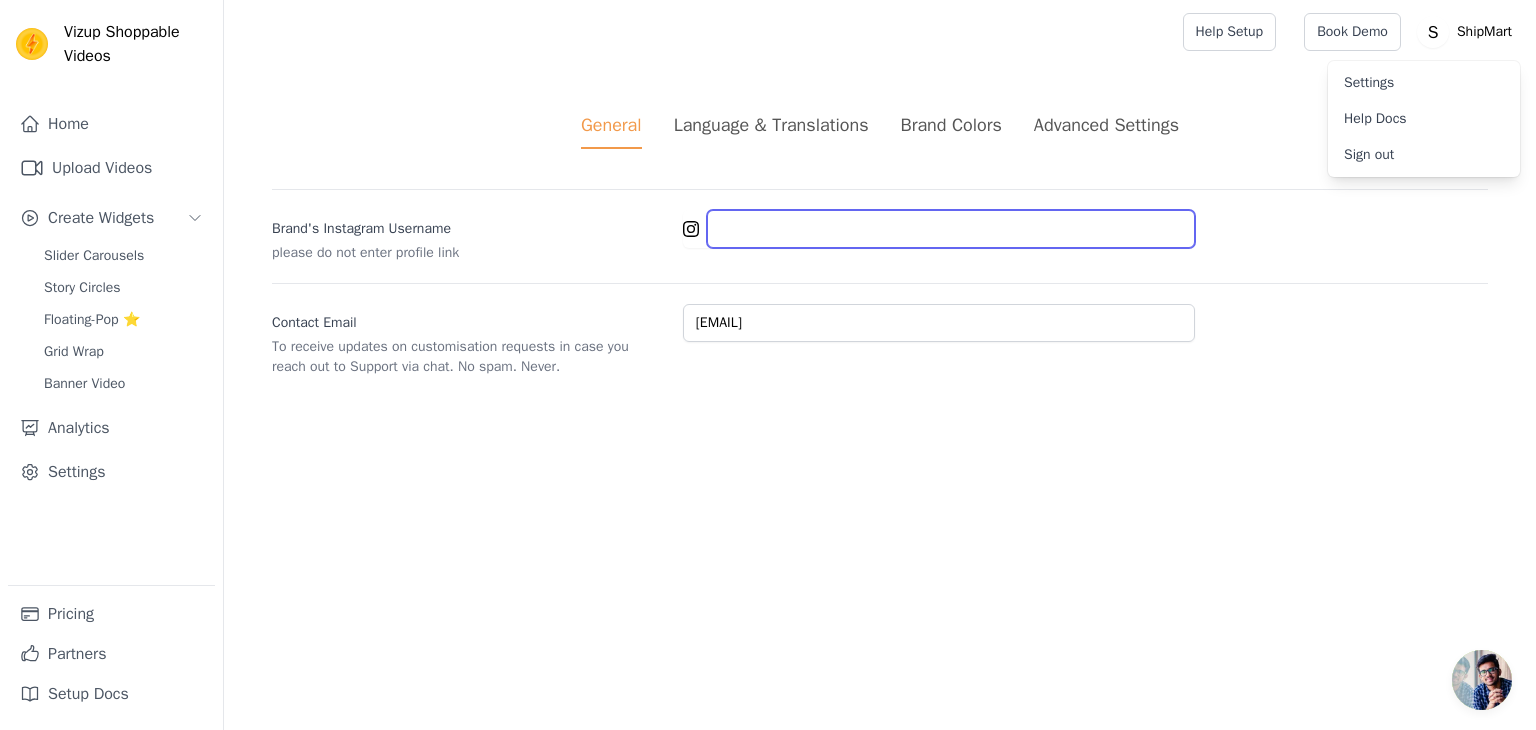 click on "Brand's Instagram Username" at bounding box center [951, 229] 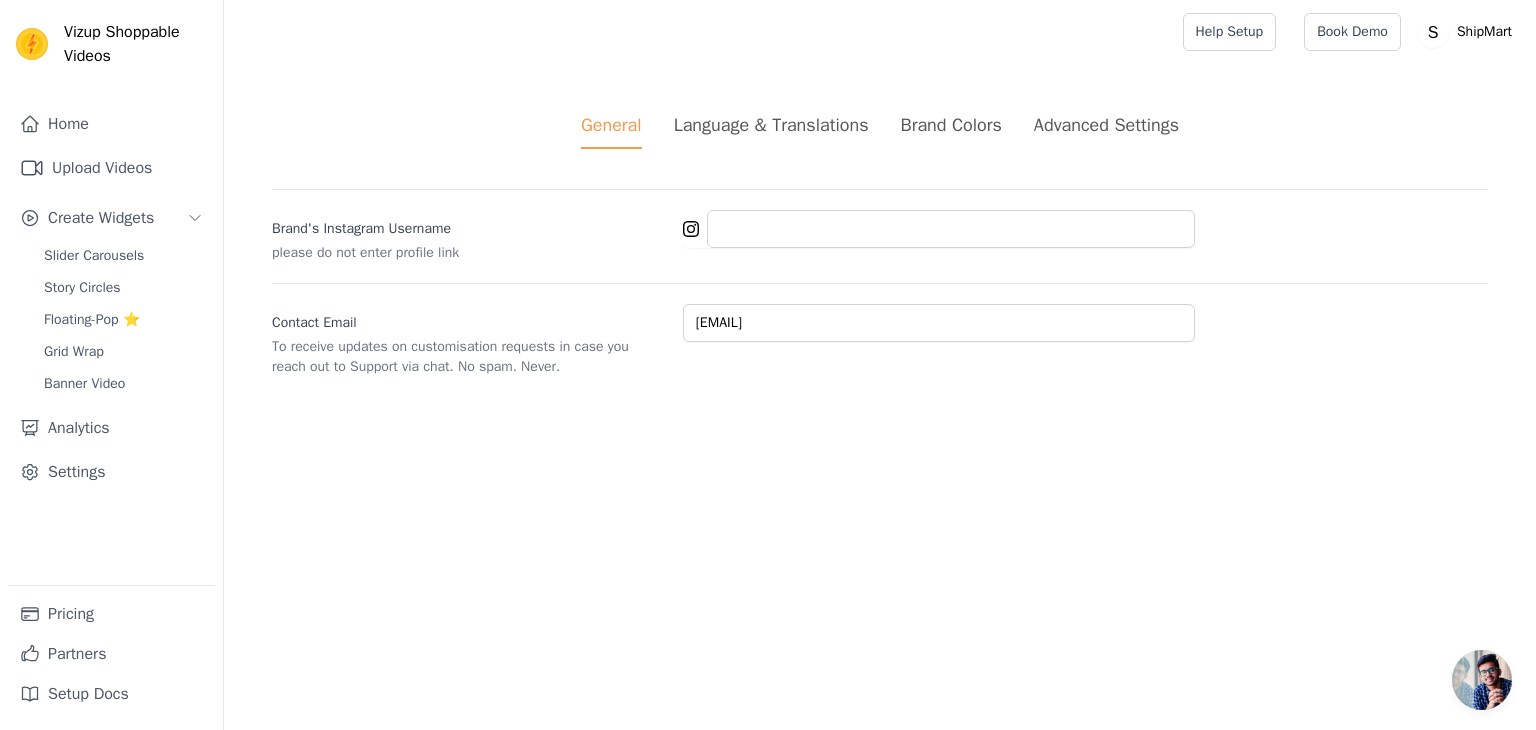 click on "Contact Email   To receive updates on customisation requests in case you reach out to Support via chat. No spam. Never.   shoponshipmart@gmail.com" at bounding box center (880, 330) 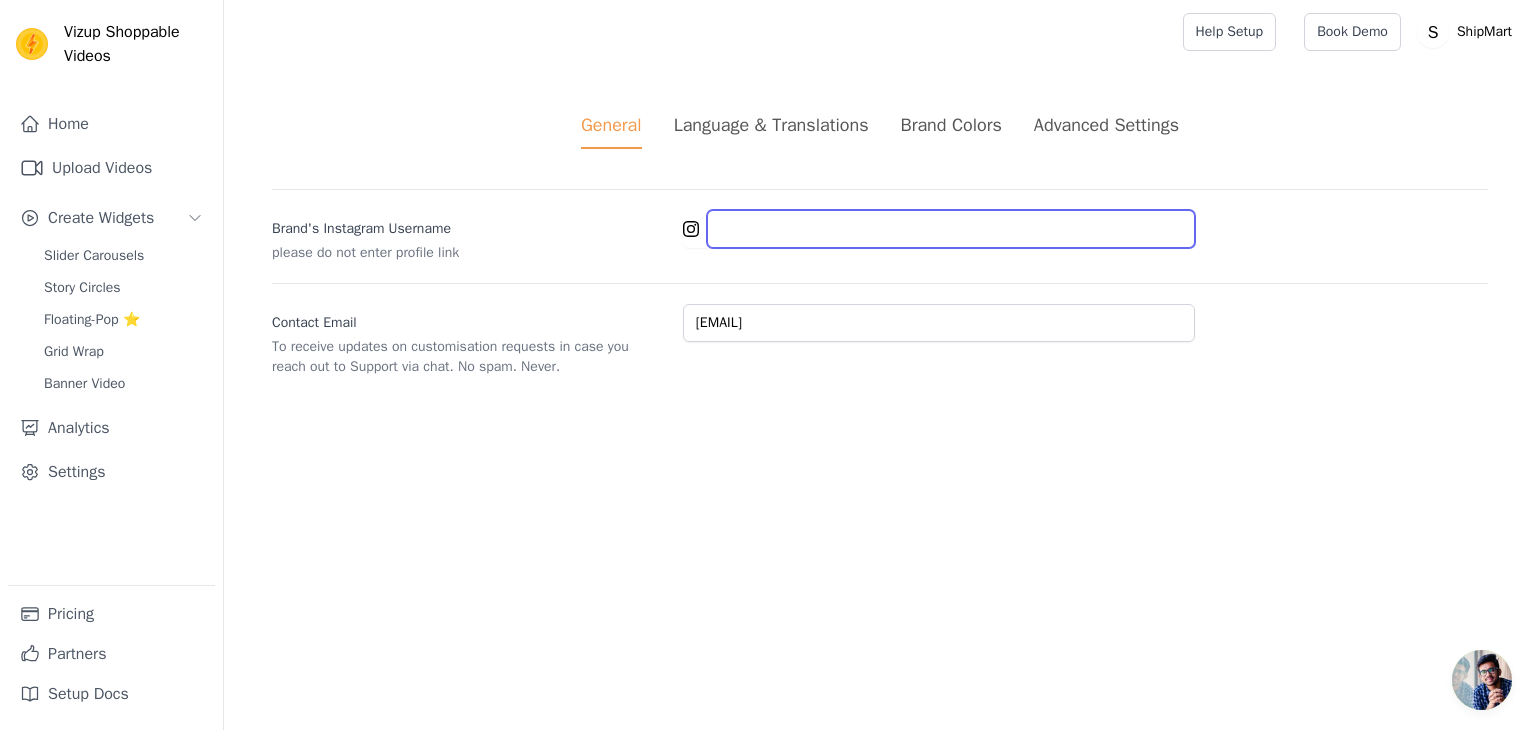 click on "Brand's Instagram Username" at bounding box center (951, 229) 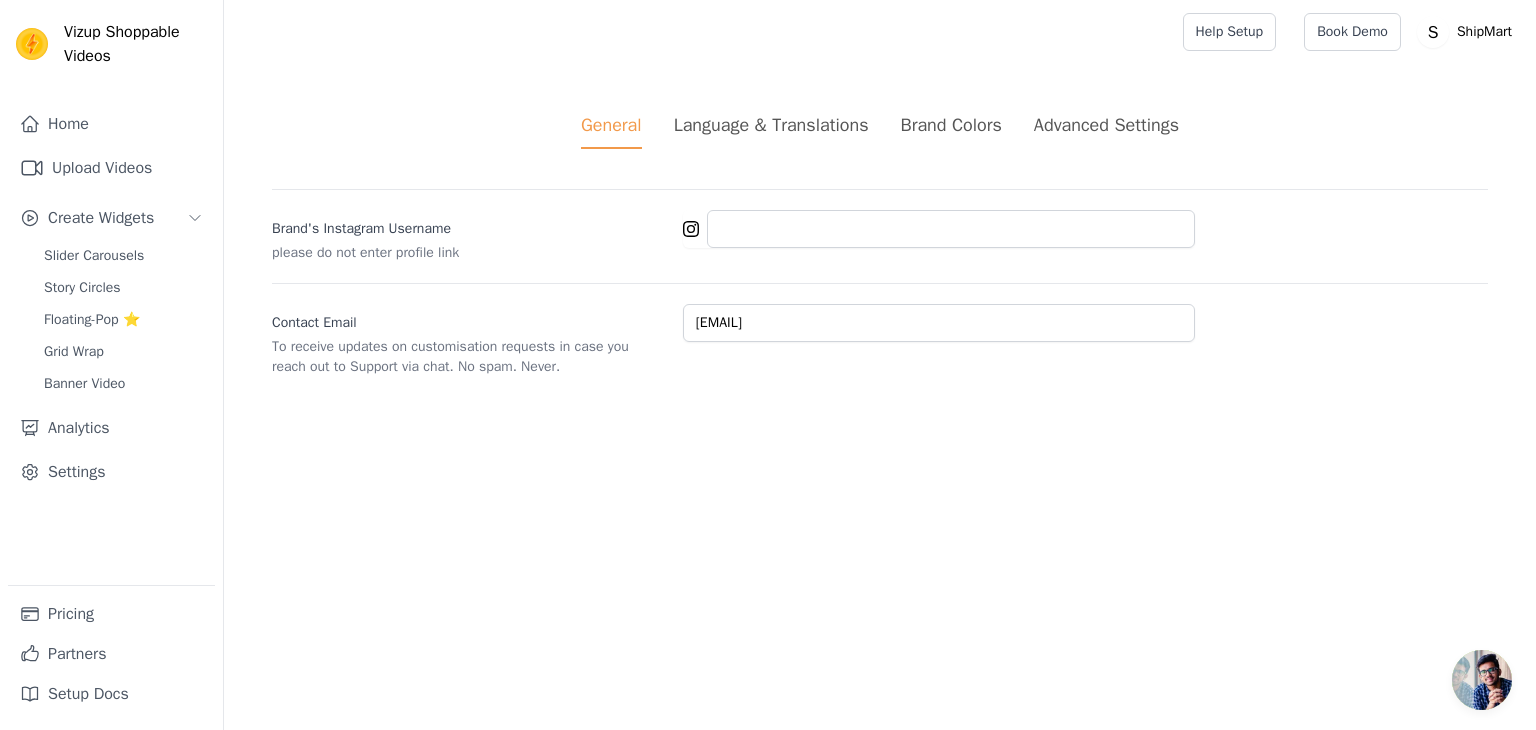click on "Language & Translations" at bounding box center (771, 125) 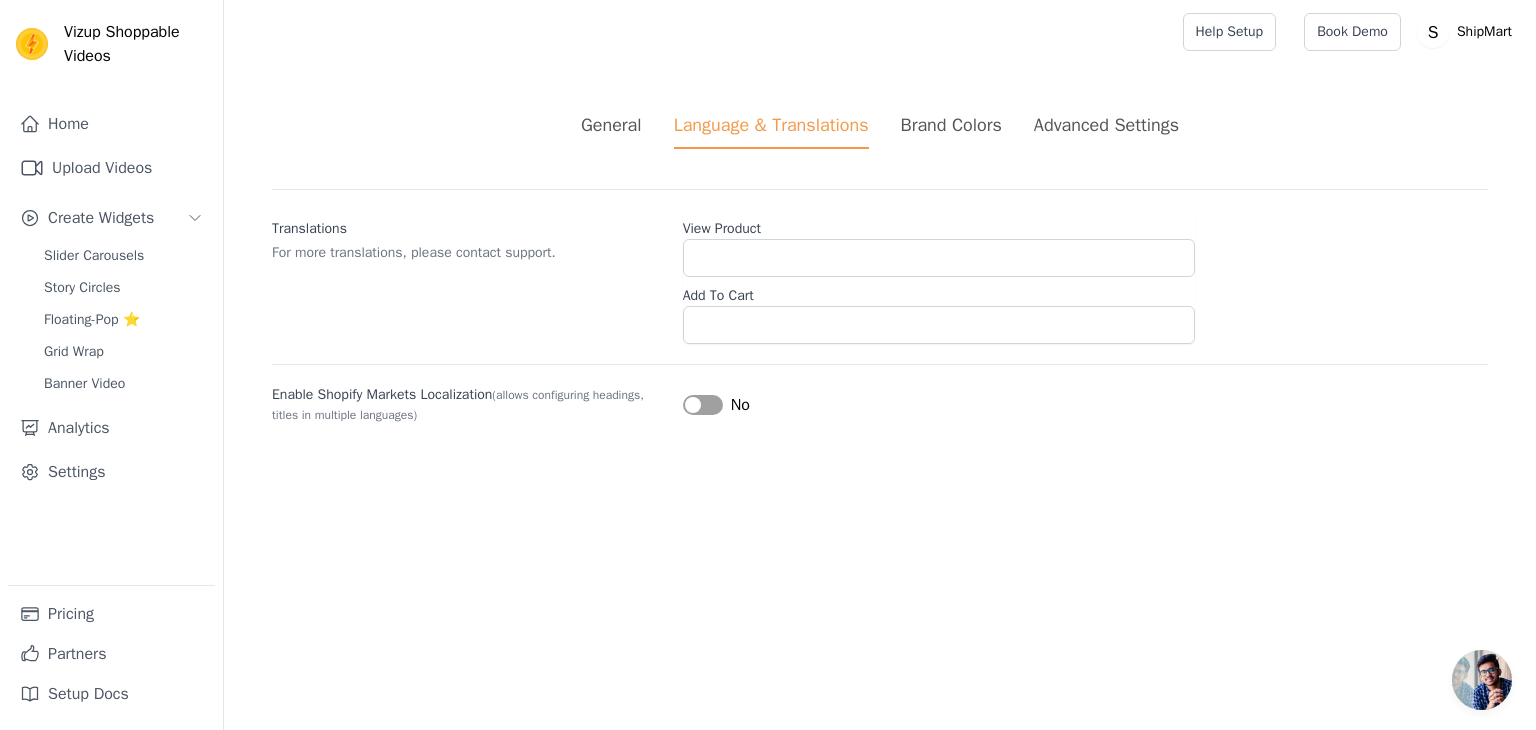 click on "General   Language & Translations   Brand Colors   Advanced Settings" at bounding box center [880, 130] 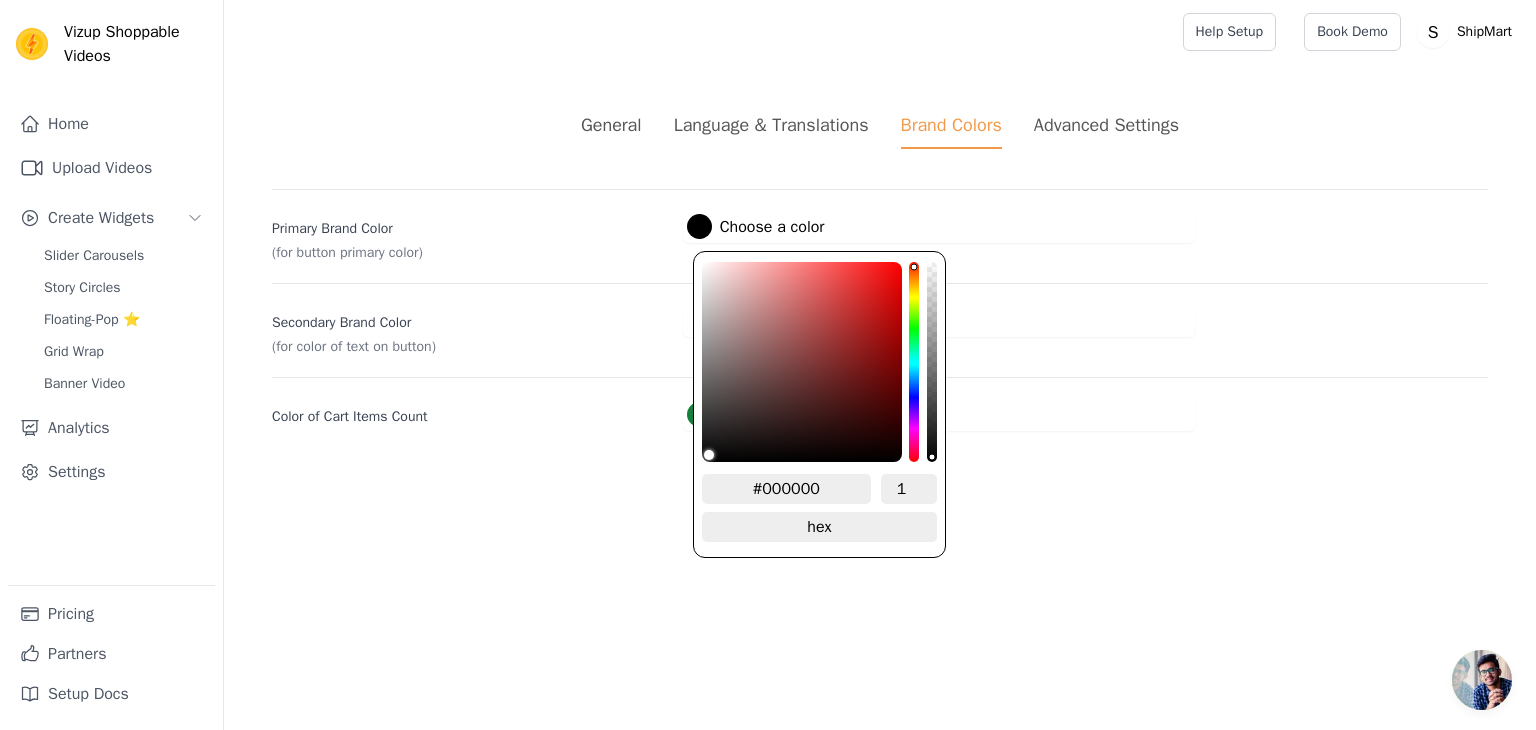 click on "#000000       Choose a color" at bounding box center [756, 226] 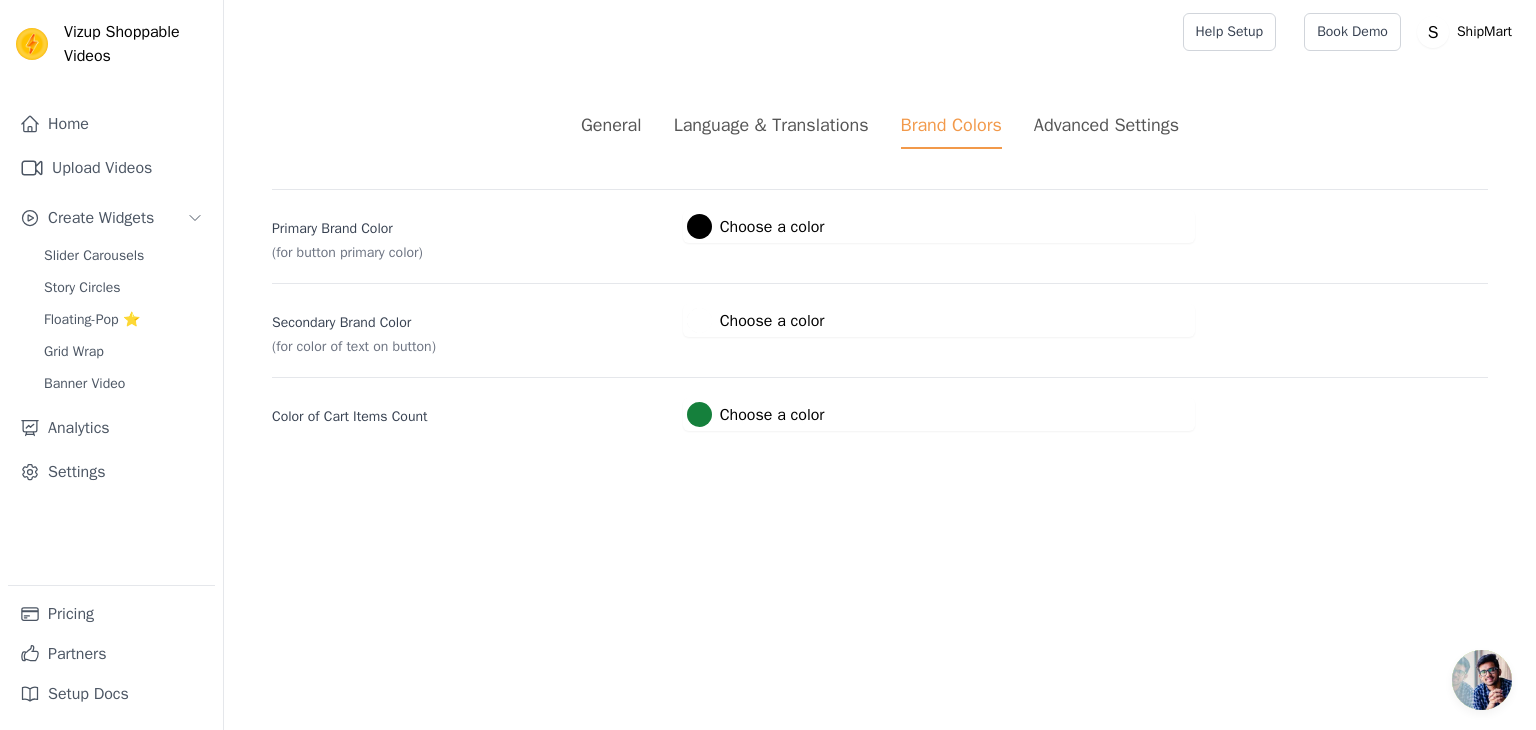 click on "General   Language & Translations   Brand Colors   Advanced Settings       unsaved changes   Save   Dismiss     Primary Brand Color   (for button primary color)   #000000       Choose a color                               #000000   1   hex   change to    rgb     Secondary Brand Color   (for color of text on button)   #ffffff       Choose a color                               #ffffff   1   hex   change to    rgb     Color of Cart Items Count   #15803c       Choose a color                               #15803c   1   hex   change to    rgb" at bounding box center (880, 271) 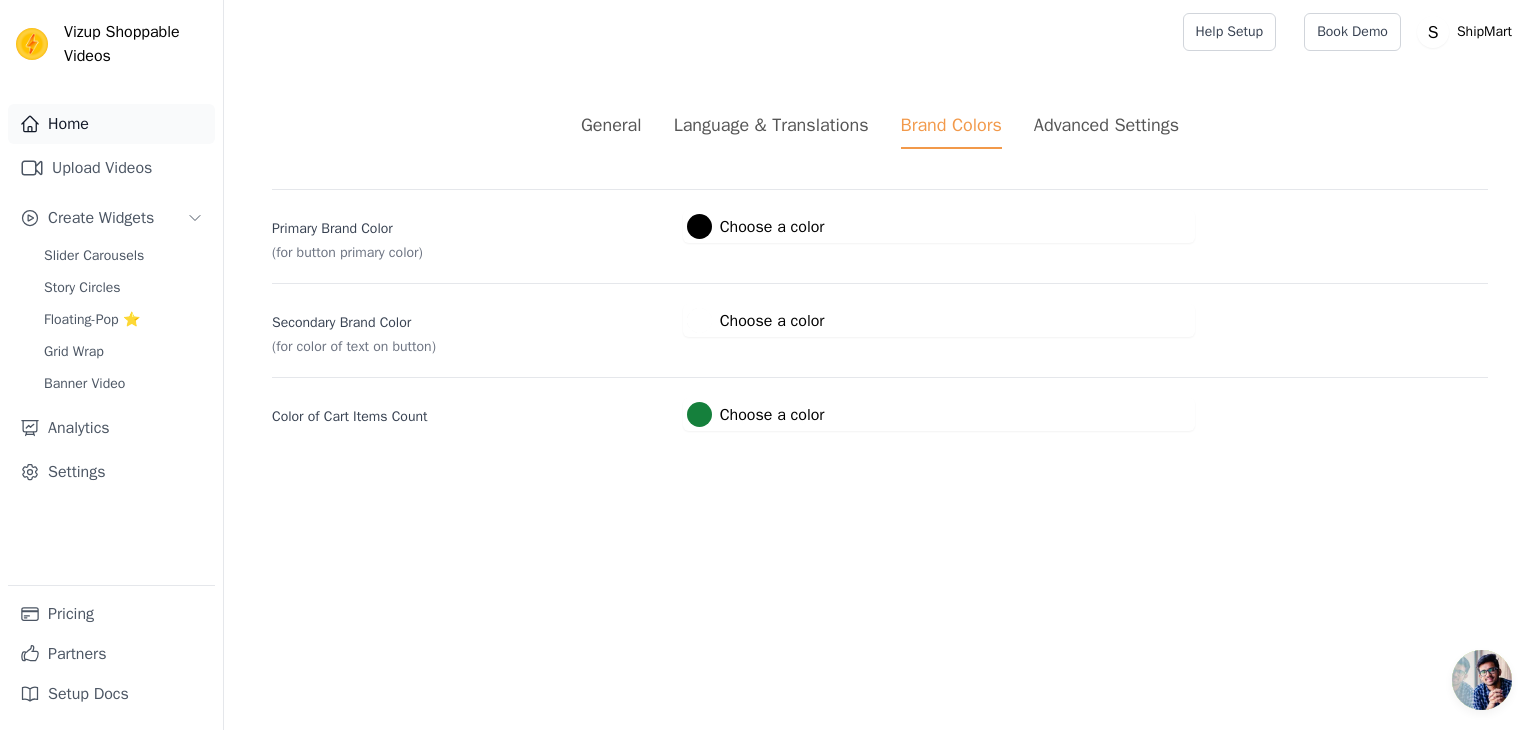 click on "Home" at bounding box center [111, 124] 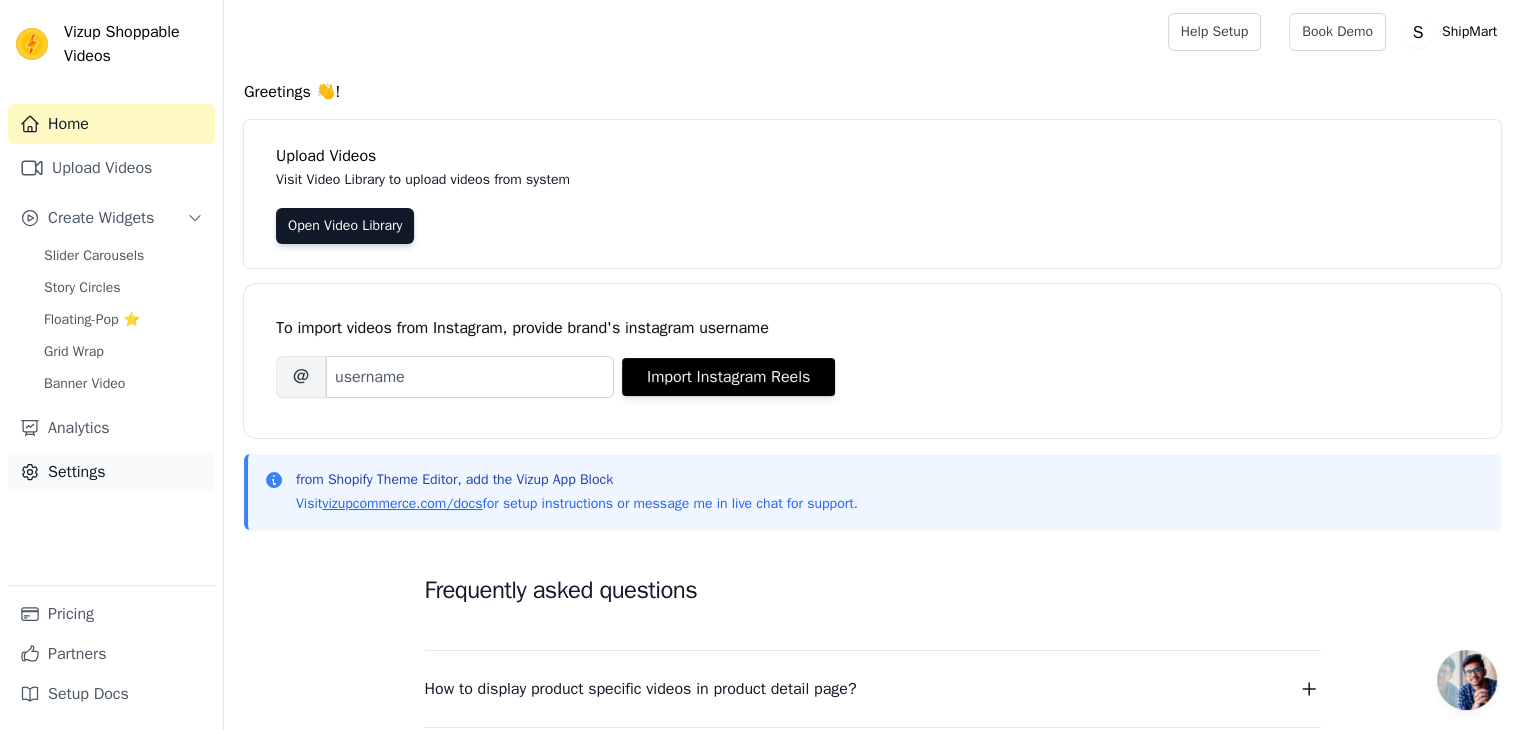 click on "Settings" at bounding box center [111, 472] 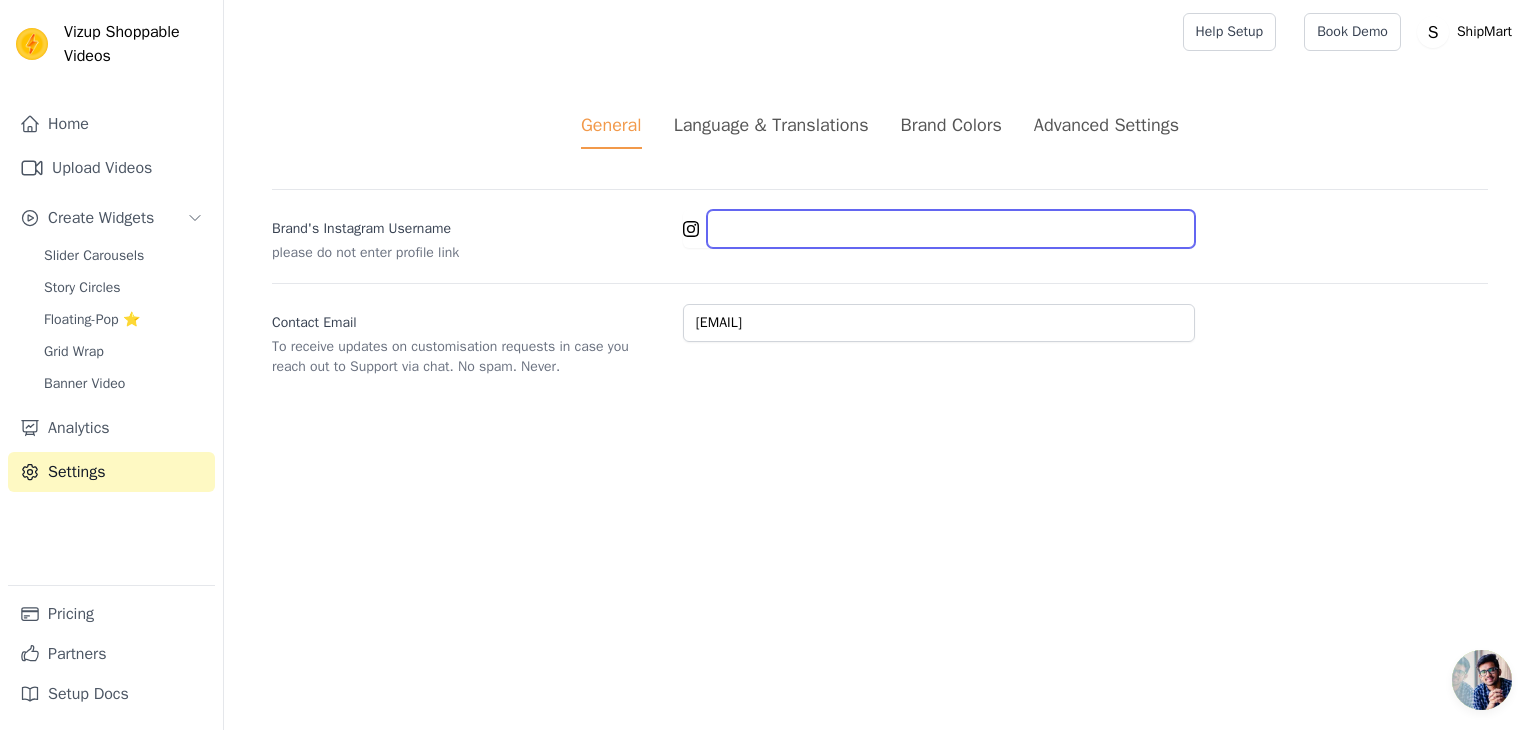 click on "Brand's Instagram Username" at bounding box center [951, 229] 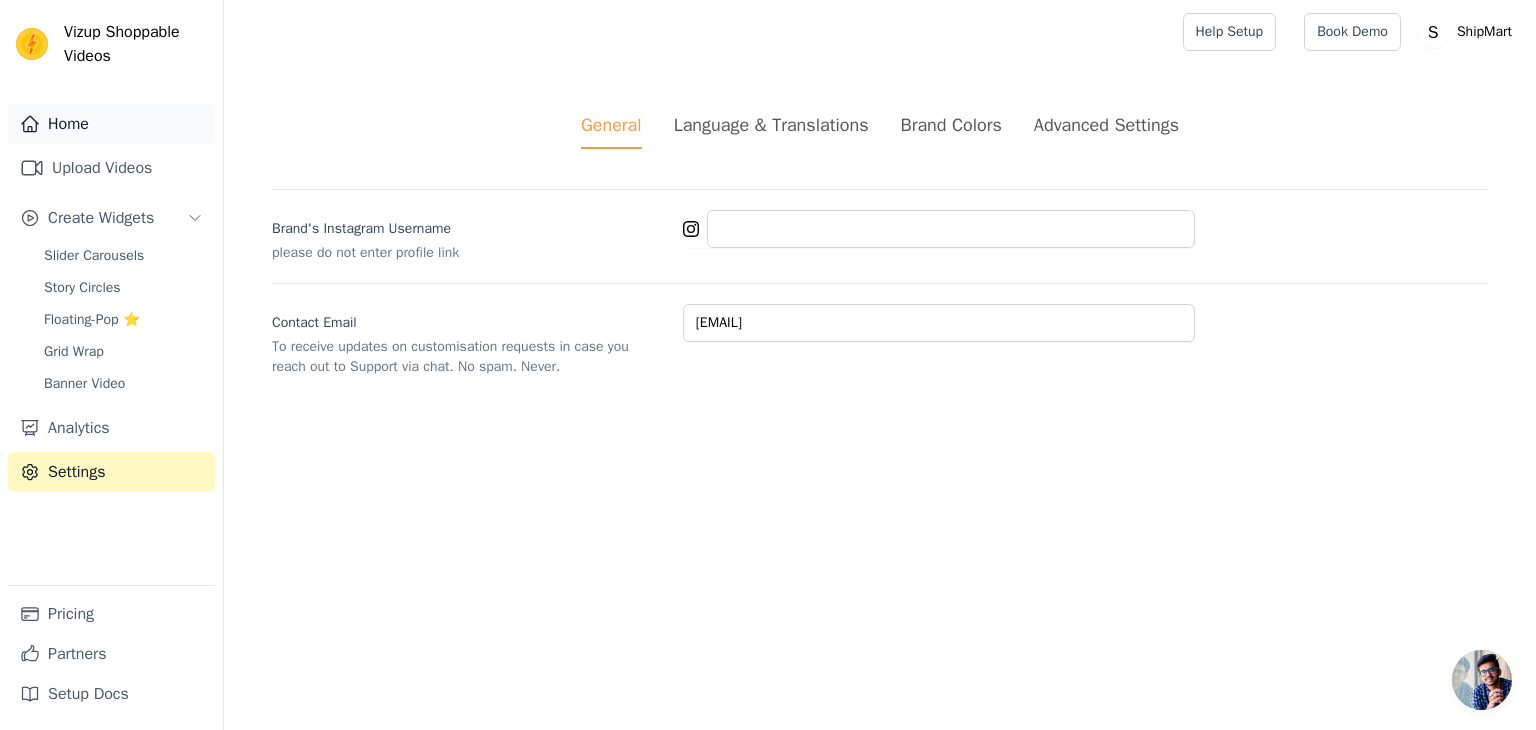 click on "Home" at bounding box center (111, 124) 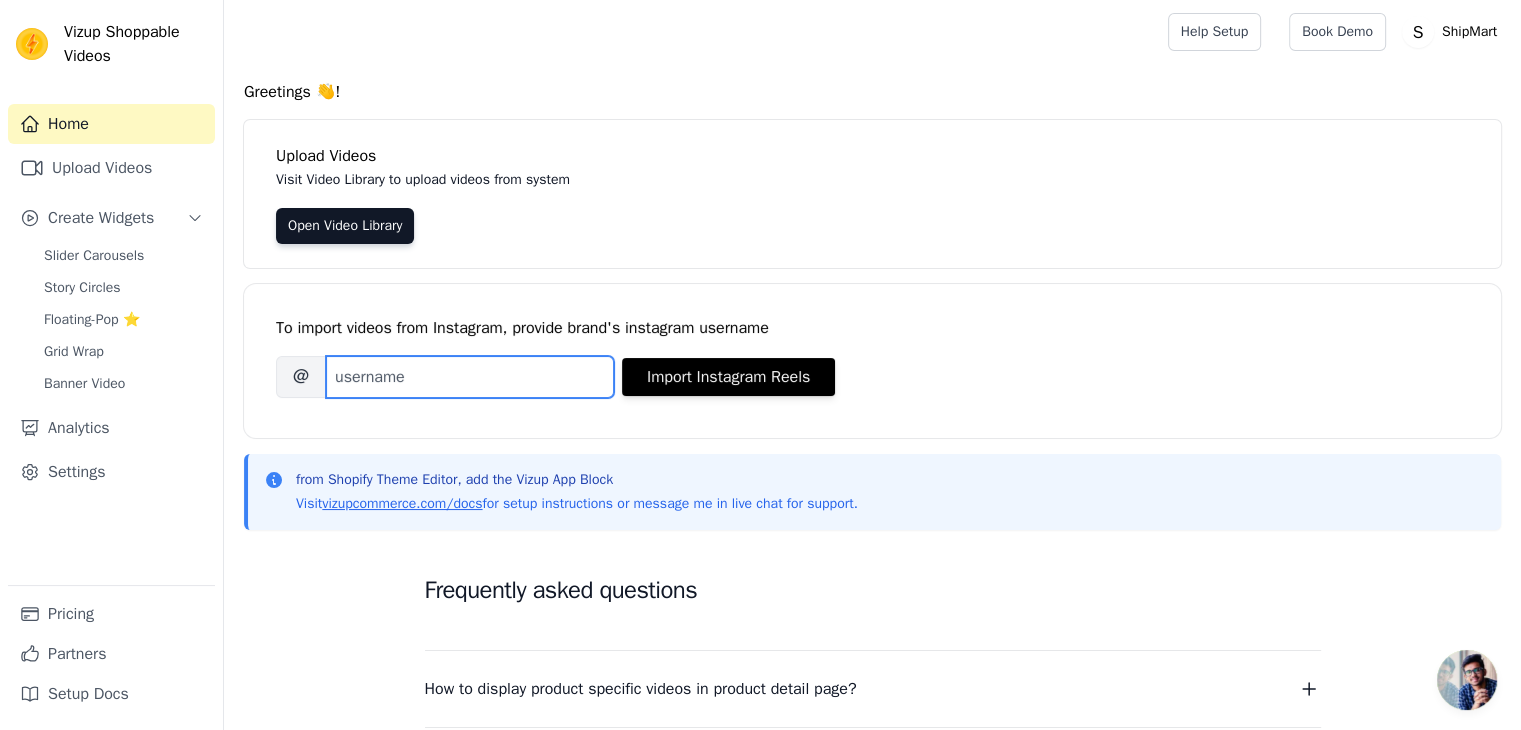 click on "Brand's Instagram Username" at bounding box center (470, 377) 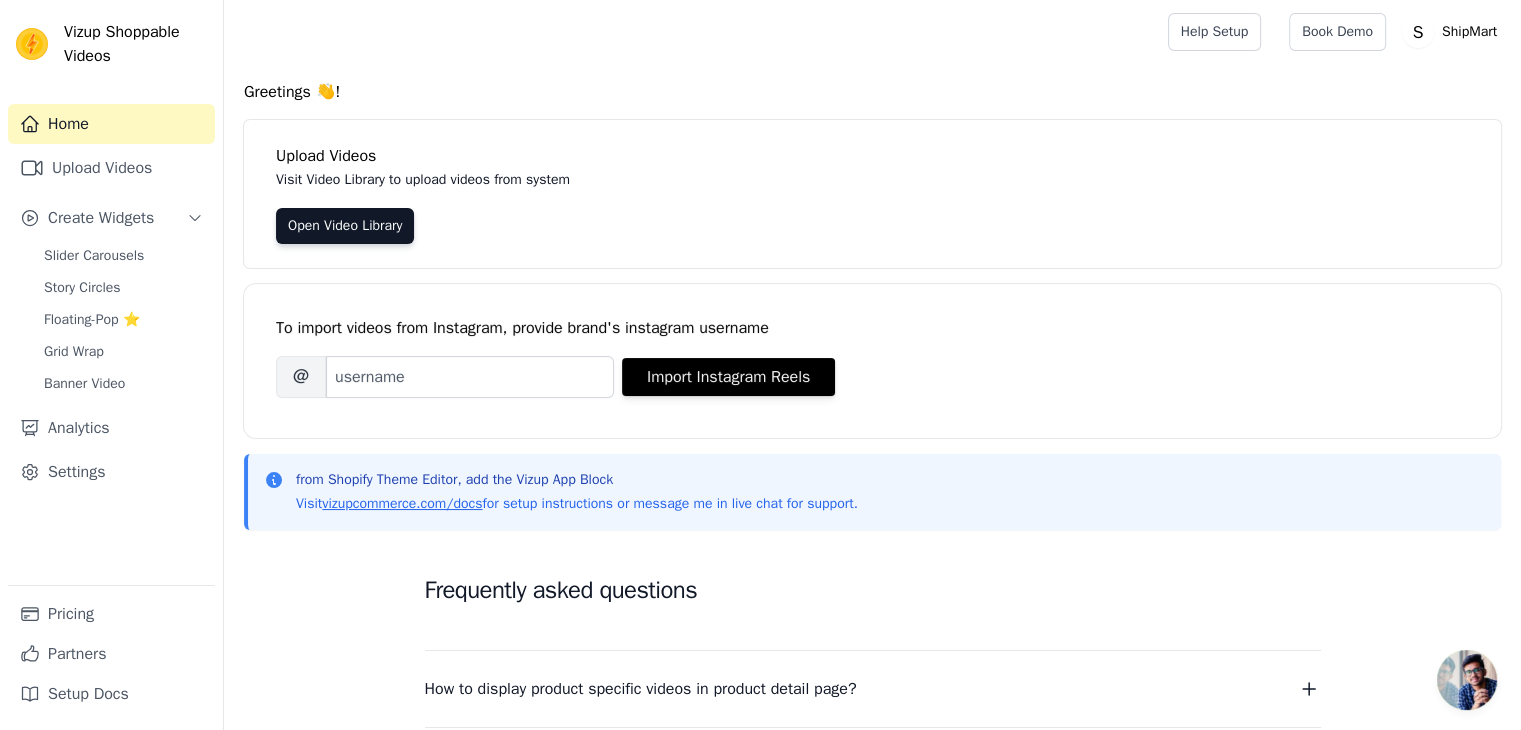 click on "Greetings 👋!" at bounding box center (872, 92) 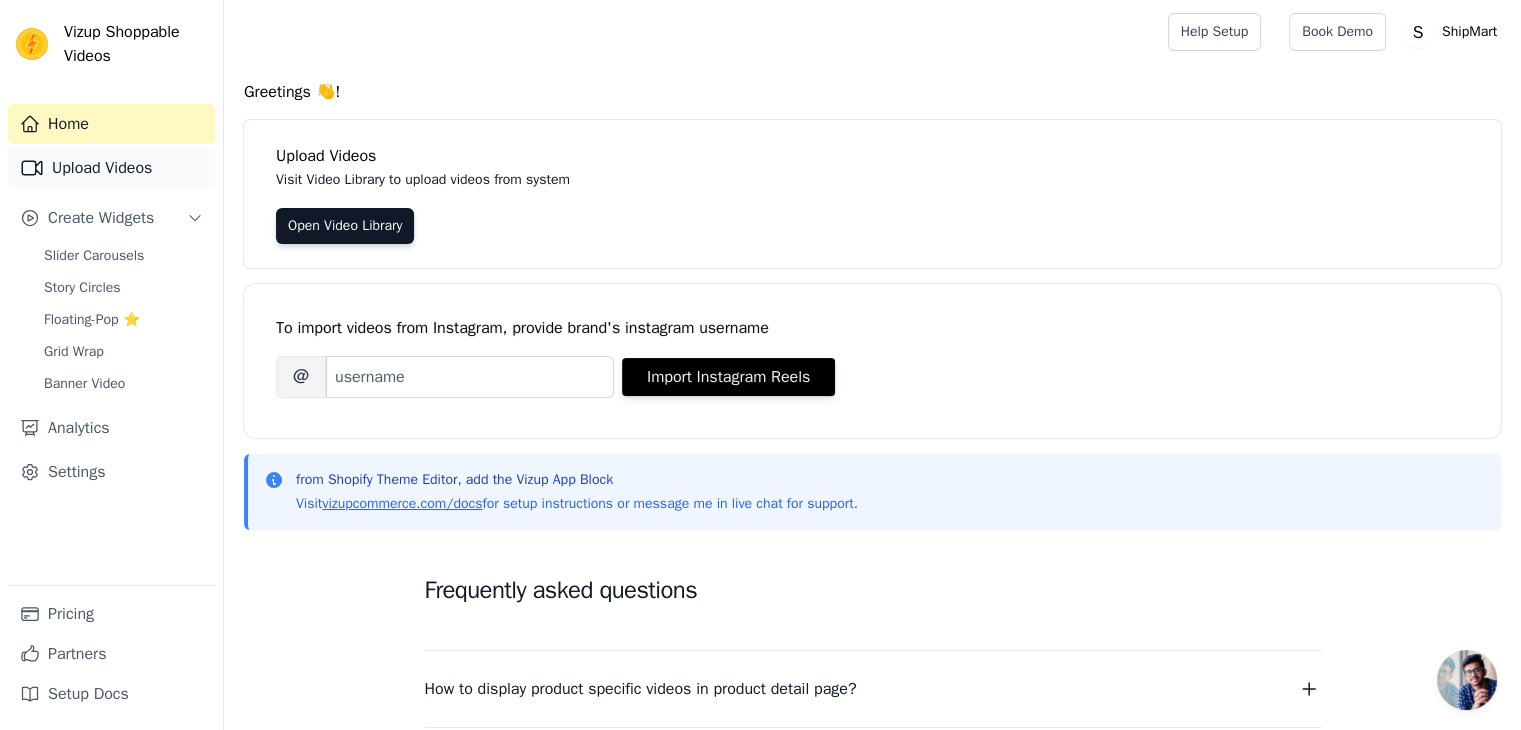 click on "Upload Videos" at bounding box center (111, 168) 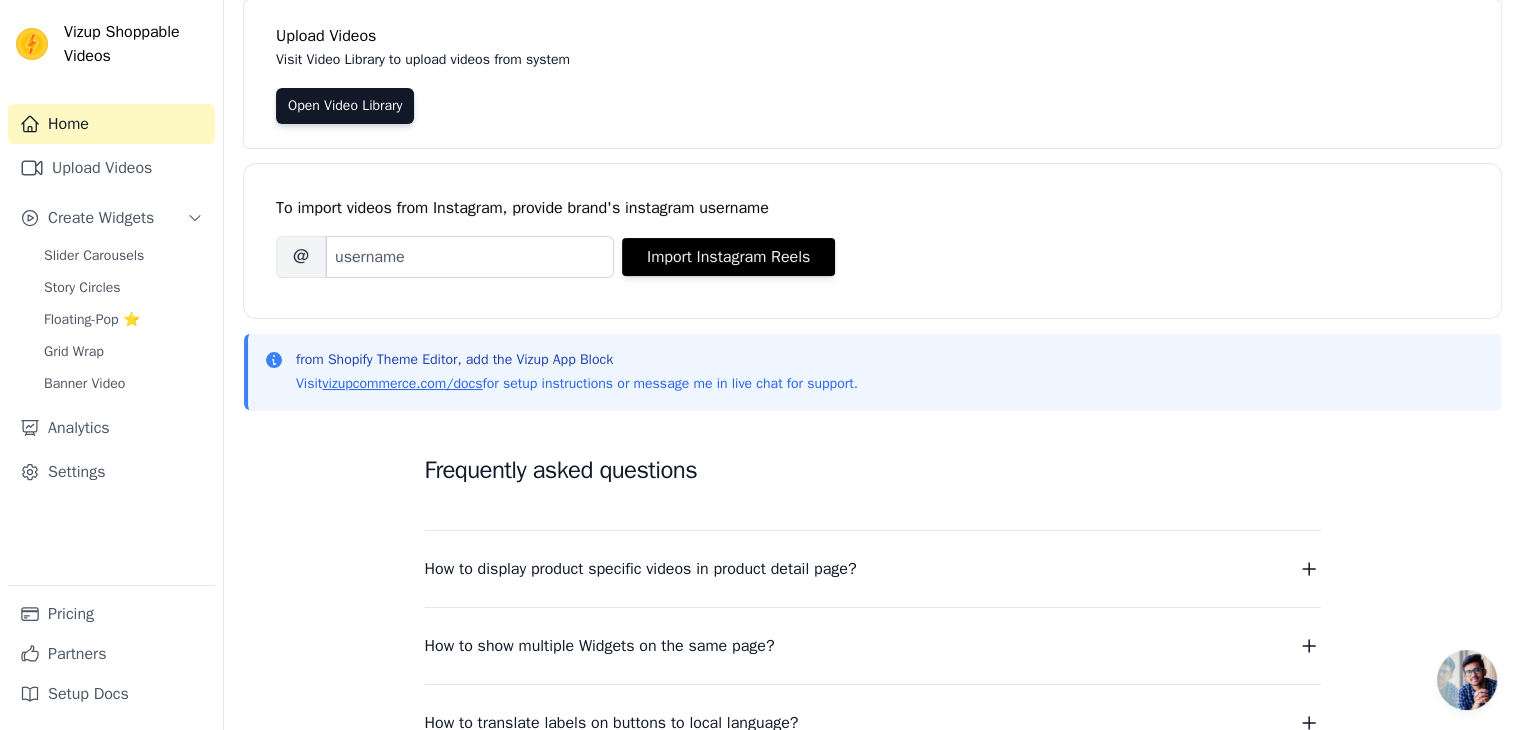 scroll, scrollTop: 119, scrollLeft: 0, axis: vertical 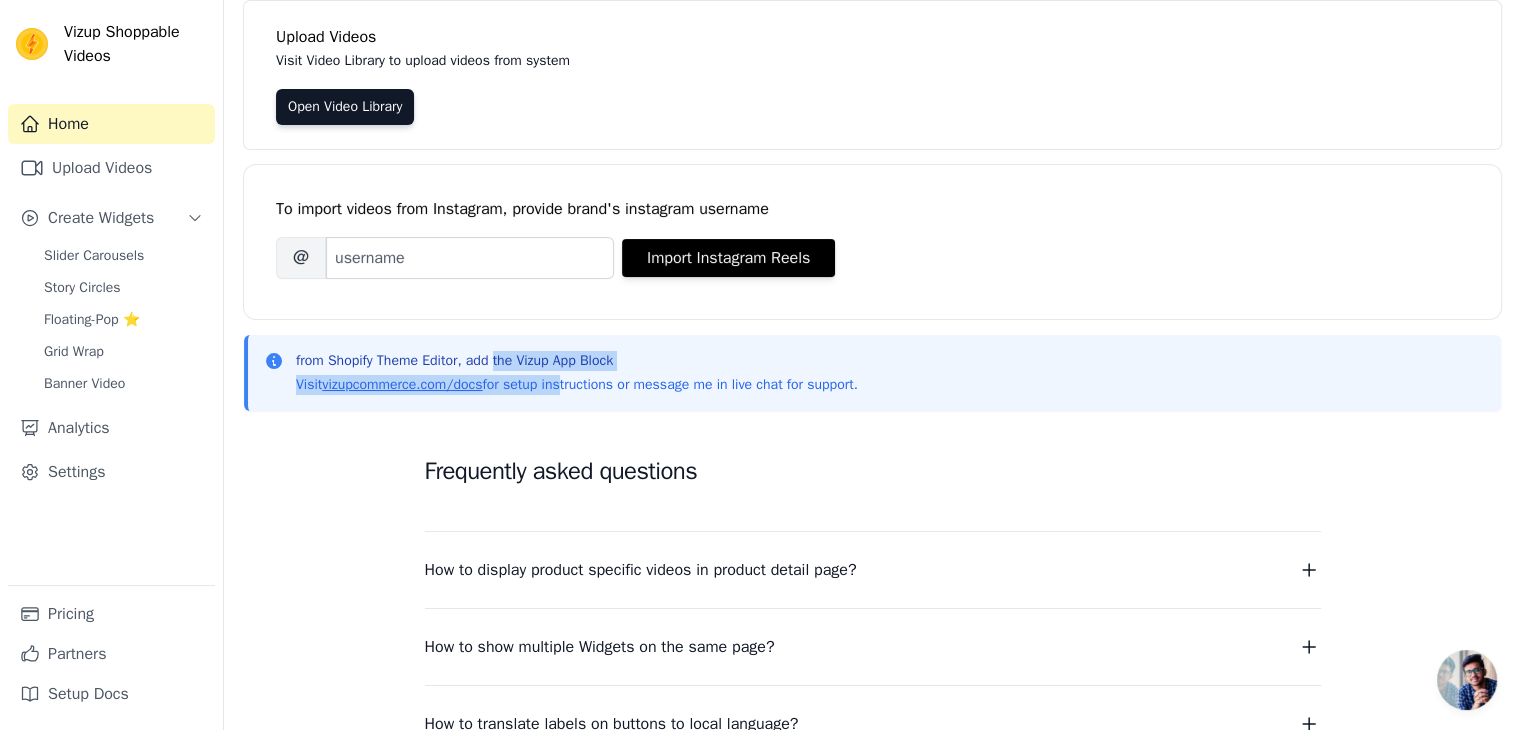 drag, startPoint x: 501, startPoint y: 368, endPoint x: 568, endPoint y: 372, distance: 67.11929 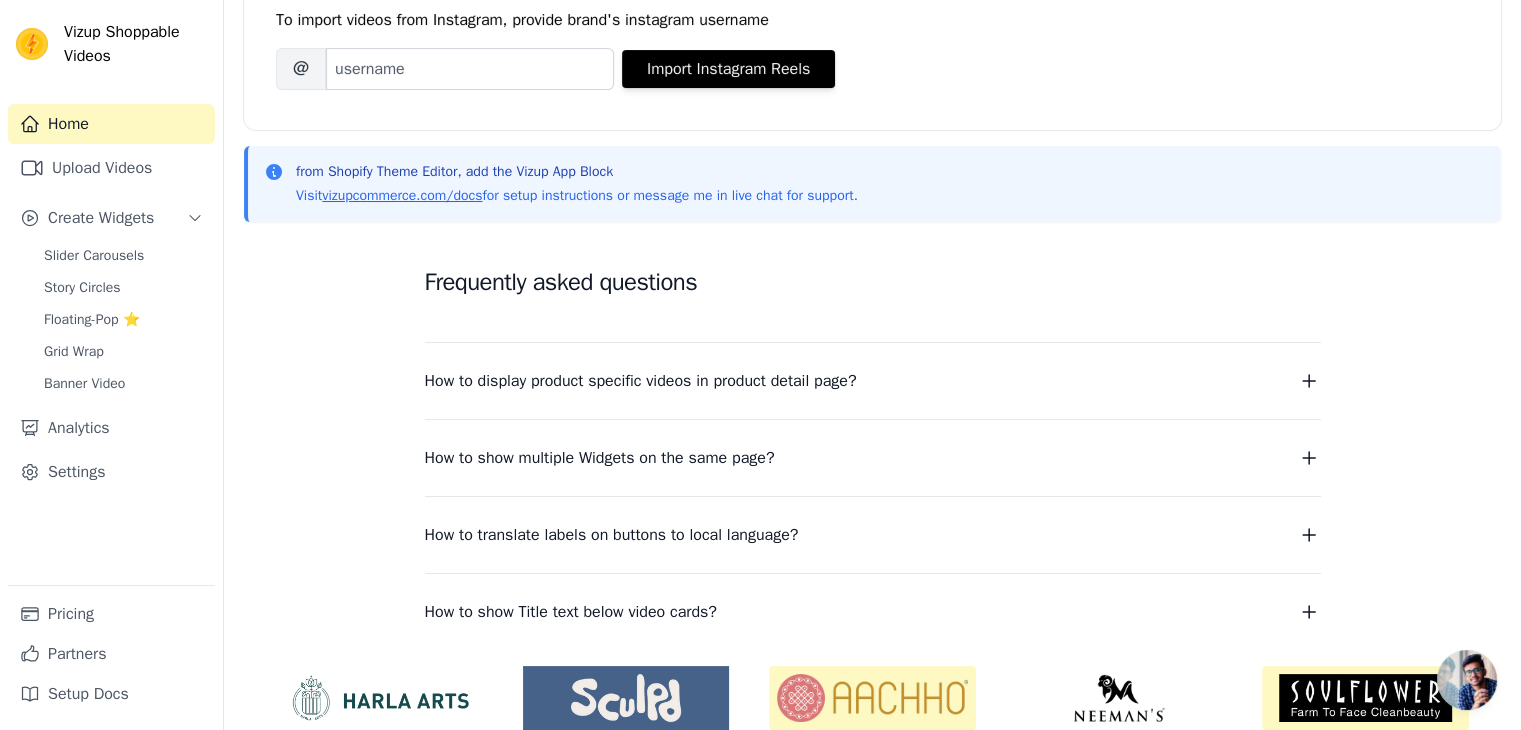 scroll, scrollTop: 310, scrollLeft: 0, axis: vertical 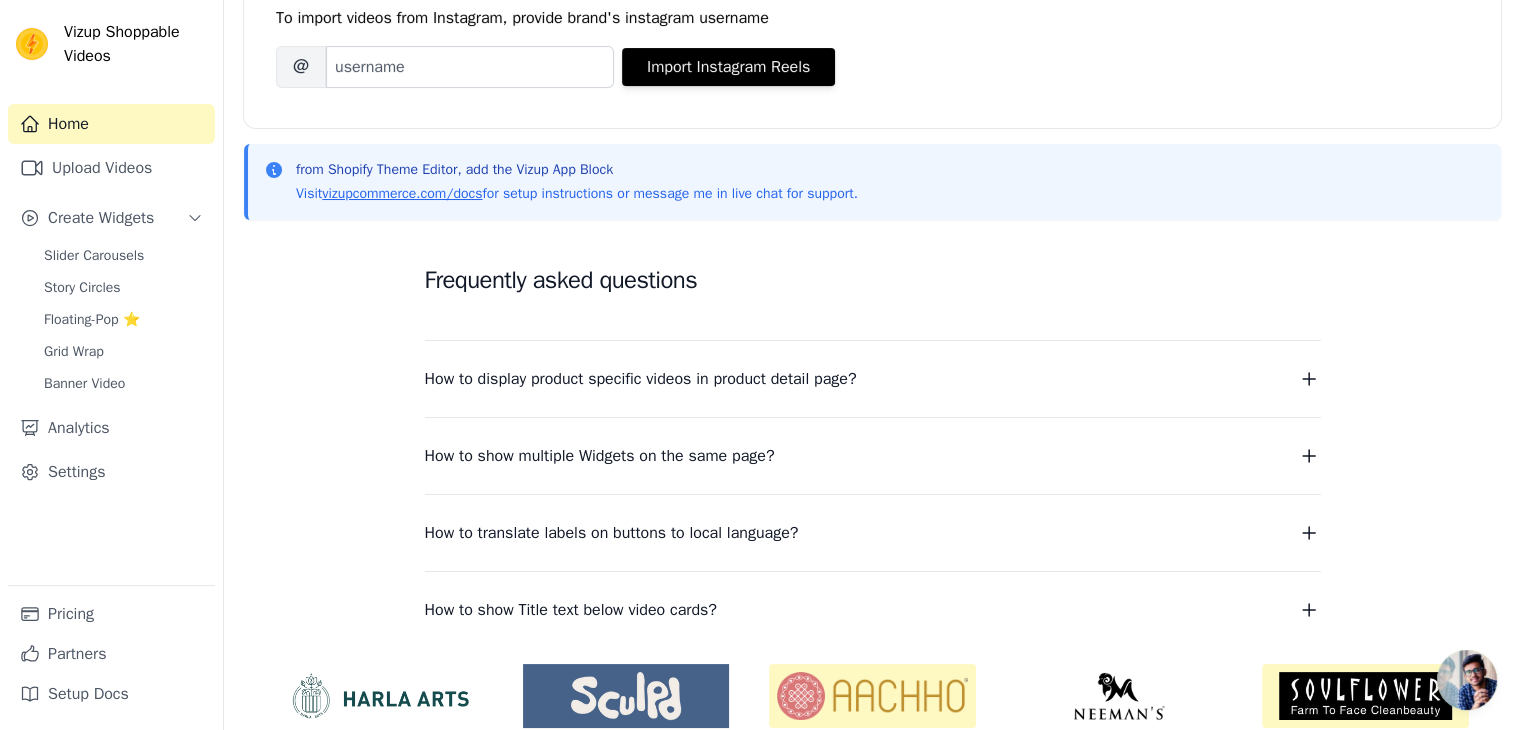 click on "How to display product specific videos in product detail page?" at bounding box center [641, 379] 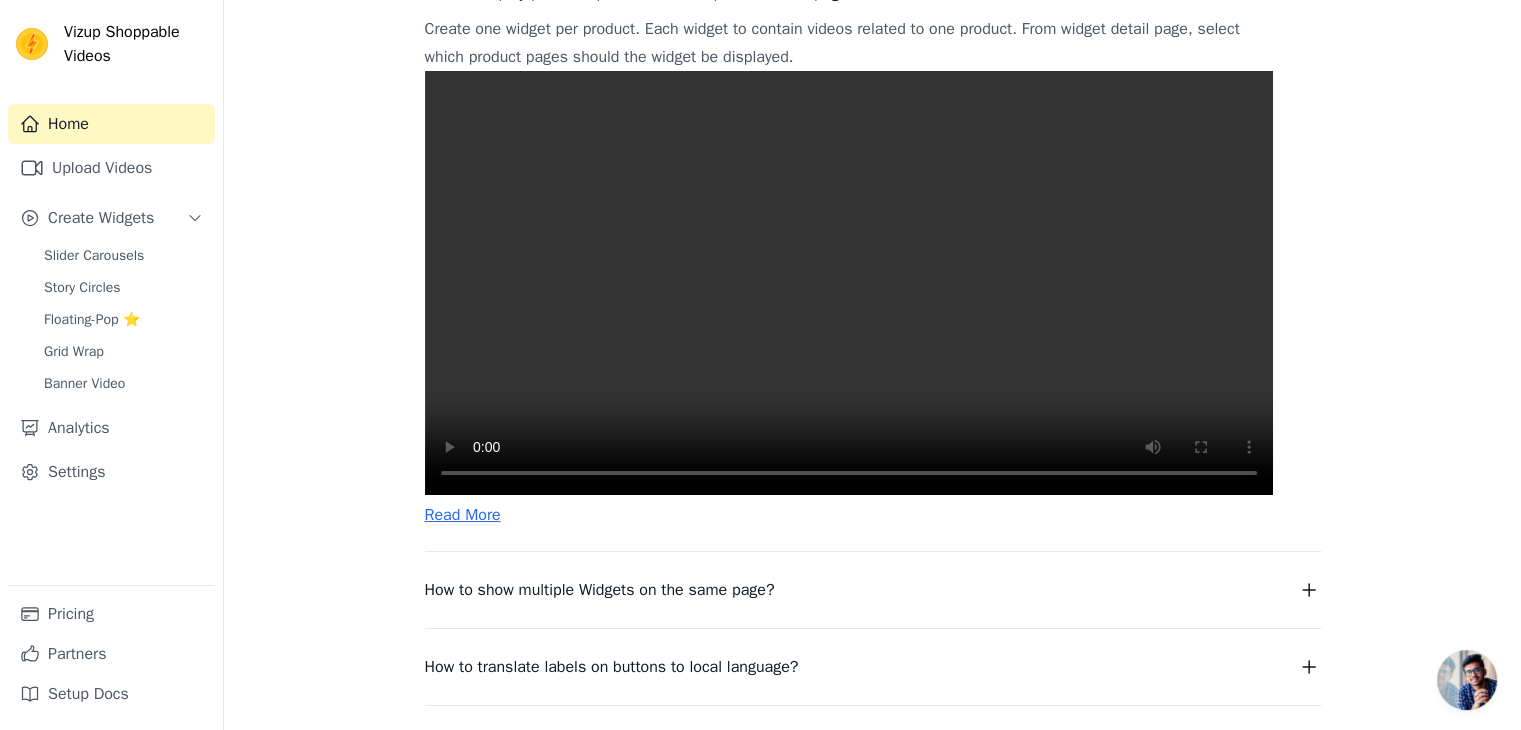 scroll, scrollTop: 696, scrollLeft: 0, axis: vertical 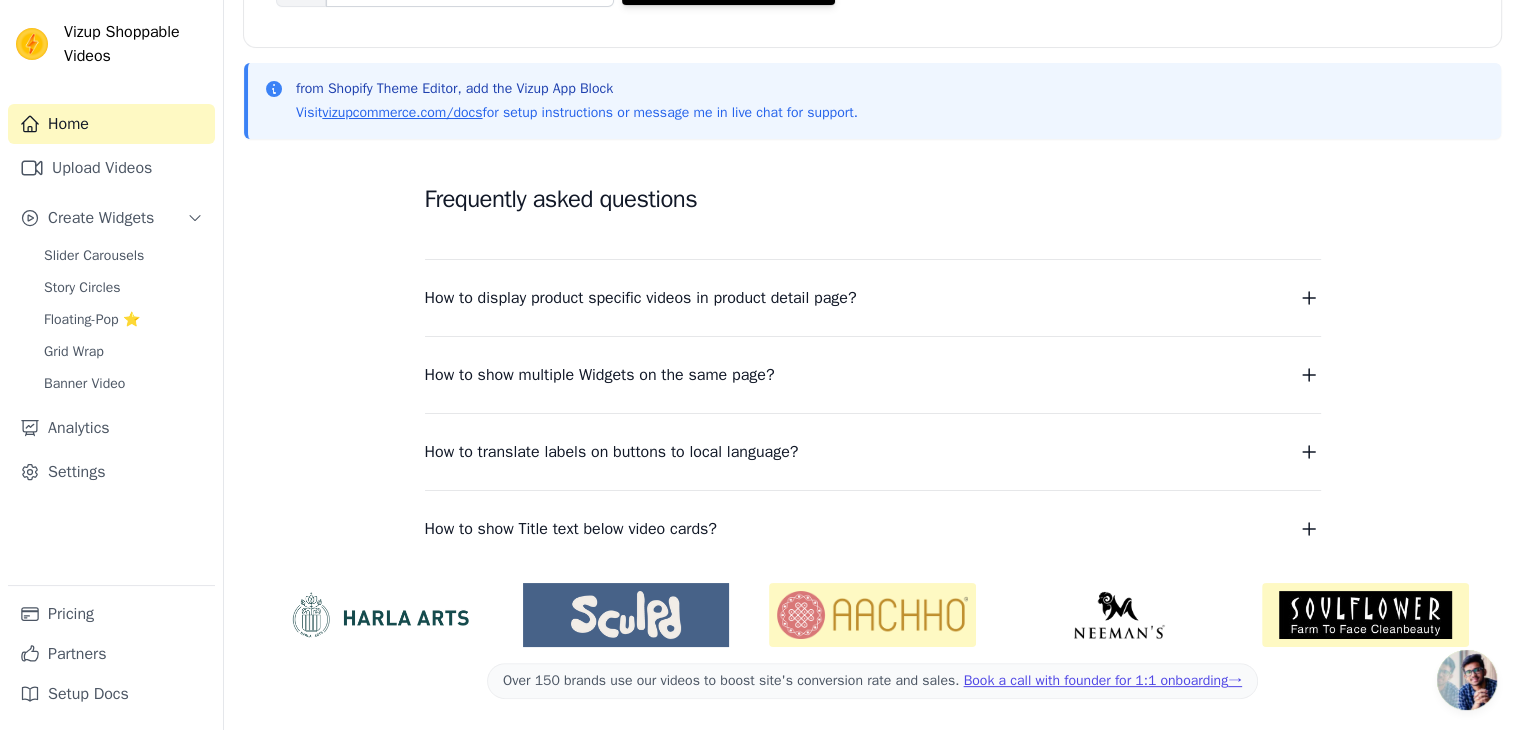 click on "How to display product specific videos in product detail page?" at bounding box center (641, 298) 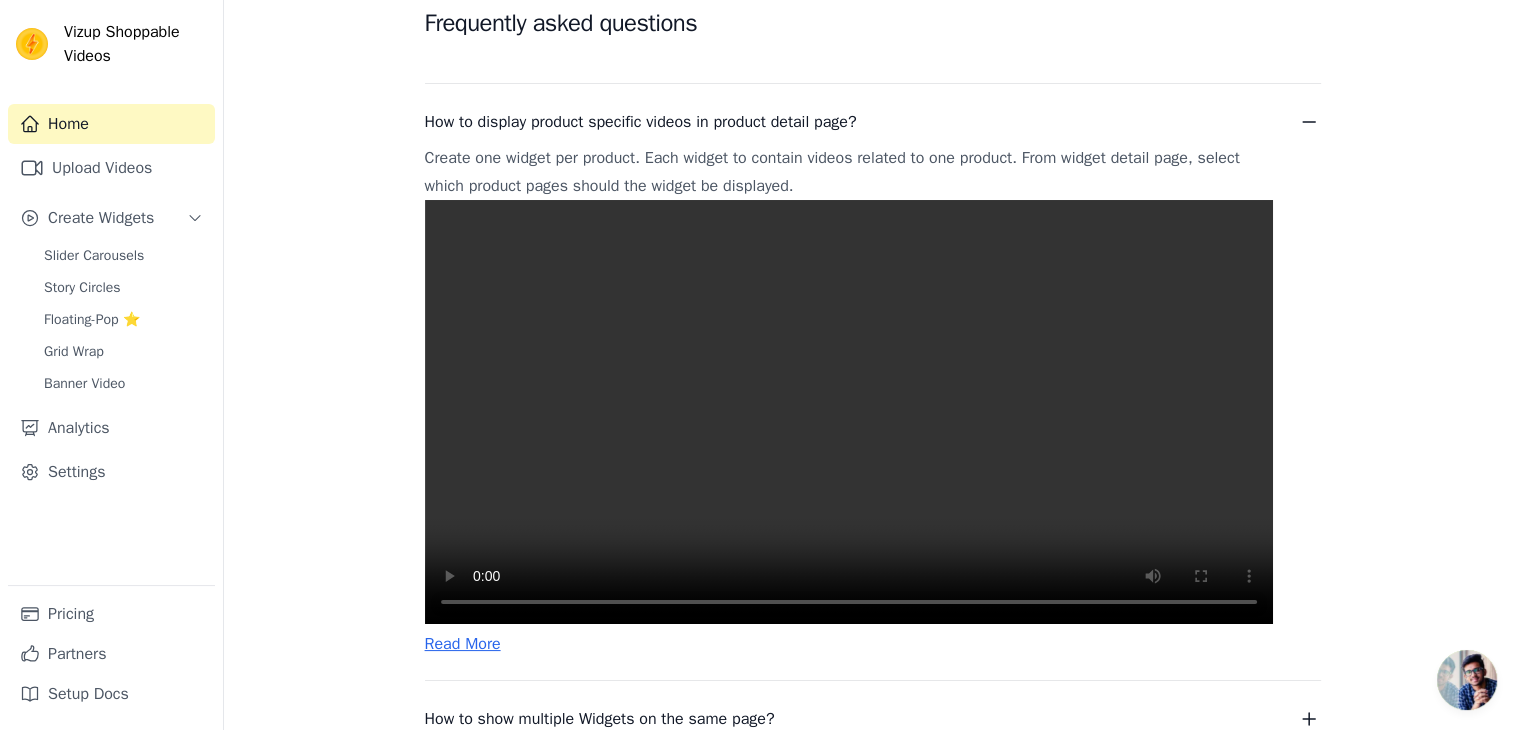scroll, scrollTop: 607, scrollLeft: 0, axis: vertical 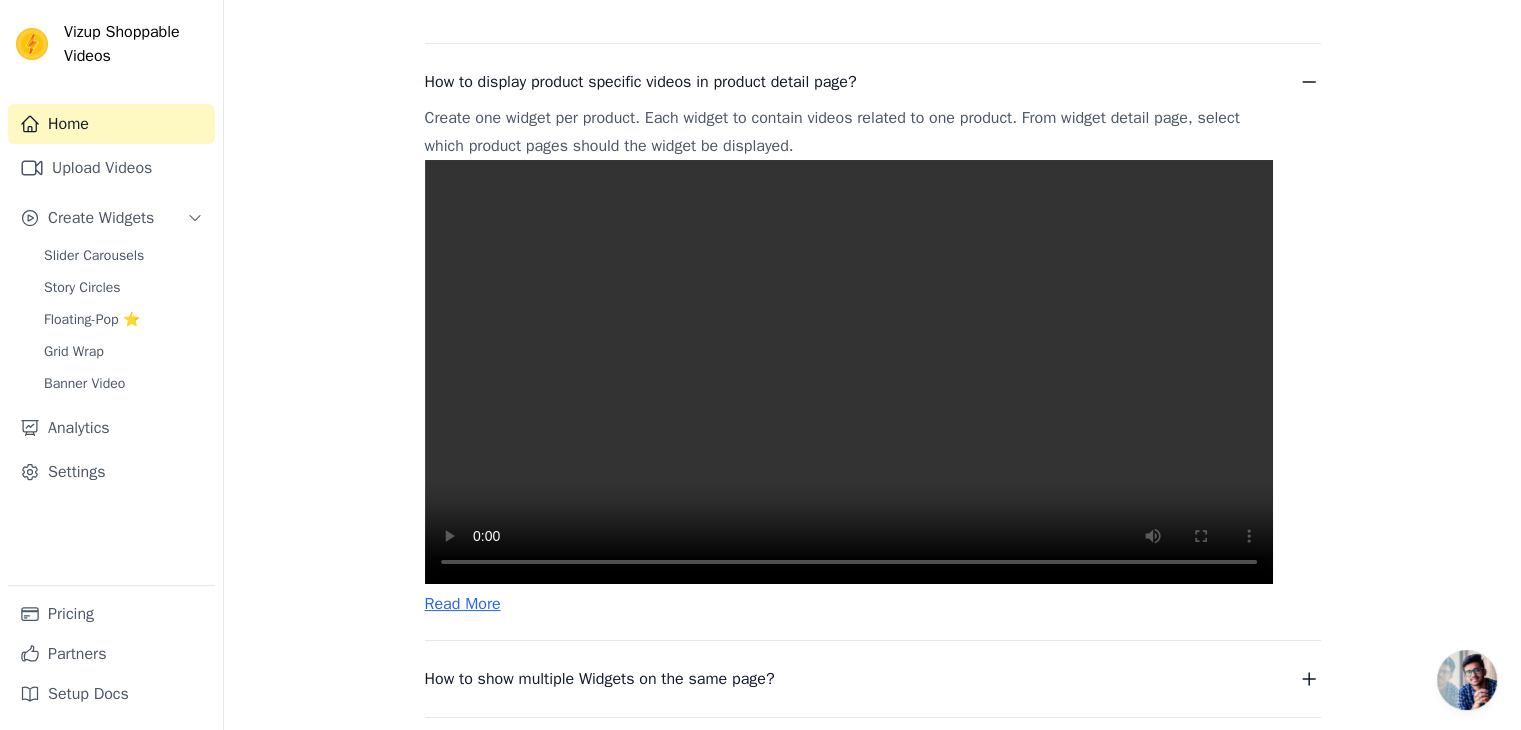 type 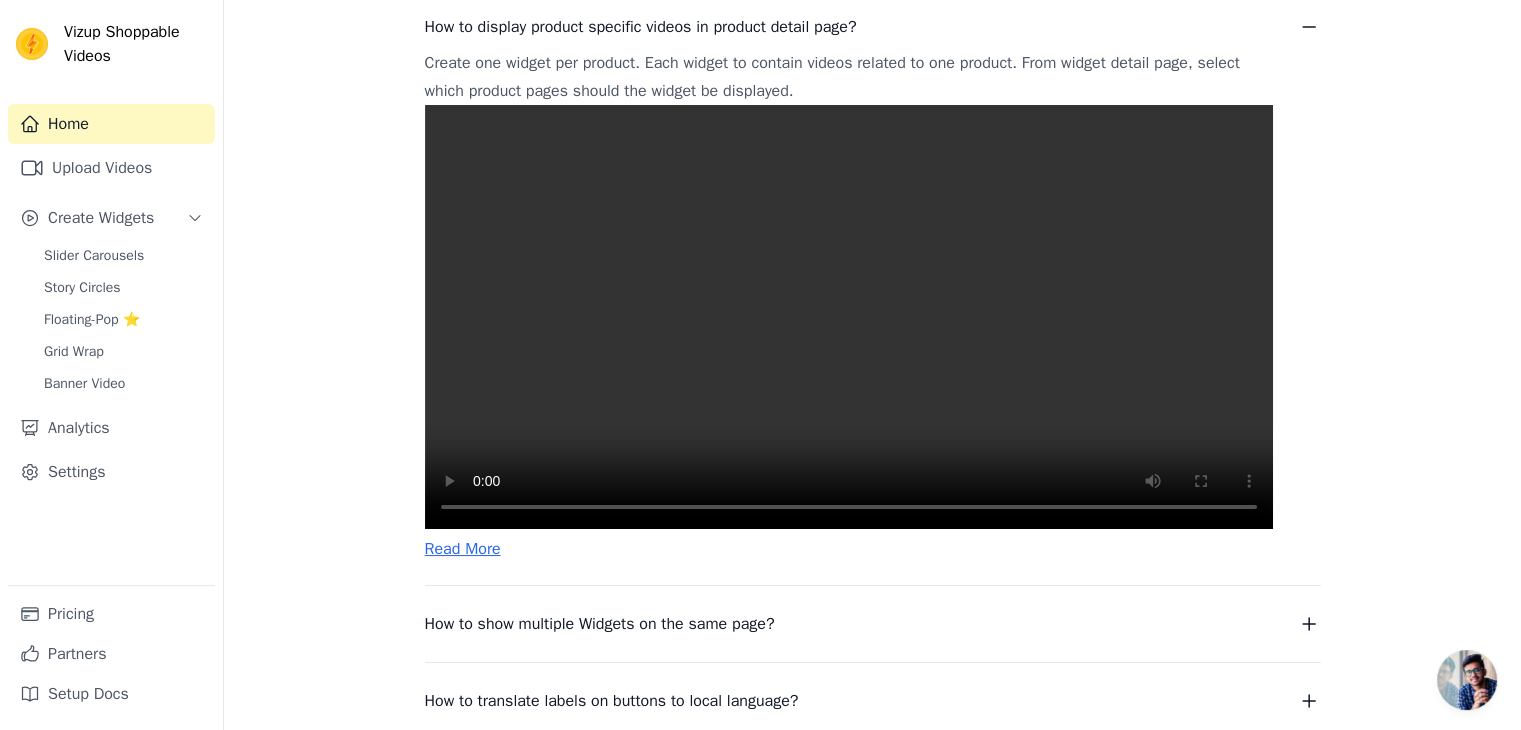 scroll, scrollTop: 663, scrollLeft: 0, axis: vertical 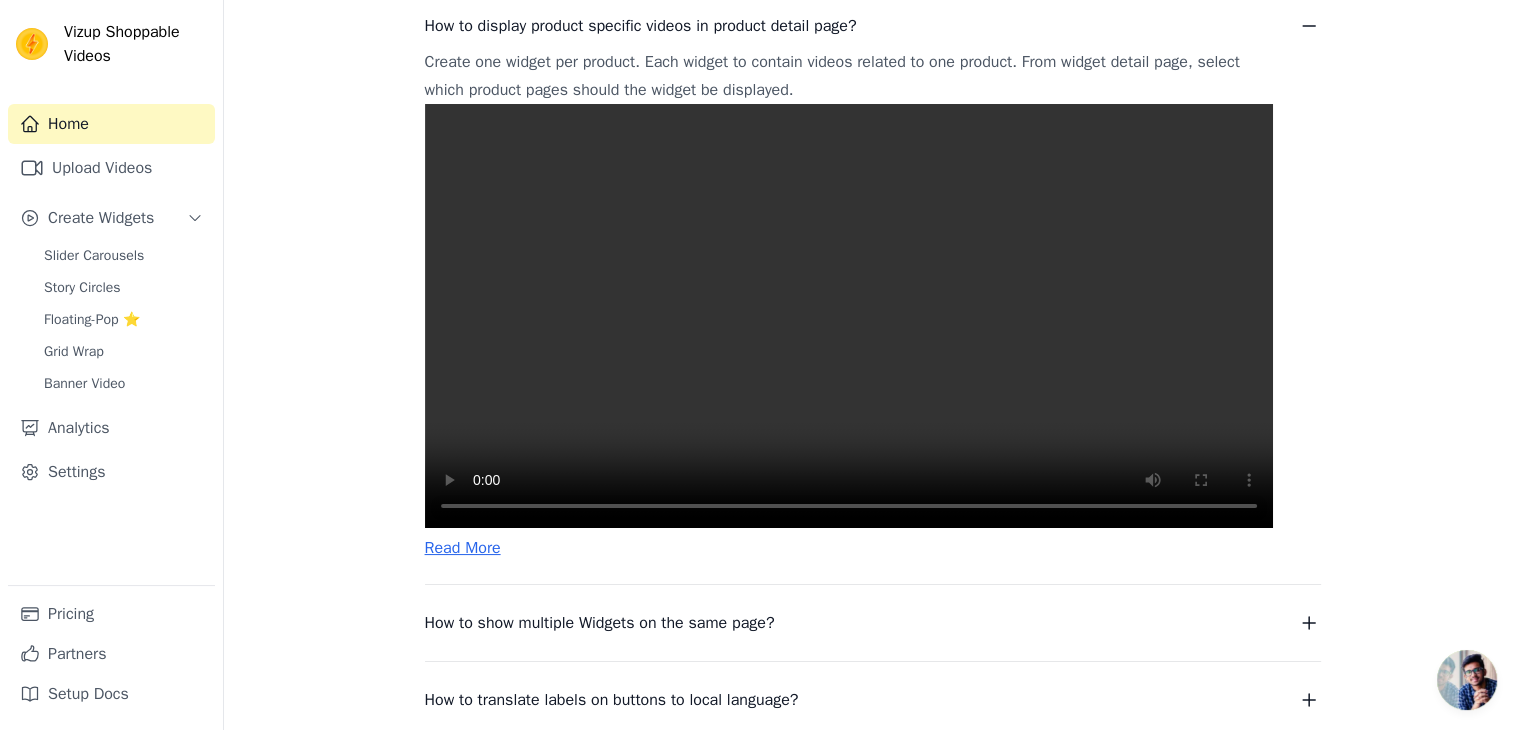click on "Frequently asked questions   How to display product specific videos in product detail page?       Create one widget per product. Each widget to contain videos related to one product. From widget detail page, select which product pages should the widget be displayed.
Read More   How to show multiple Widgets on the same page?       In the input text box,  Widget Name (optional)  enter the name of the widget you want to show.   Read More   How to translate labels on buttons to local language?       To translate labels on button, visit Settings page   Read More   How to show Title text below video cards?       To tag your videos with a title and caption, Click on the link provided below.
Read More" at bounding box center [872, 349] 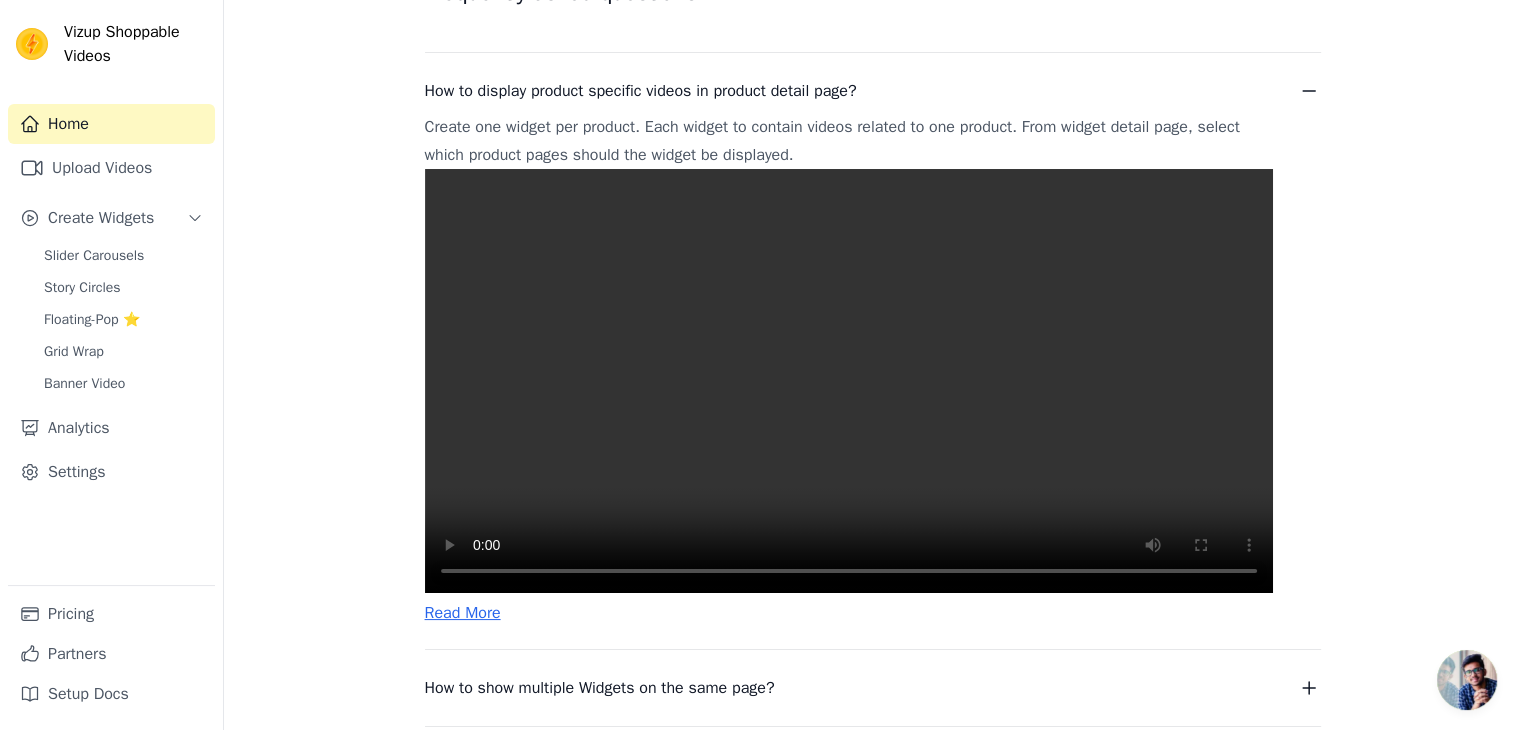 scroll, scrollTop: 604, scrollLeft: 0, axis: vertical 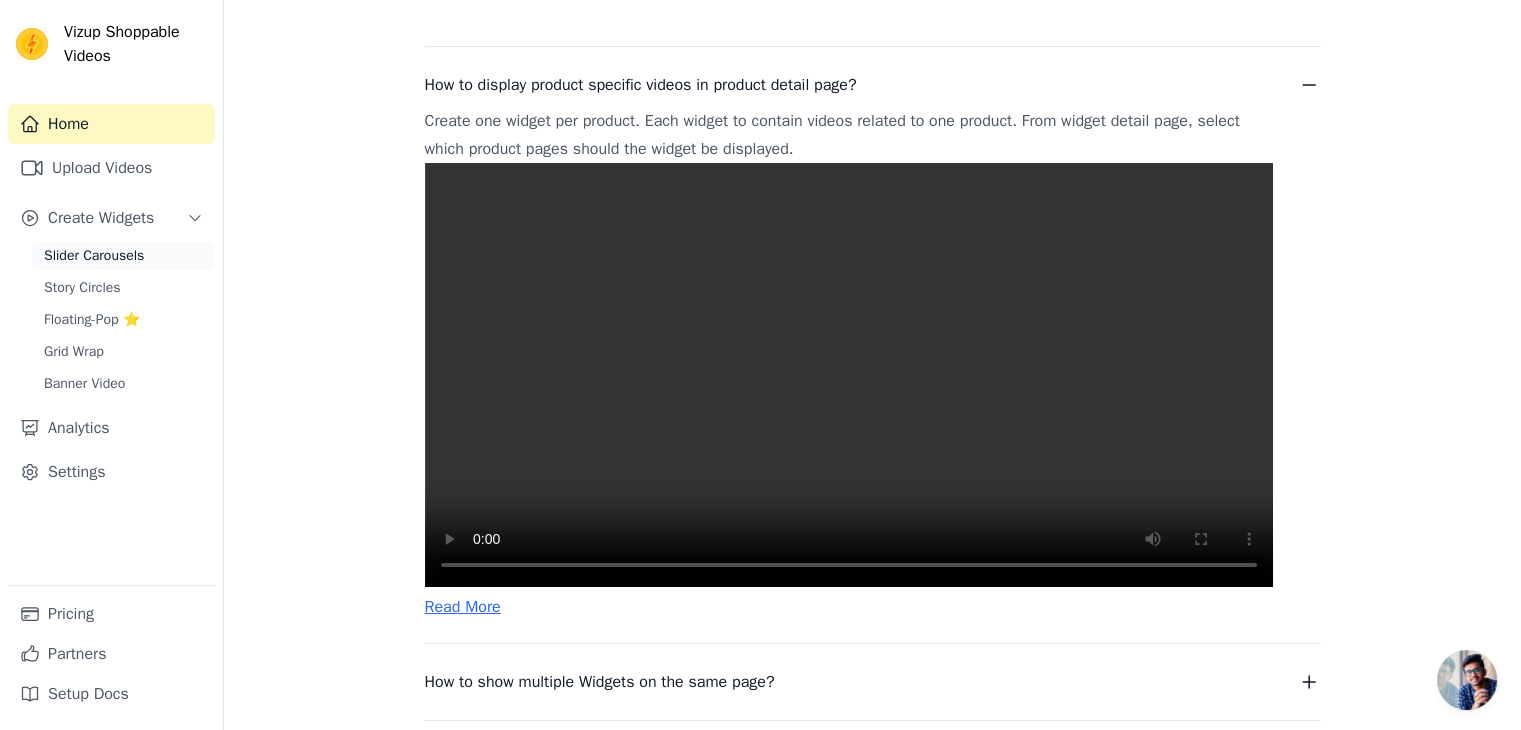 click on "Slider Carousels" at bounding box center (94, 256) 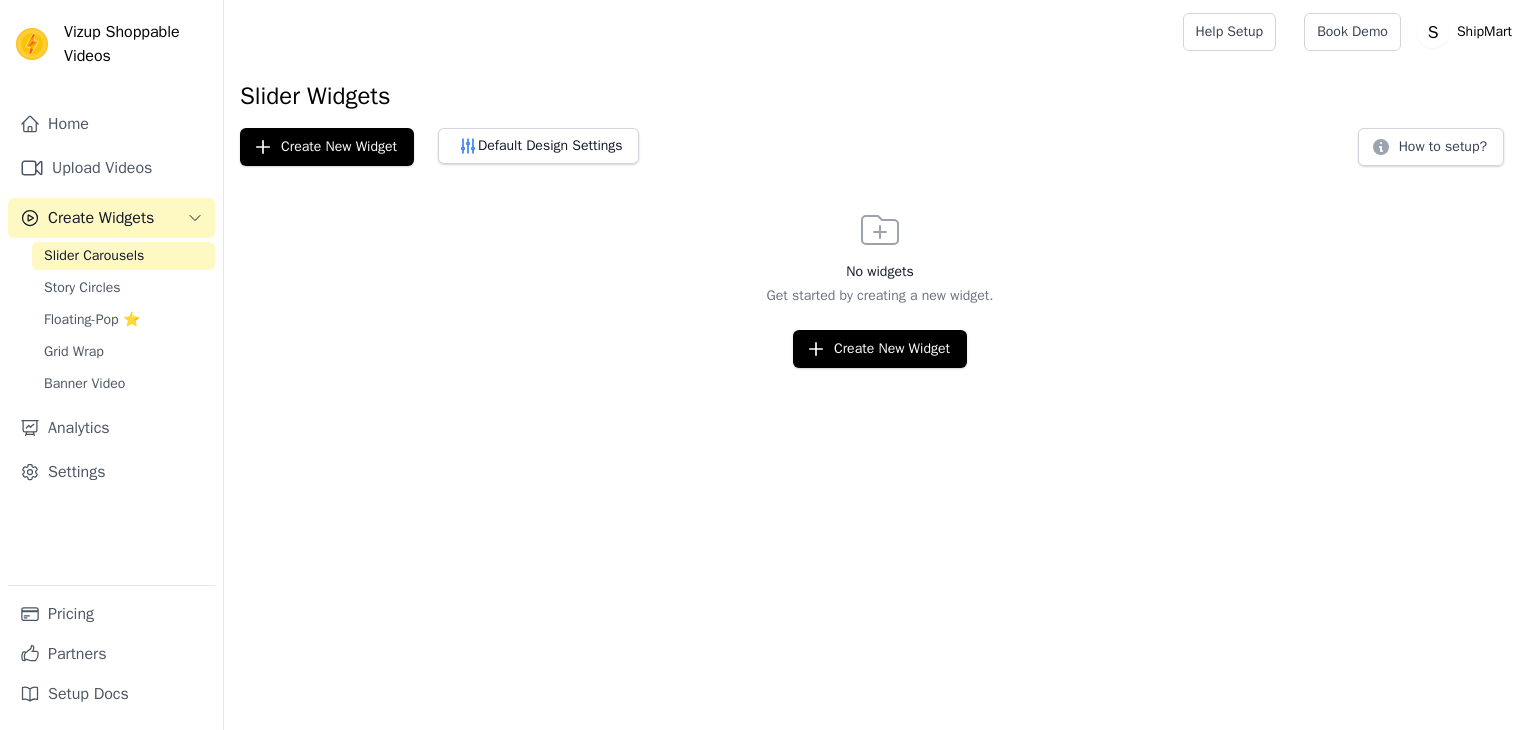 scroll, scrollTop: 0, scrollLeft: 0, axis: both 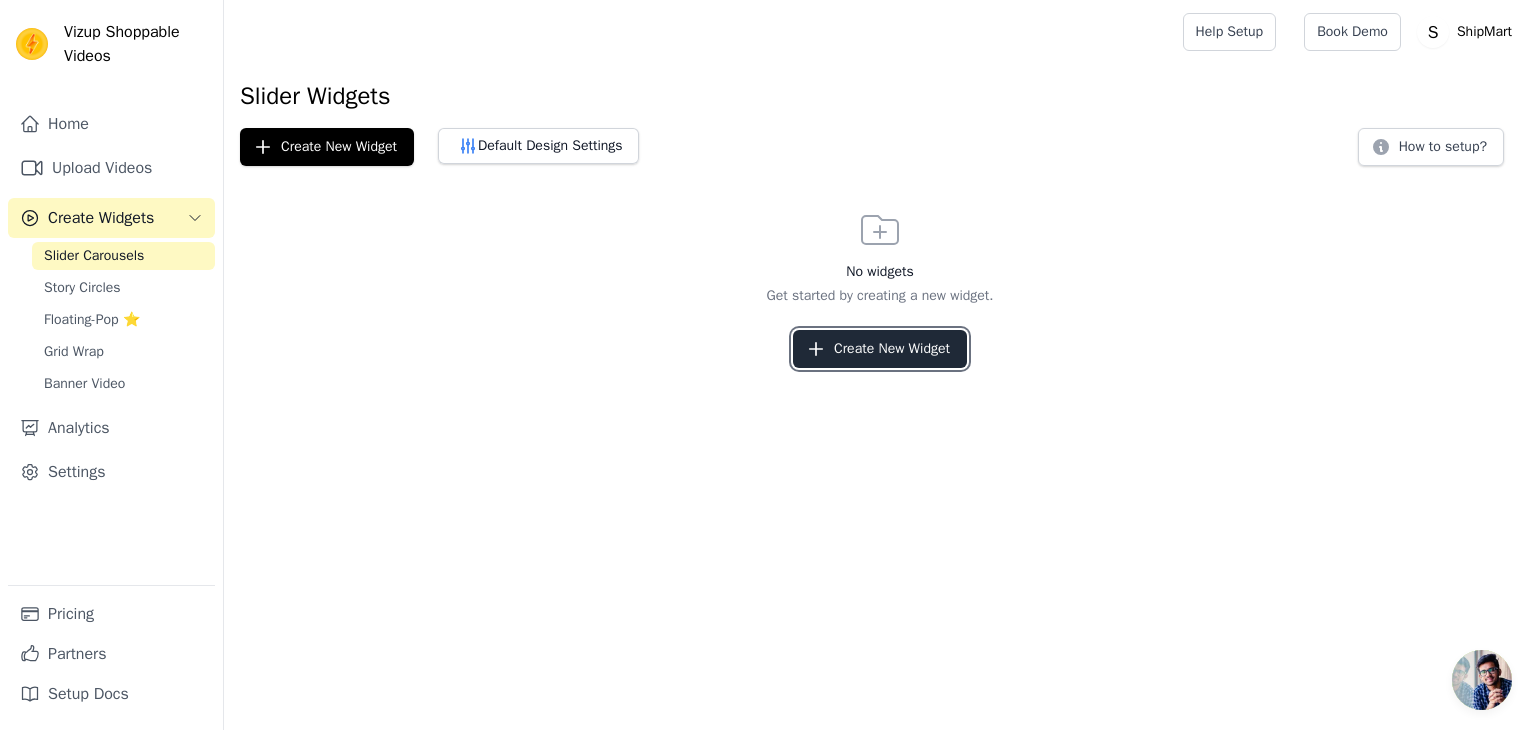 click on "Create New Widget" at bounding box center (880, 349) 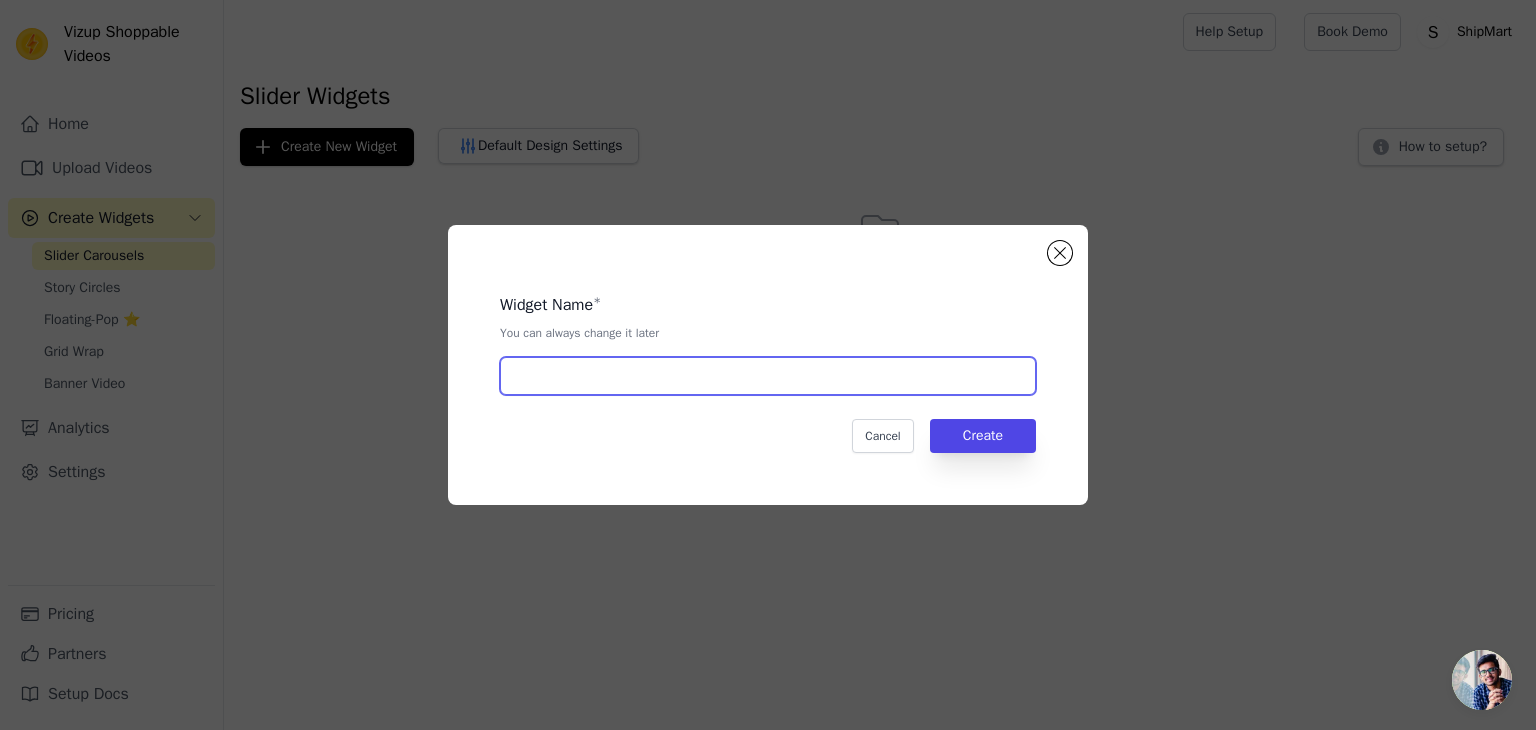 click at bounding box center [768, 376] 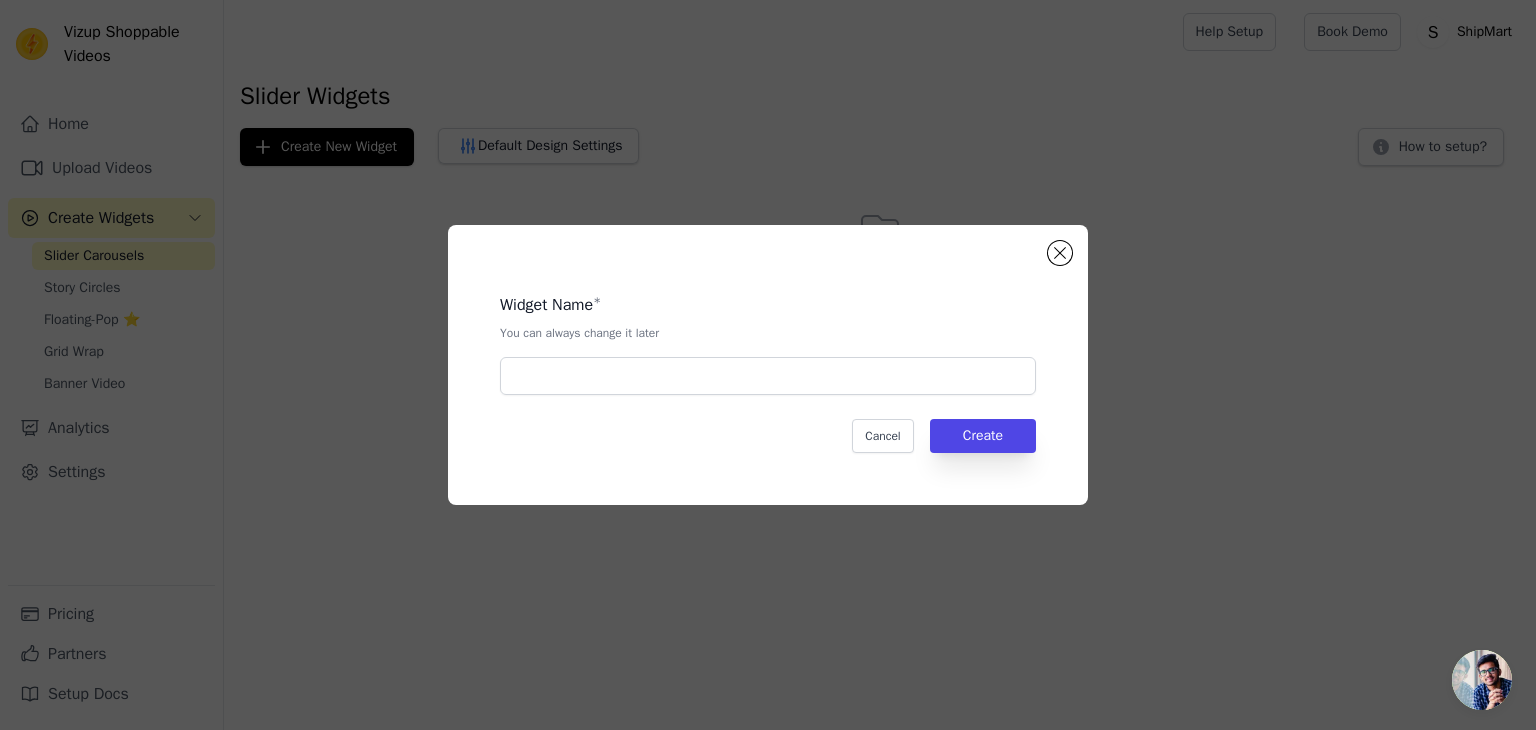 click on "Widget Name   *   You can always change it later       Cancel   Create" 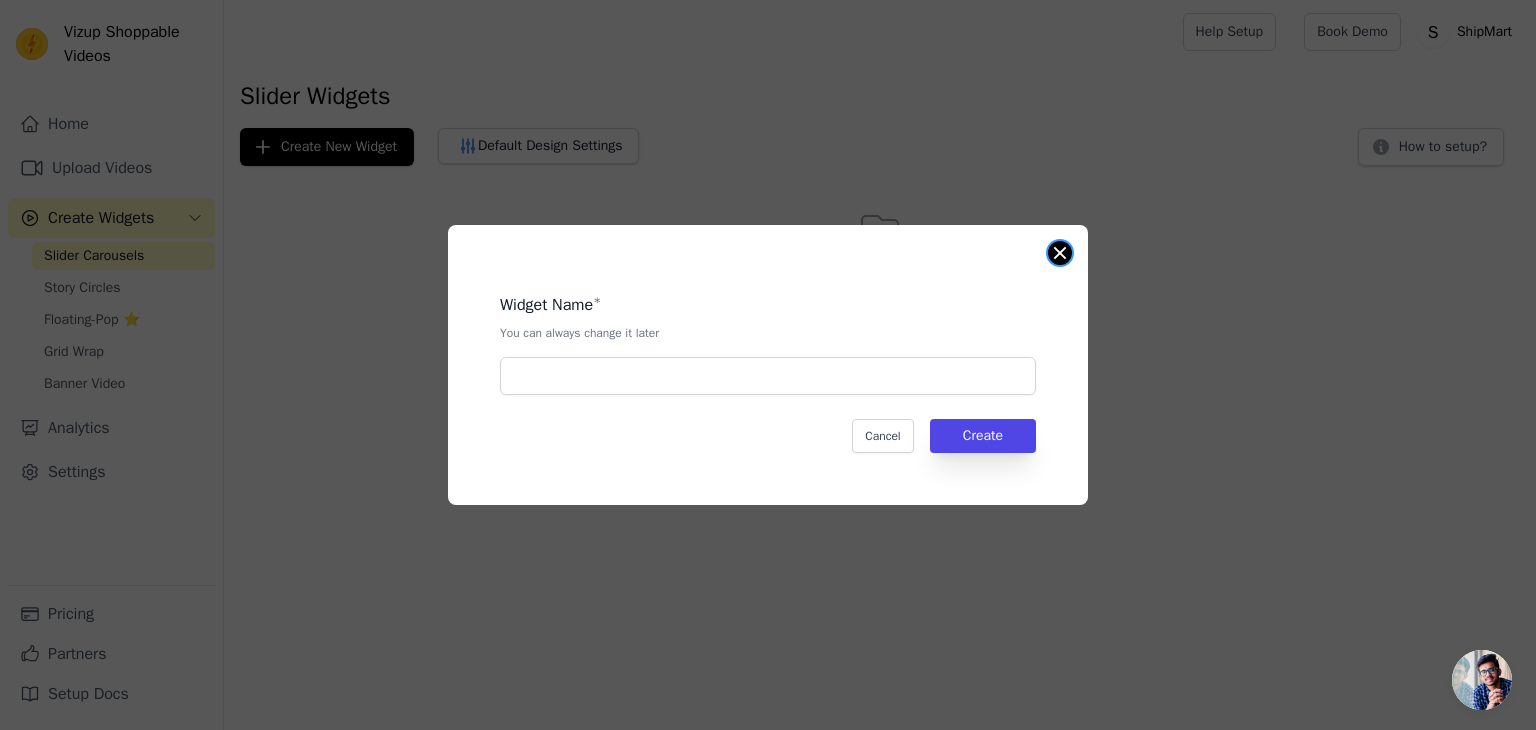 click at bounding box center (1060, 253) 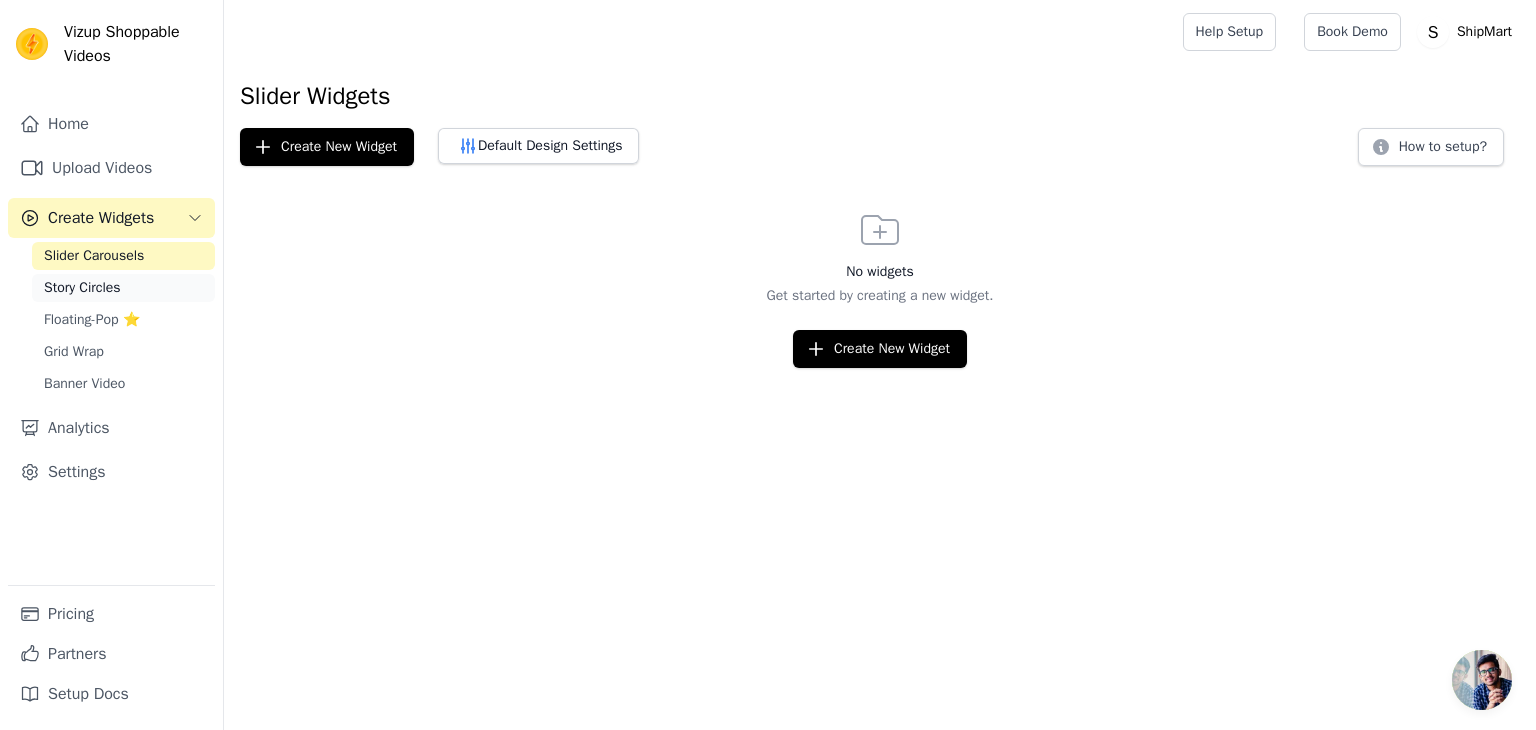click on "Story Circles" at bounding box center (123, 288) 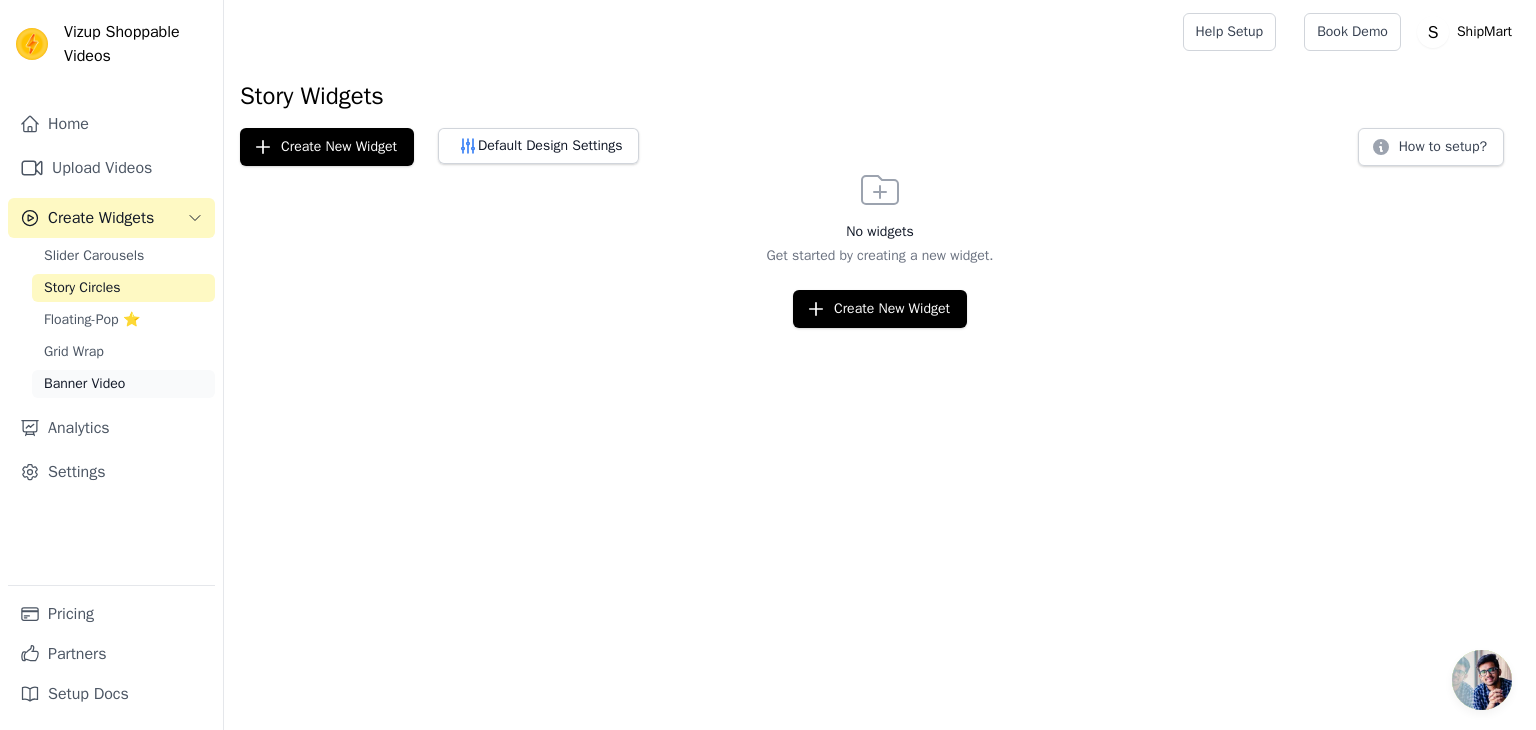 click on "Banner Video" at bounding box center [84, 384] 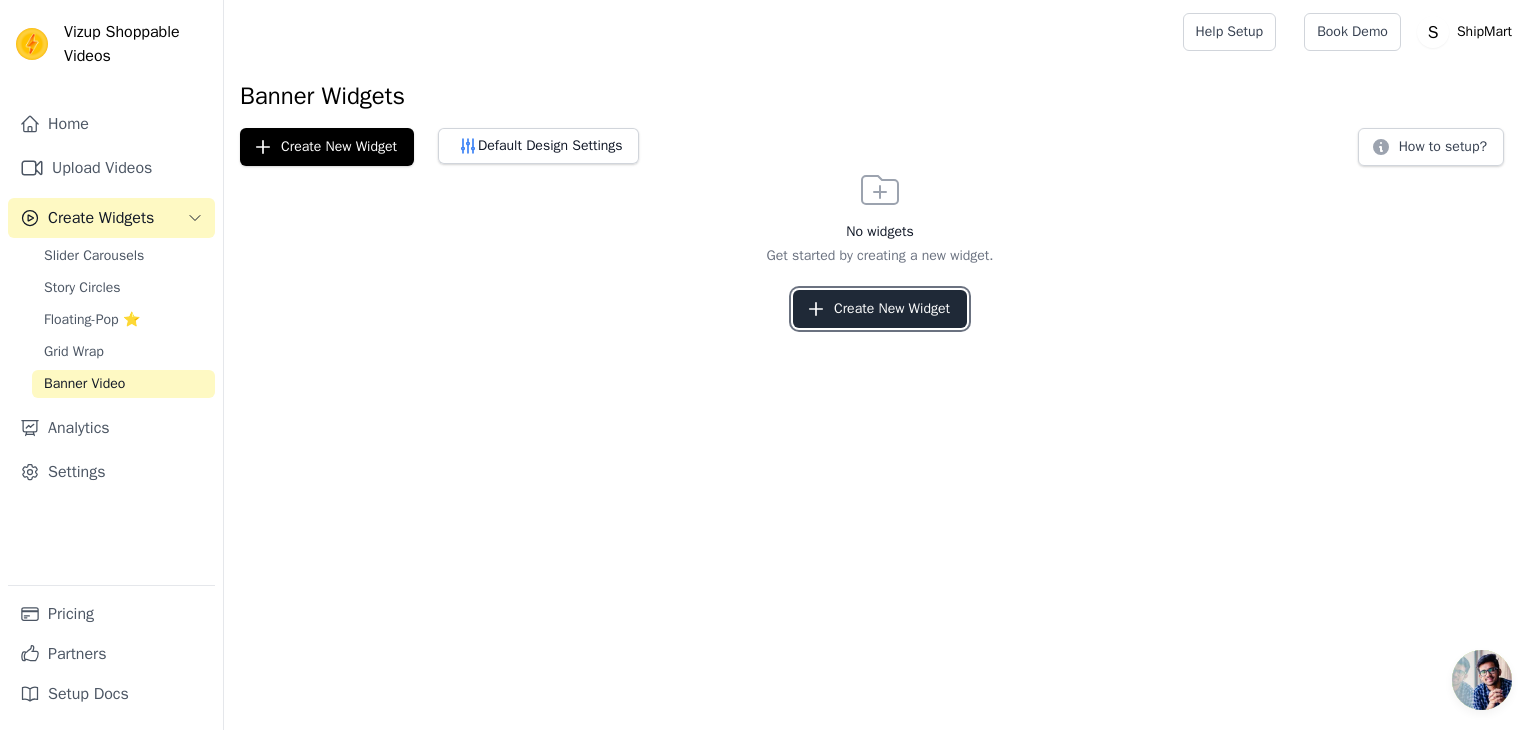 click on "Create New Widget" at bounding box center [880, 309] 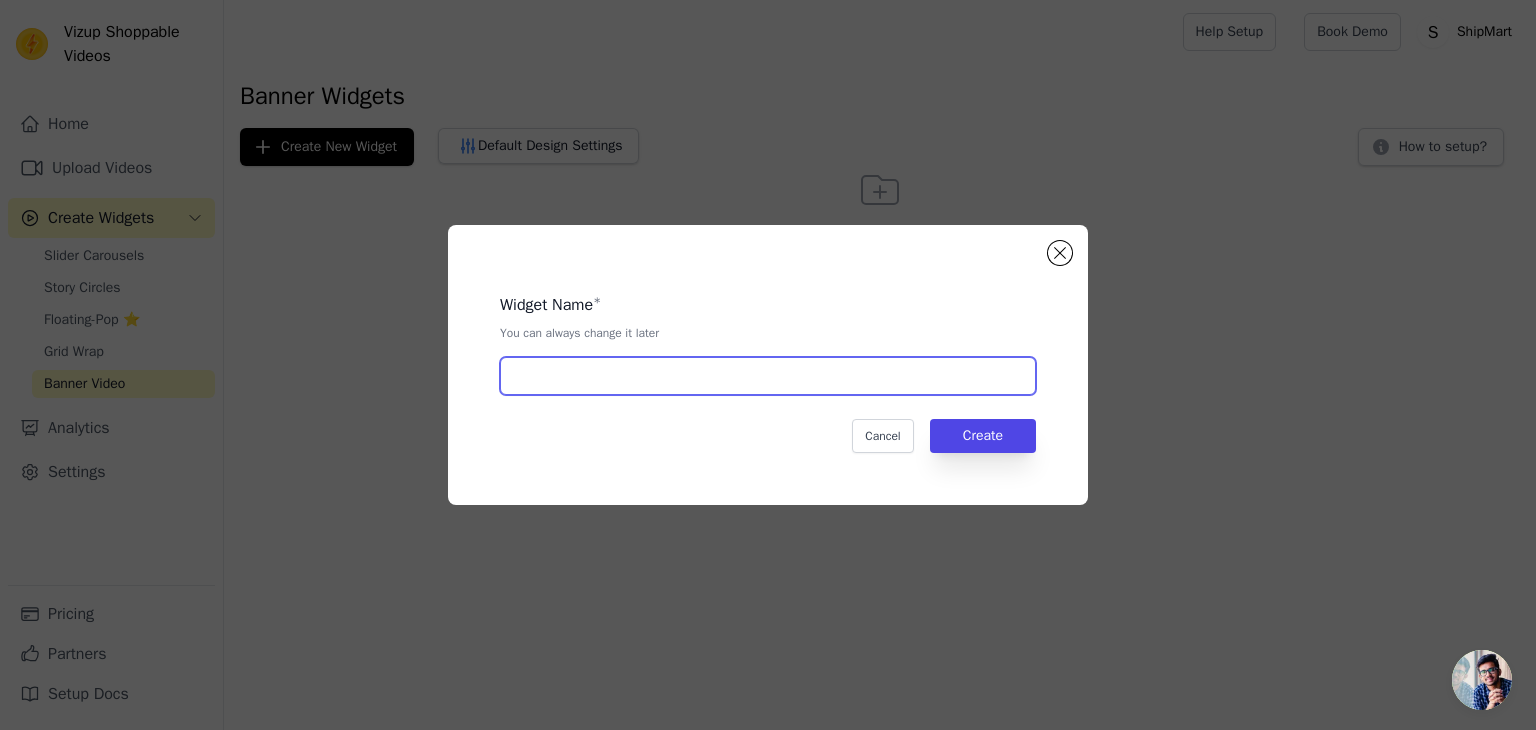 click at bounding box center [768, 376] 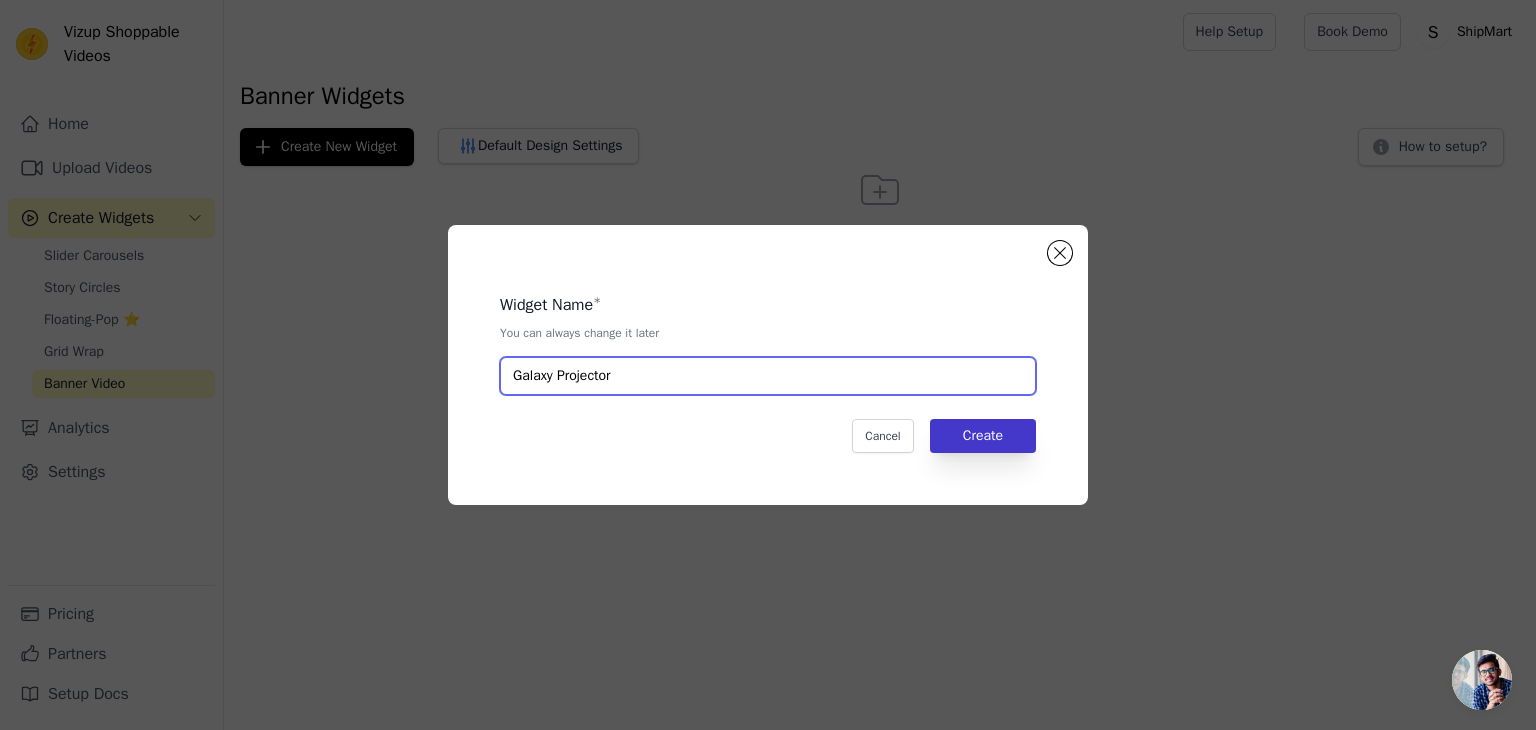 type on "Galaxy Projector" 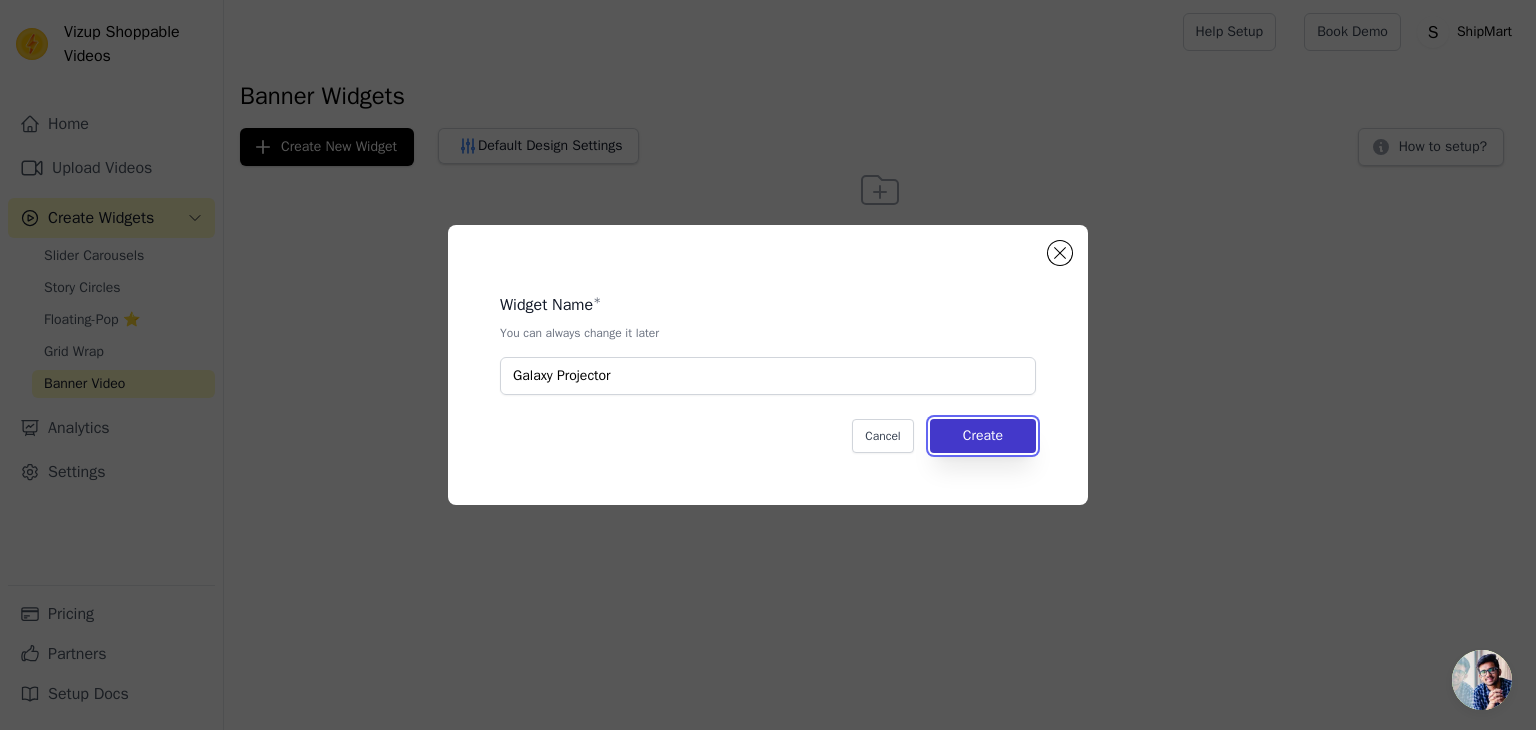 click on "Create" at bounding box center [983, 436] 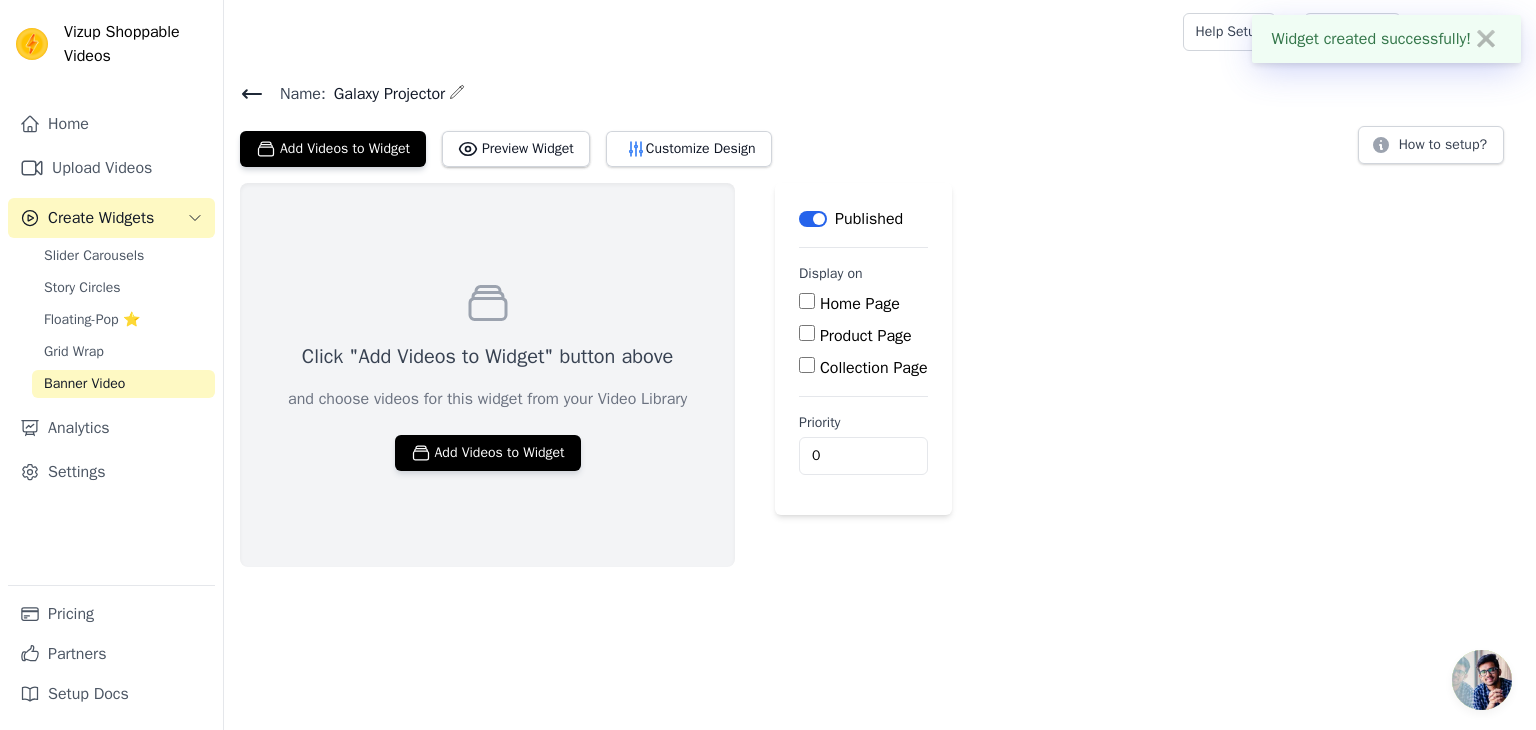 click on "Product Page" at bounding box center [807, 333] 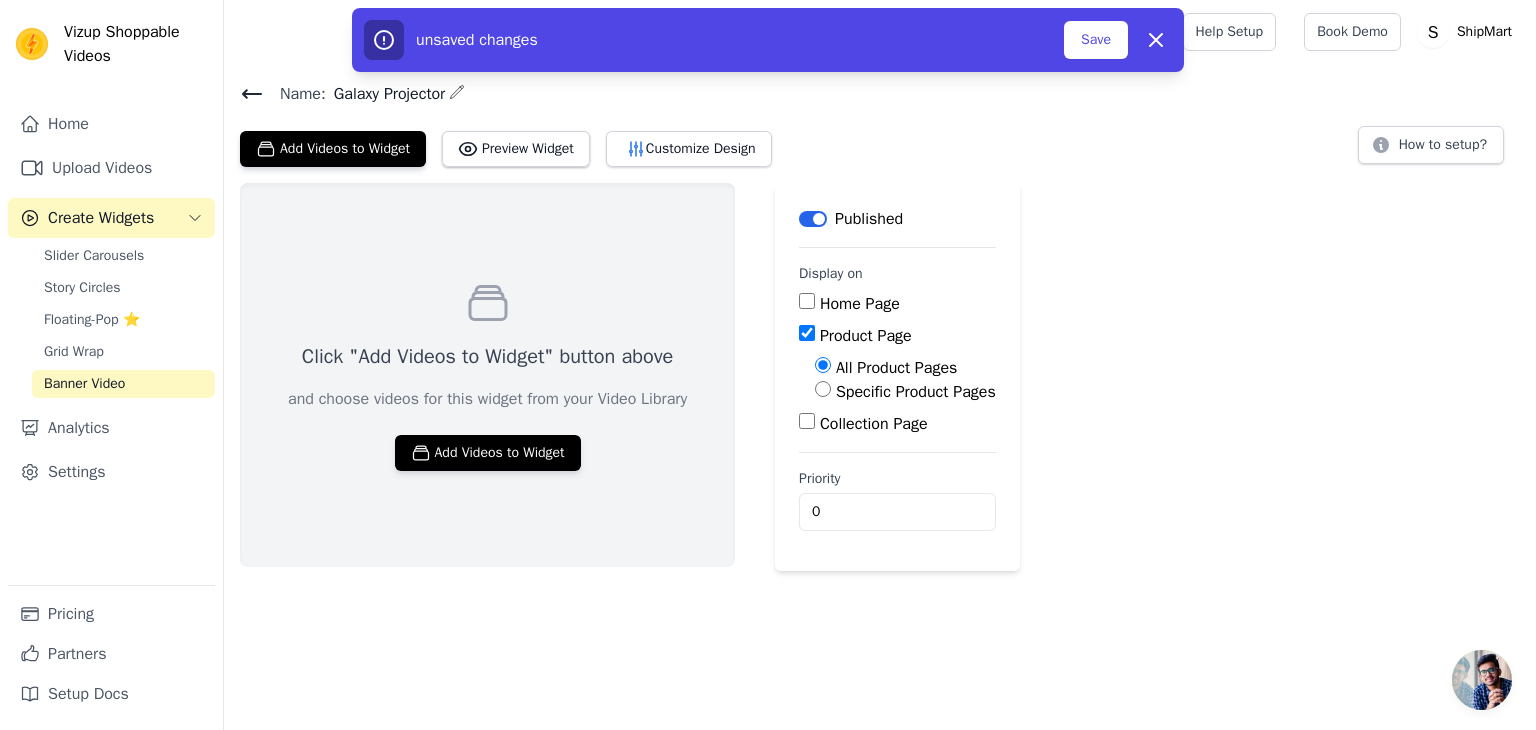 click on "Specific Product Pages" at bounding box center [823, 389] 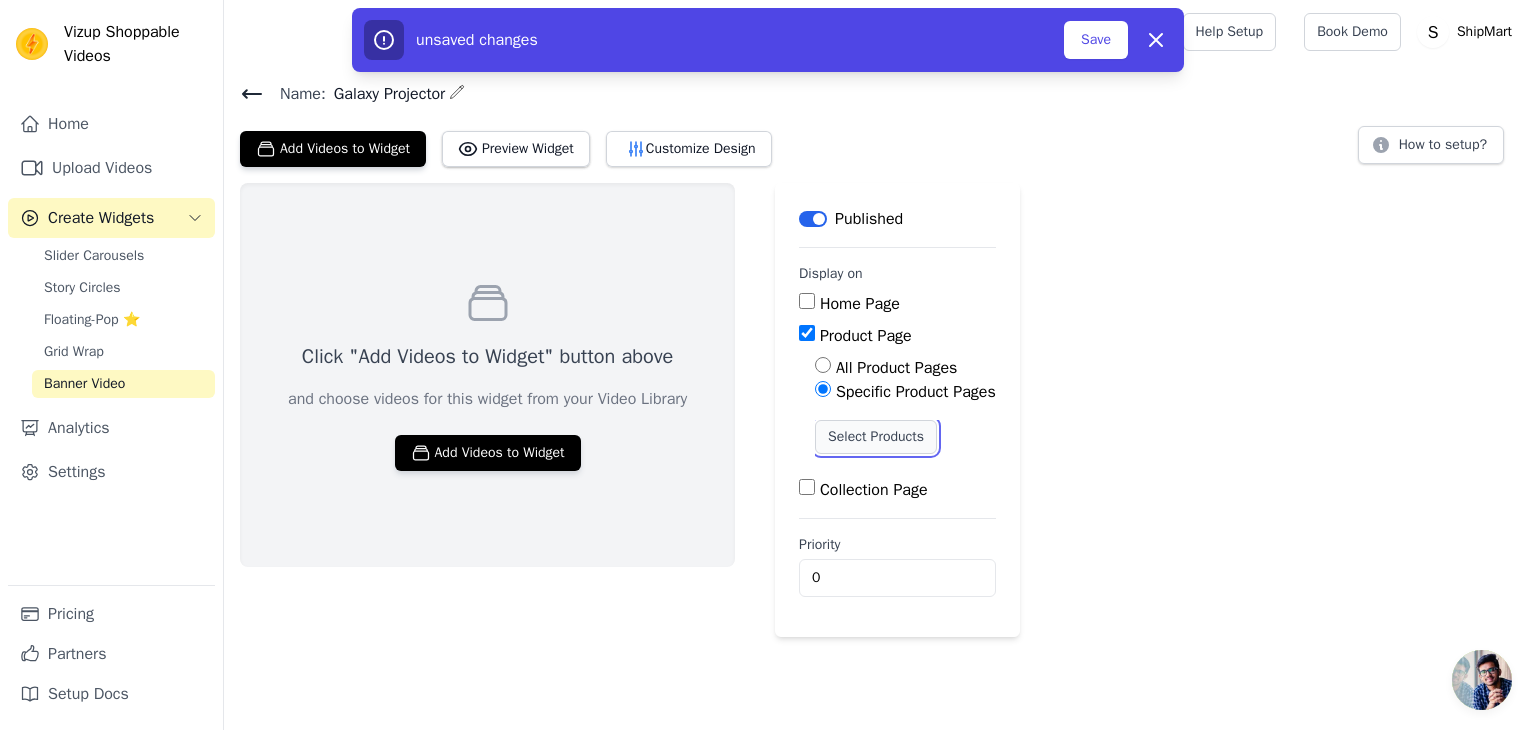 click on "Select Products" at bounding box center [876, 437] 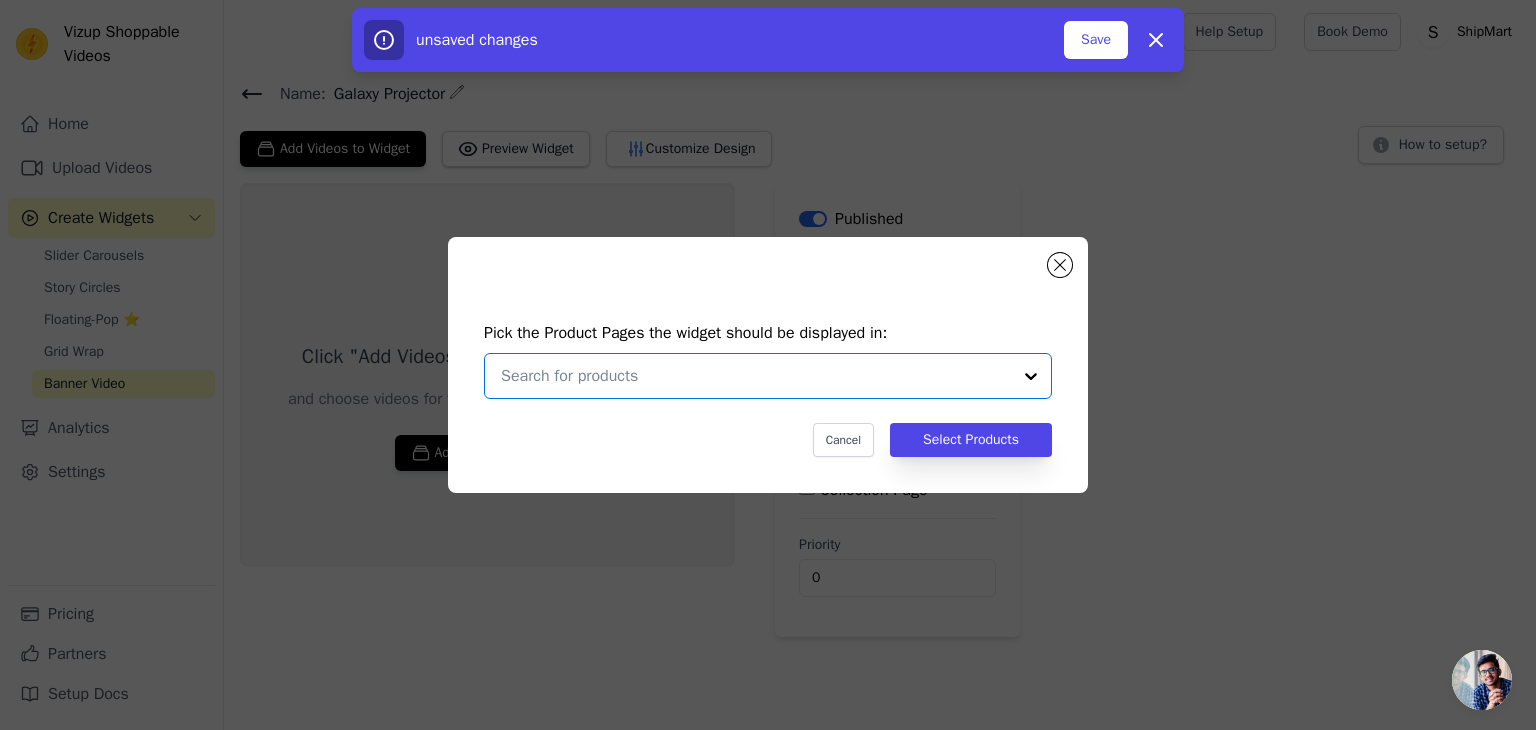 click at bounding box center (756, 376) 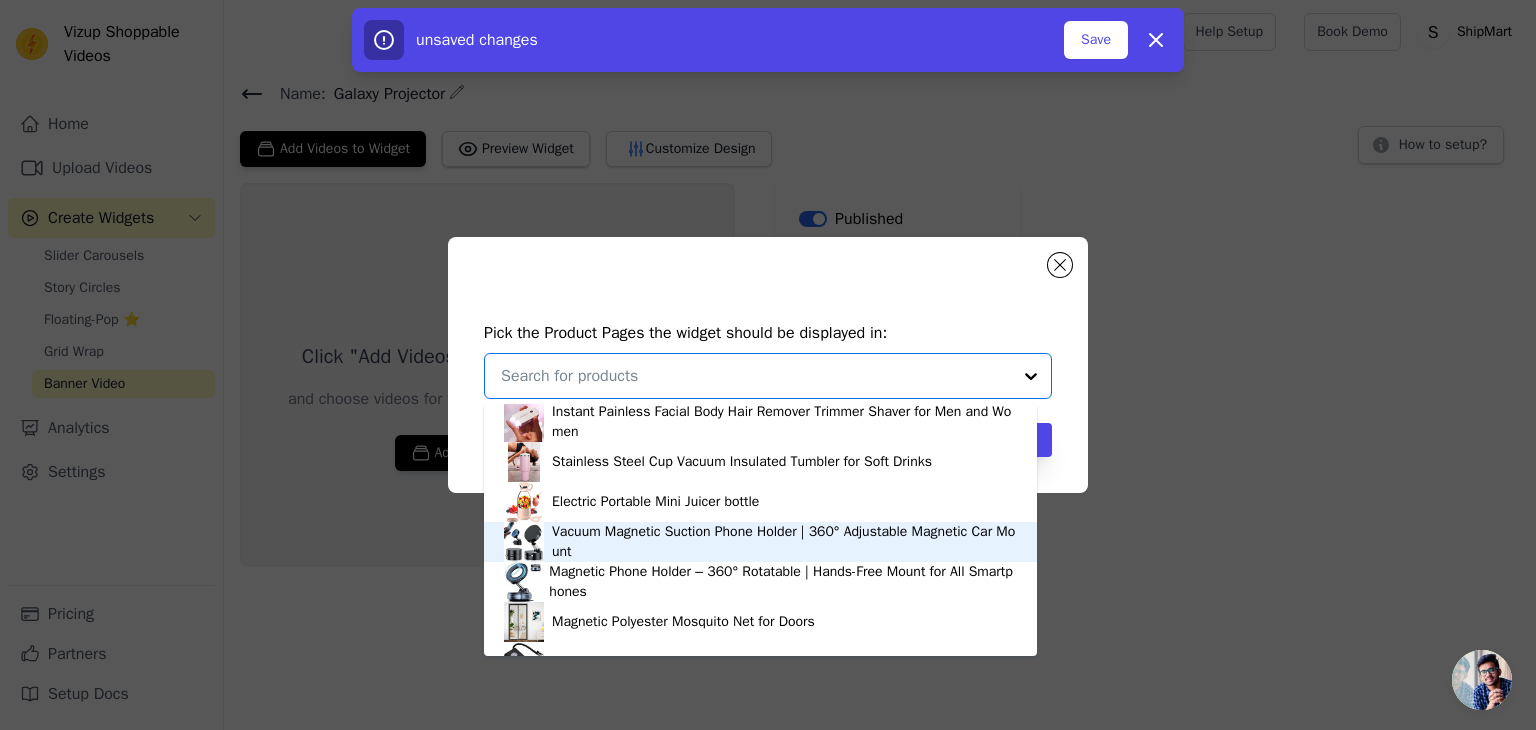 scroll, scrollTop: 353, scrollLeft: 0, axis: vertical 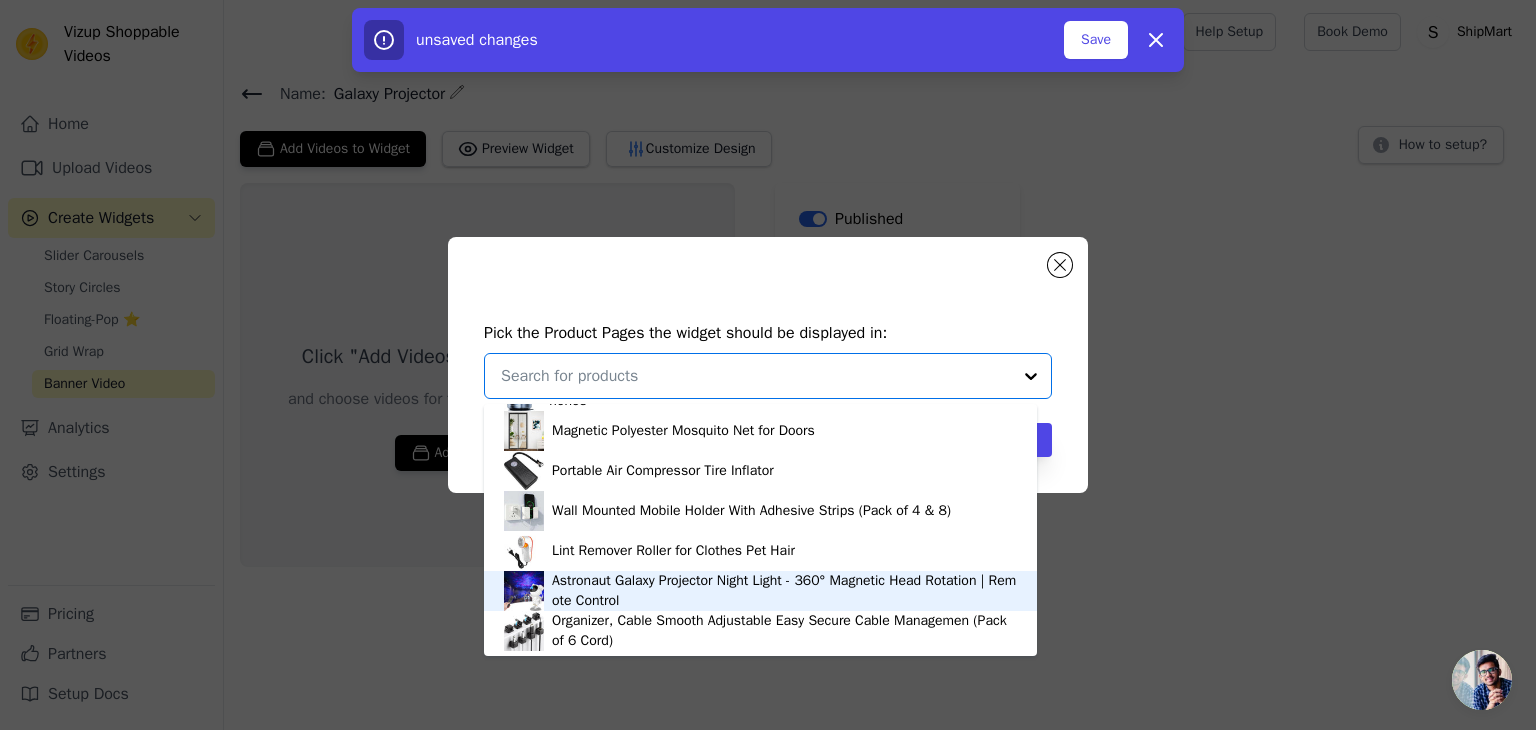 click on "Astronaut Galaxy Projector Night Light - 360° Magnetic Head Rotation | Remote Control" at bounding box center [784, 591] 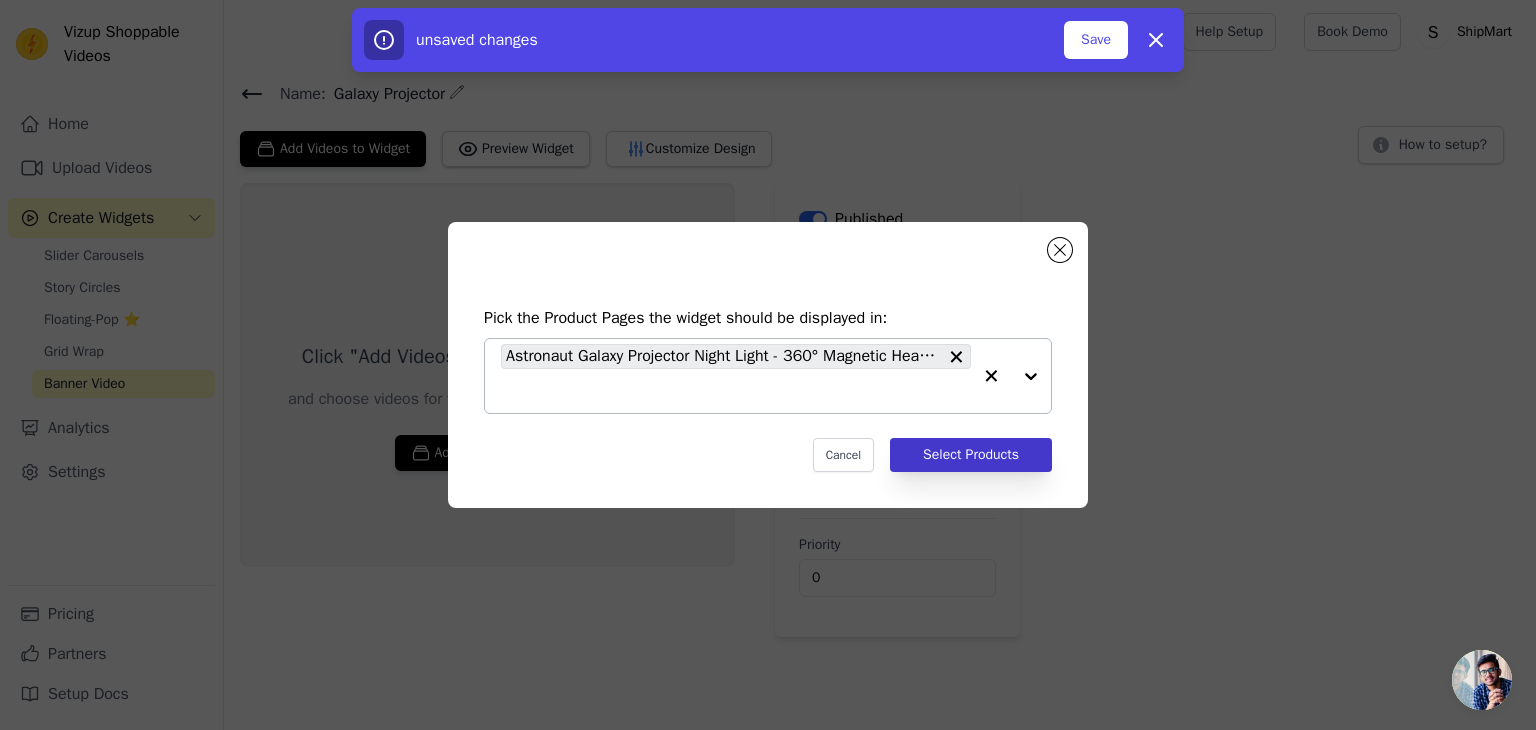 click on "Pick the Product Pages the widget should be displayed in:         Astronaut Galaxy Projector Night Light - 360° Magnetic Head Rotation | Remote Control                   Cancel   Select Products" at bounding box center (768, 389) 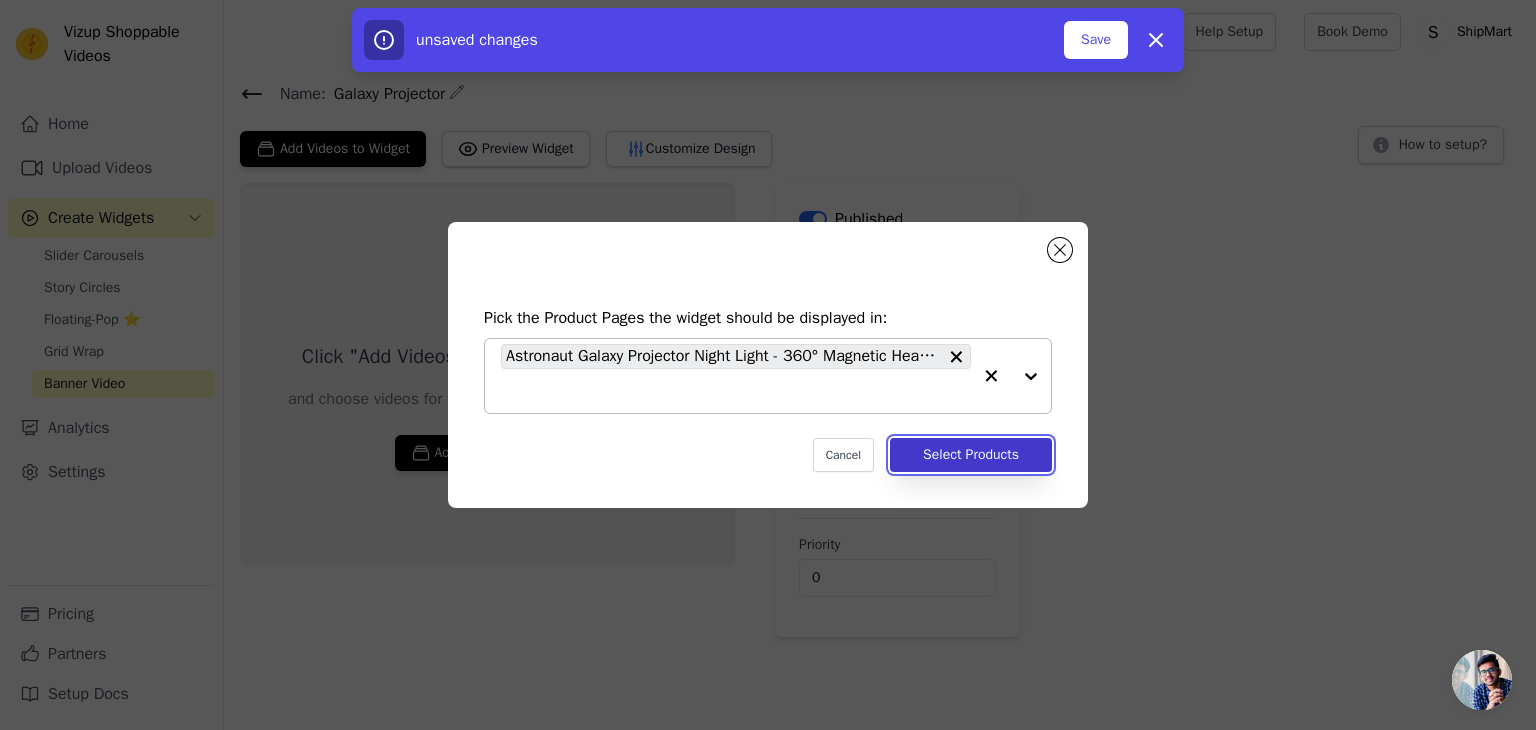 click on "Select Products" at bounding box center [971, 455] 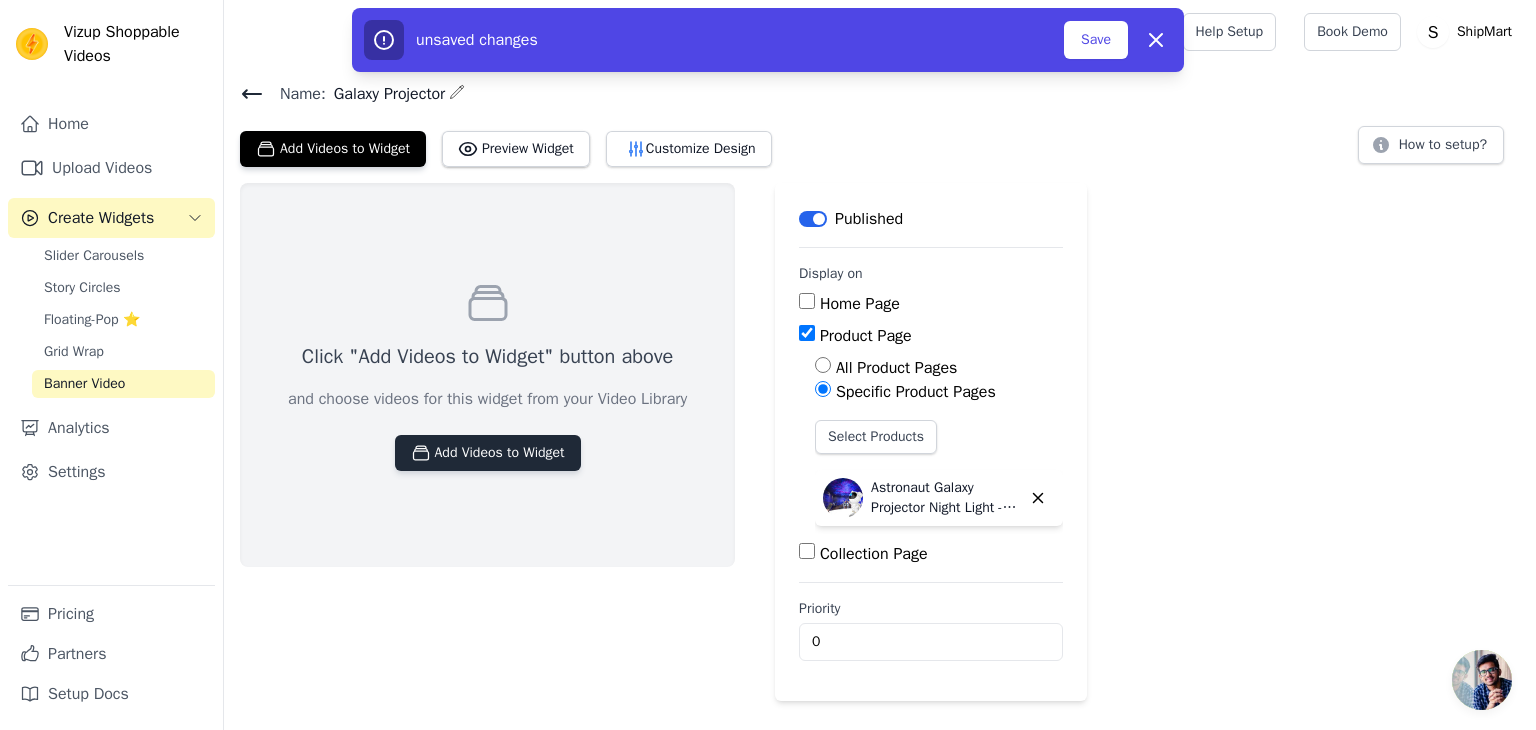 click on "Add Videos to Widget" at bounding box center [488, 453] 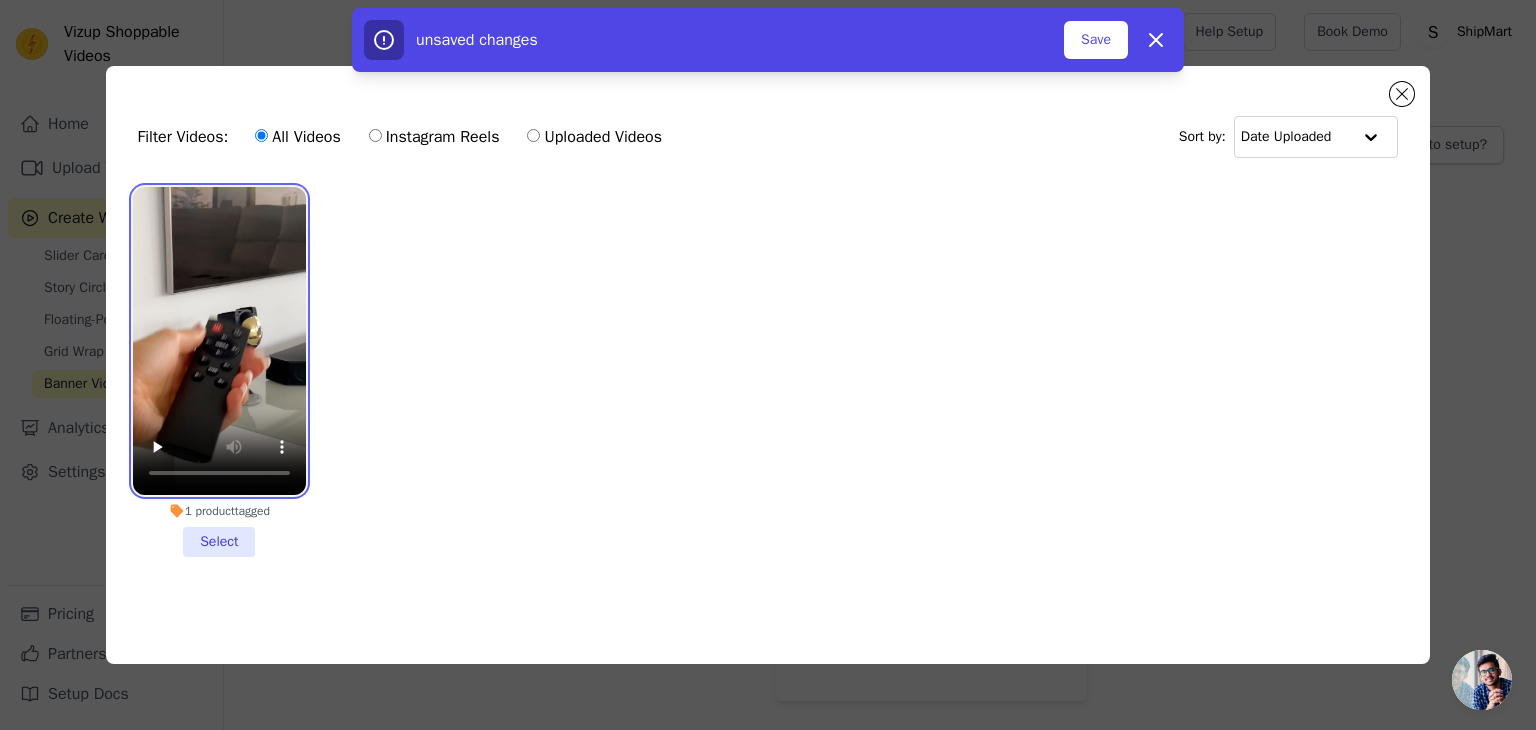 click at bounding box center [219, 341] 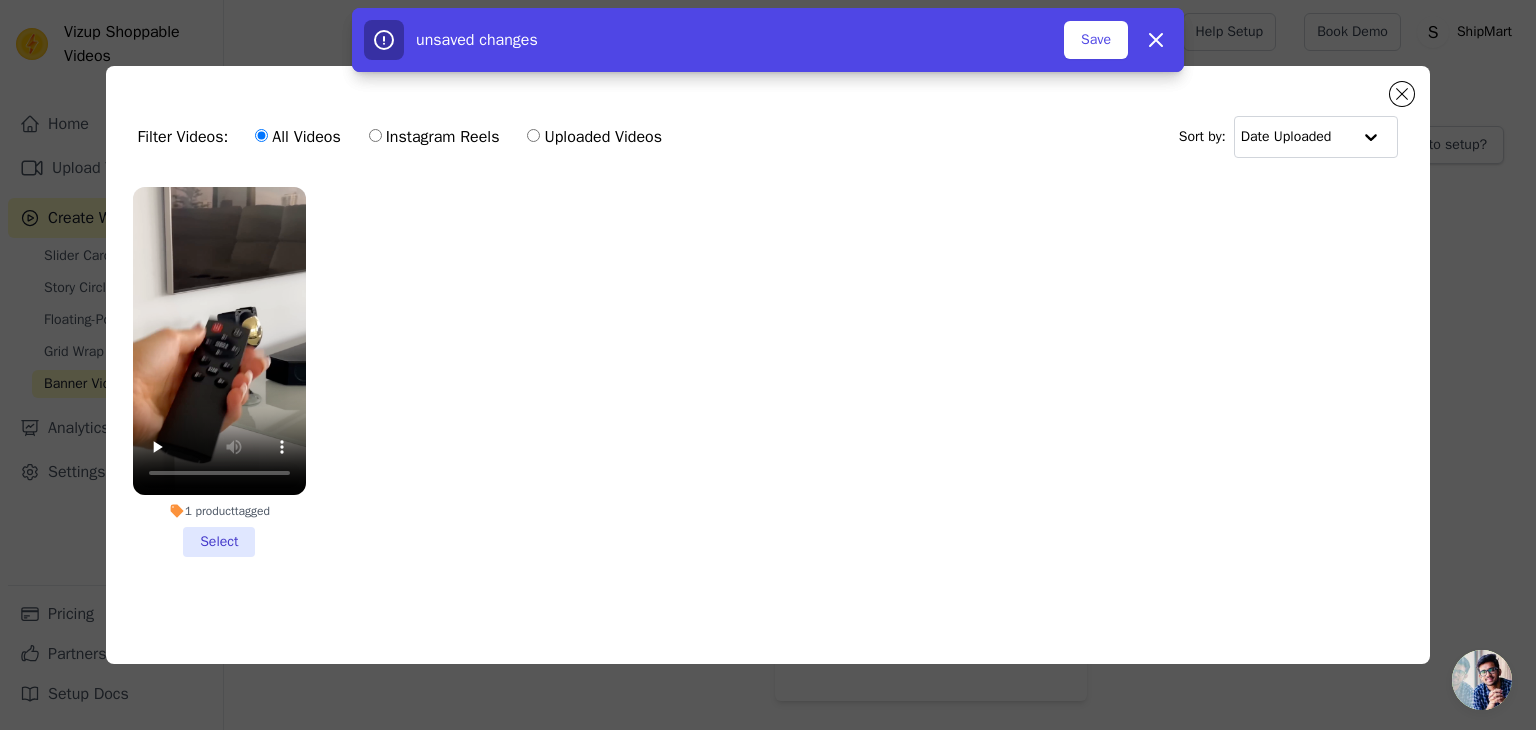 click on "1   product  tagged     Select" at bounding box center [219, 372] 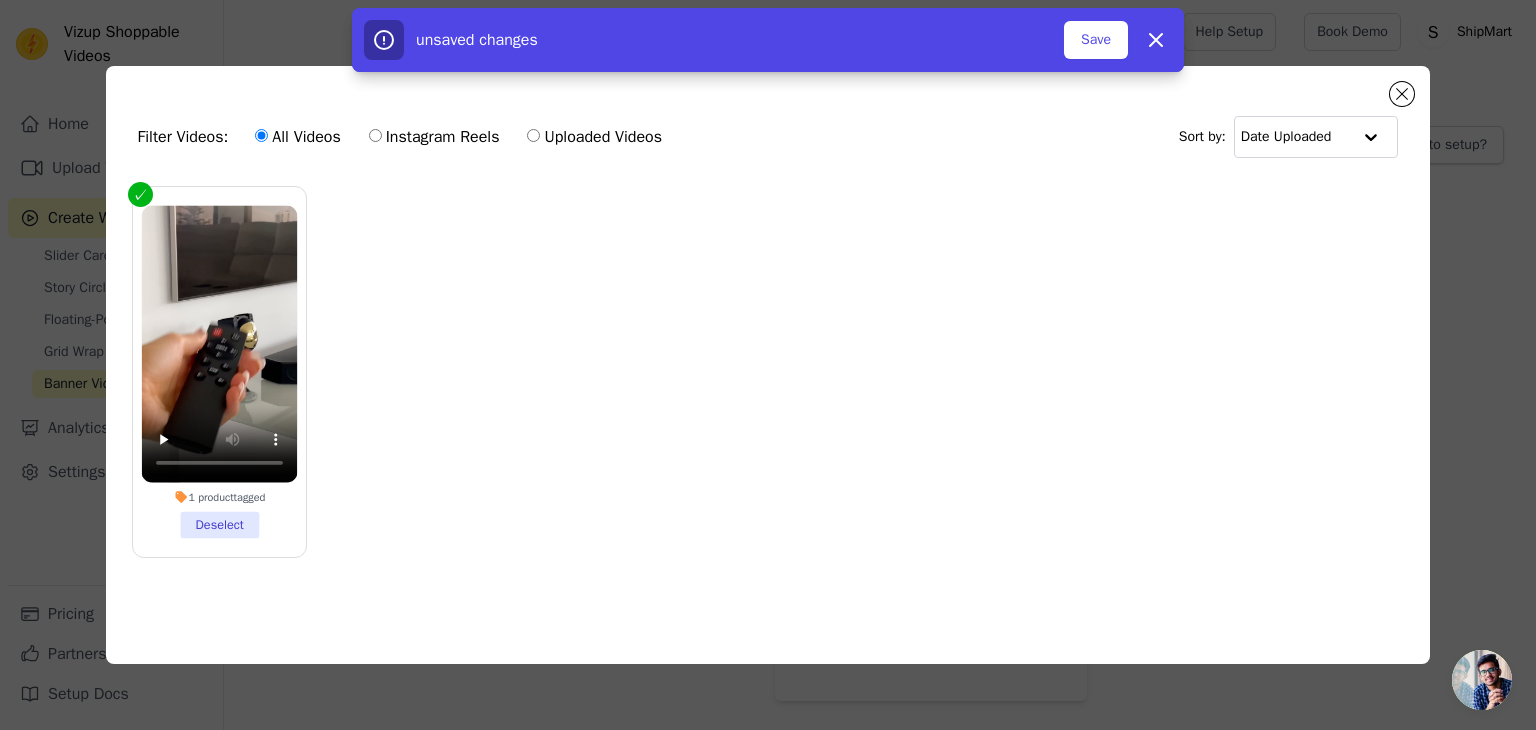 click on "Filter Videos:
All Videos
Instagram Reels
Uploaded Videos   Sort by:
Date Uploaded                             1   product  tagged     Deselect       1  videos selected     Add To Widget   Dismiss" 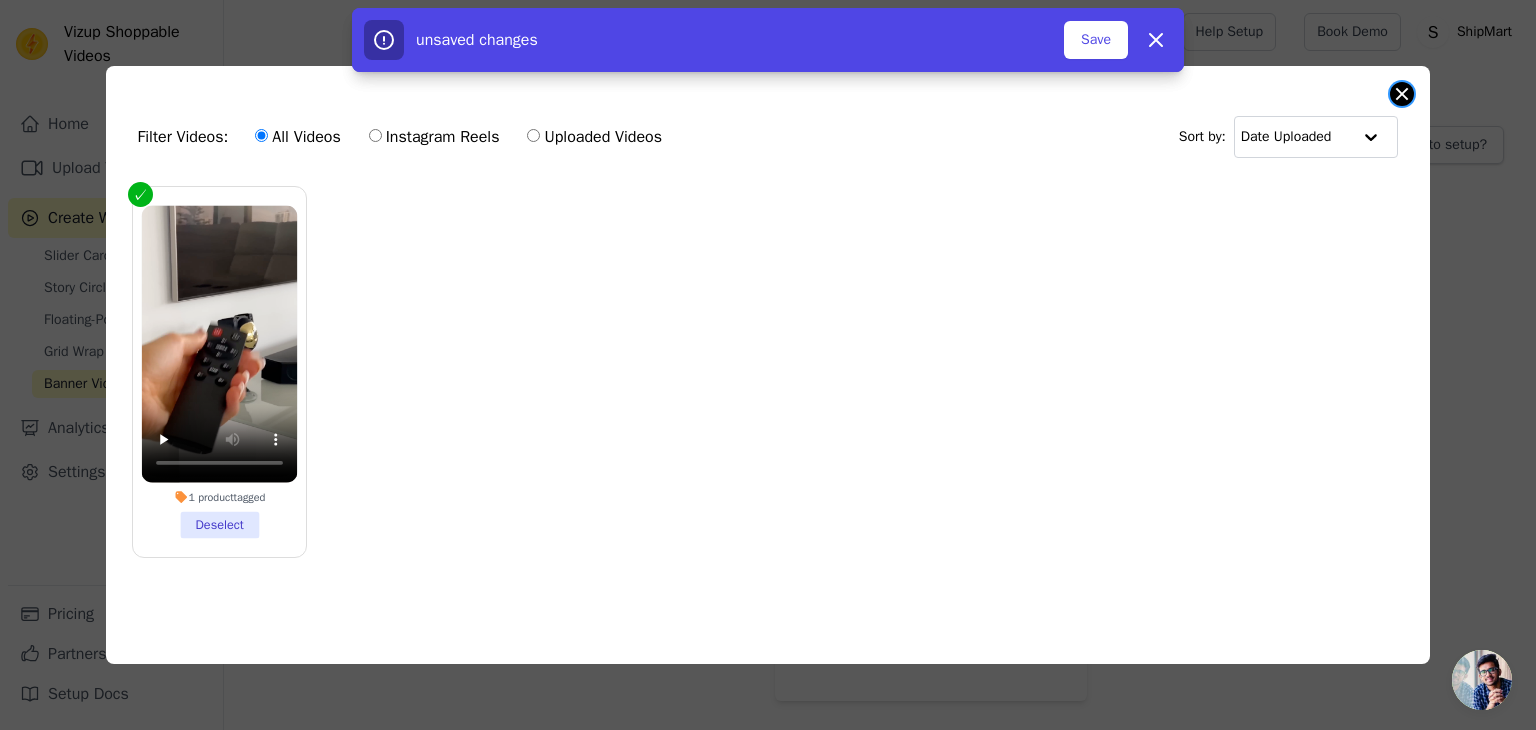 click at bounding box center [1402, 94] 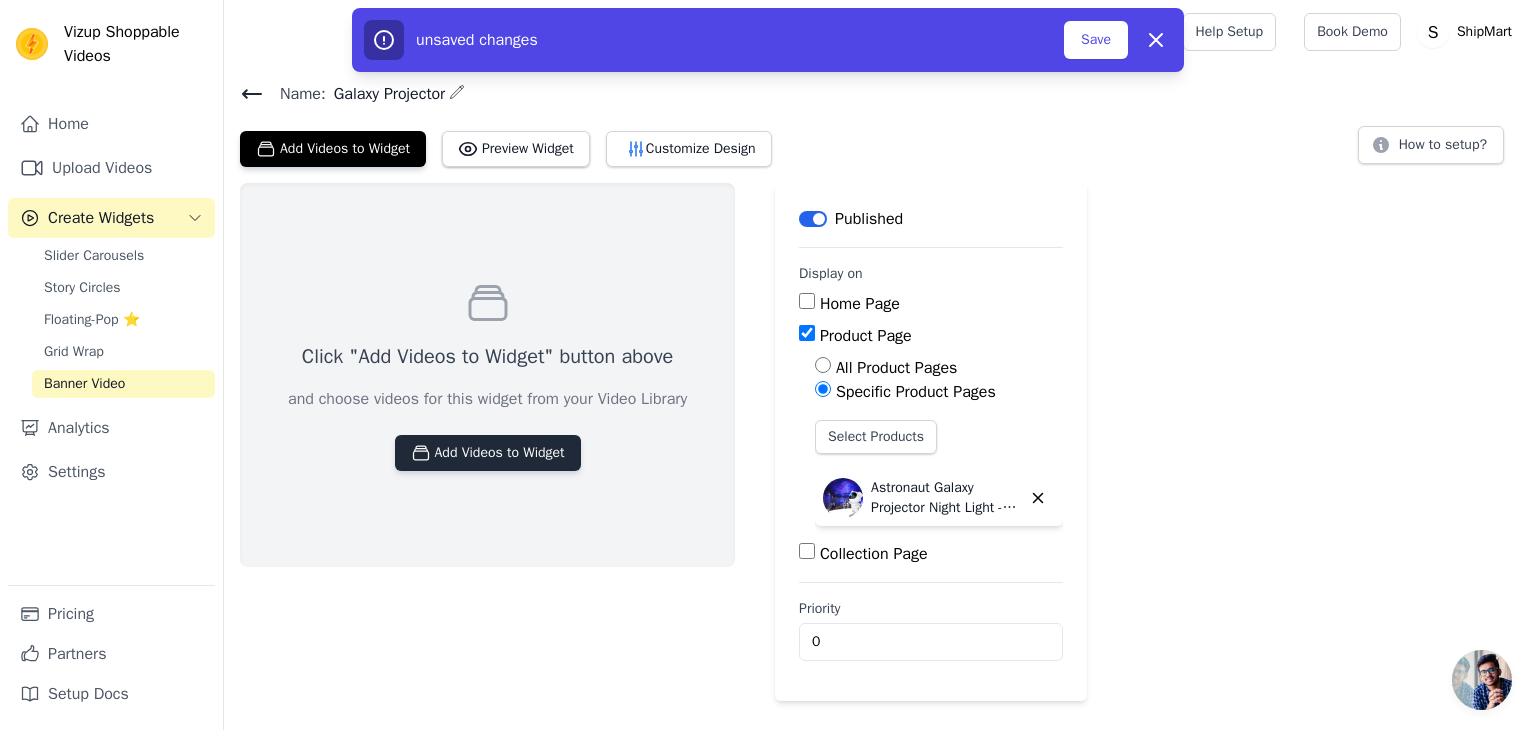 click on "Add Videos to Widget" at bounding box center (488, 453) 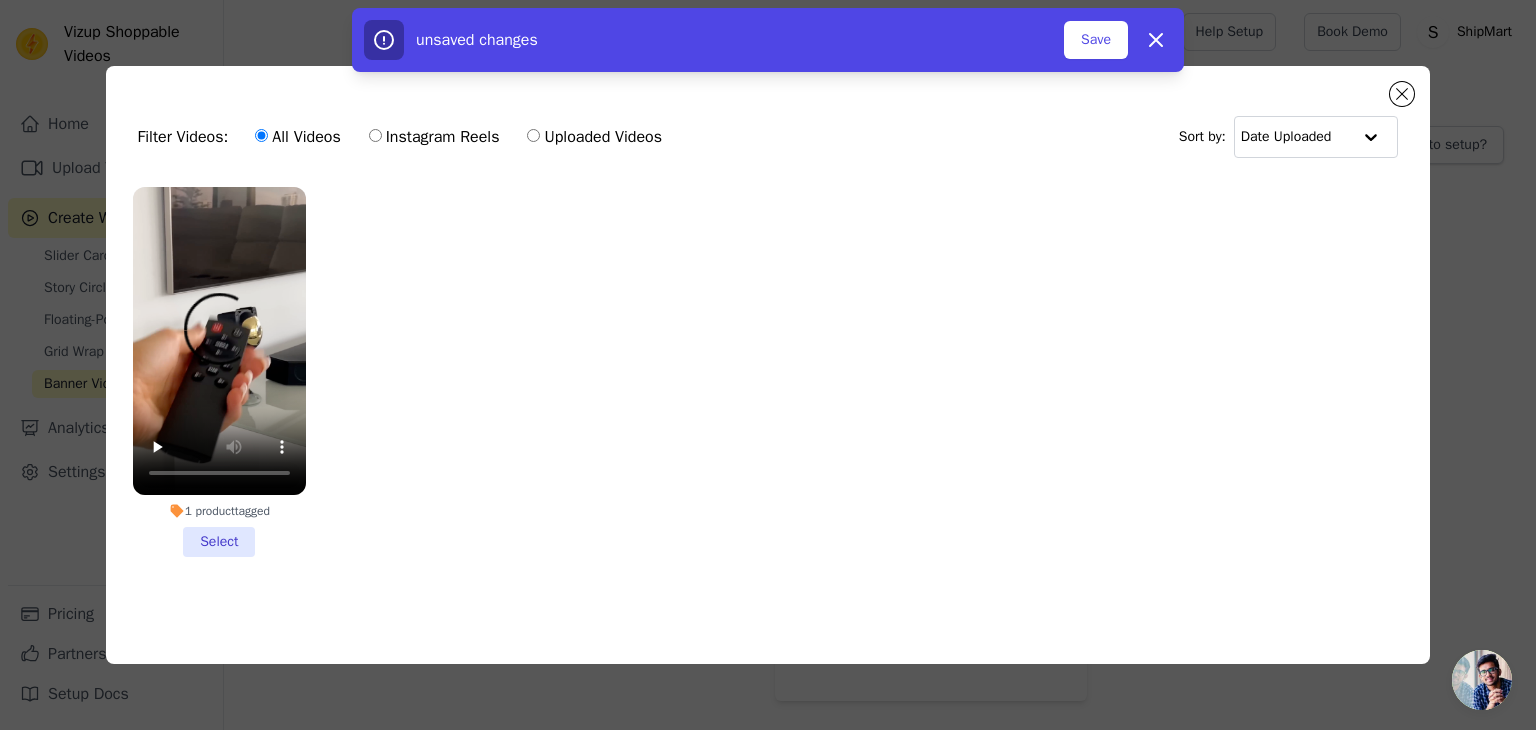 click on "1   product  tagged     Select" at bounding box center (219, 372) 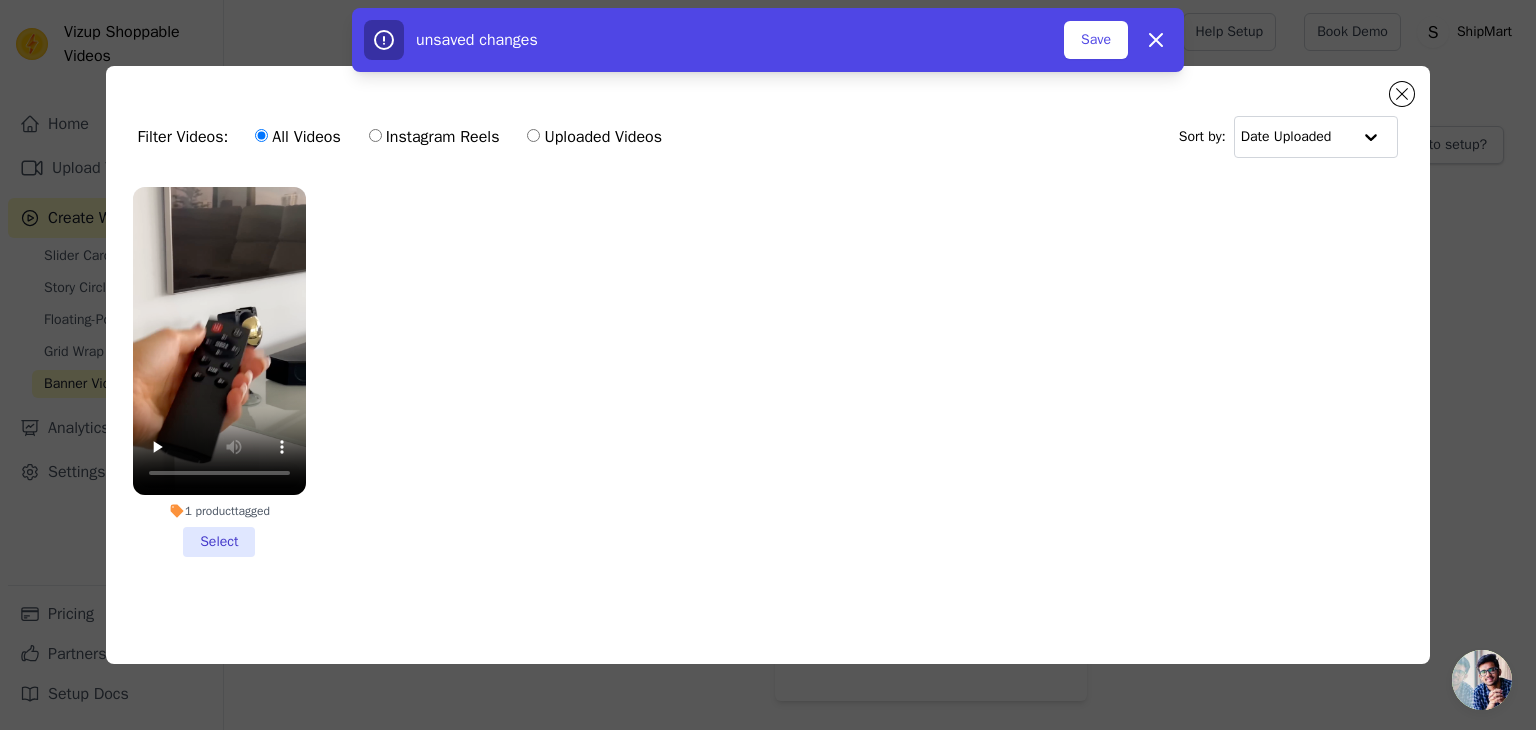 click on "1   product  tagged     Select" at bounding box center (0, 0) 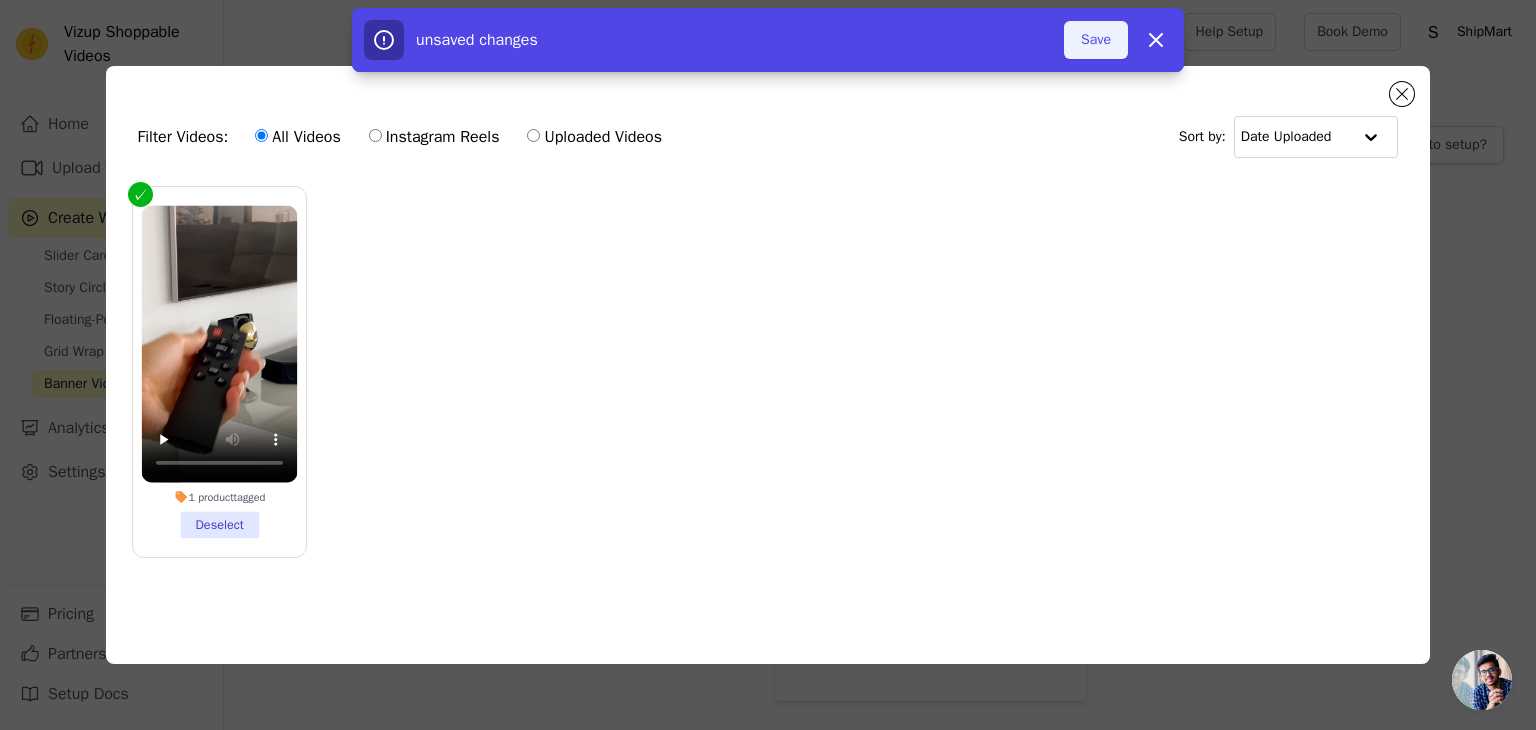 click on "Save" at bounding box center (1096, 40) 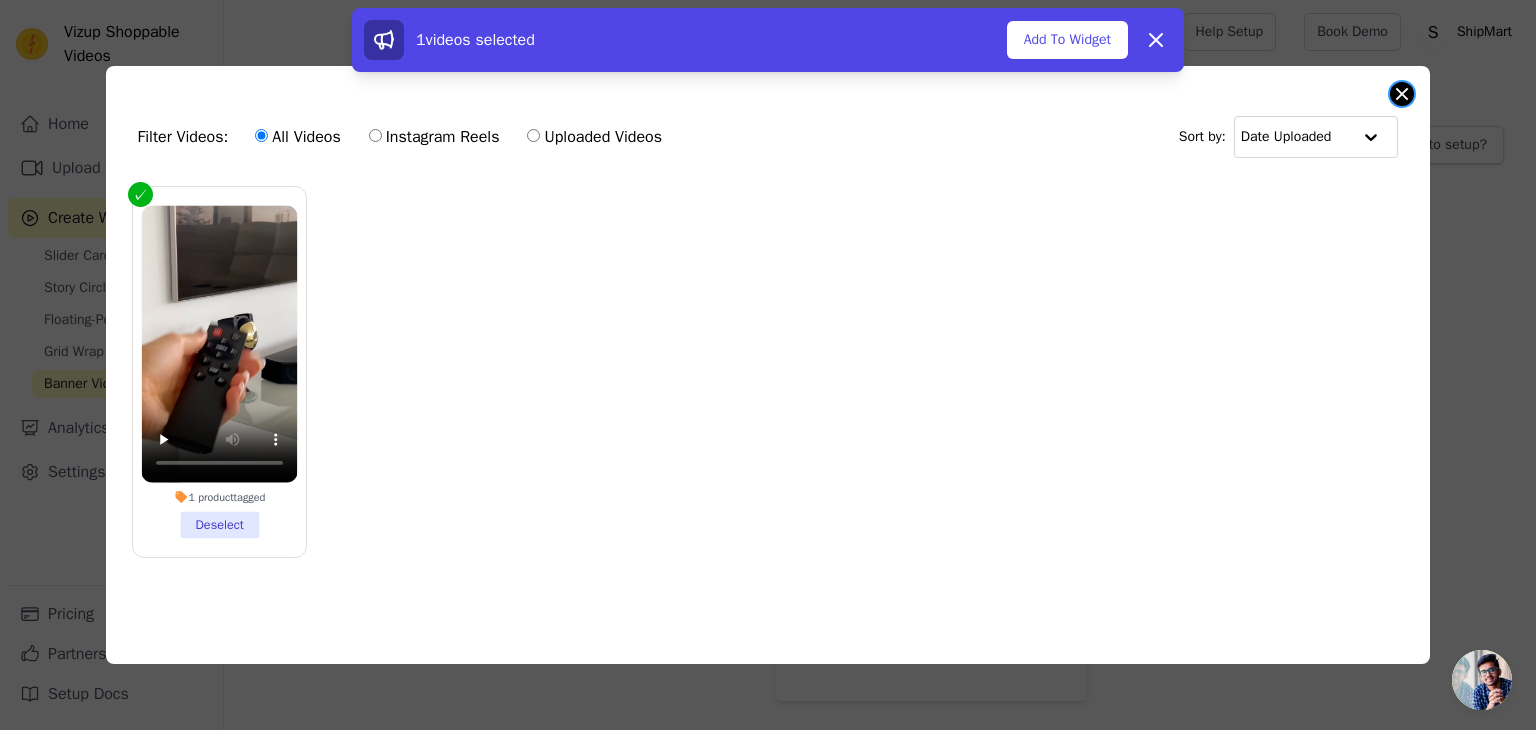 click at bounding box center [1402, 94] 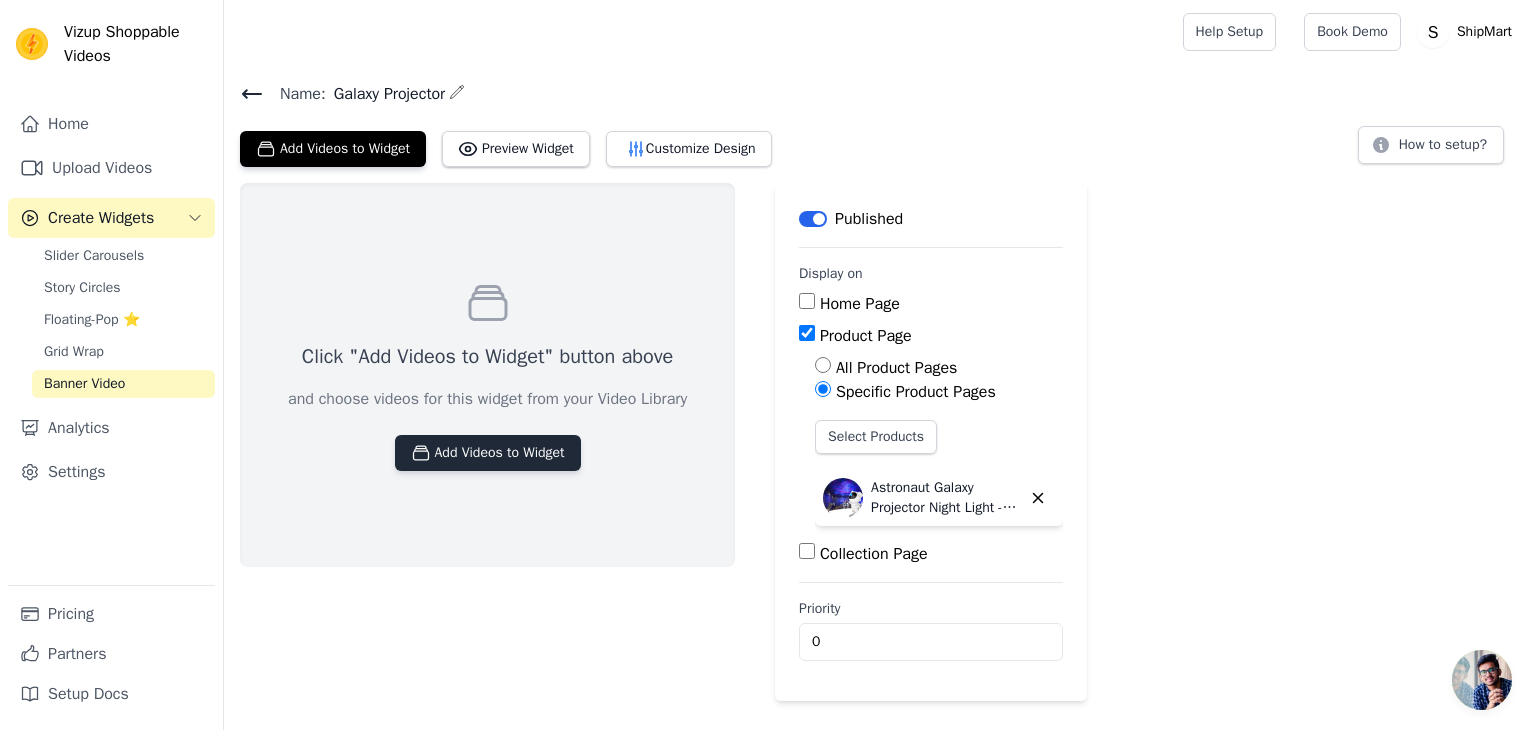 click on "Add Videos to Widget" at bounding box center [488, 453] 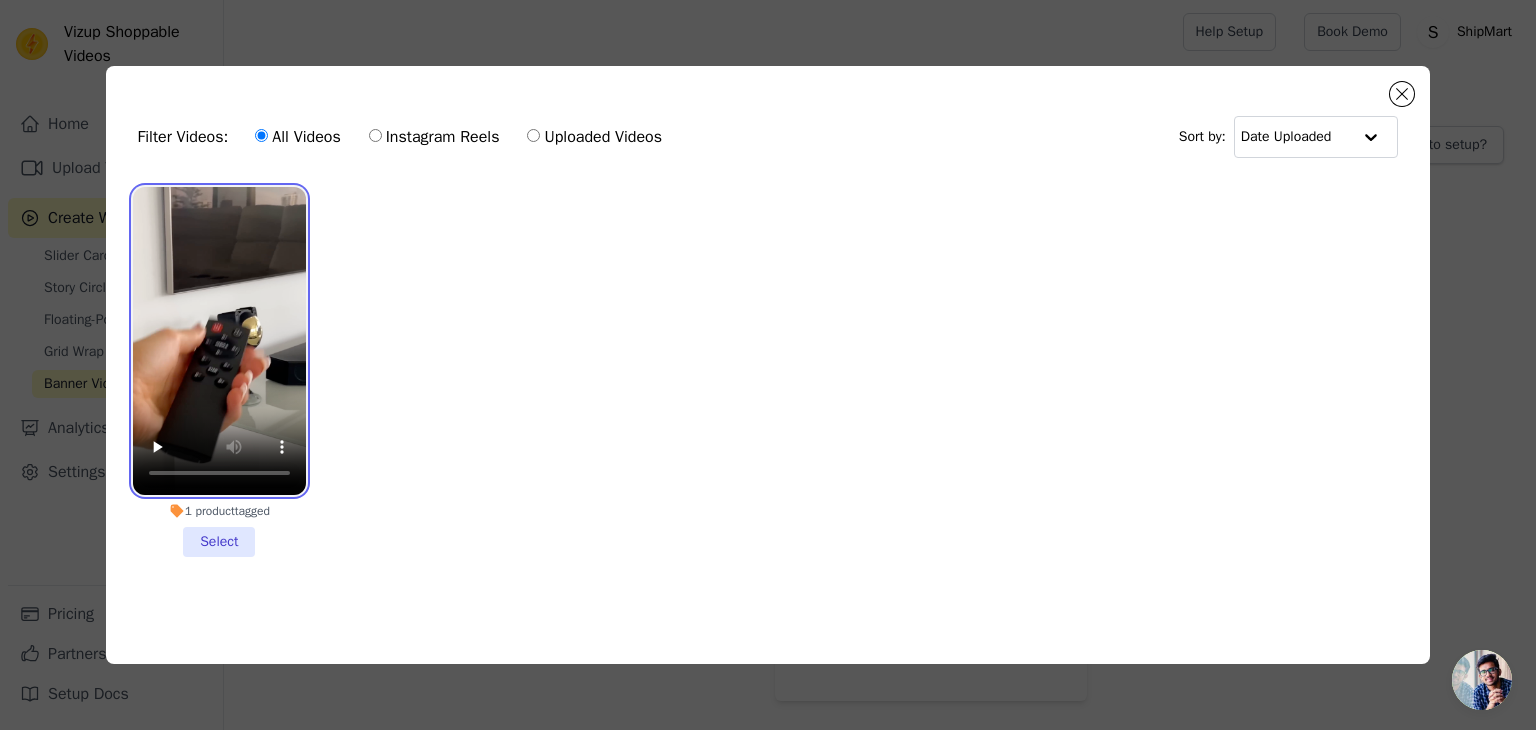 click at bounding box center [219, 341] 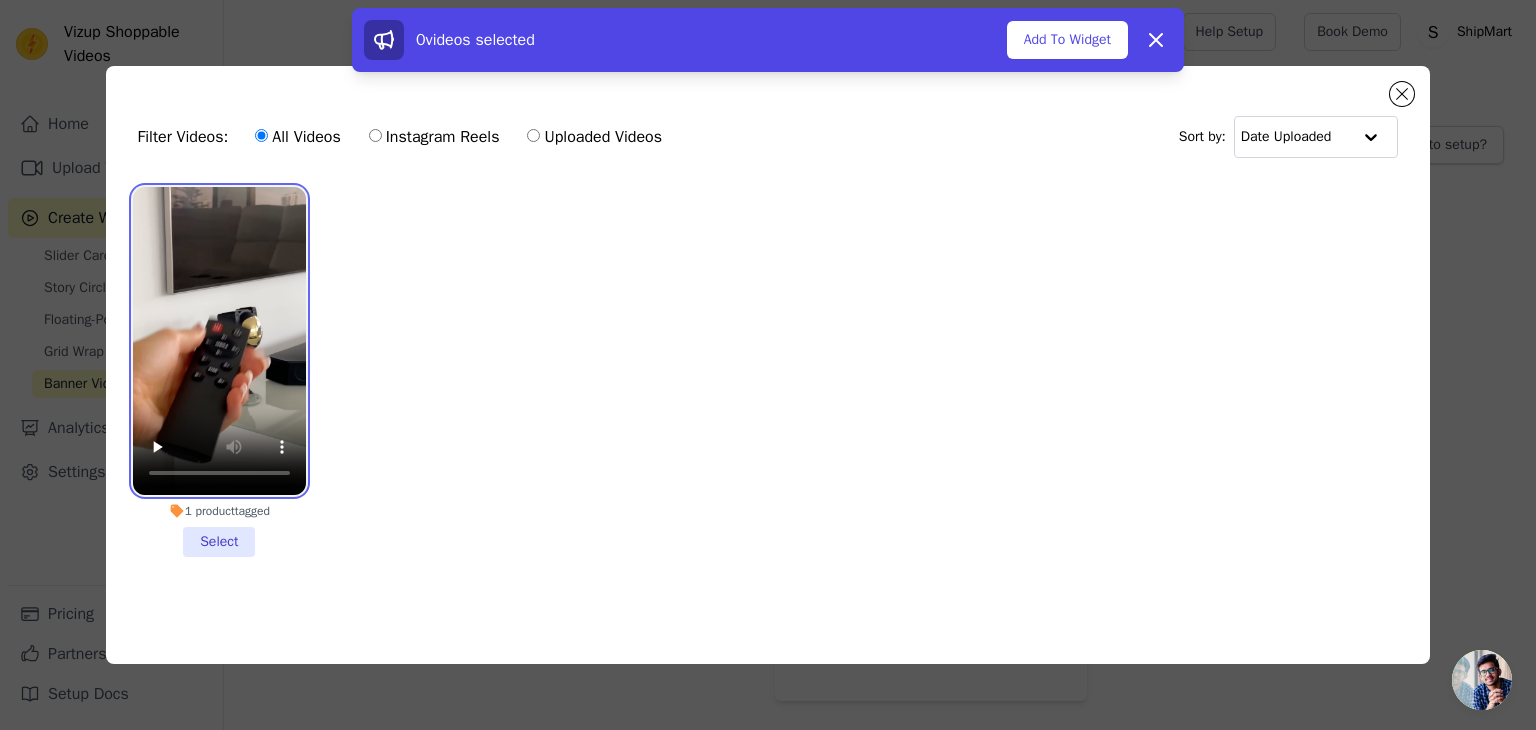 click at bounding box center (219, 341) 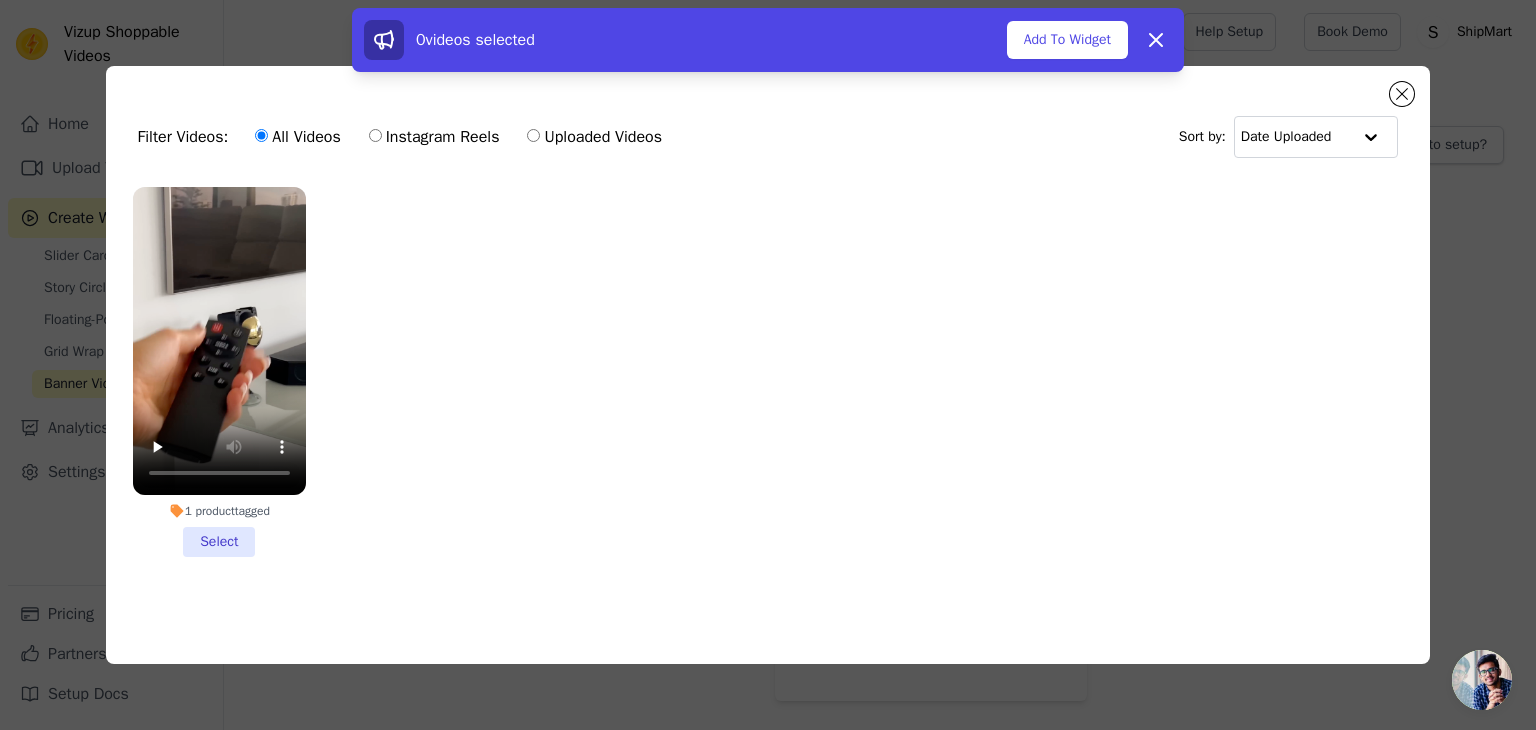 click on "1   product  tagged     Select" at bounding box center [219, 372] 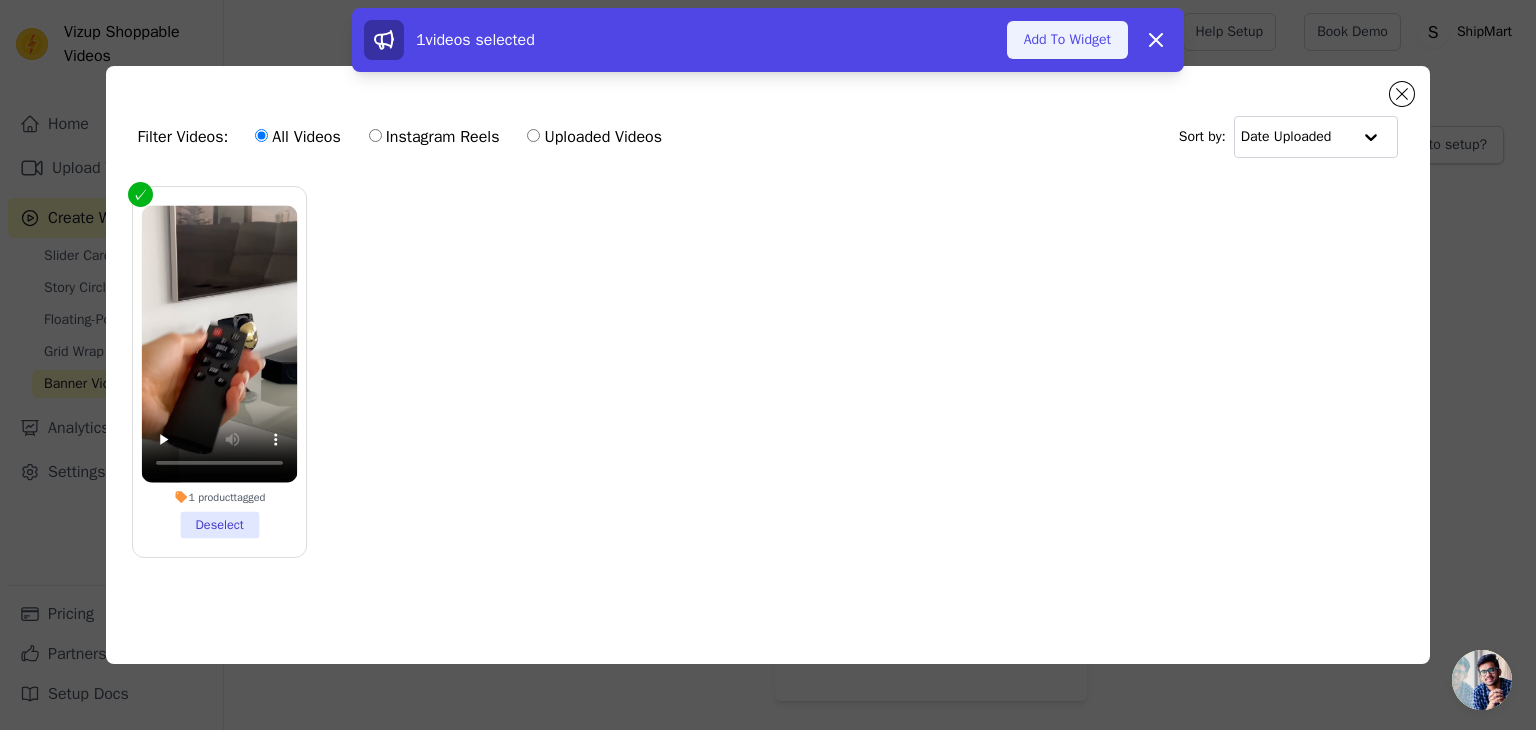 click on "Add To Widget" at bounding box center [1067, 40] 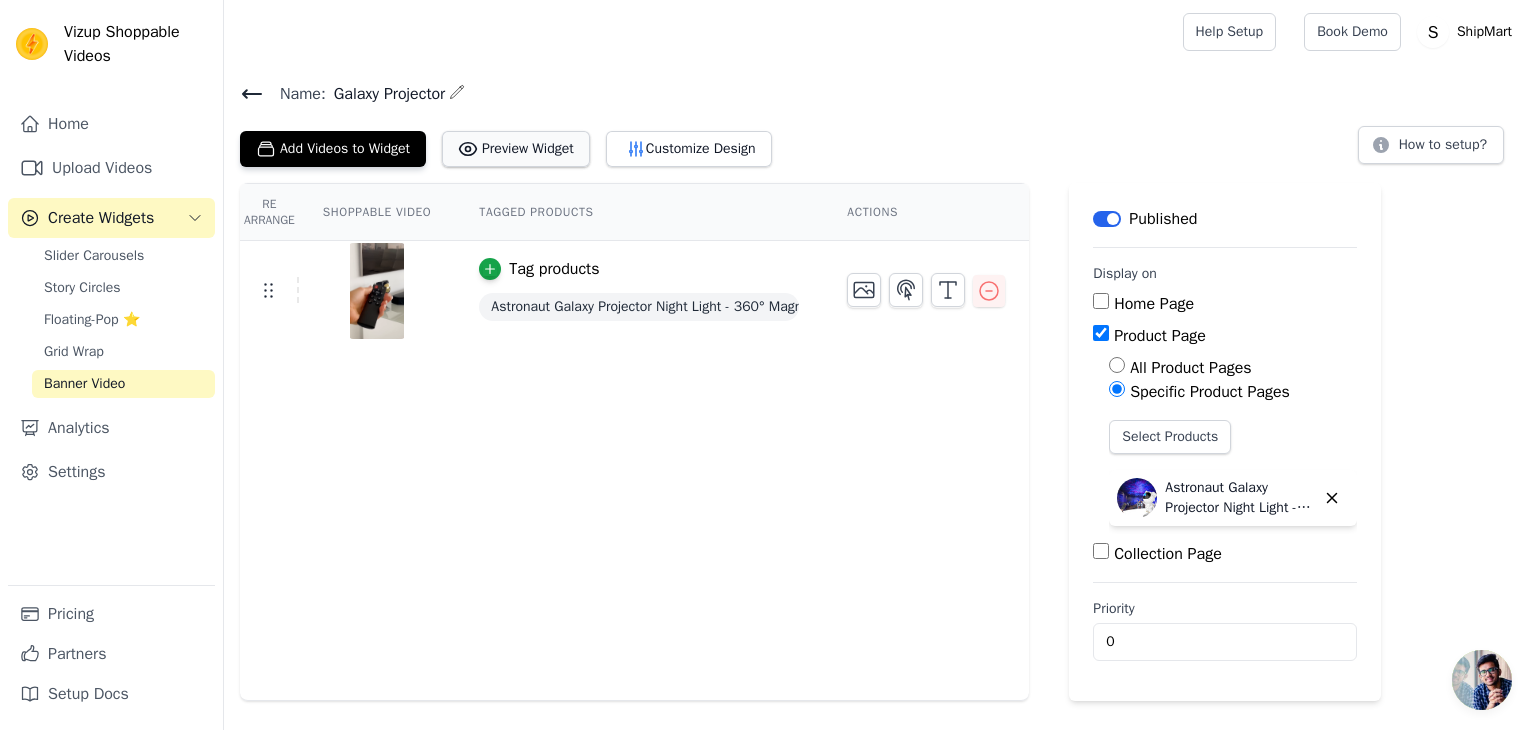 click on "Preview Widget" at bounding box center (516, 149) 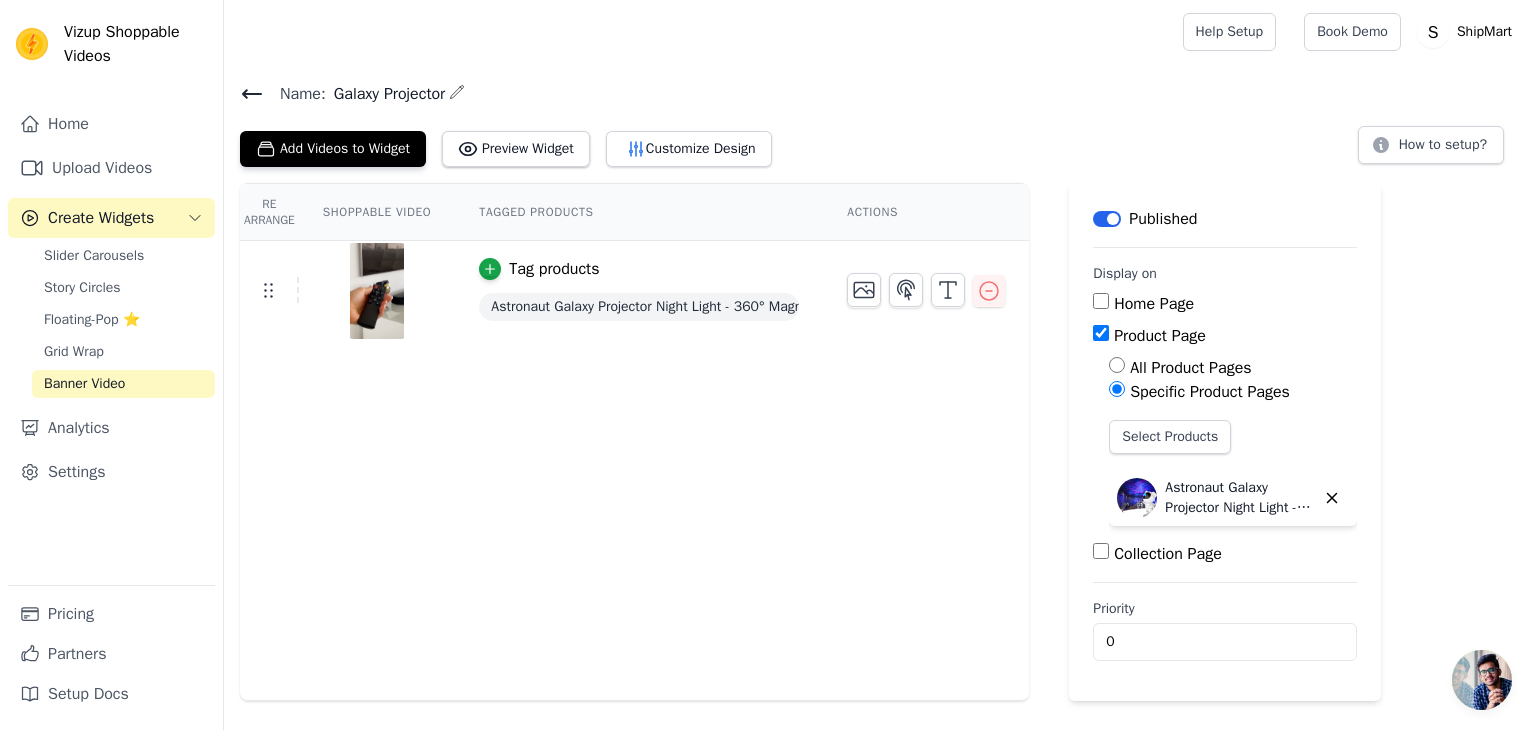 click on "Actions" at bounding box center (926, 212) 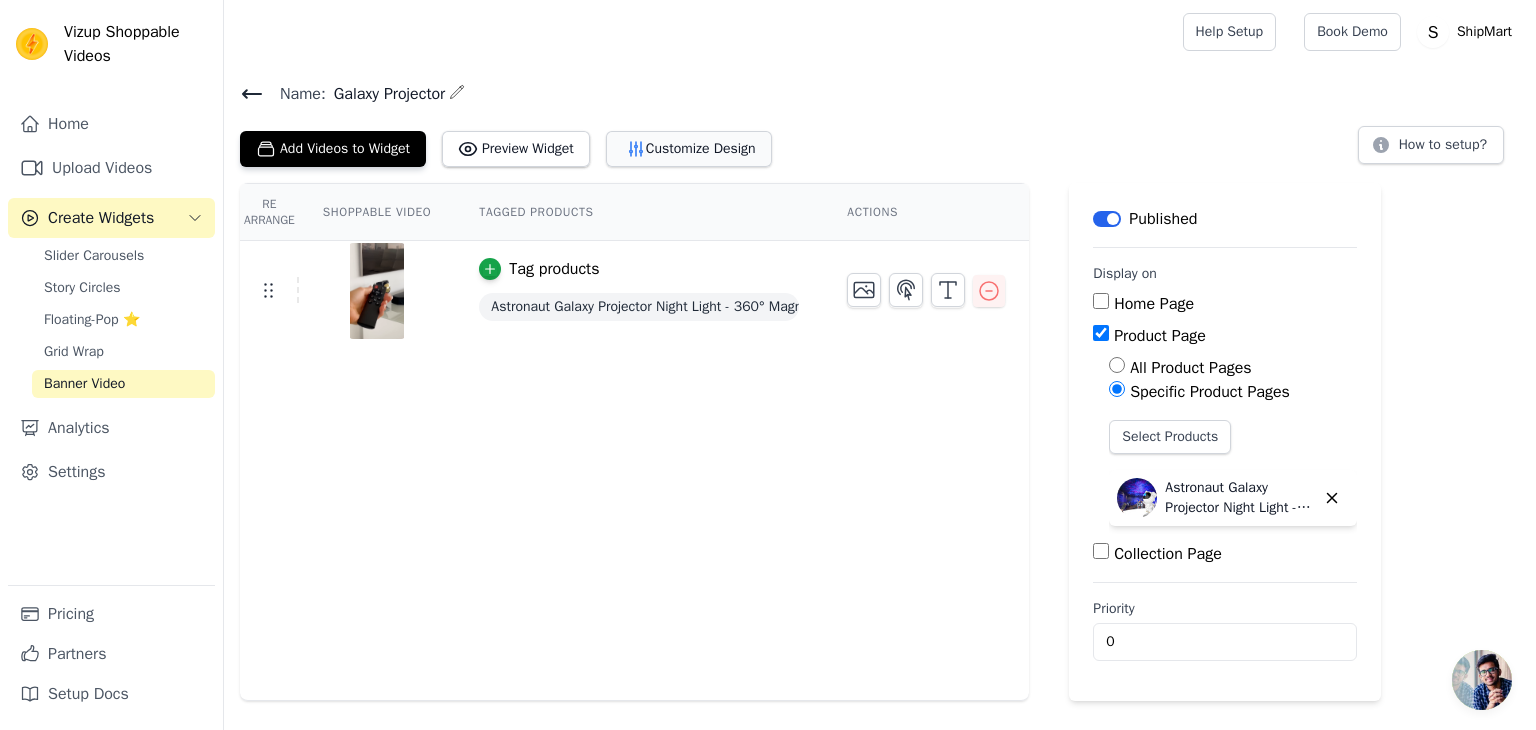 click on "Customize Design" at bounding box center [689, 149] 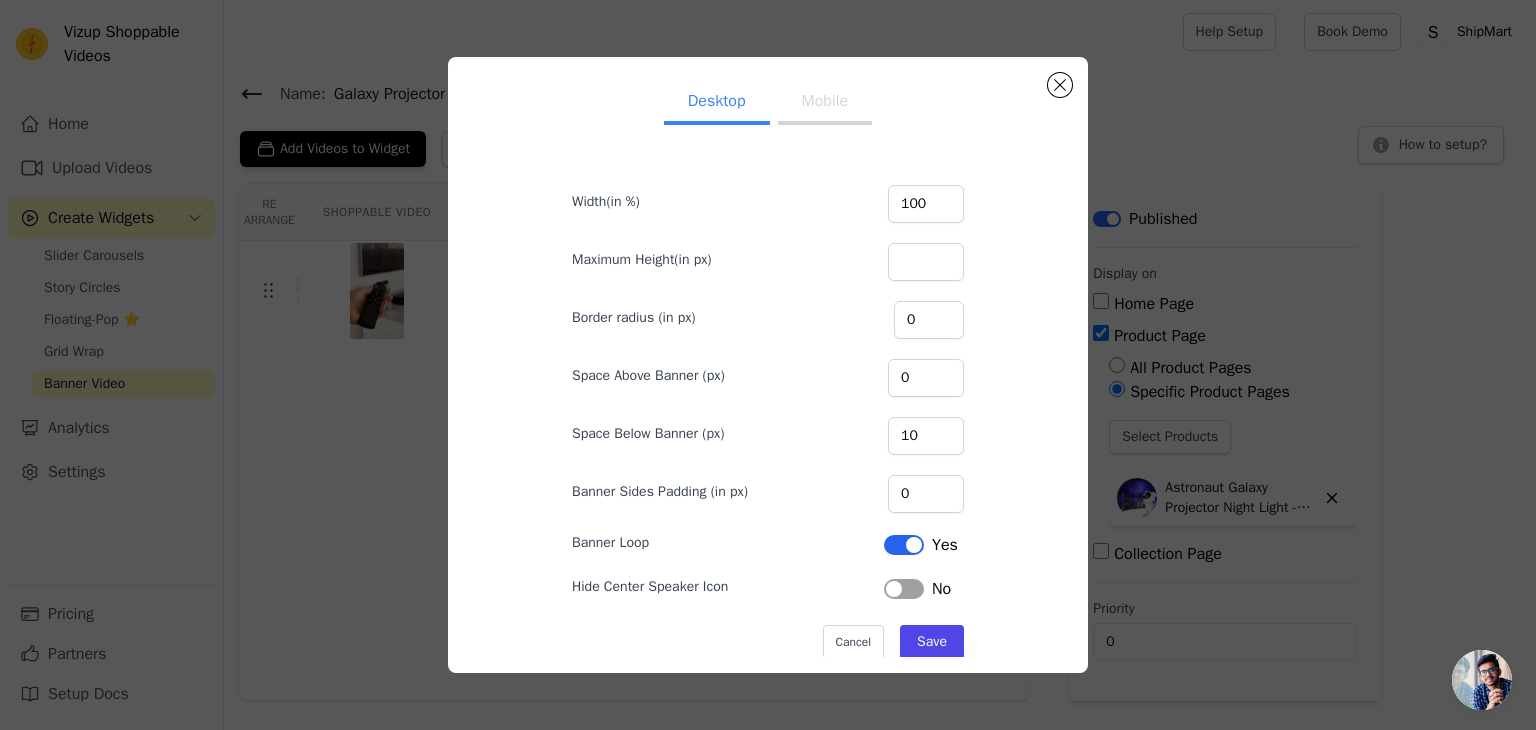 scroll, scrollTop: 31, scrollLeft: 0, axis: vertical 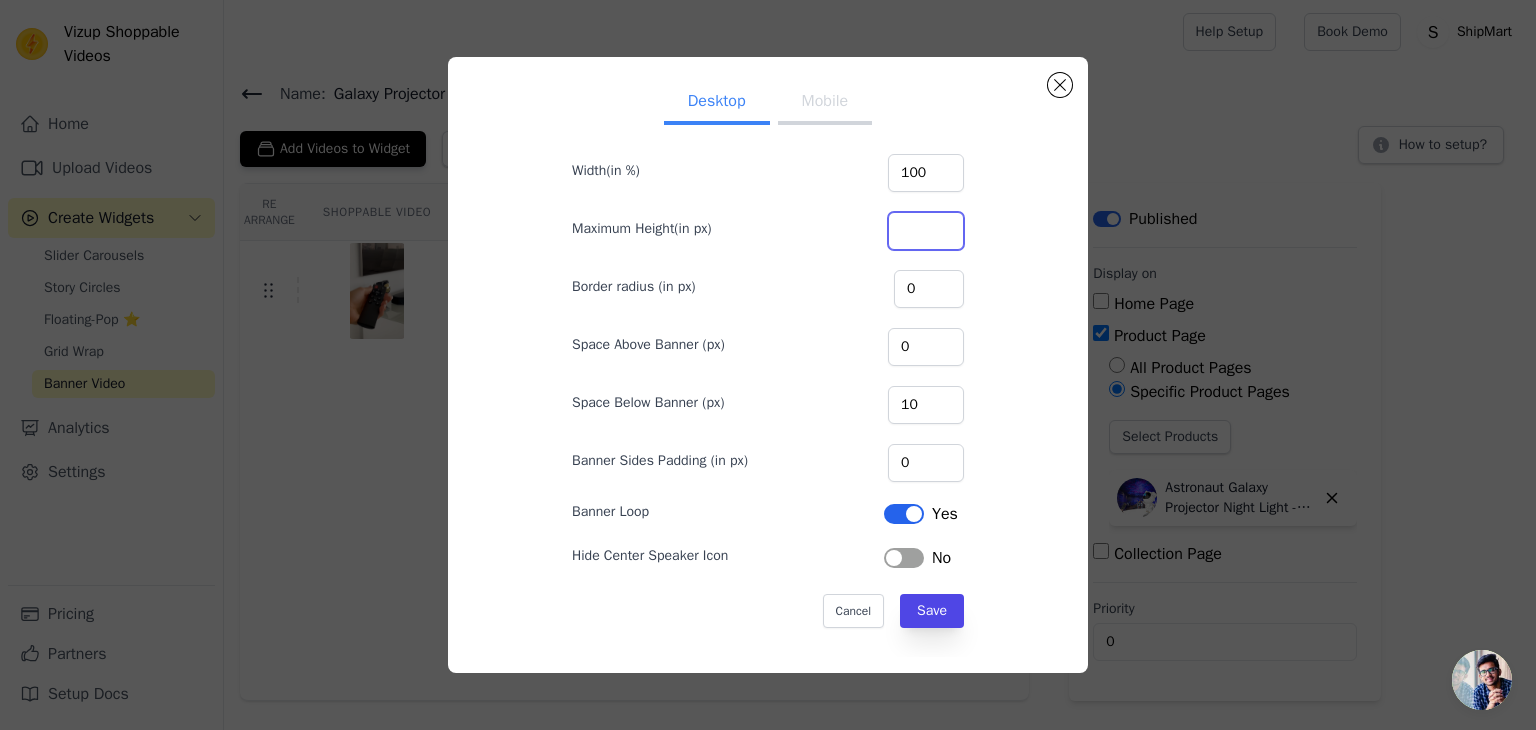 click on "Maximum Height(in px)" at bounding box center [926, 231] 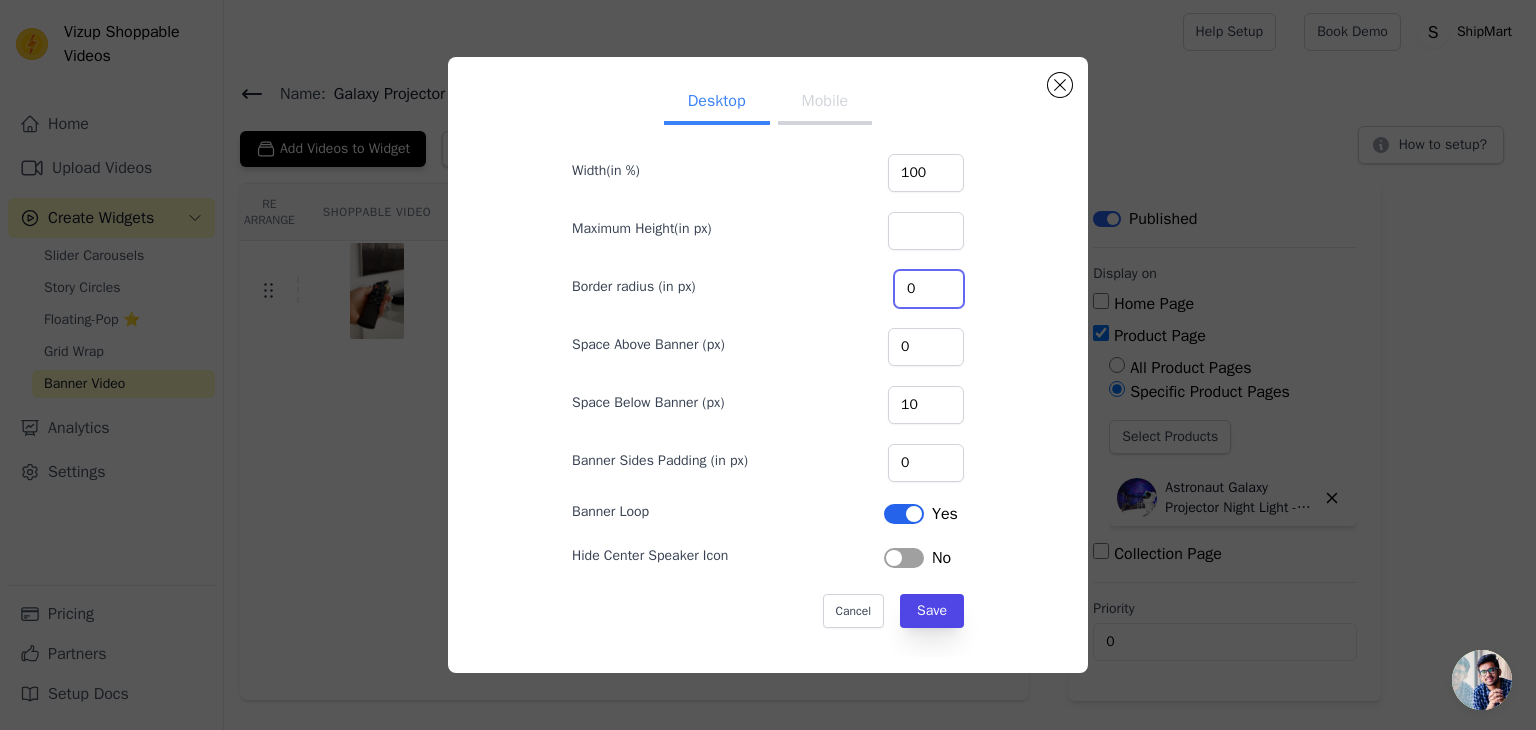 click on "0" at bounding box center [929, 289] 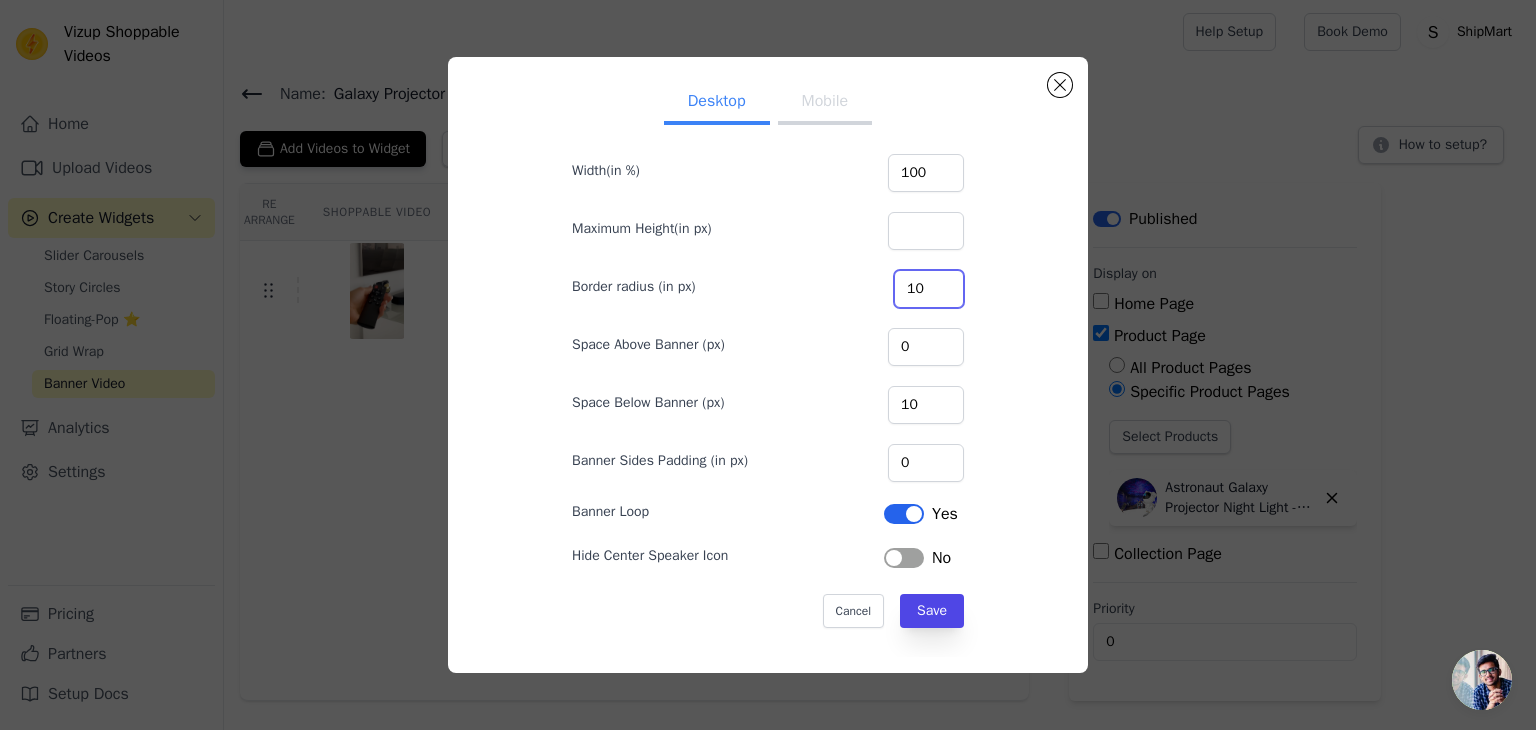type on "10" 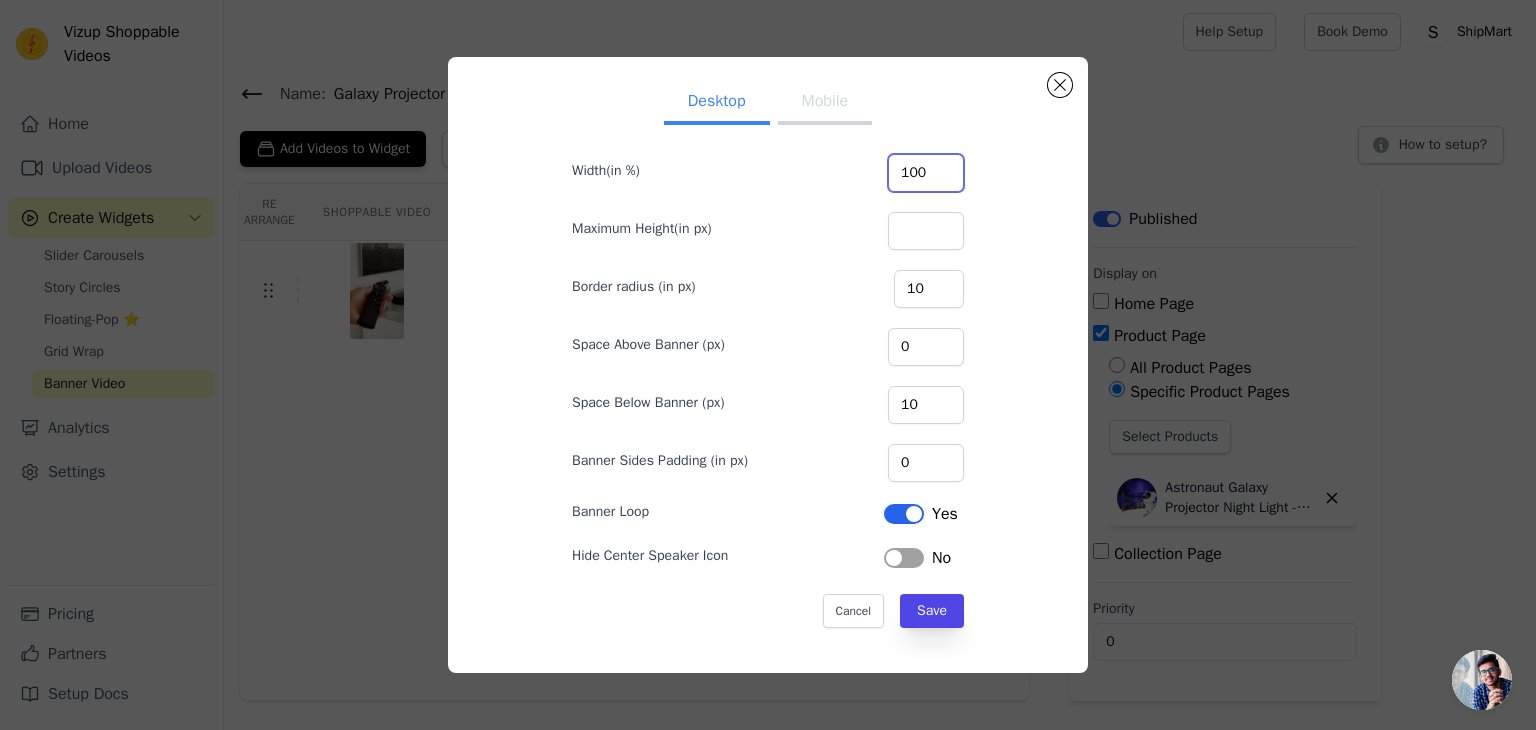 click on "100" at bounding box center [926, 173] 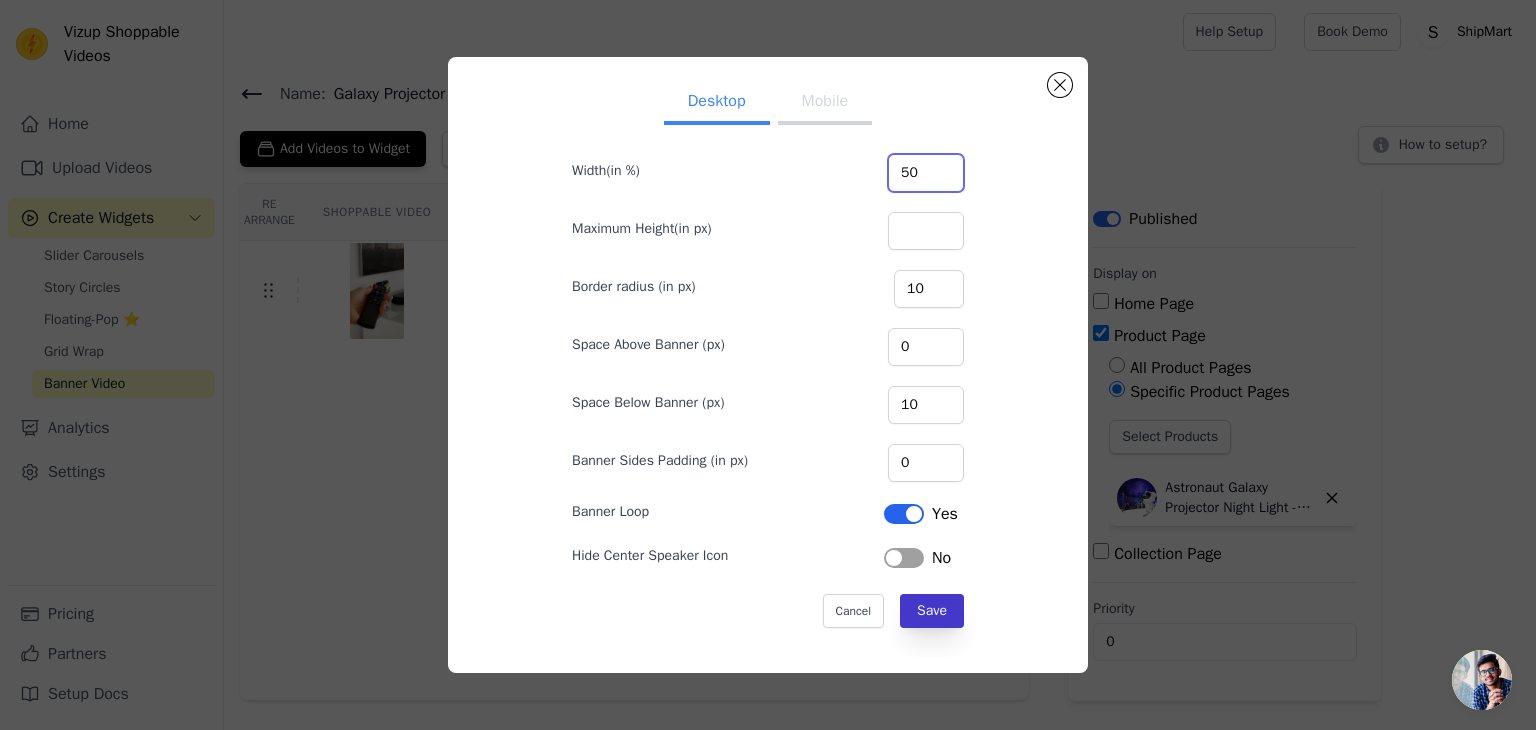 type on "50" 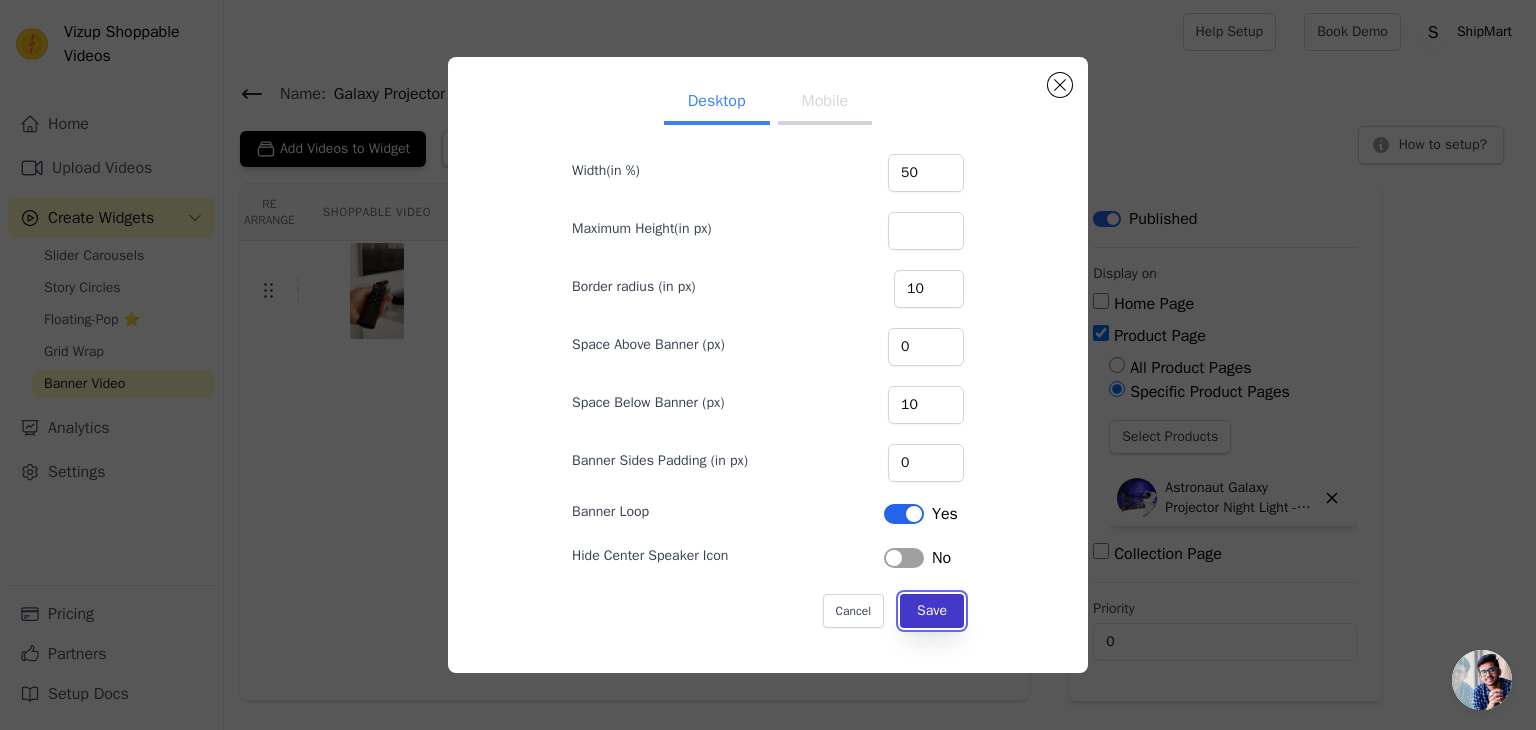 click on "Save" at bounding box center [932, 611] 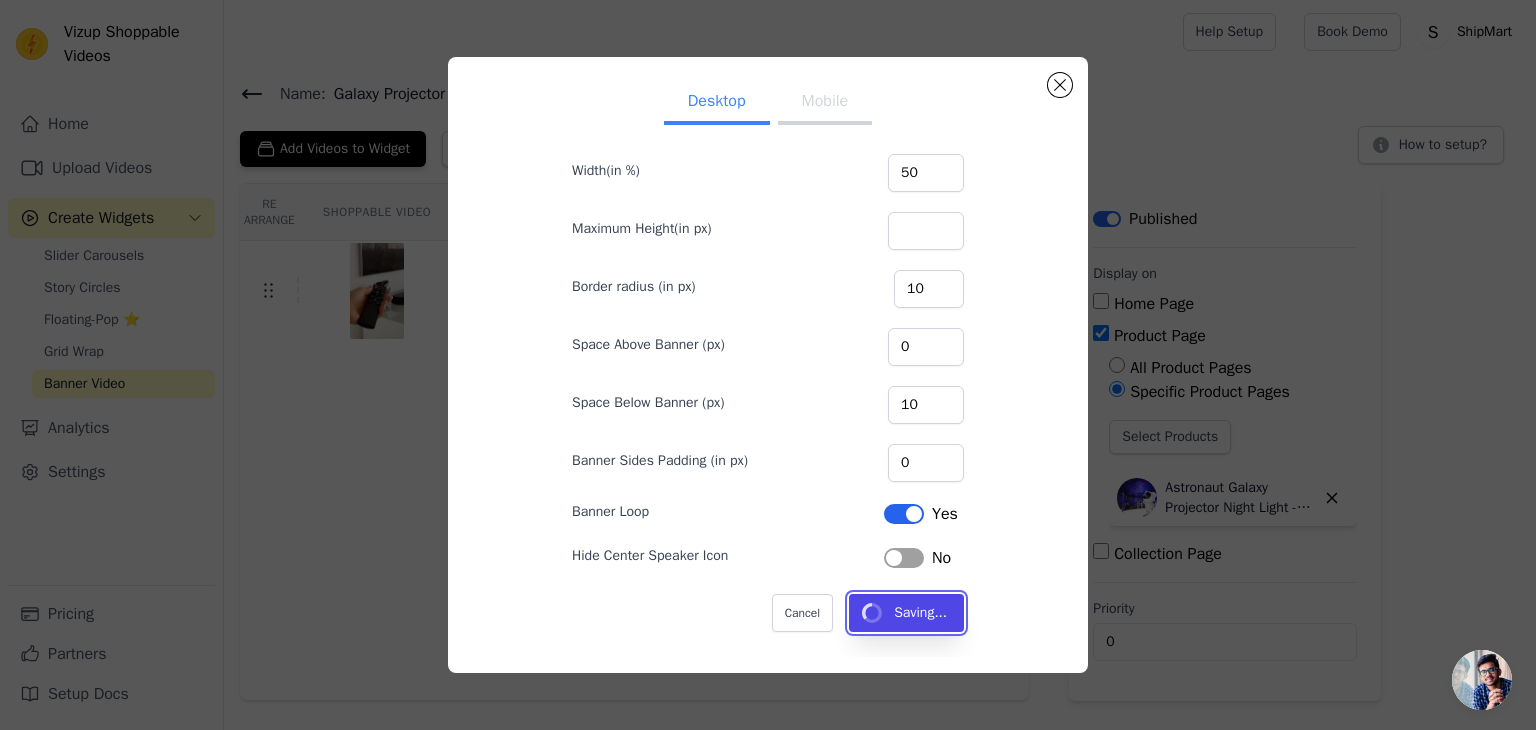 type 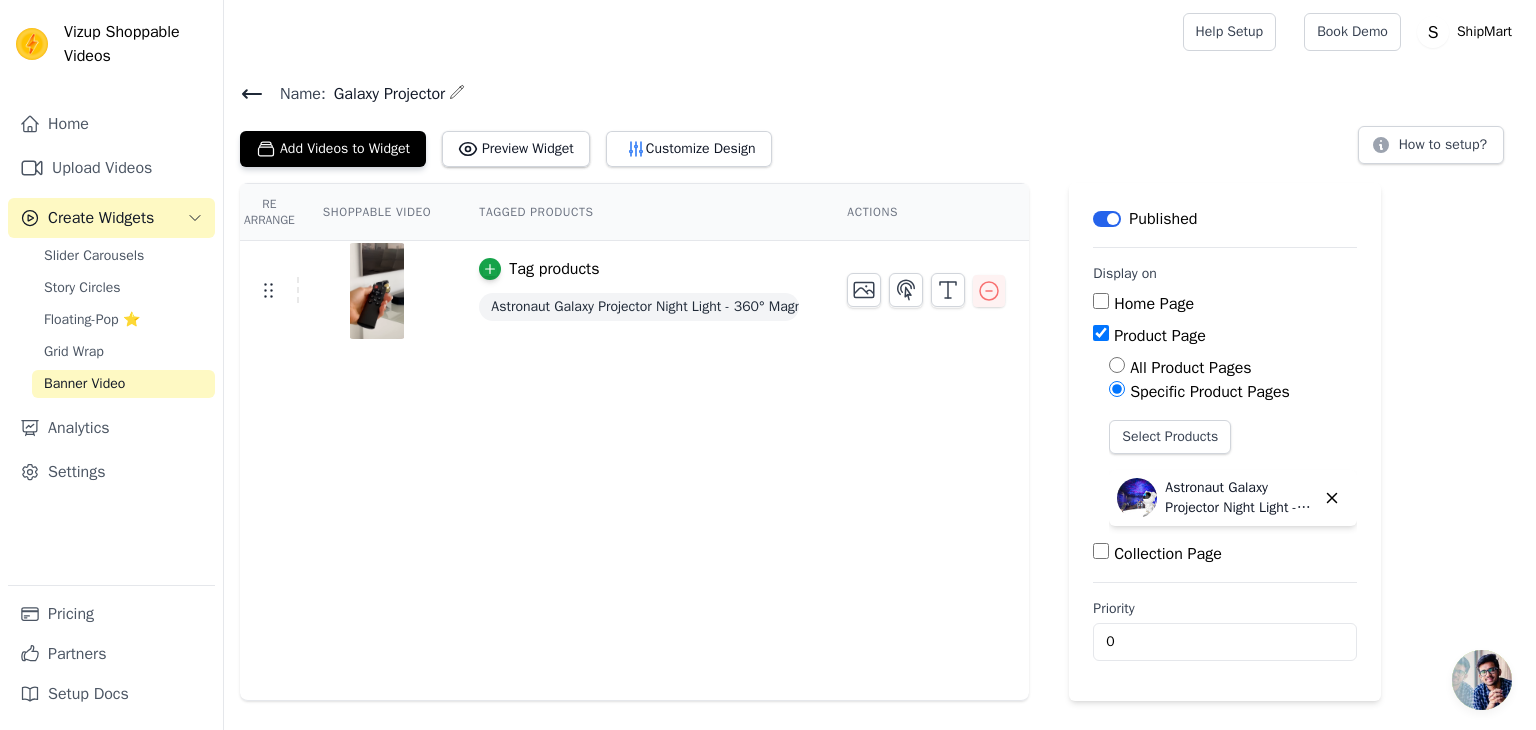 click at bounding box center [377, 291] 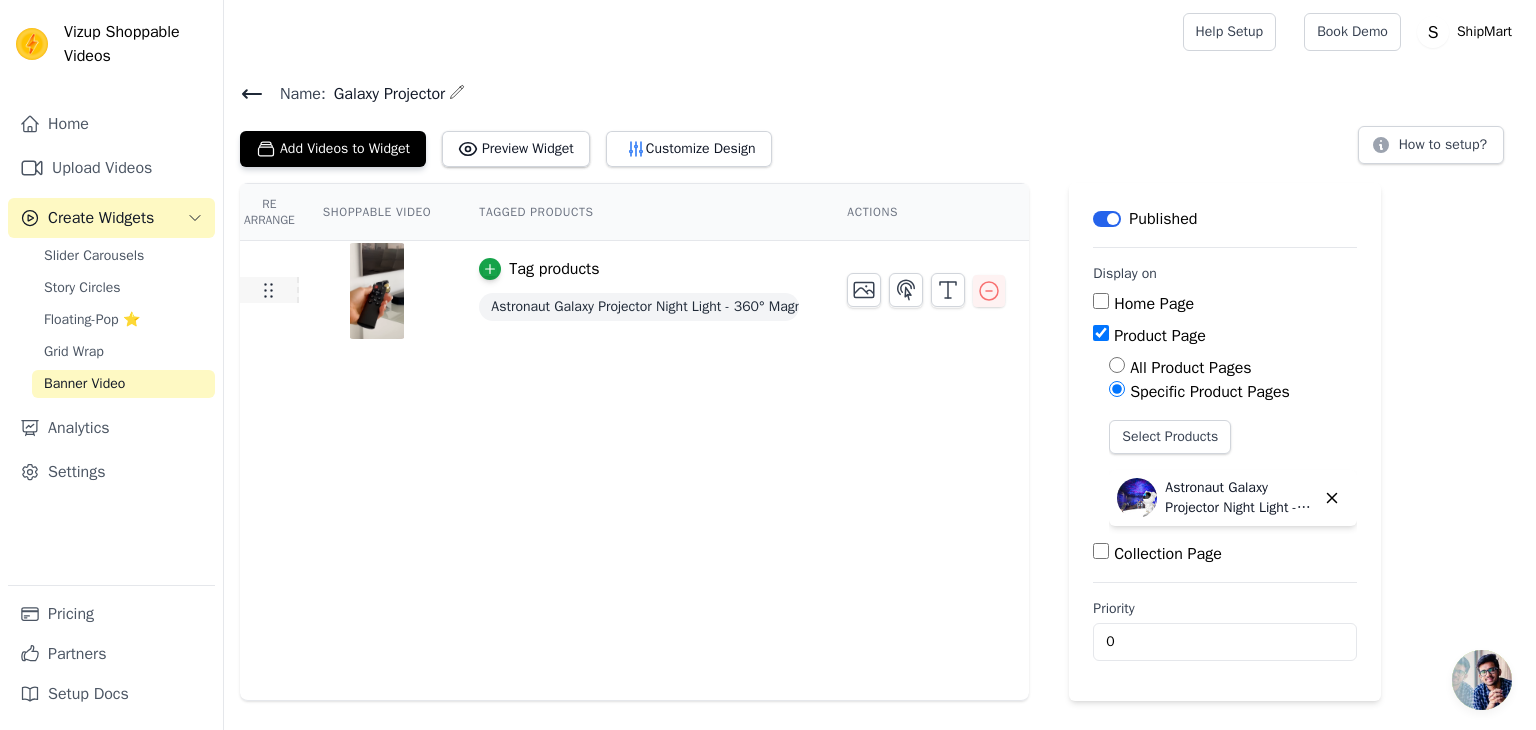 click 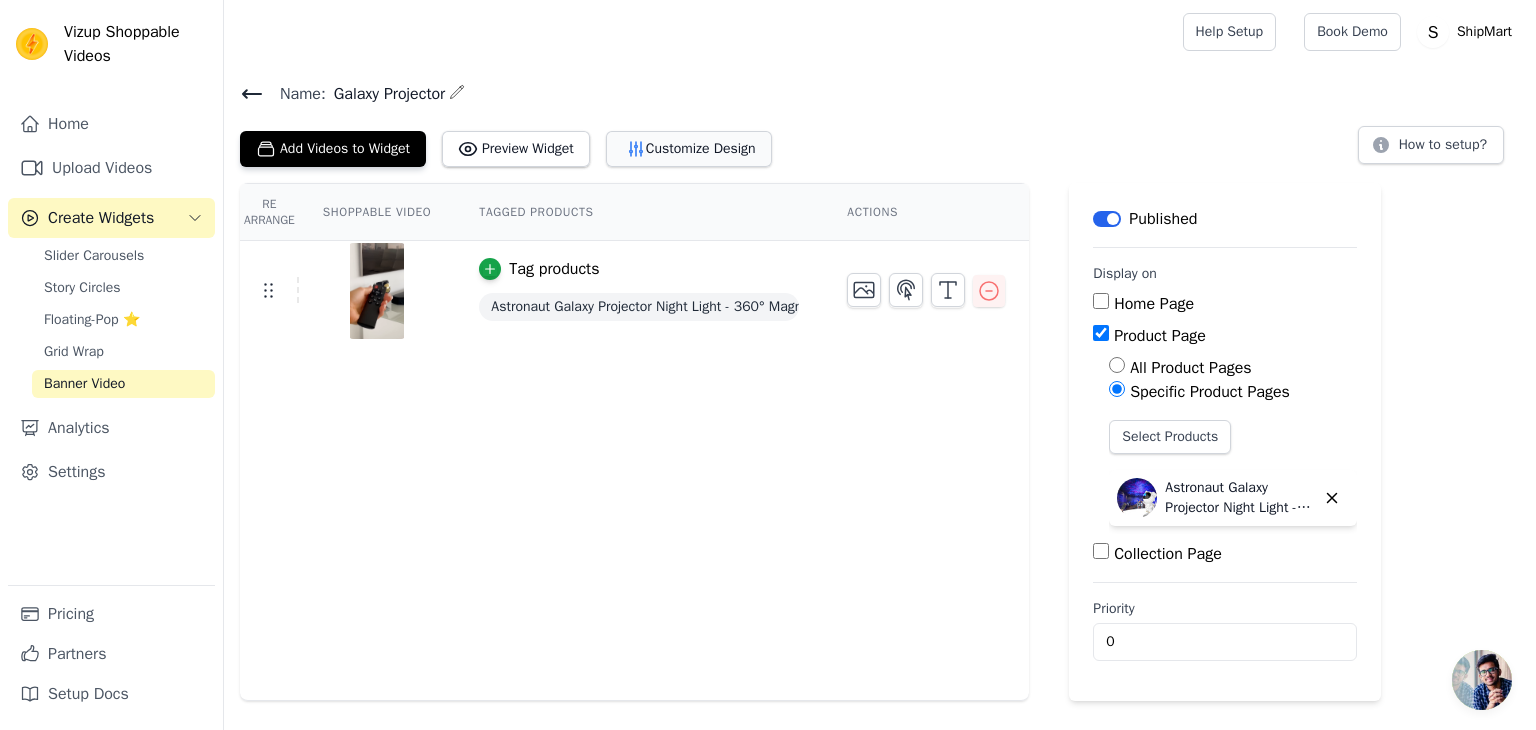 click on "Customize Design" at bounding box center (689, 149) 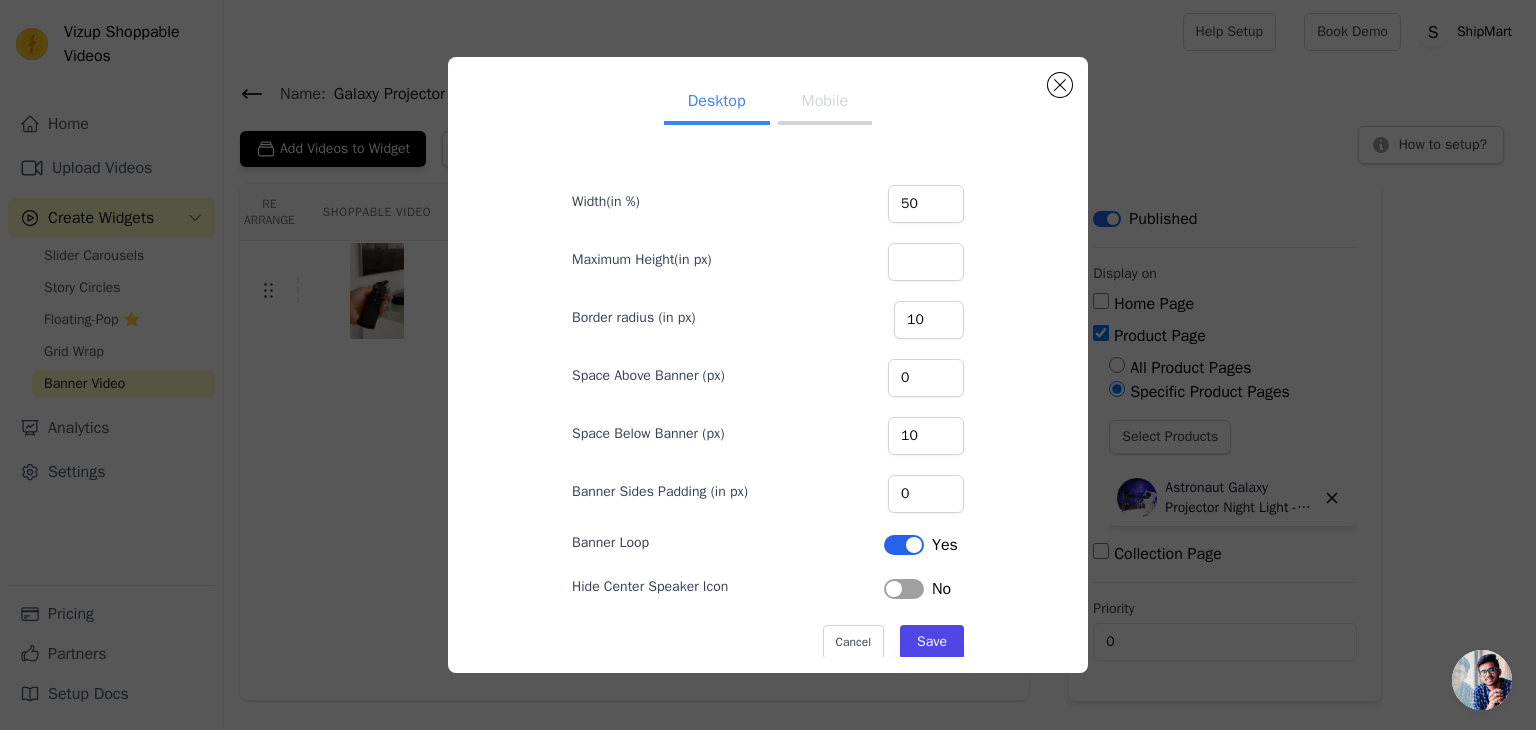 scroll, scrollTop: 31, scrollLeft: 0, axis: vertical 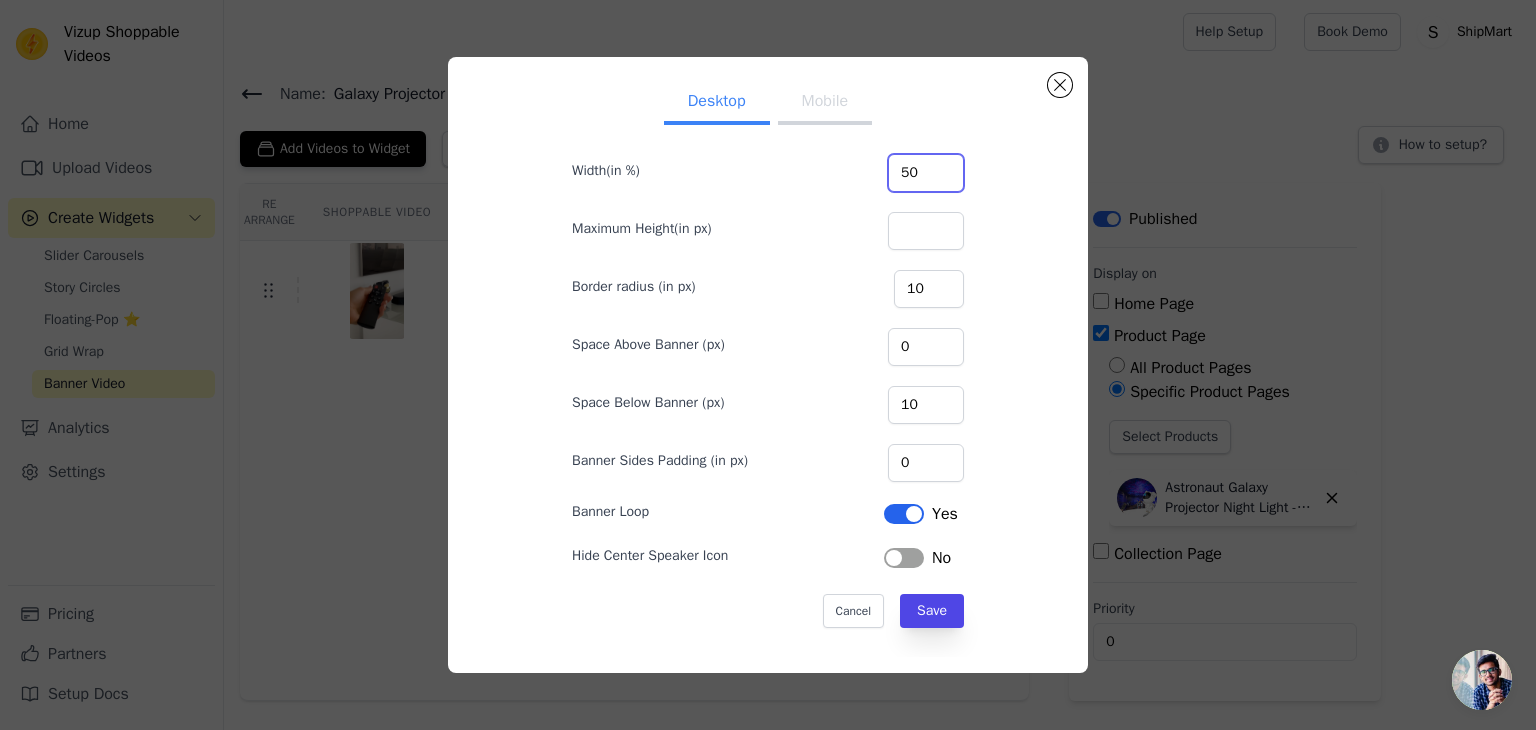 click on "50" at bounding box center [926, 173] 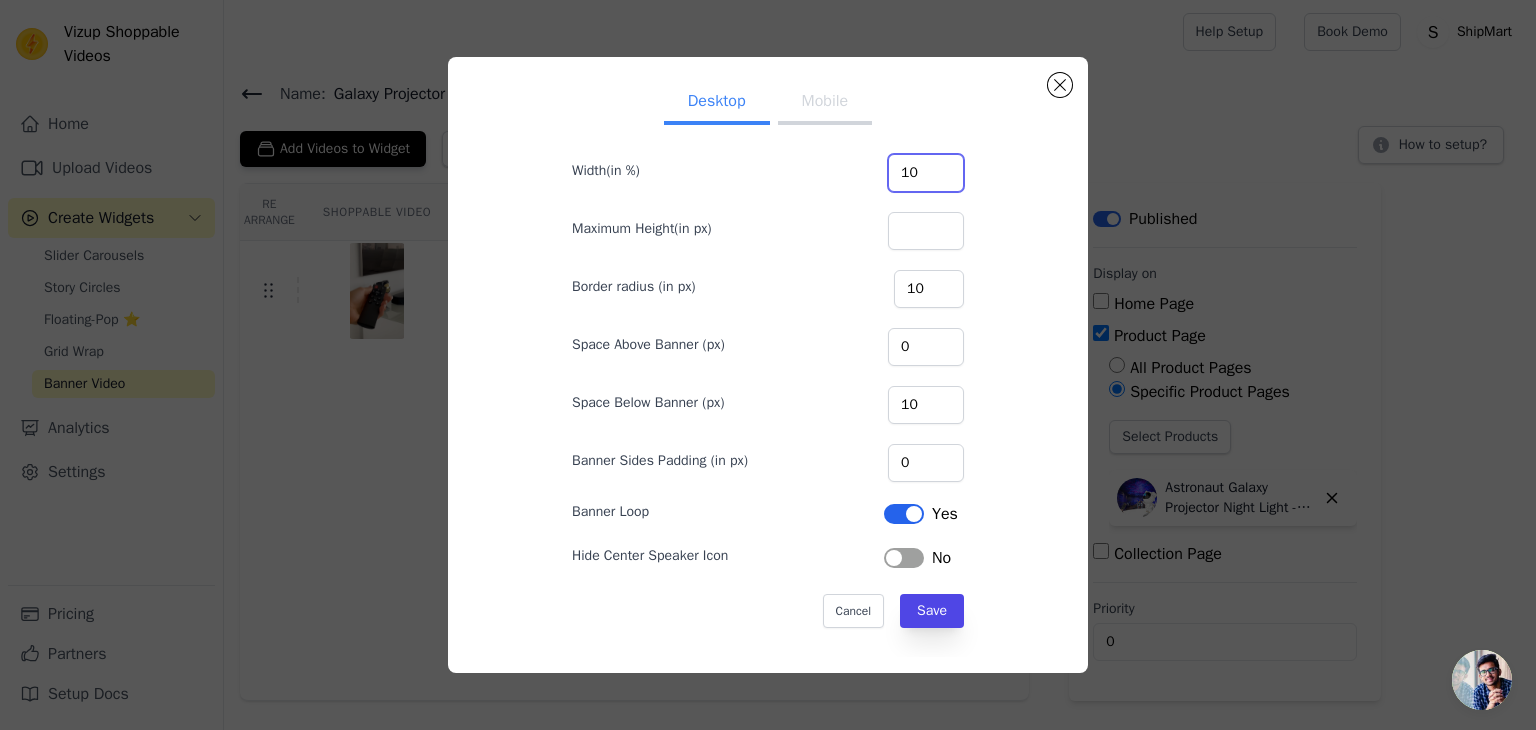 type on "1" 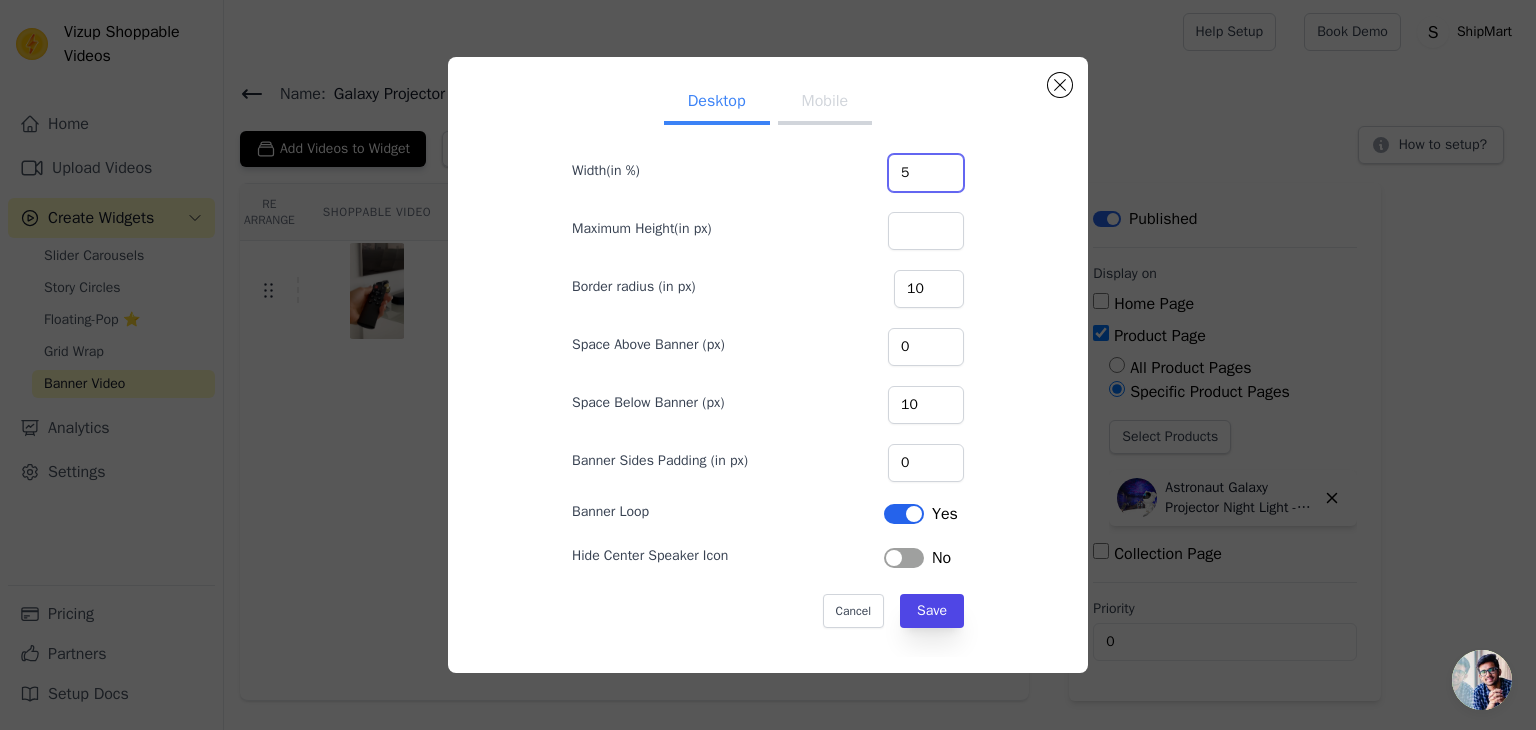 type on "50" 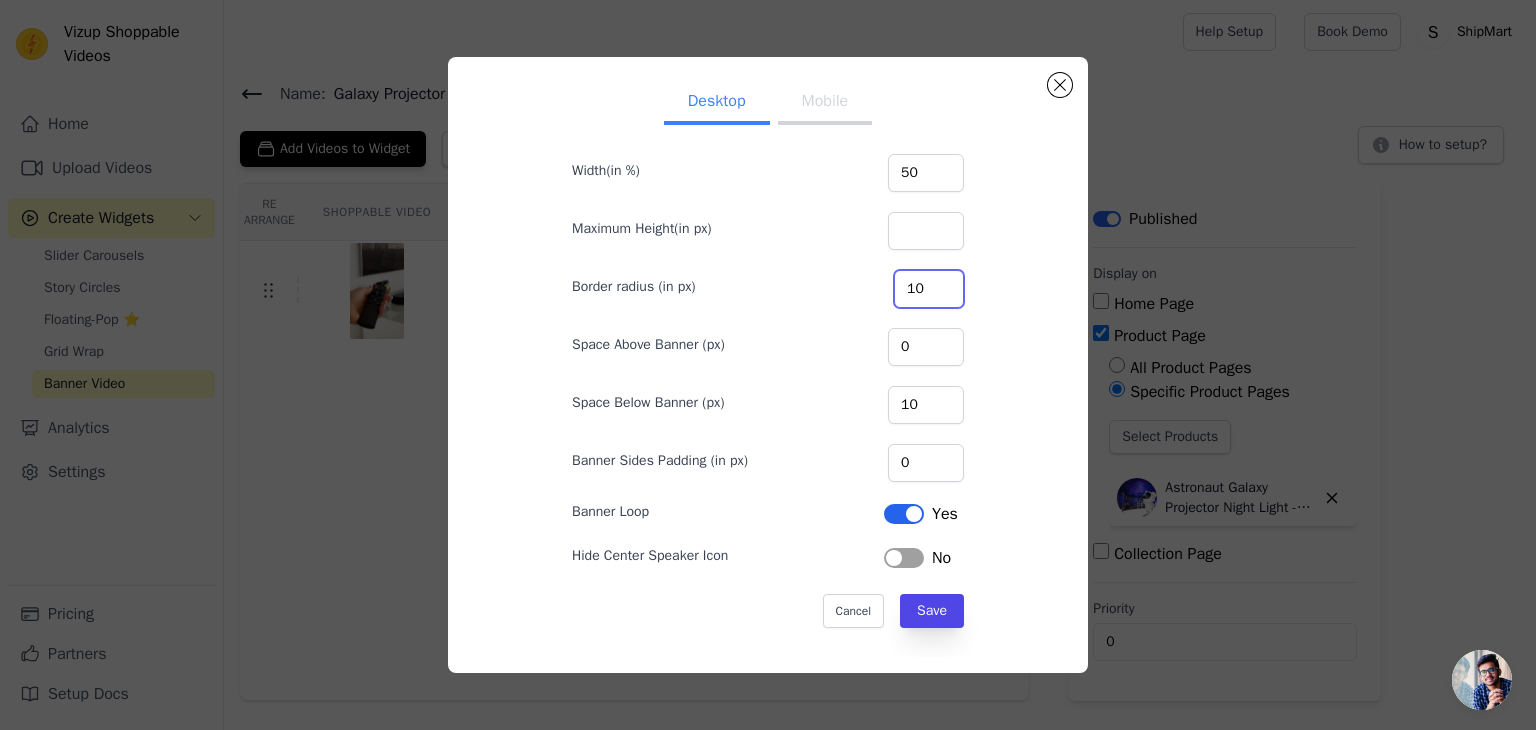 click on "10" at bounding box center (929, 289) 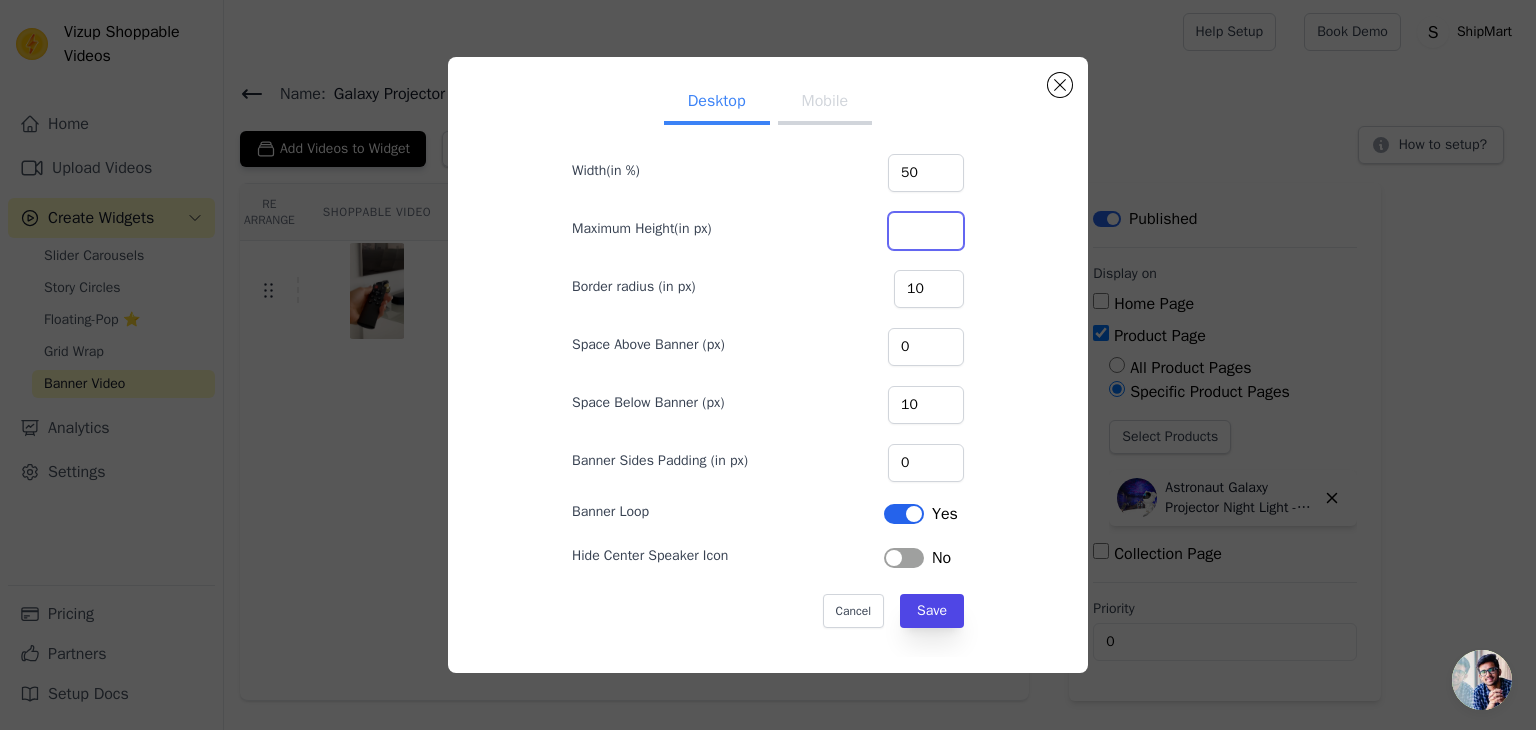 click on "Maximum Height(in px)" at bounding box center [926, 231] 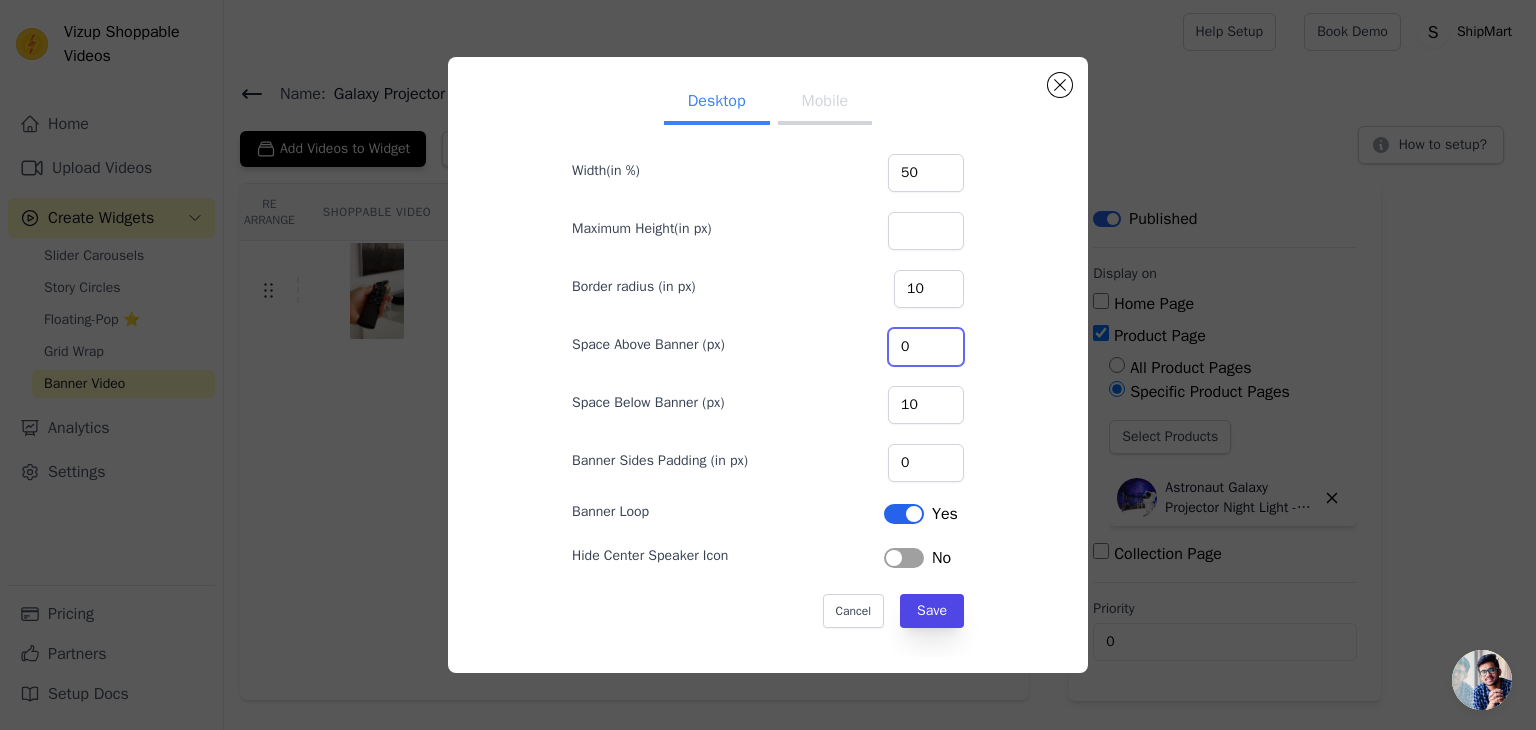 click on "0" at bounding box center [926, 347] 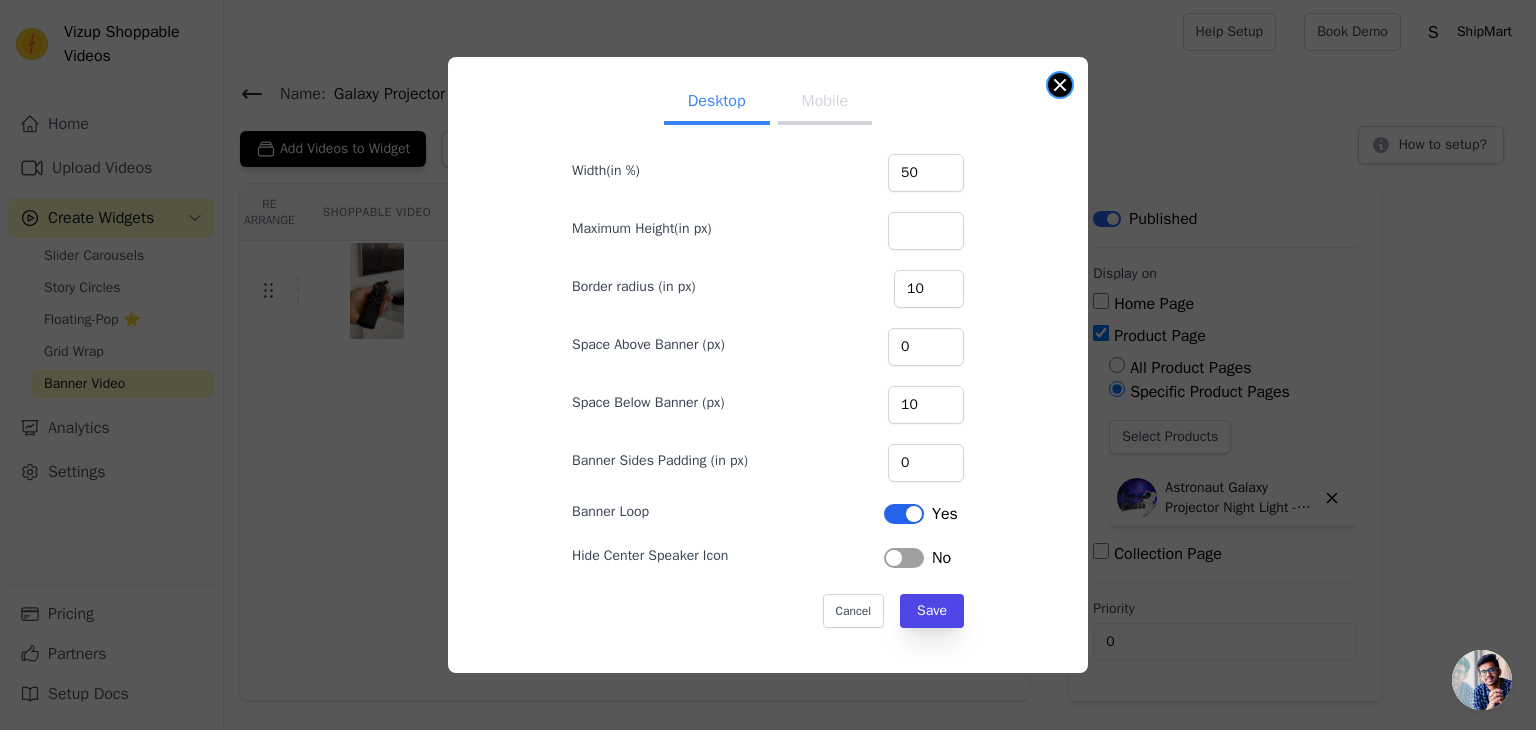 click at bounding box center (1060, 85) 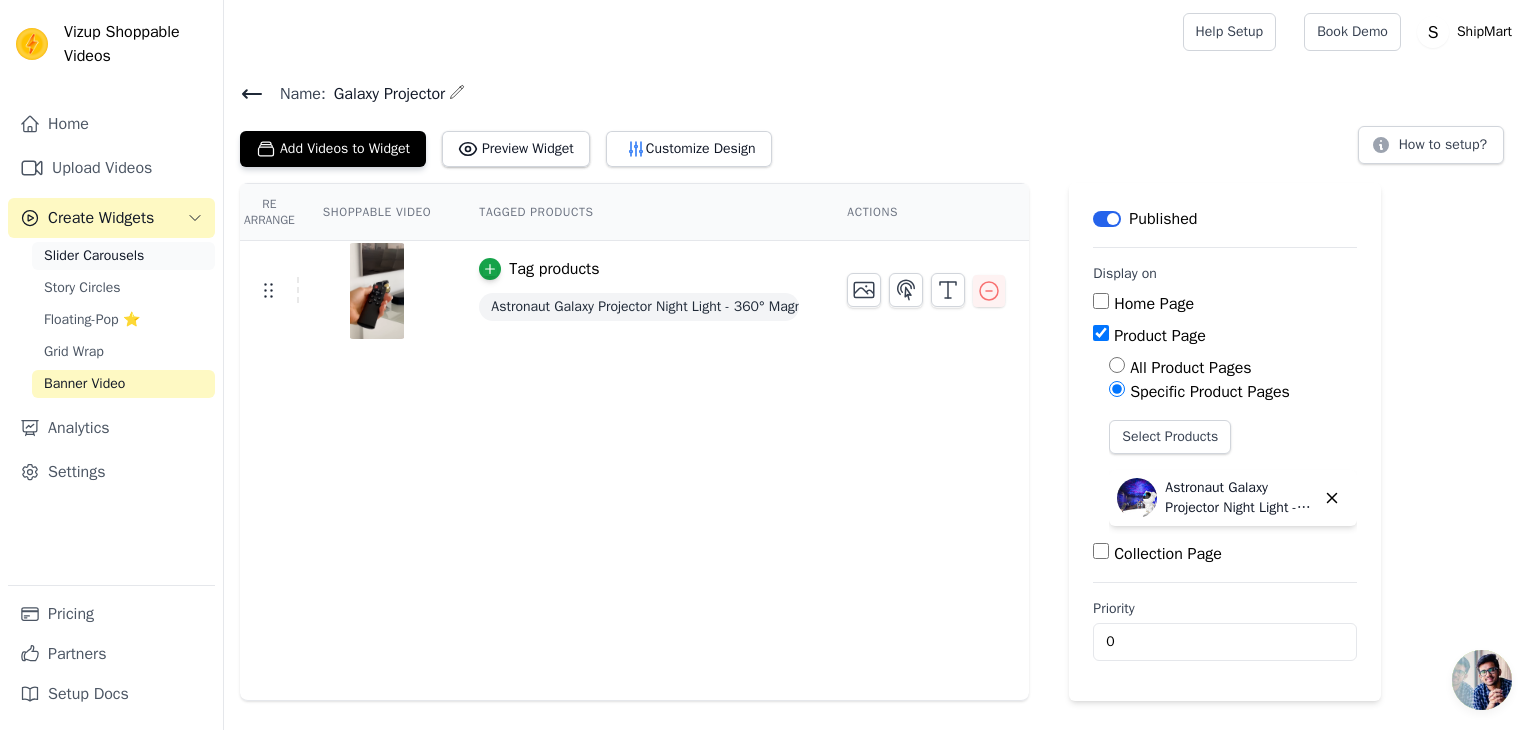 click on "Slider Carousels" at bounding box center [94, 256] 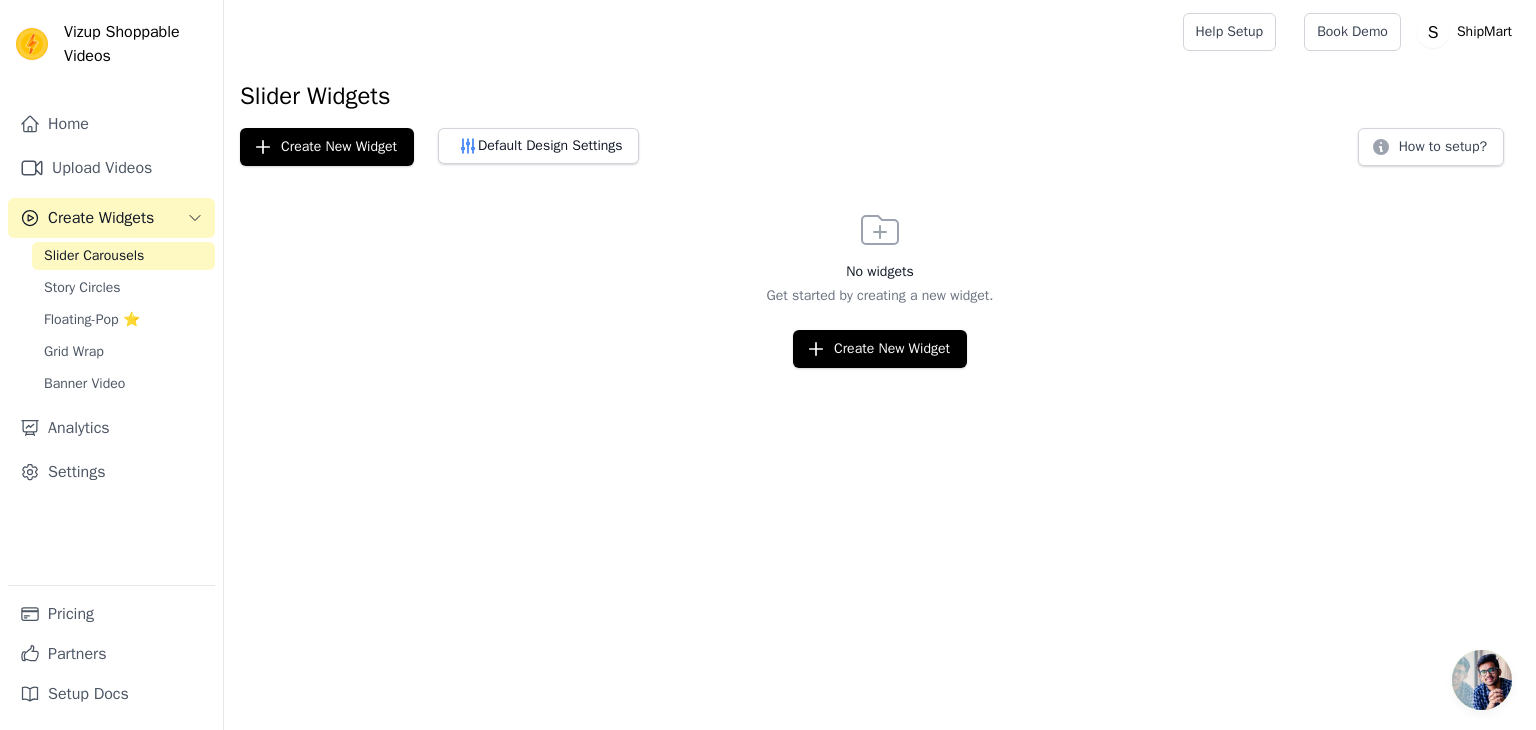 click on "Slider Carousels" at bounding box center [94, 256] 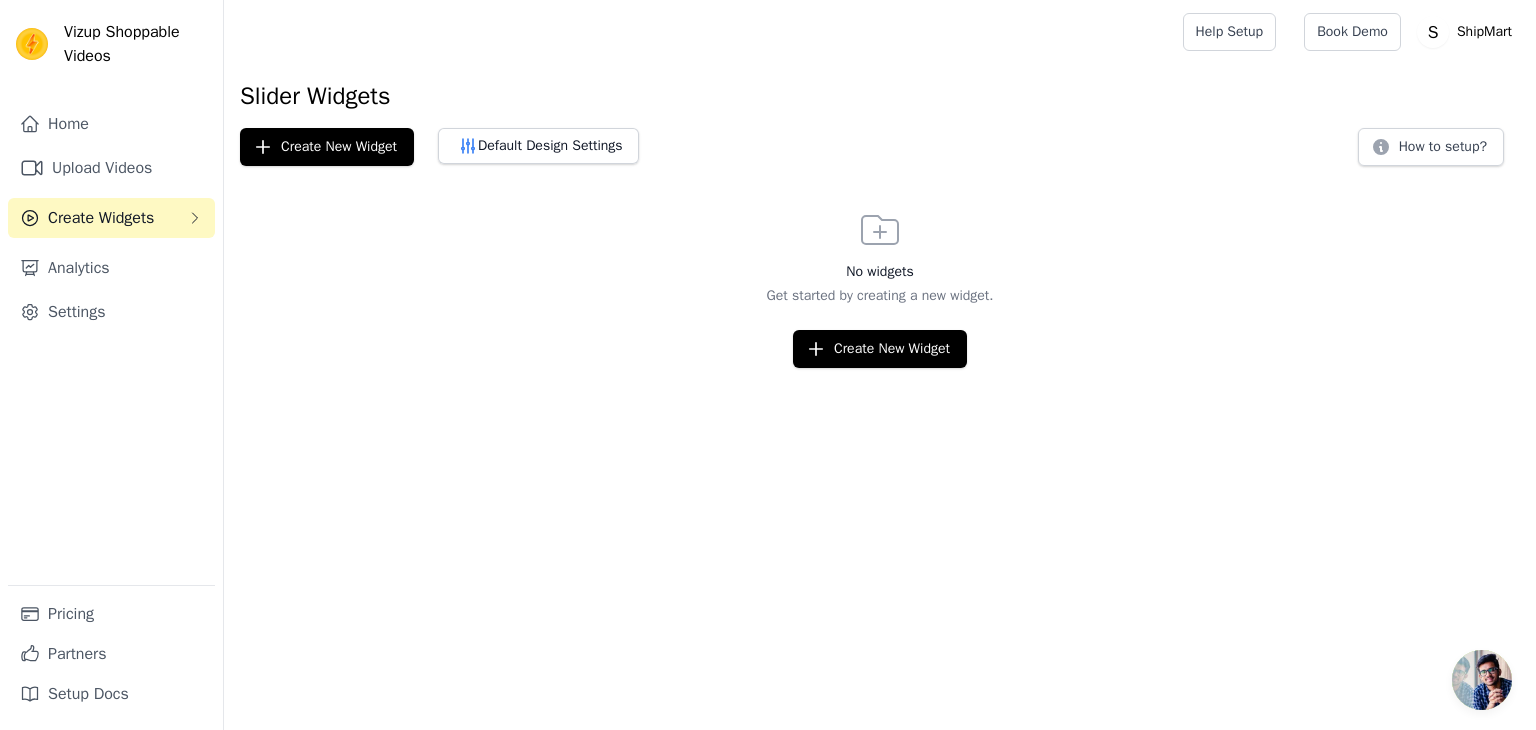click on "Create Widgets" at bounding box center [101, 218] 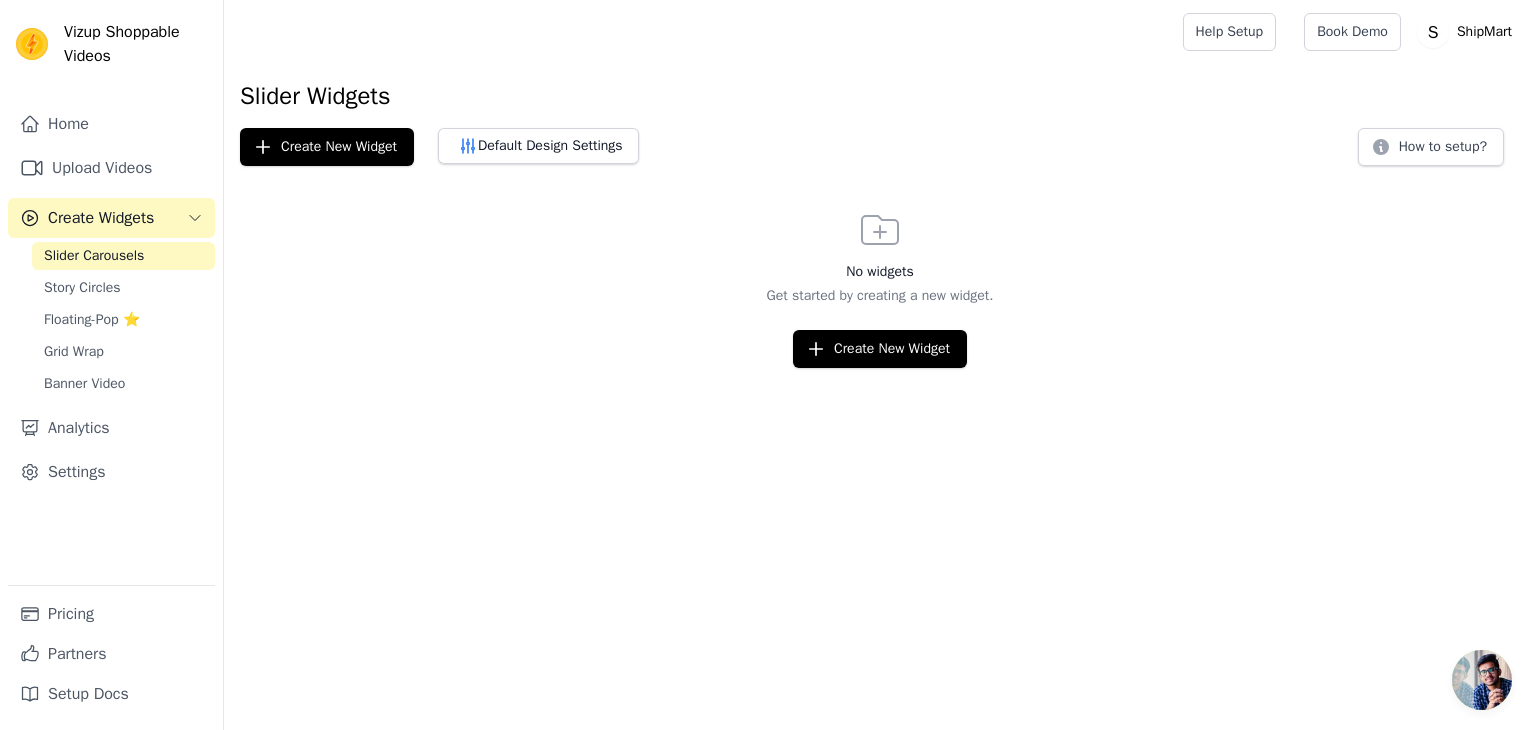 click on "No widgets   Get started by creating a new widget.
Create New Widget" at bounding box center [880, 287] 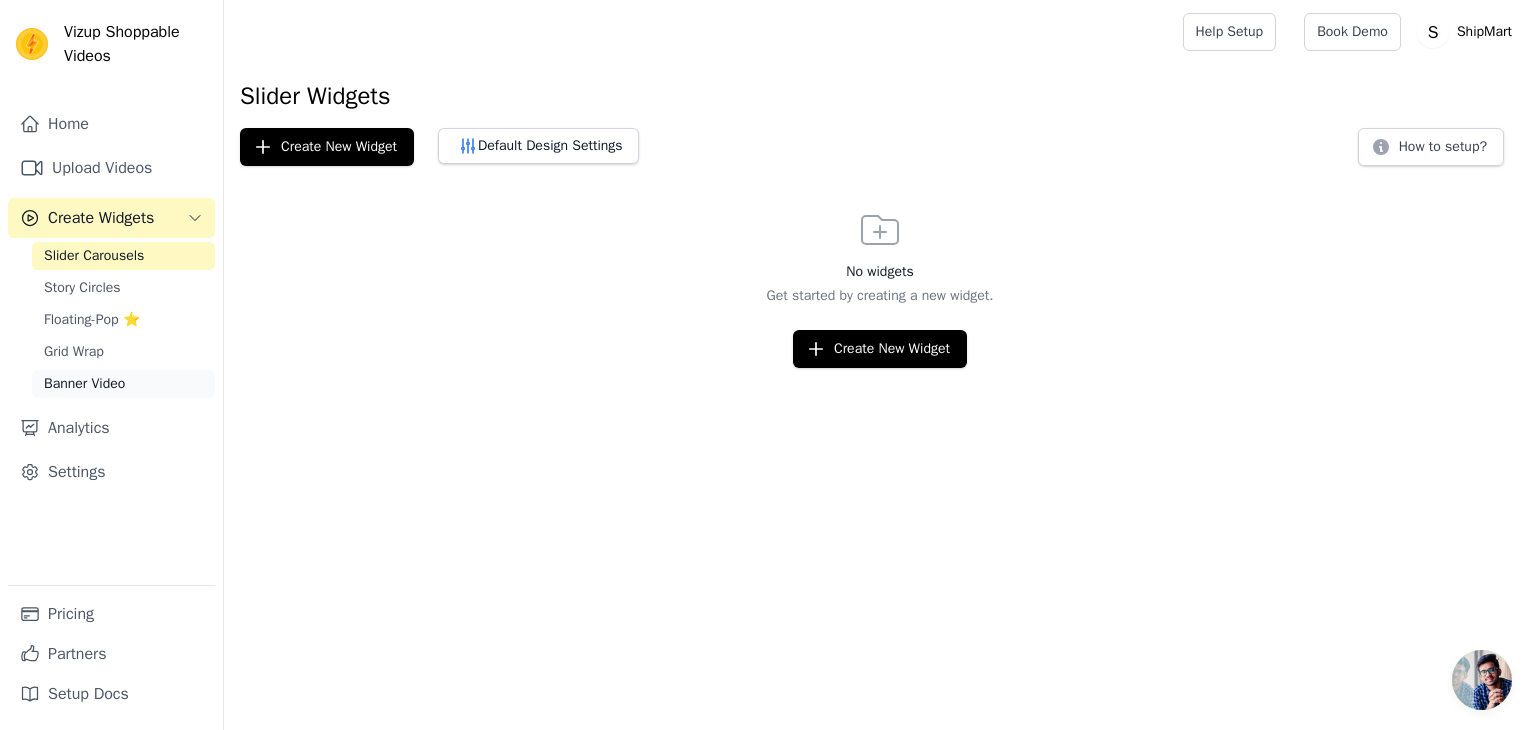 click on "Banner Video" at bounding box center (84, 384) 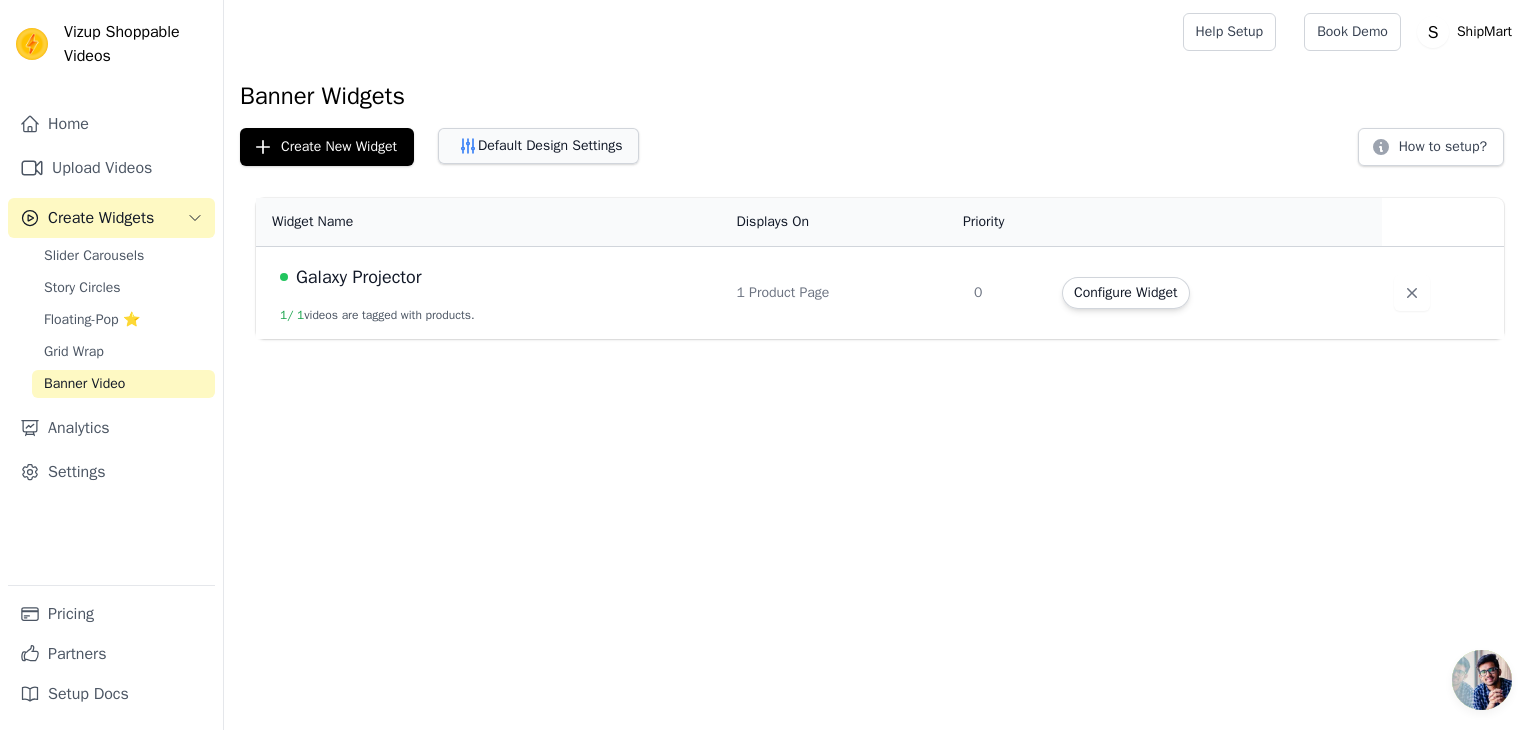 click on "Default Design Settings" at bounding box center [538, 146] 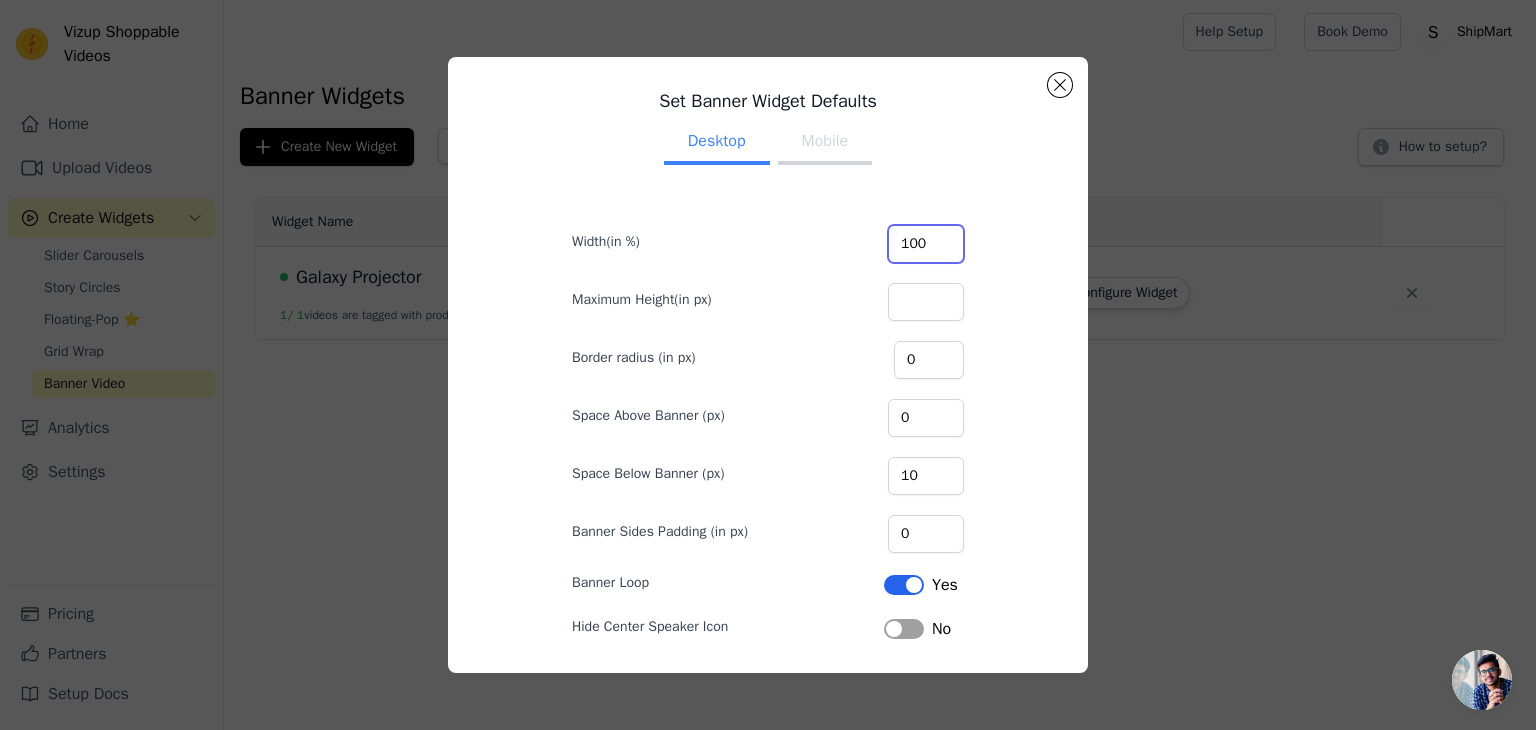 click on "100" at bounding box center (926, 244) 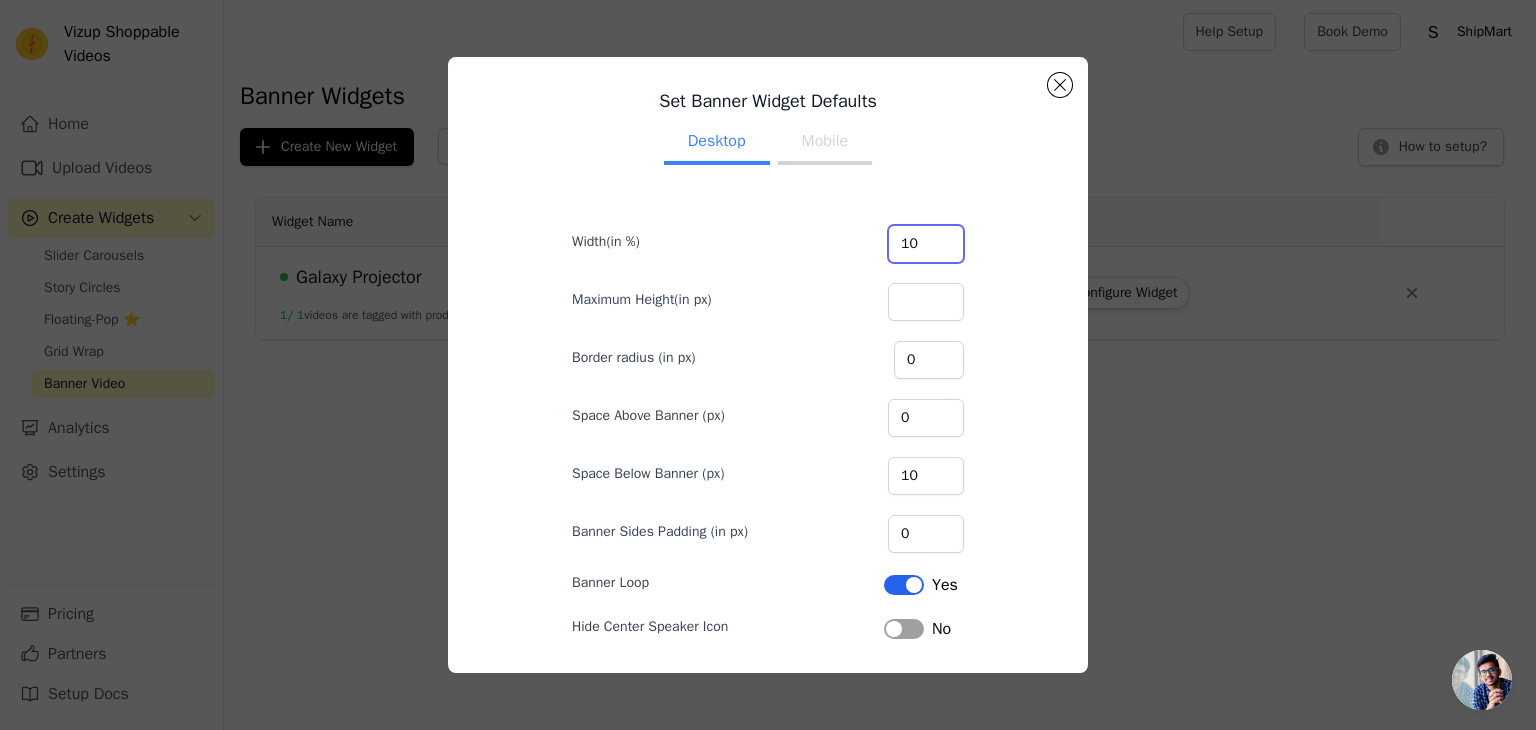 type on "1" 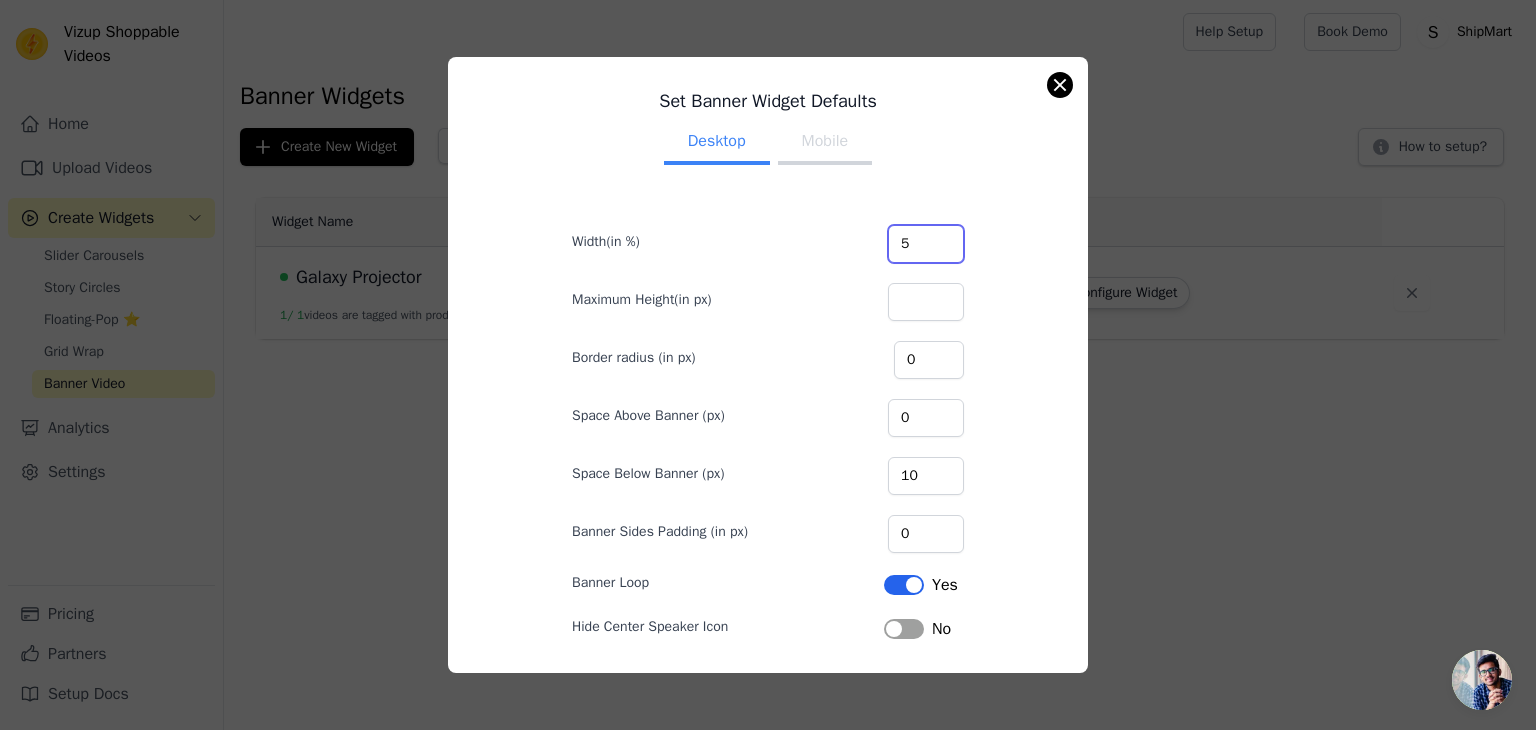 type on "5" 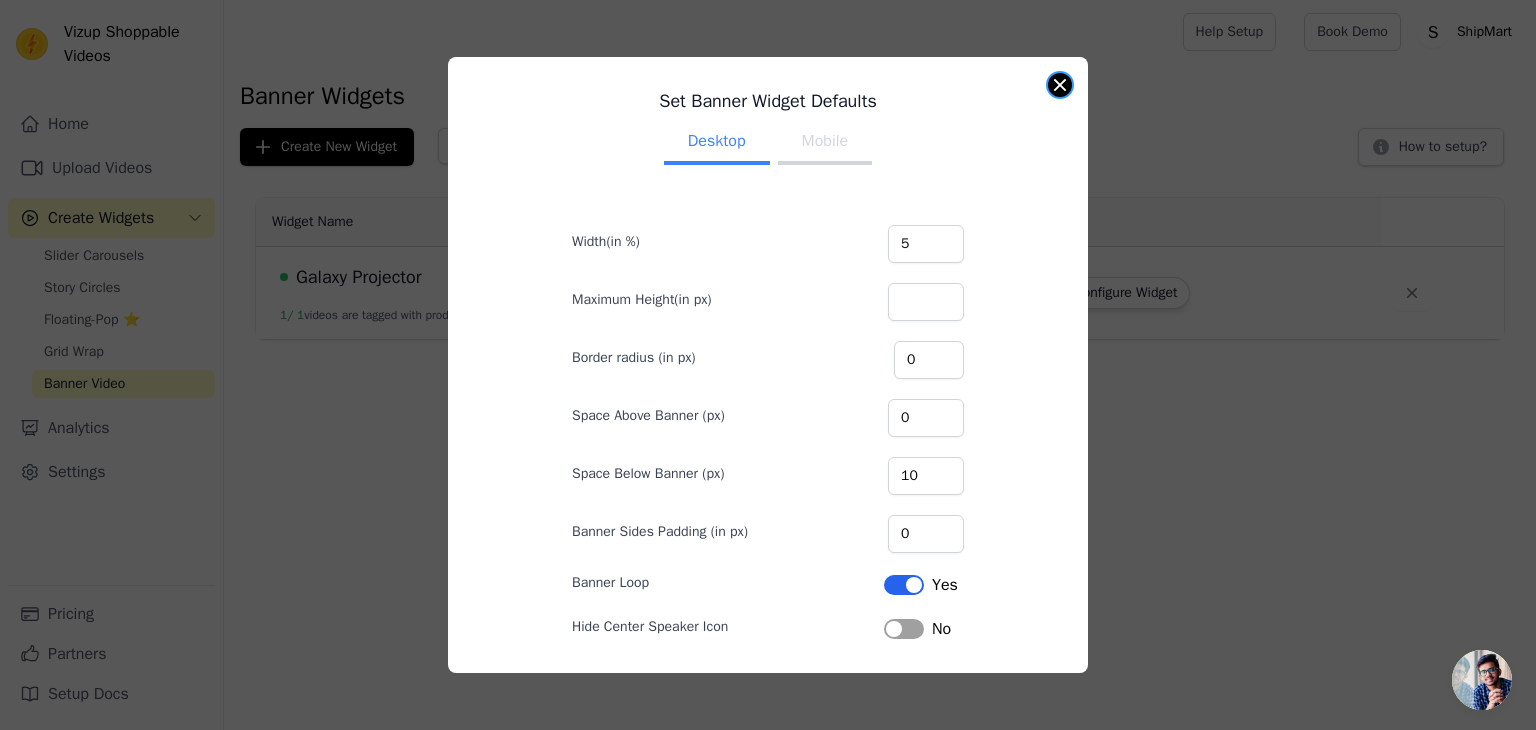 click at bounding box center (1060, 85) 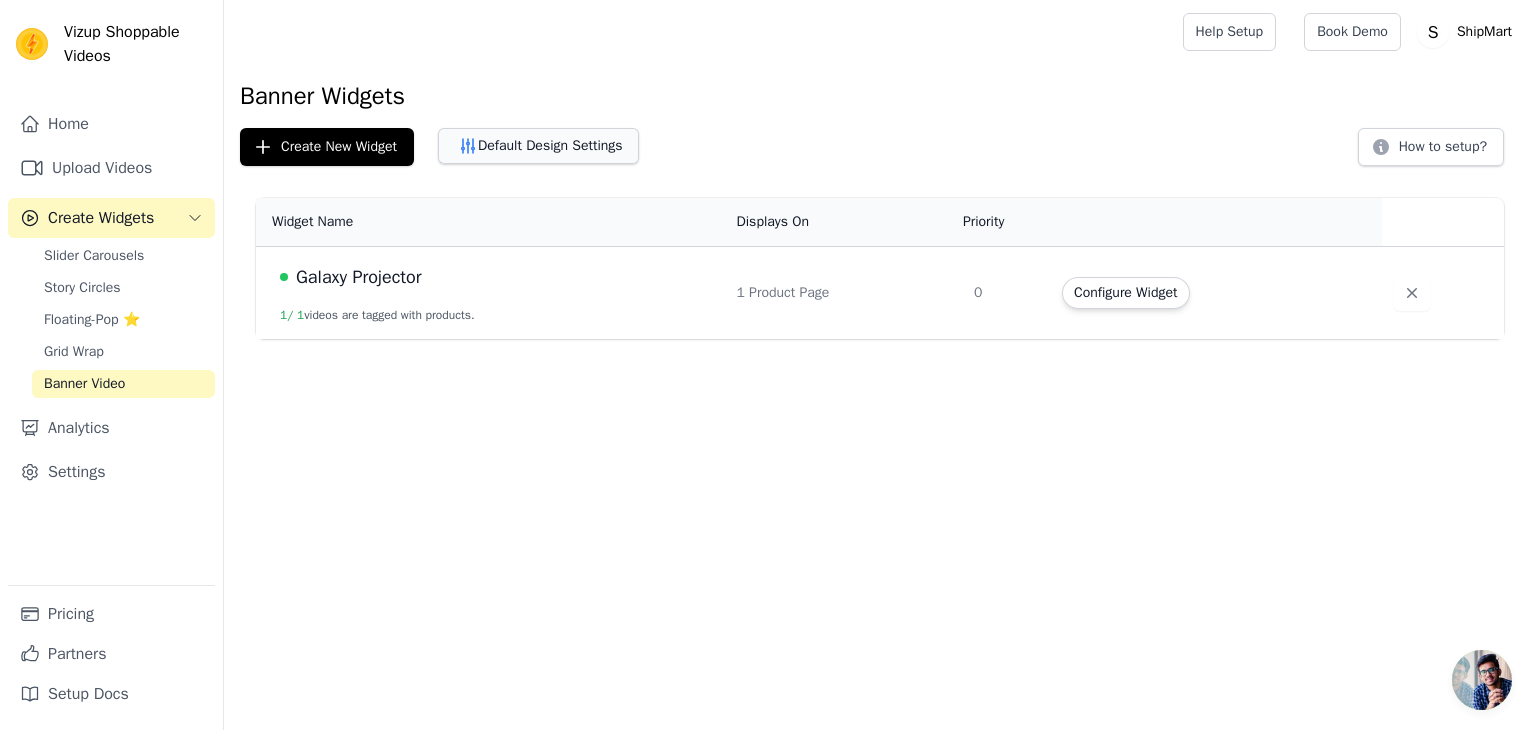 click on "Default Design Settings" at bounding box center (538, 146) 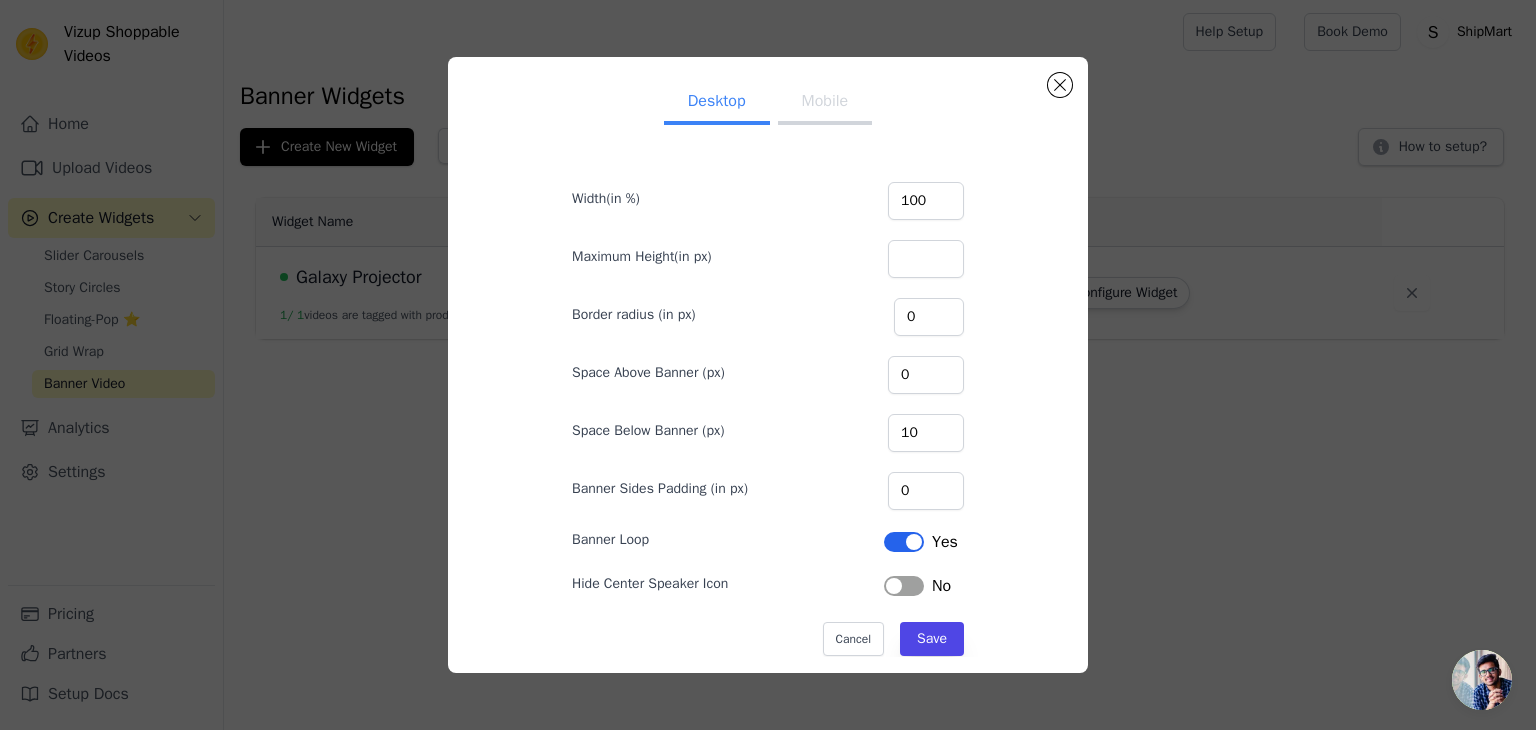 scroll, scrollTop: 44, scrollLeft: 0, axis: vertical 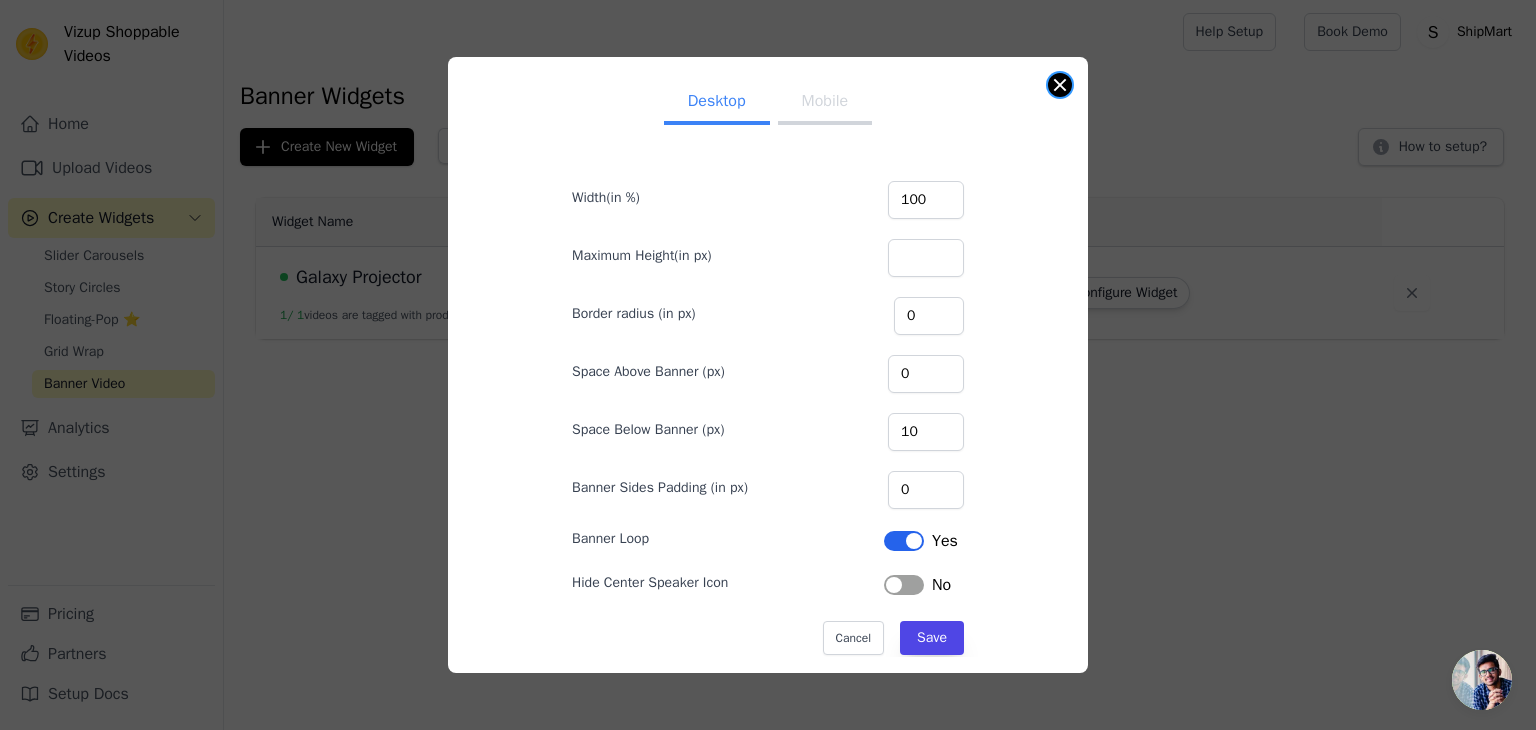 click at bounding box center (1060, 85) 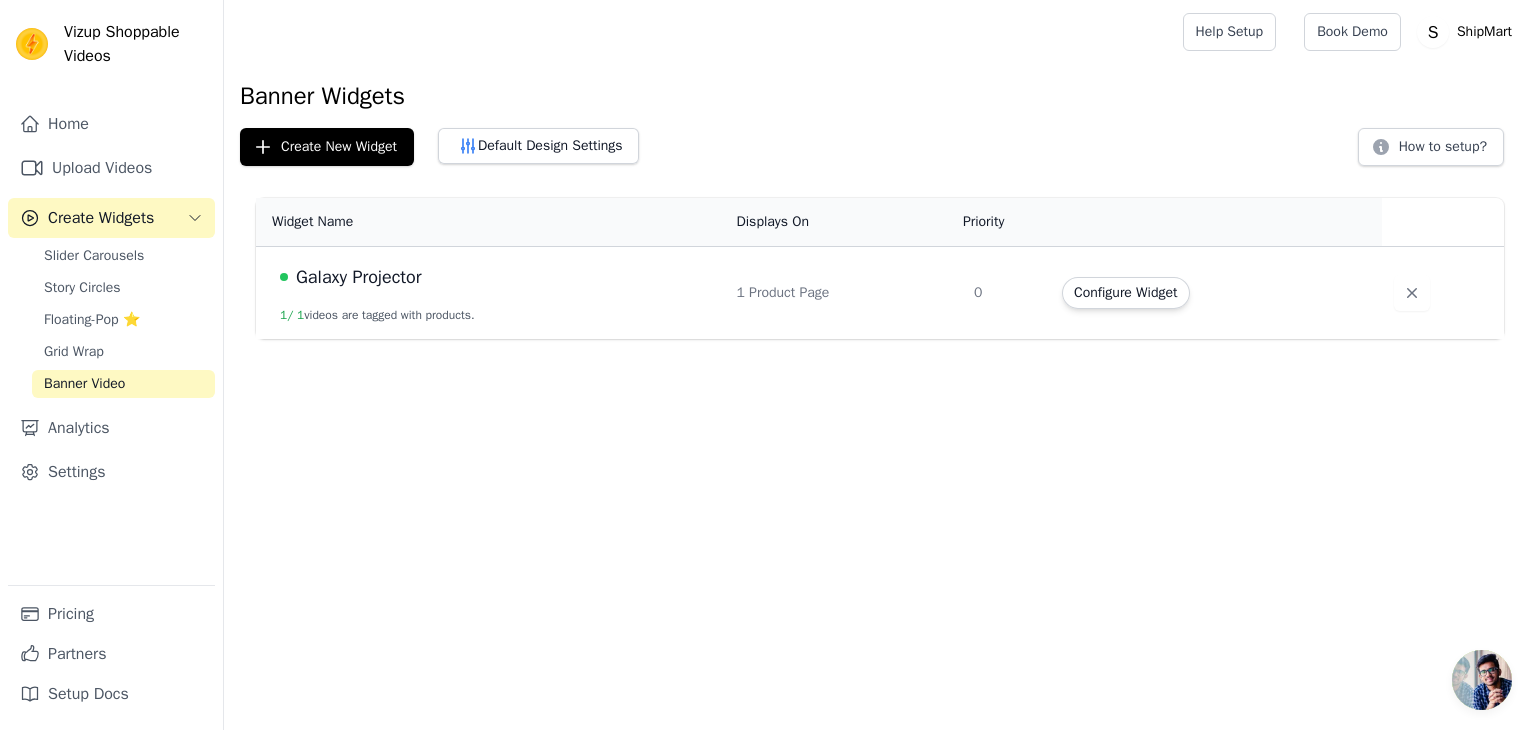 click on "Banner Video" at bounding box center (123, 384) 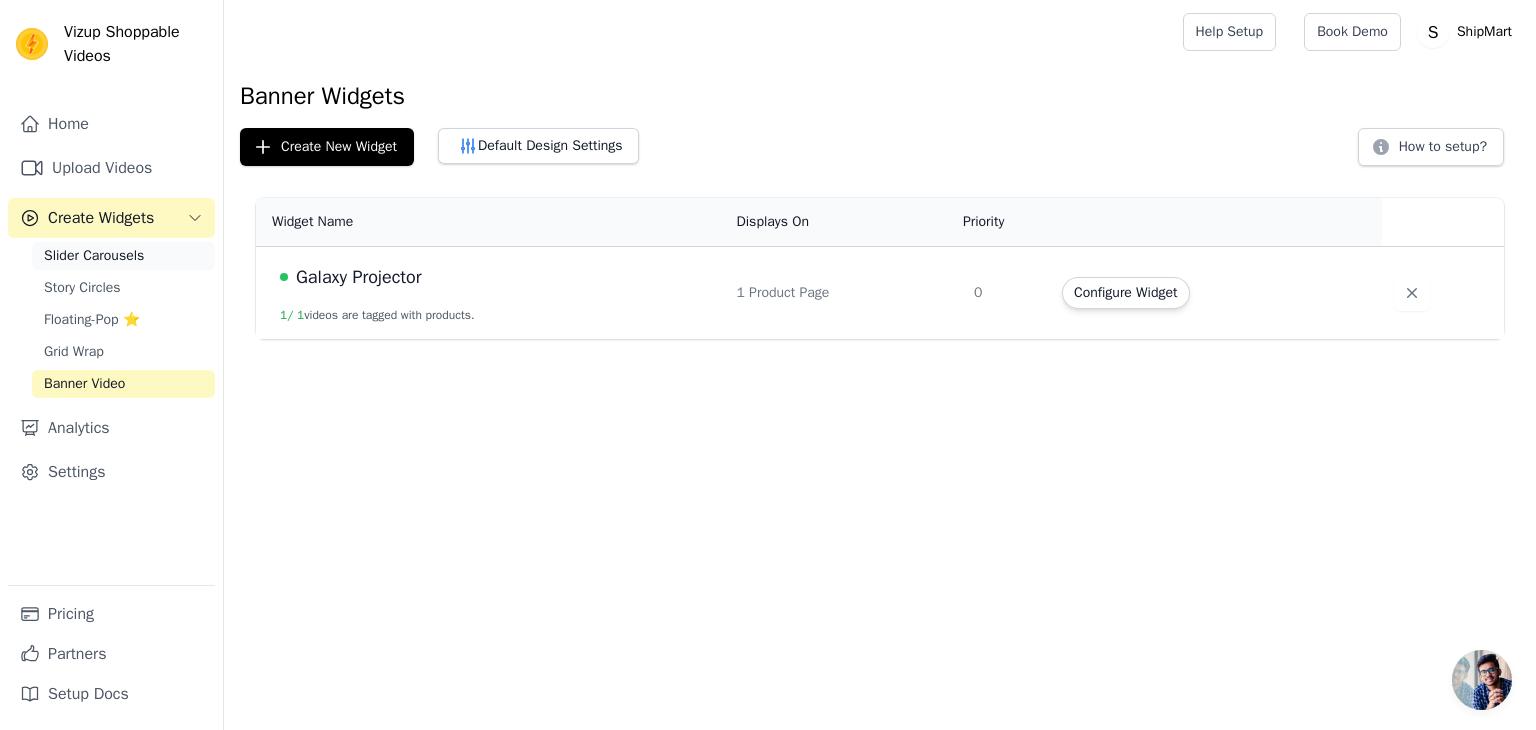 click on "Slider Carousels" at bounding box center (94, 256) 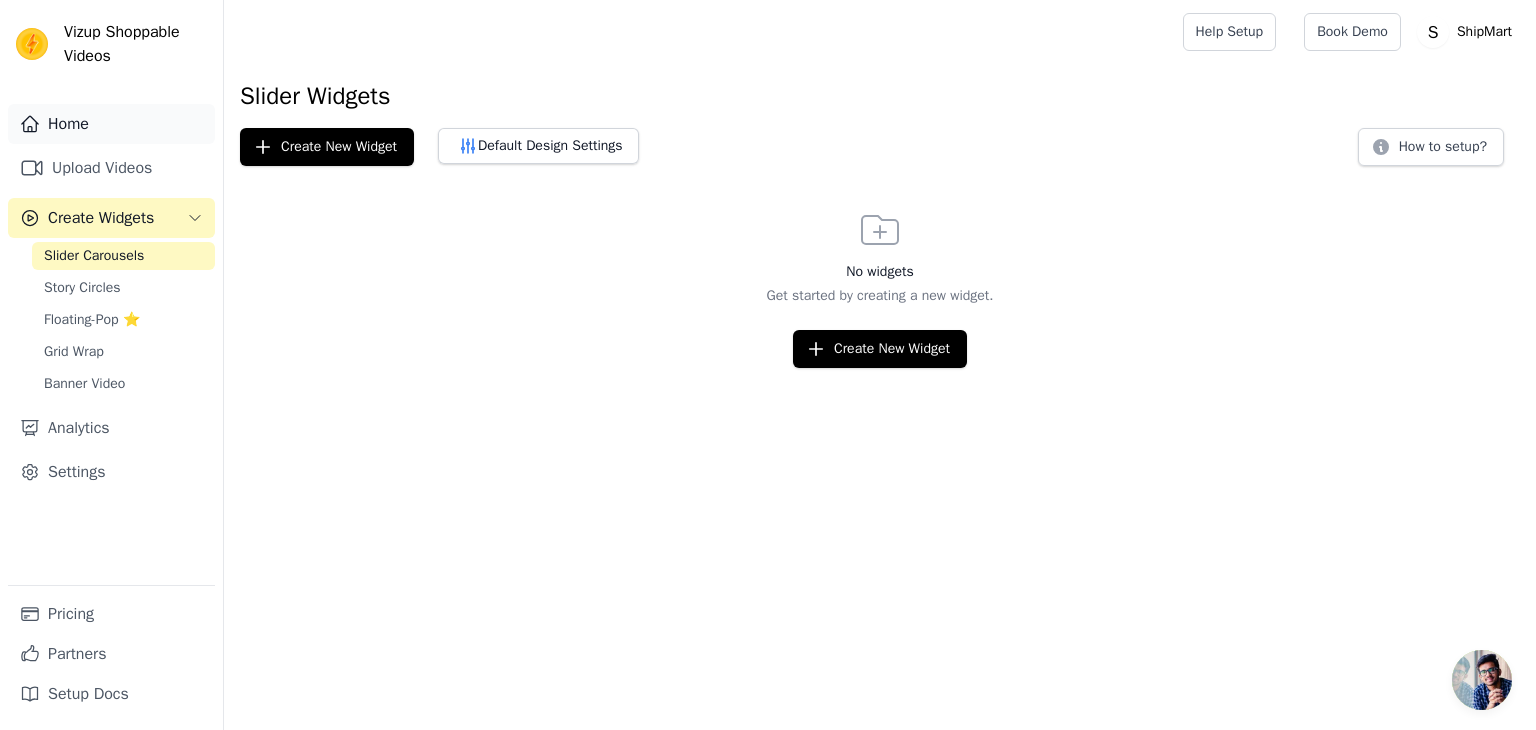 click on "Home" at bounding box center (111, 124) 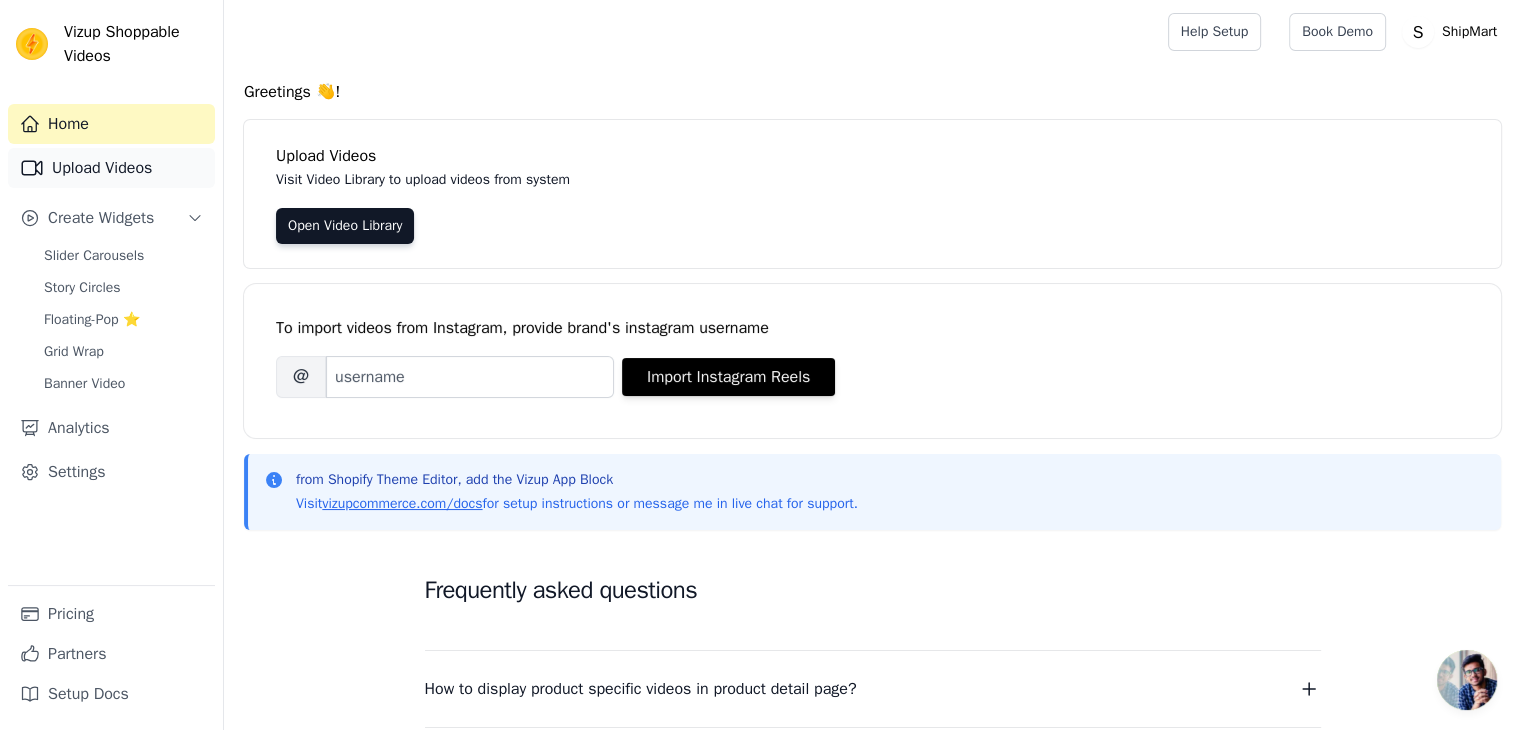 click on "Upload Videos" at bounding box center [111, 168] 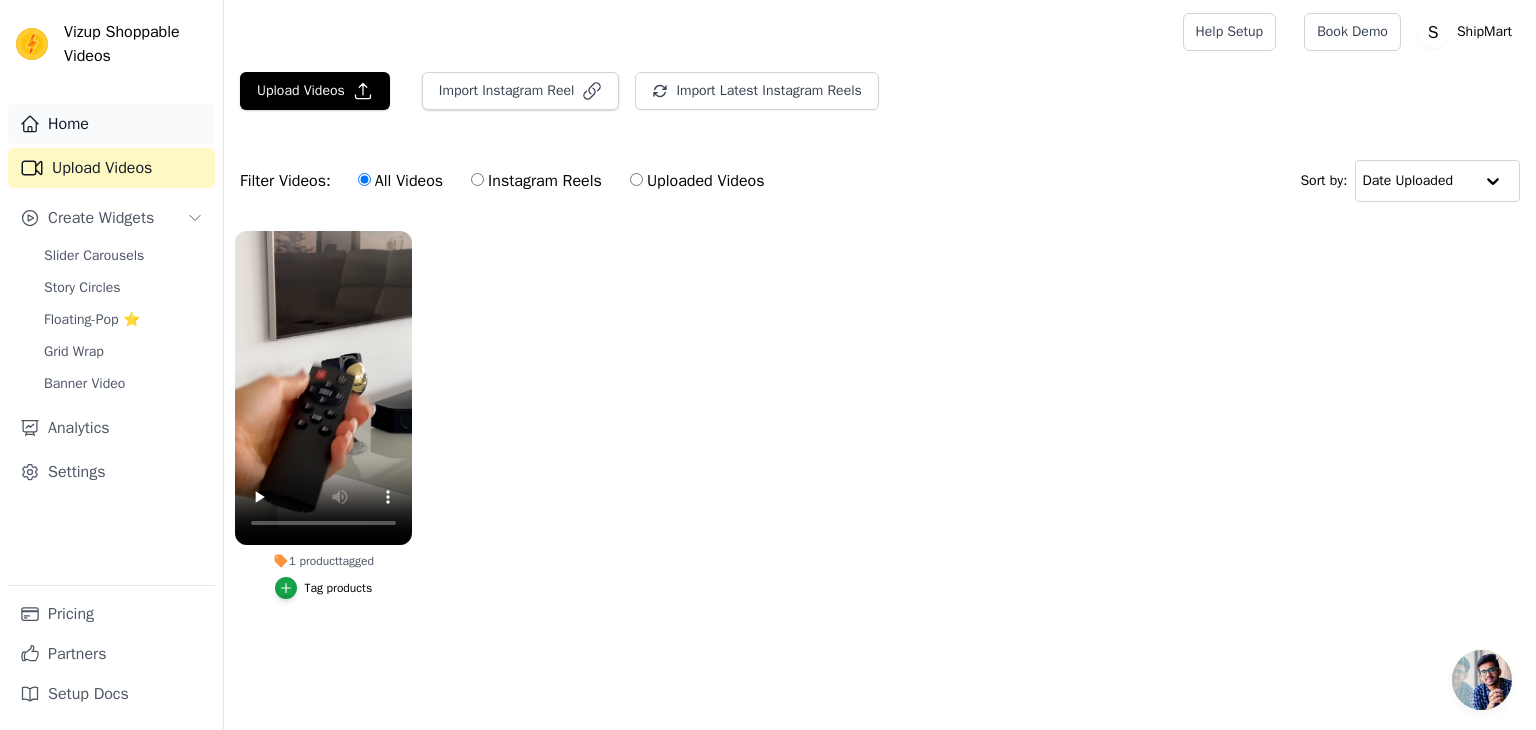 click on "Home" at bounding box center (111, 124) 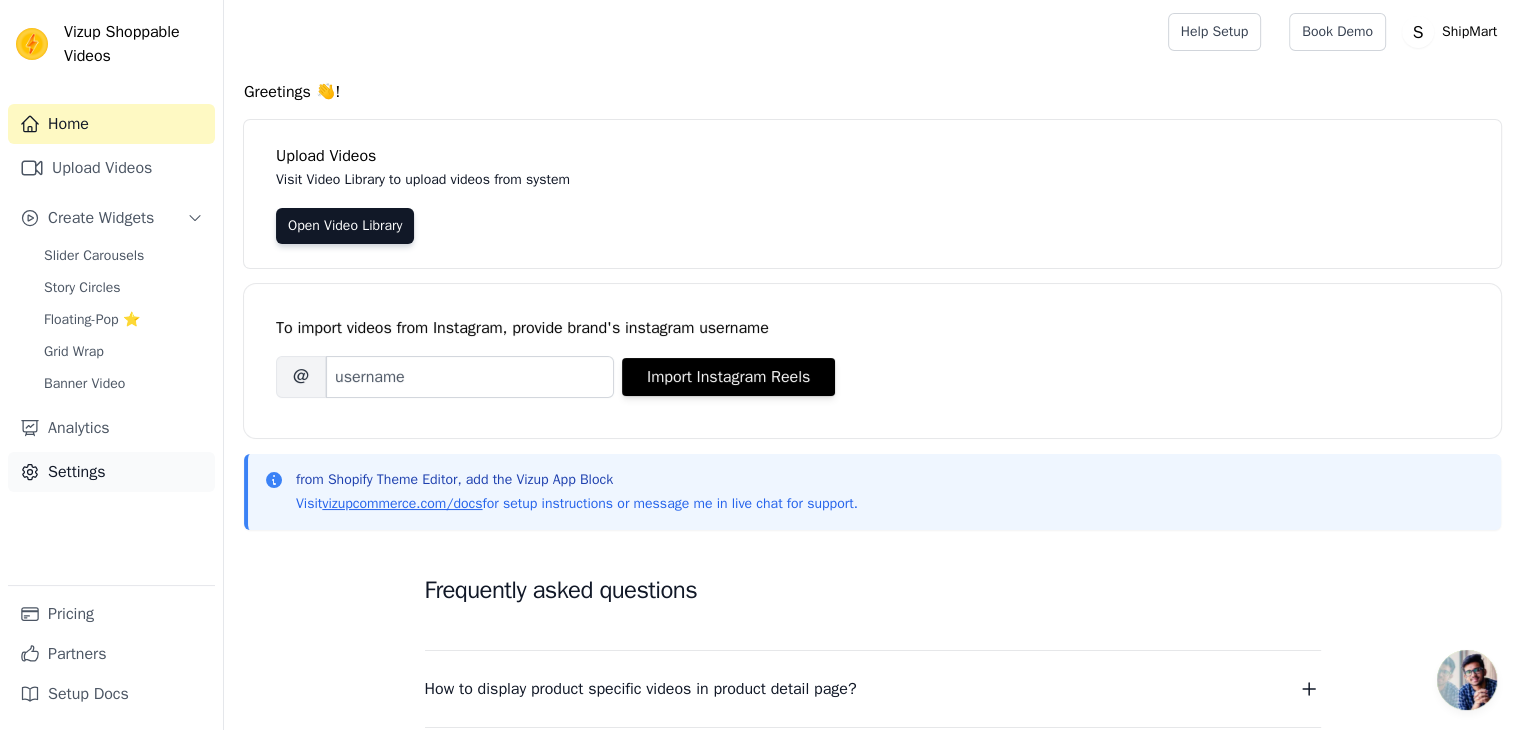 click on "Settings" at bounding box center (111, 472) 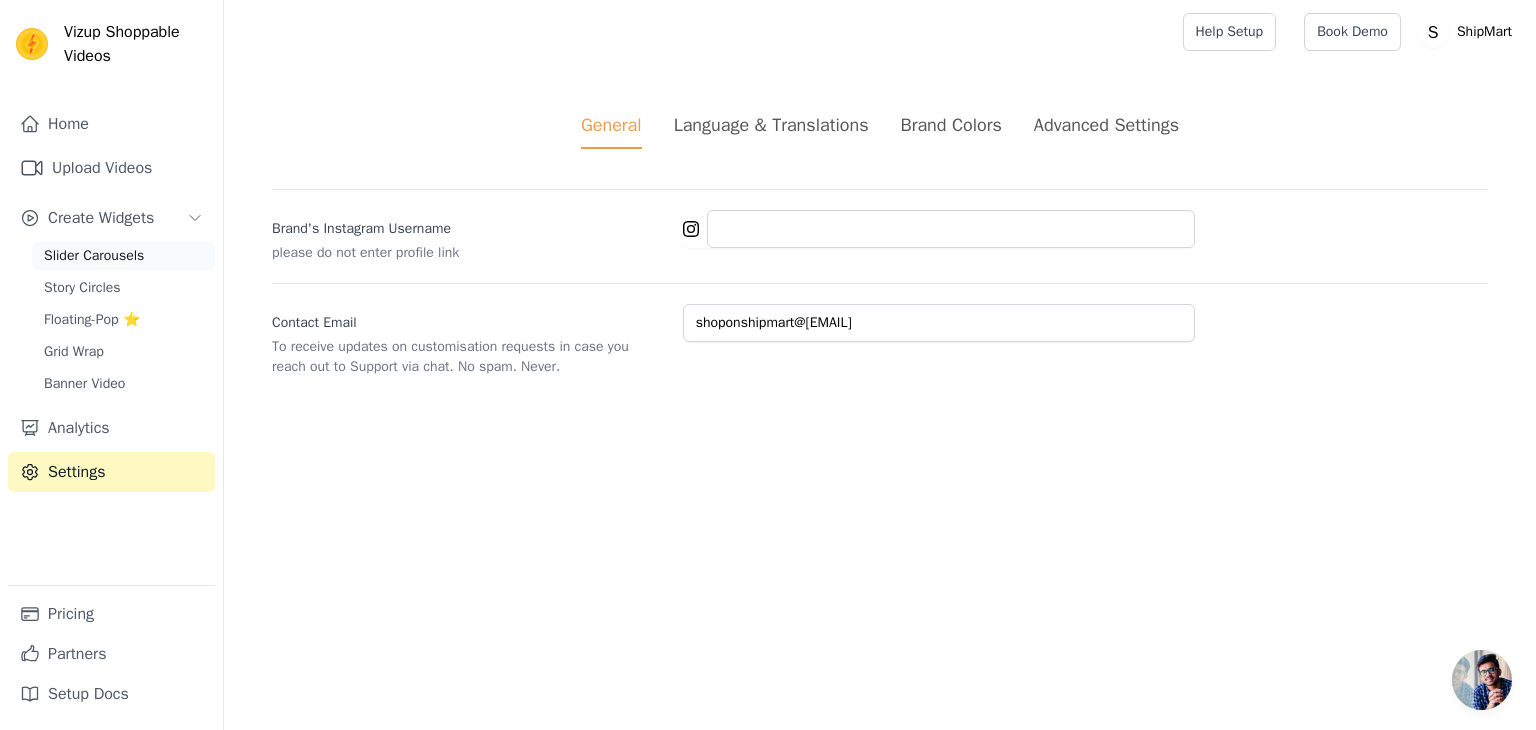 click on "Slider Carousels" at bounding box center (94, 256) 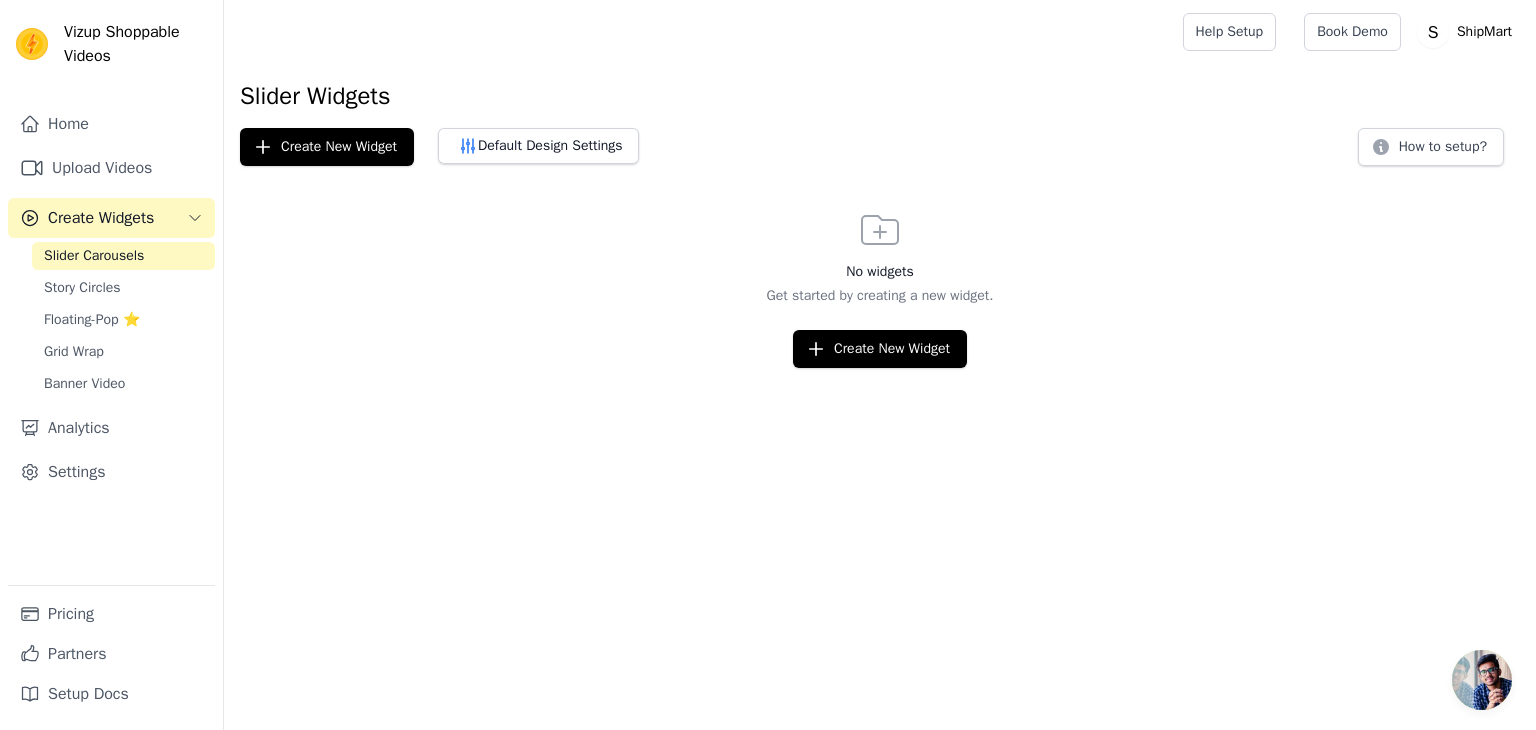 click on "Home
Upload Videos       Create Widgets     Slider Carousels   Story Circles   Floating-Pop ⭐   Grid Wrap   Banner Video
Analytics
Settings" at bounding box center (111, 344) 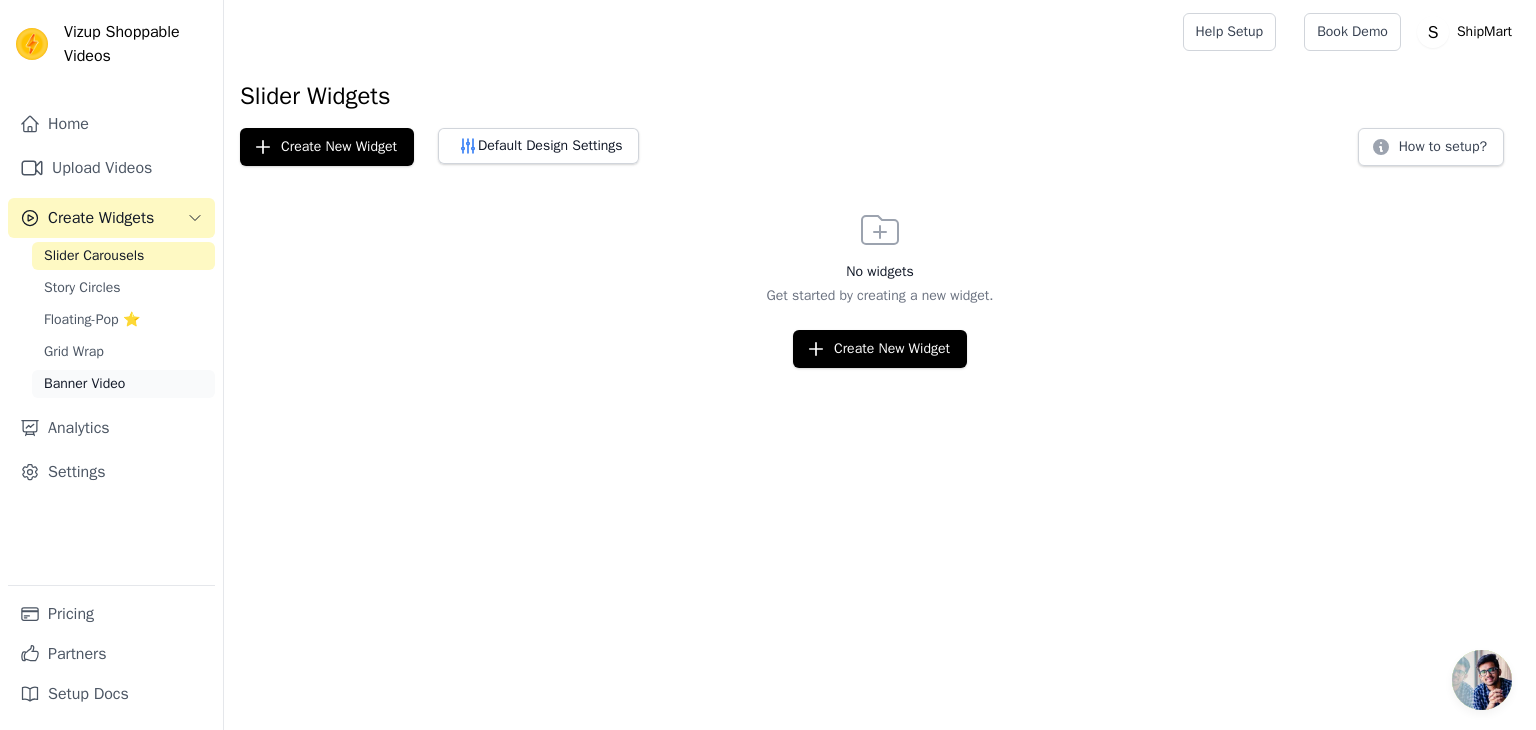 click on "Banner Video" at bounding box center [84, 384] 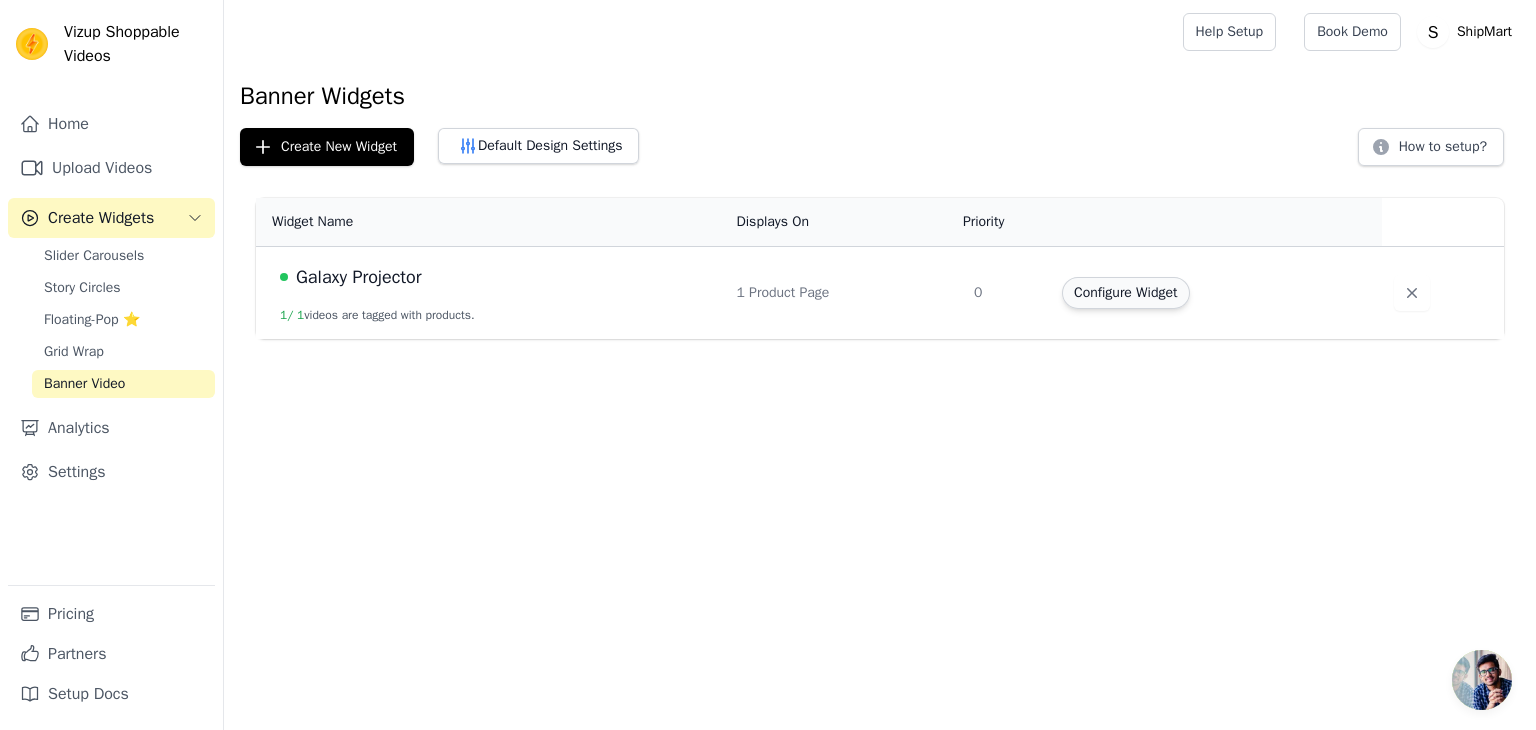 click on "Configure Widget" at bounding box center (1125, 293) 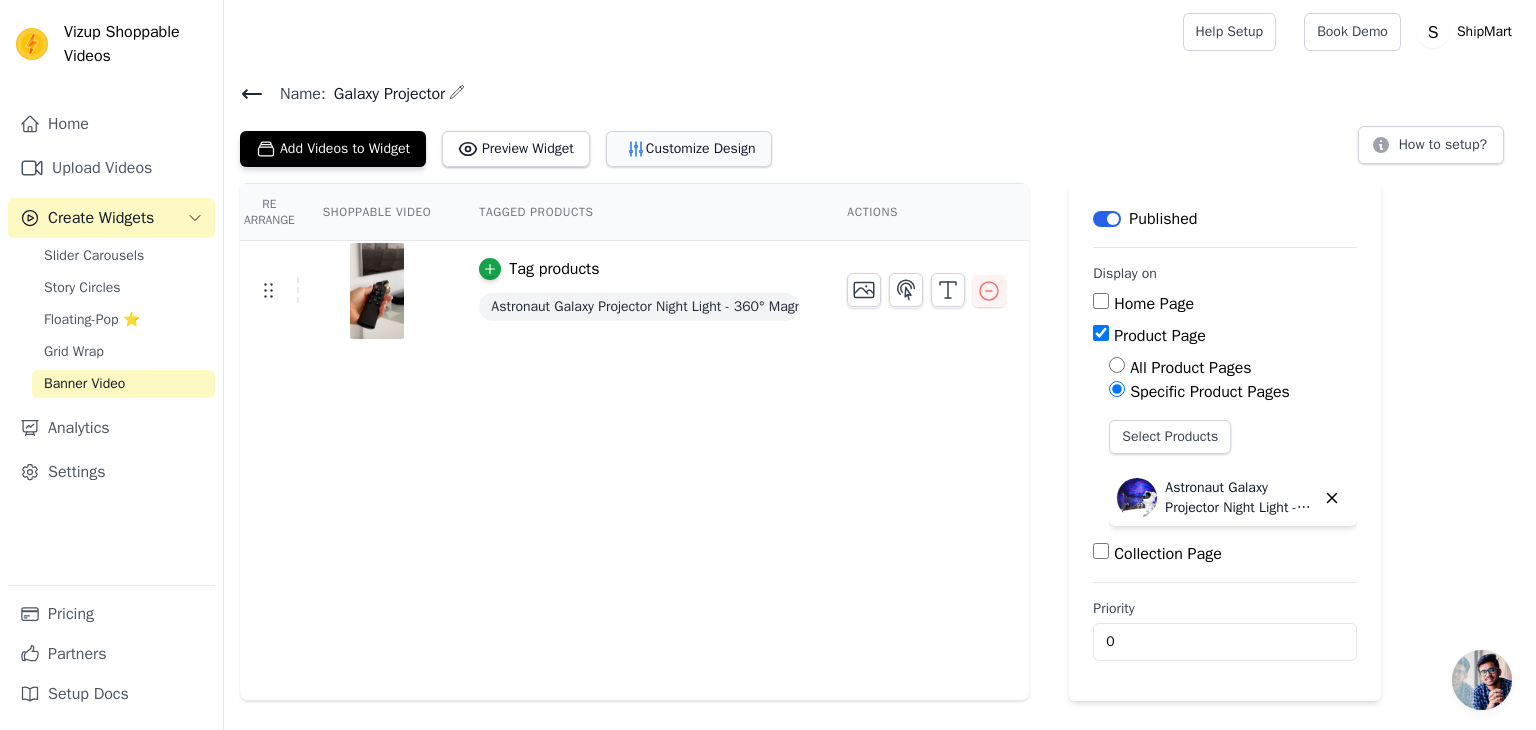 click on "Customize Design" at bounding box center (689, 149) 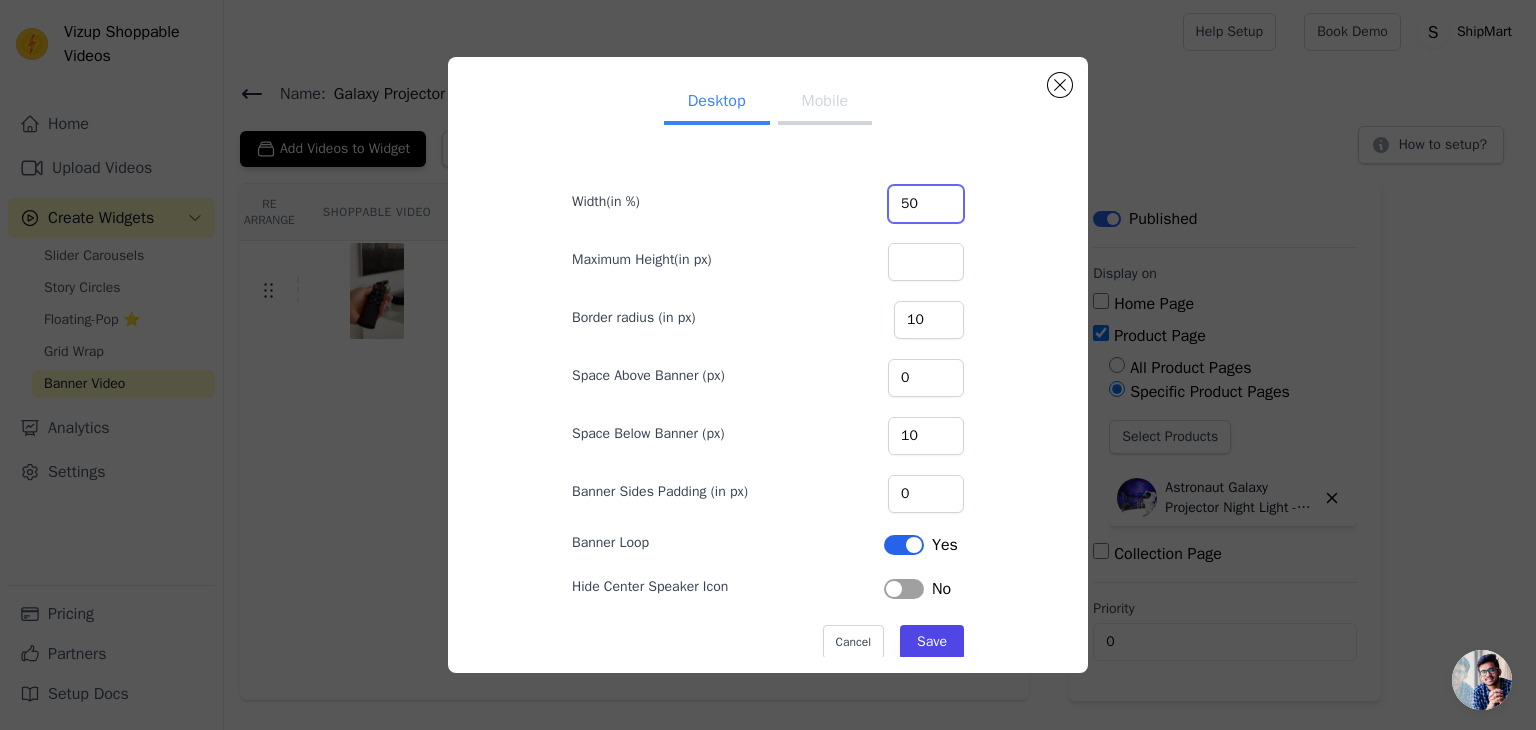click on "50" at bounding box center [926, 204] 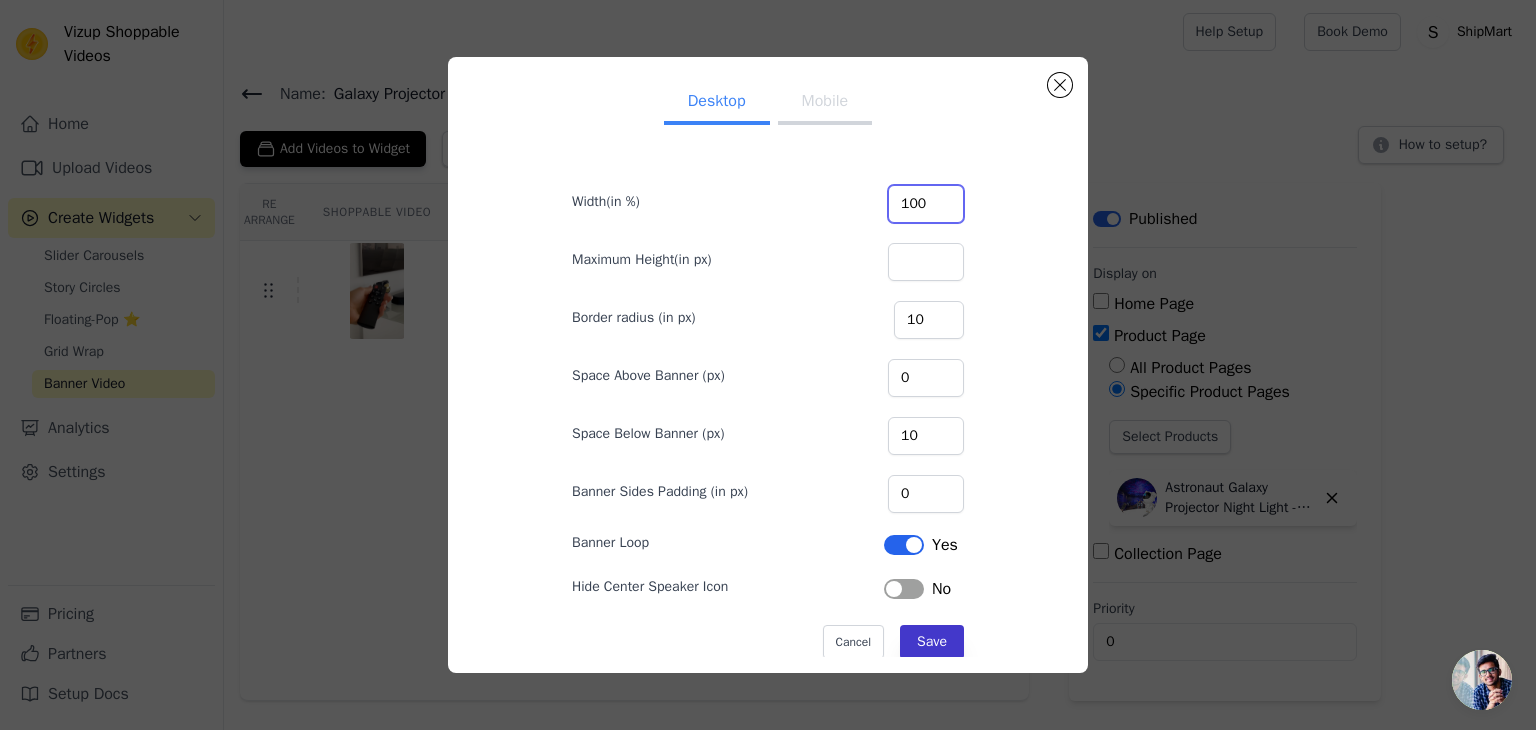 type on "100" 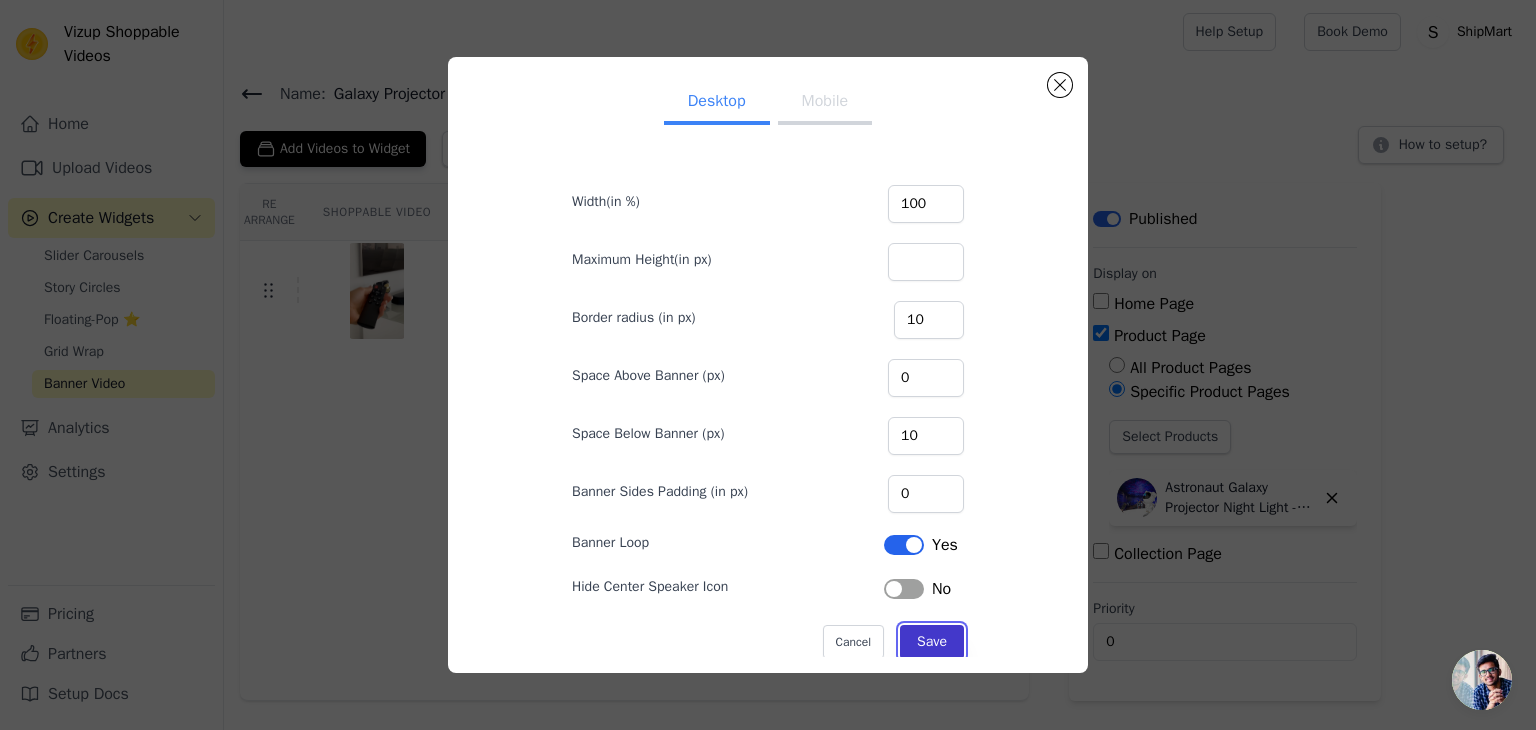click on "Save" at bounding box center [932, 642] 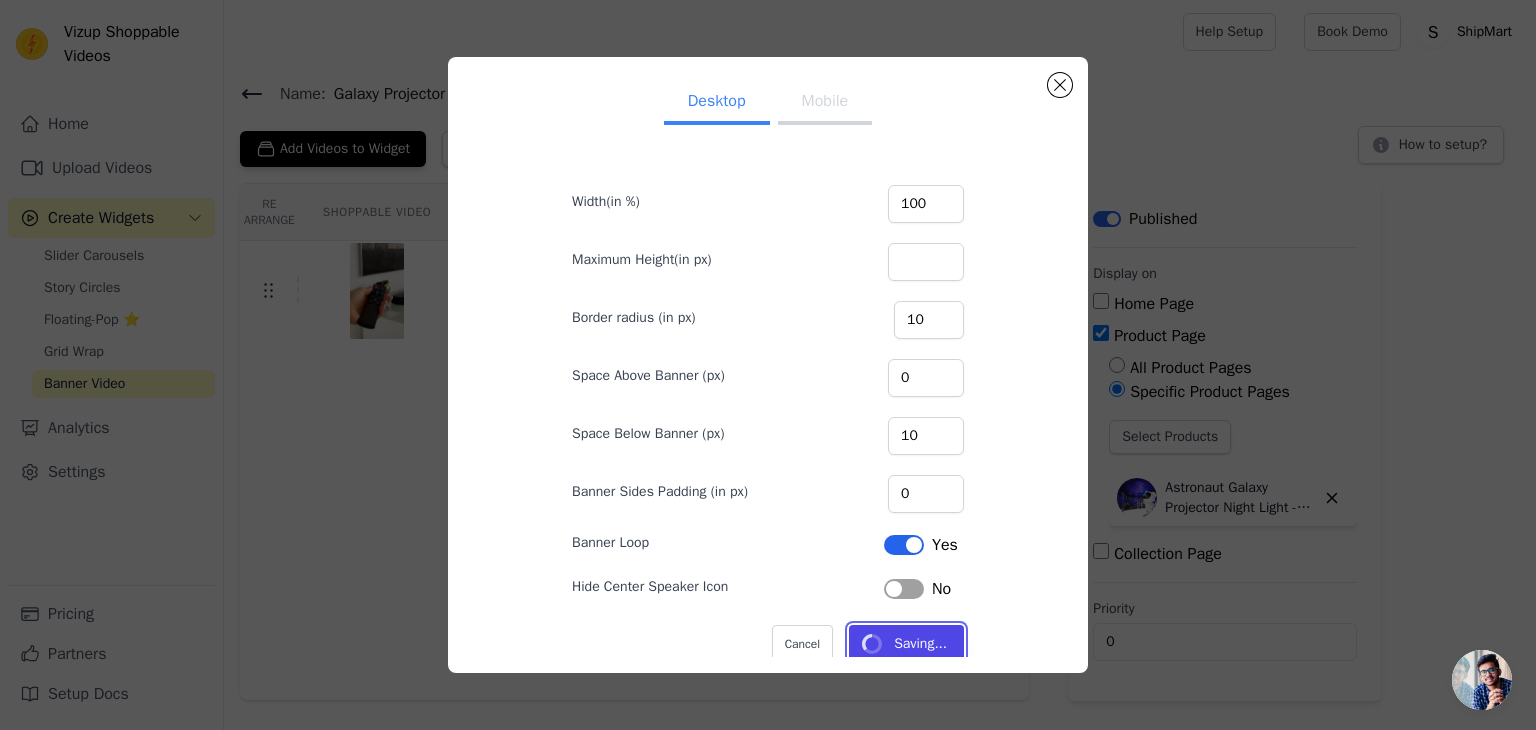 type 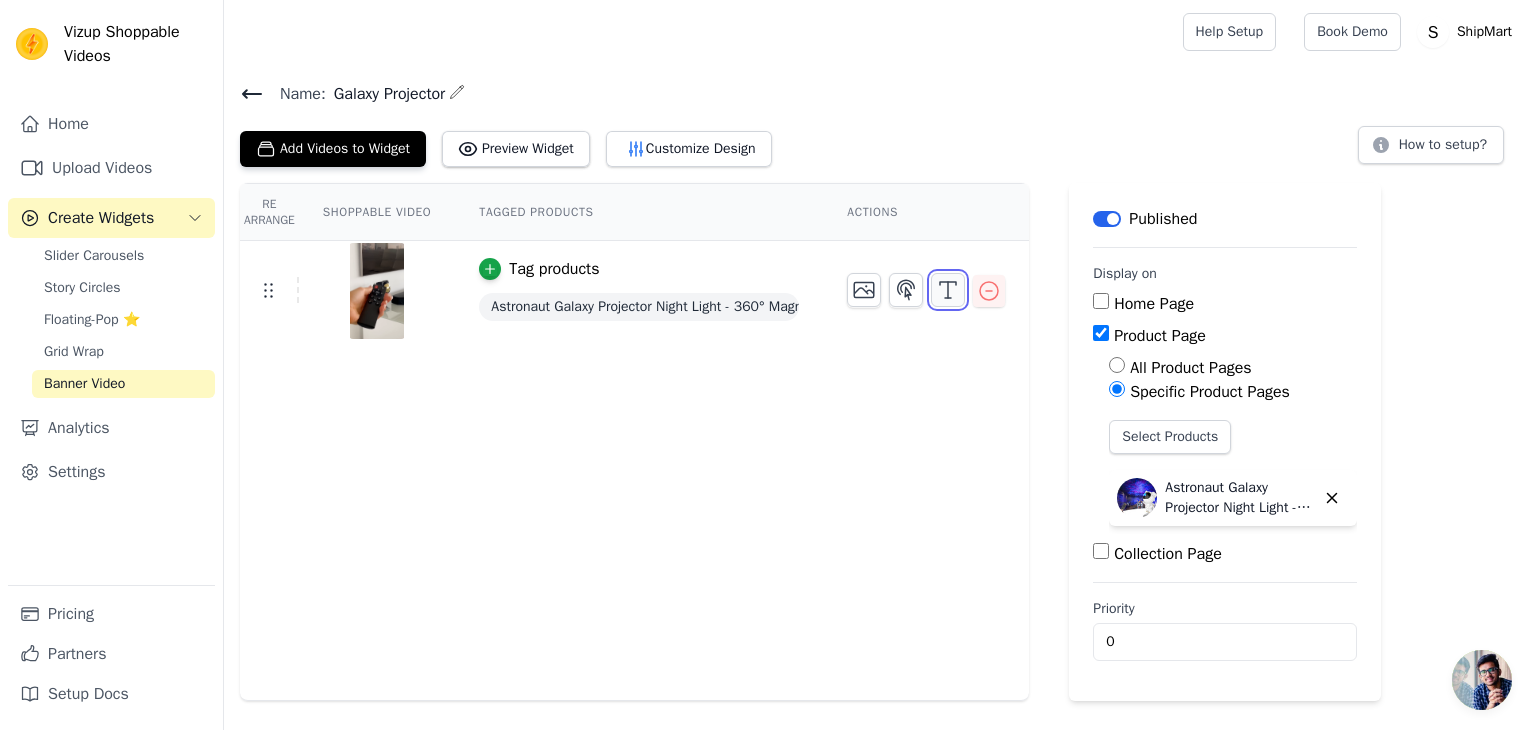 click at bounding box center [948, 290] 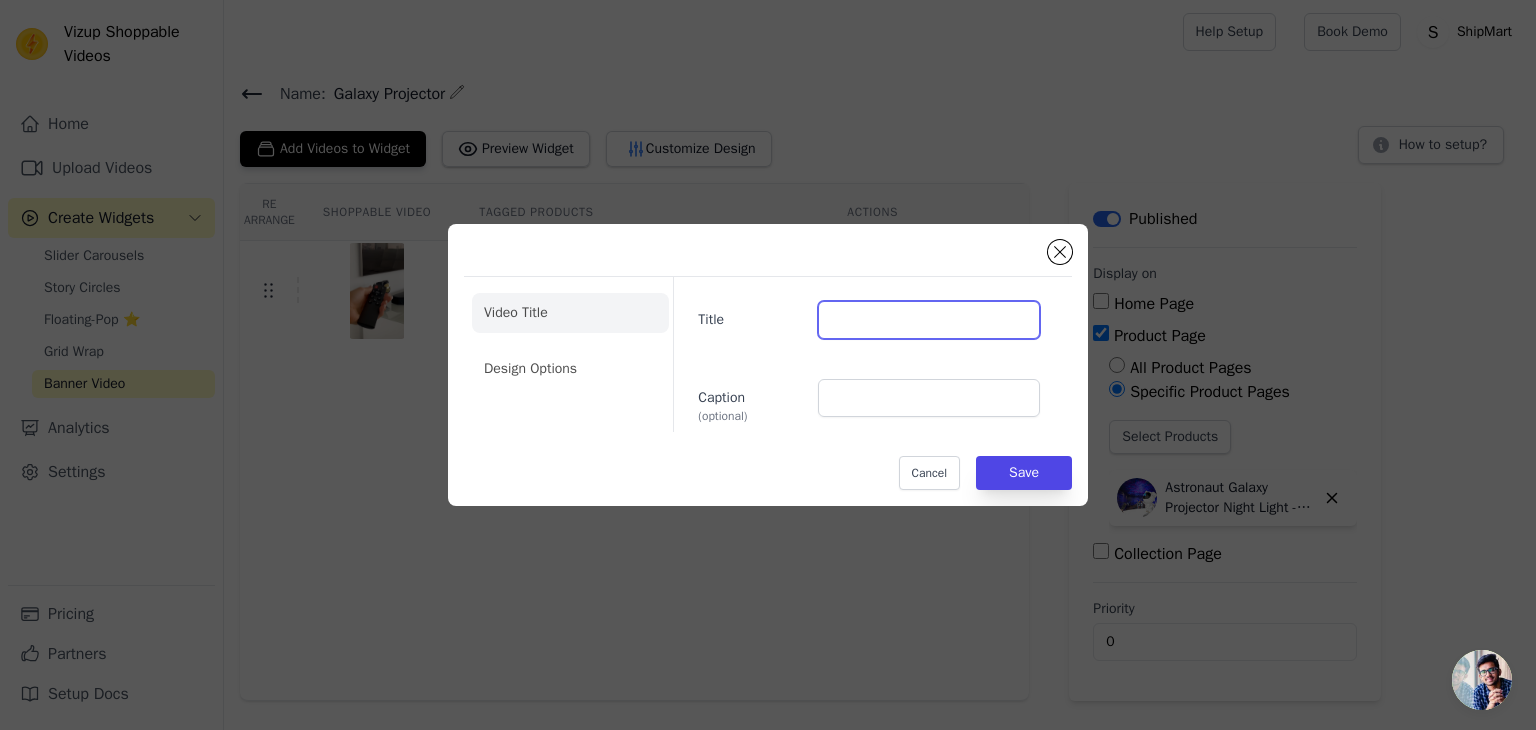 click on "Title" at bounding box center (929, 320) 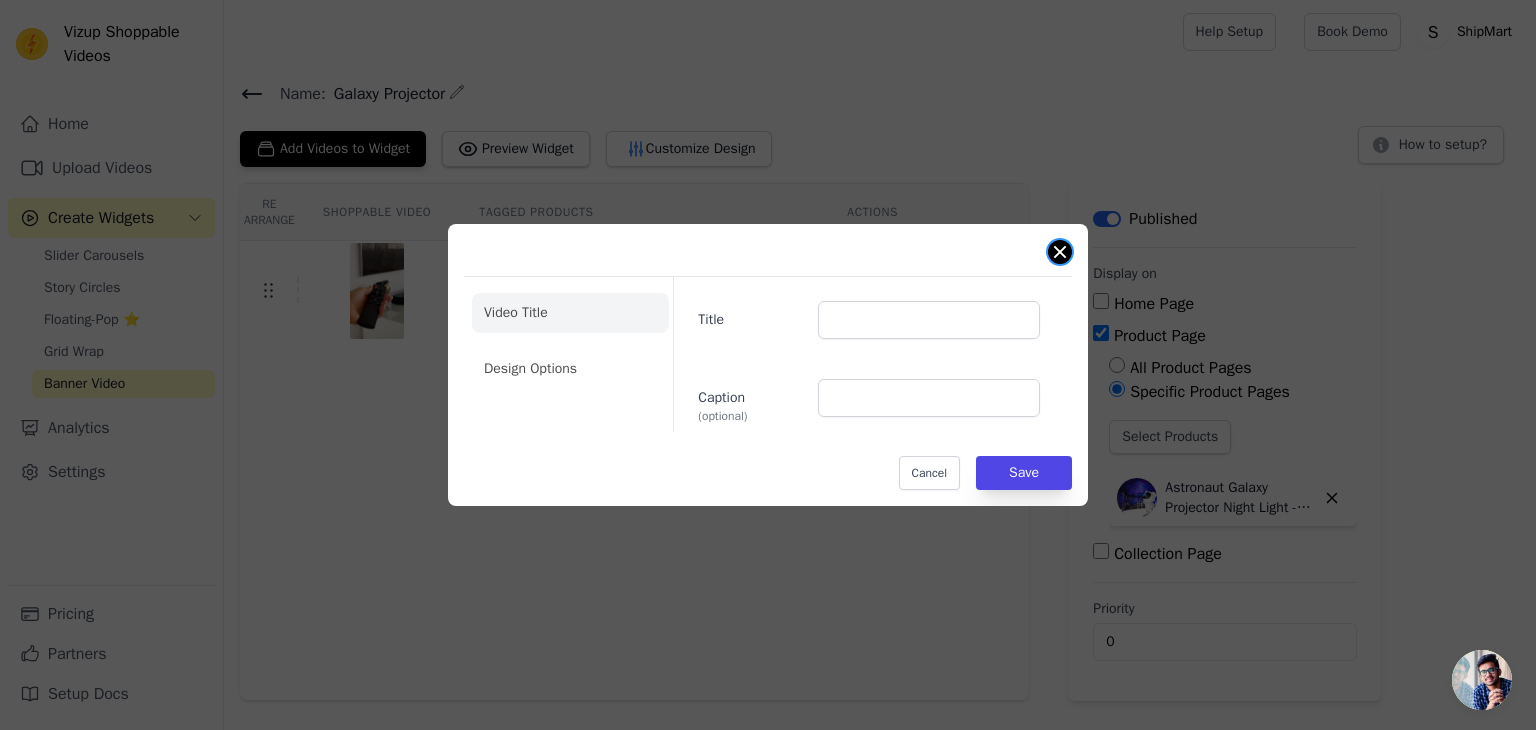 click at bounding box center (1060, 252) 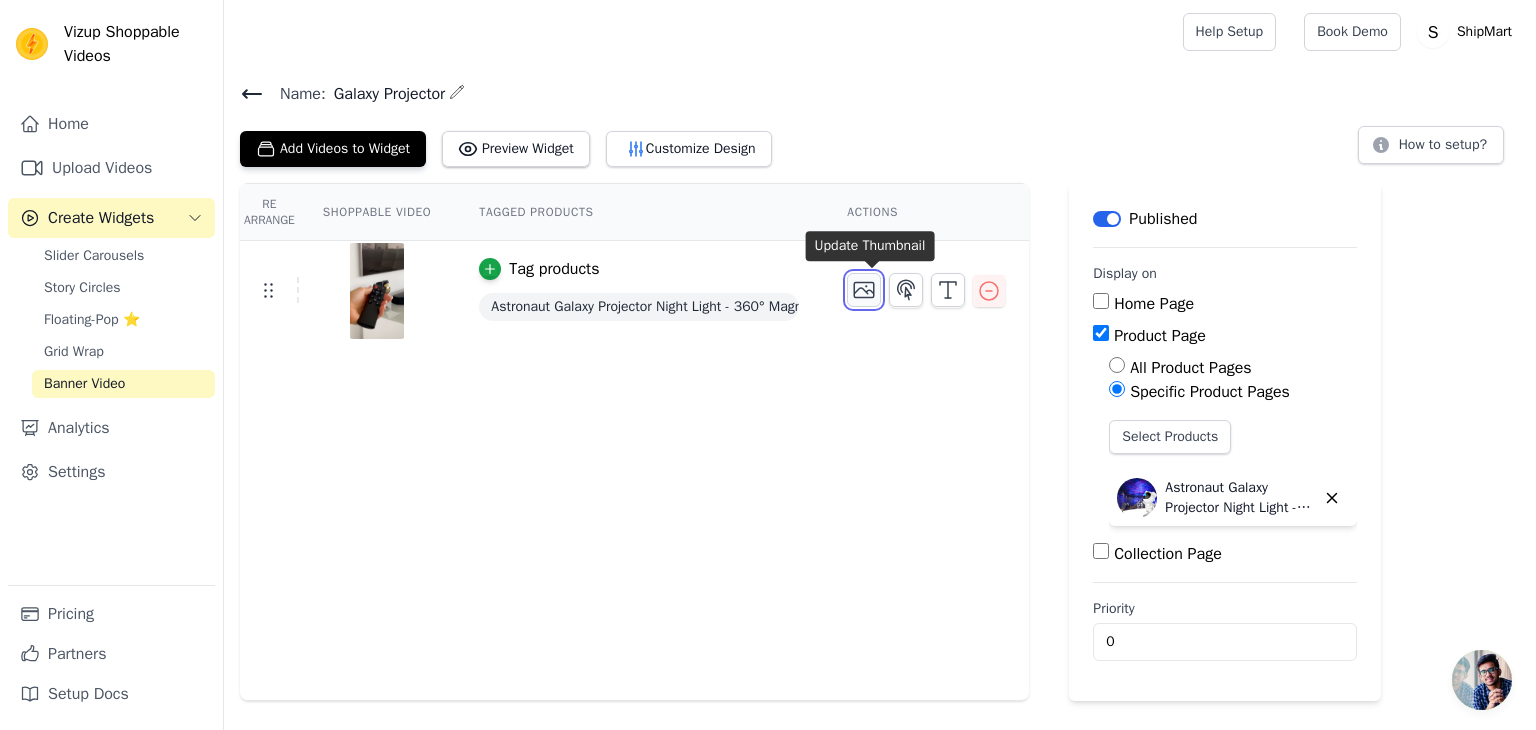 click 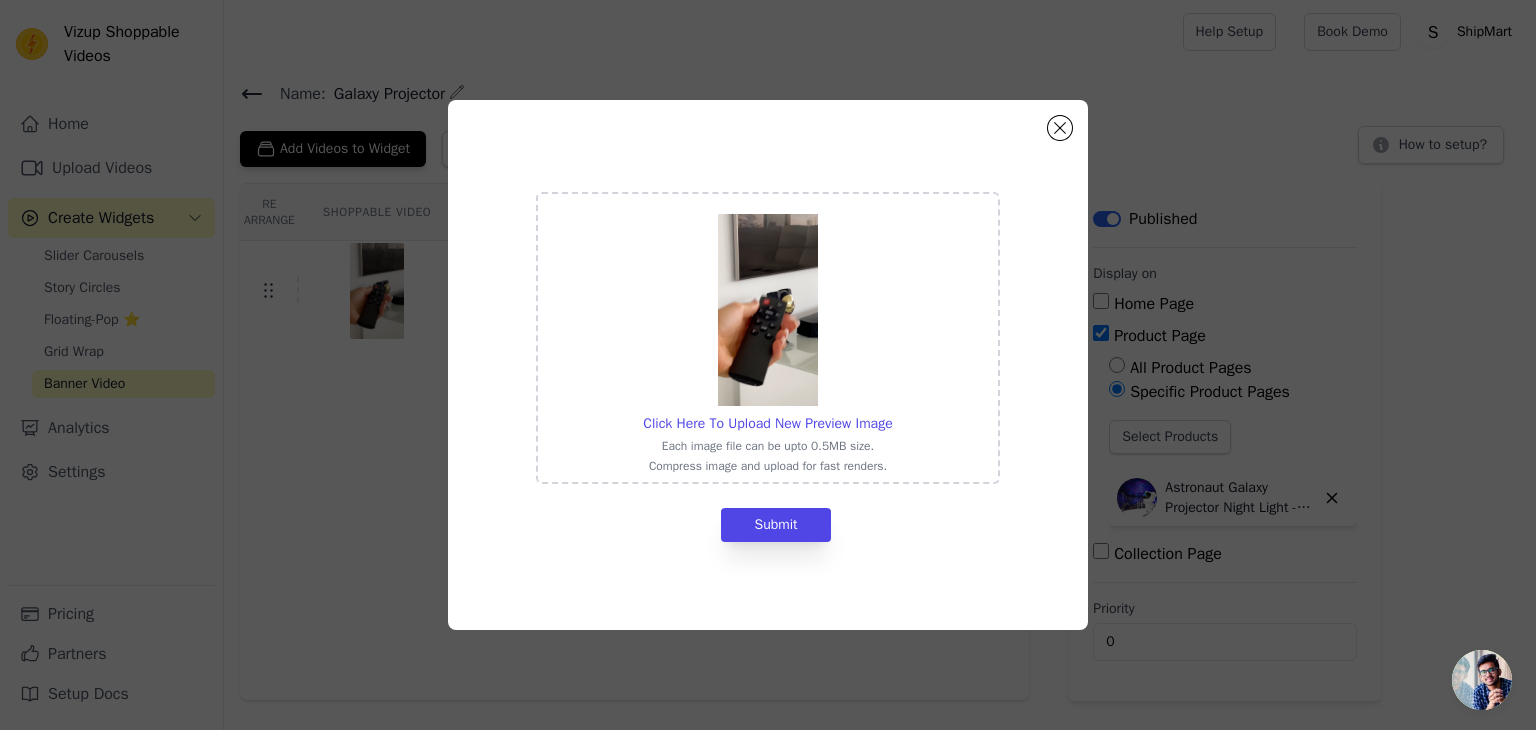 click at bounding box center (768, 310) 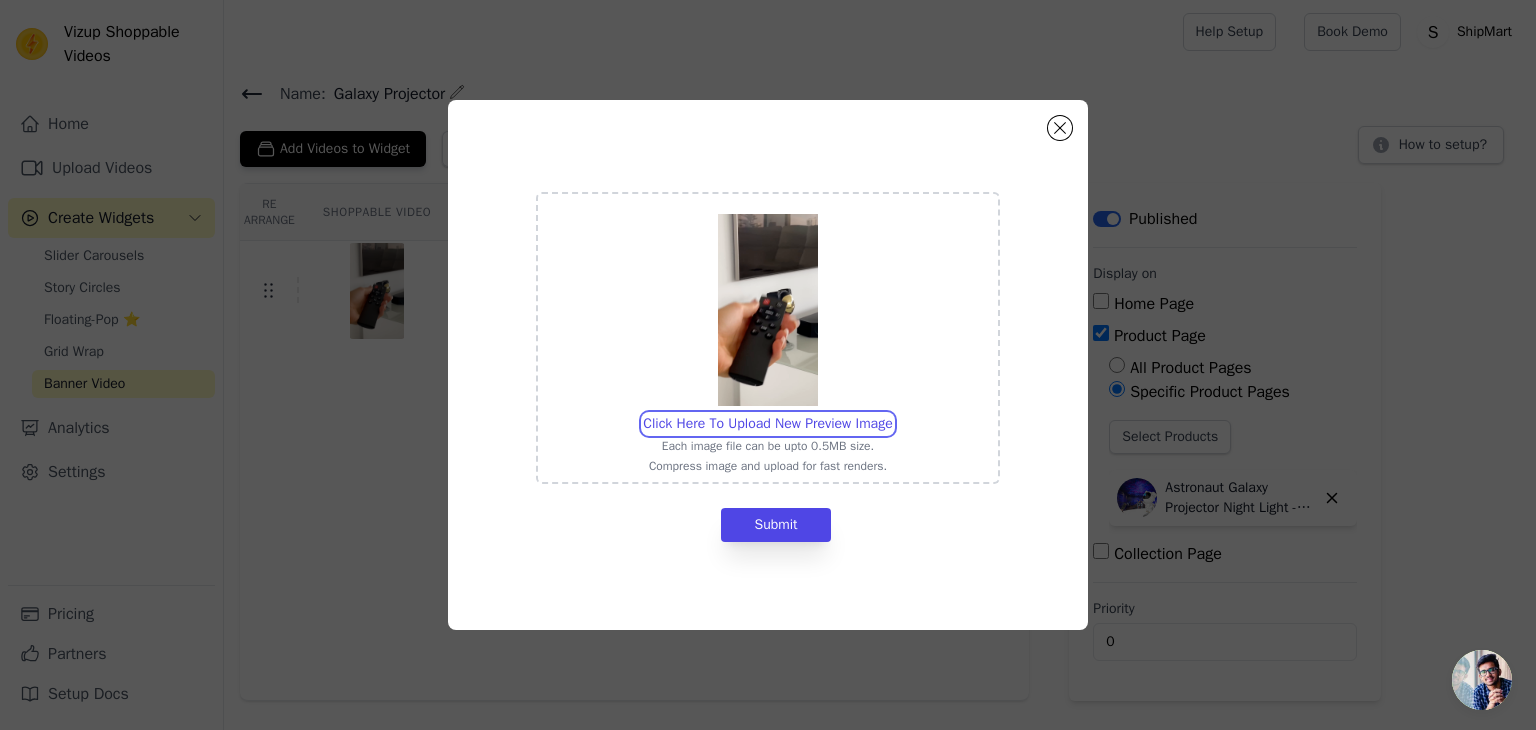 click on "Click Here To Upload New Preview Image     Each image file can be upto 0.5MB size.   Compress image and upload for fast renders." at bounding box center (892, 413) 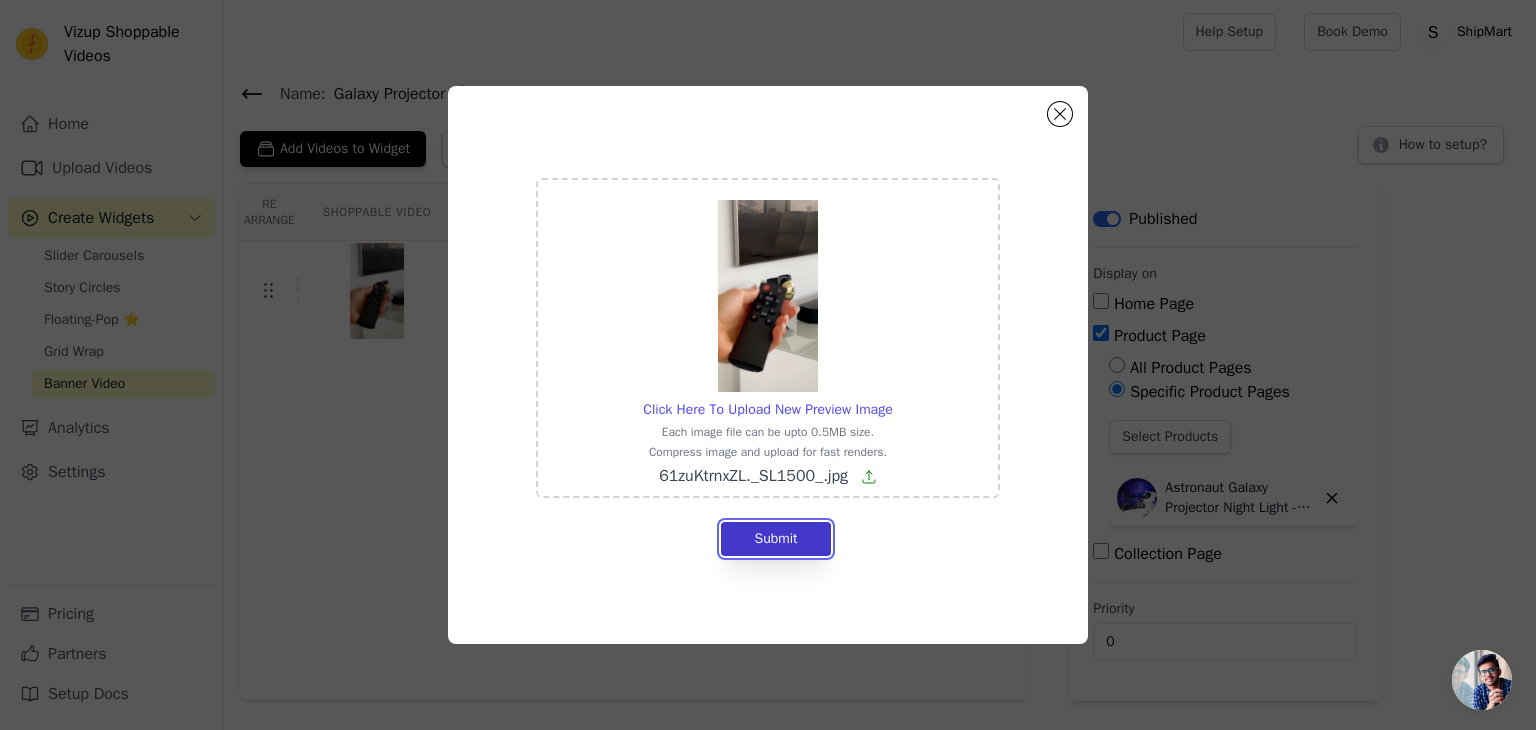 click on "Submit" at bounding box center (775, 539) 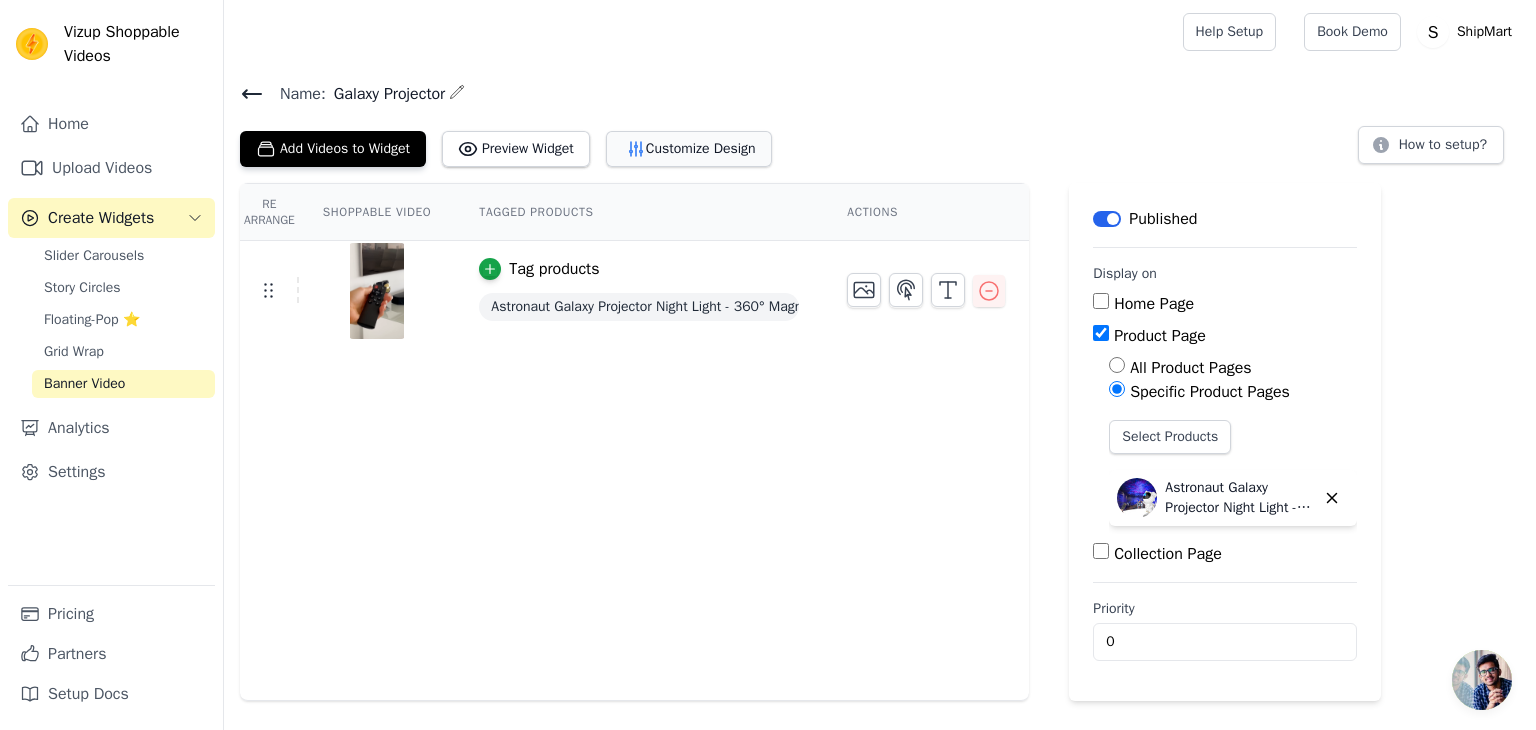 click on "Customize Design" at bounding box center [689, 149] 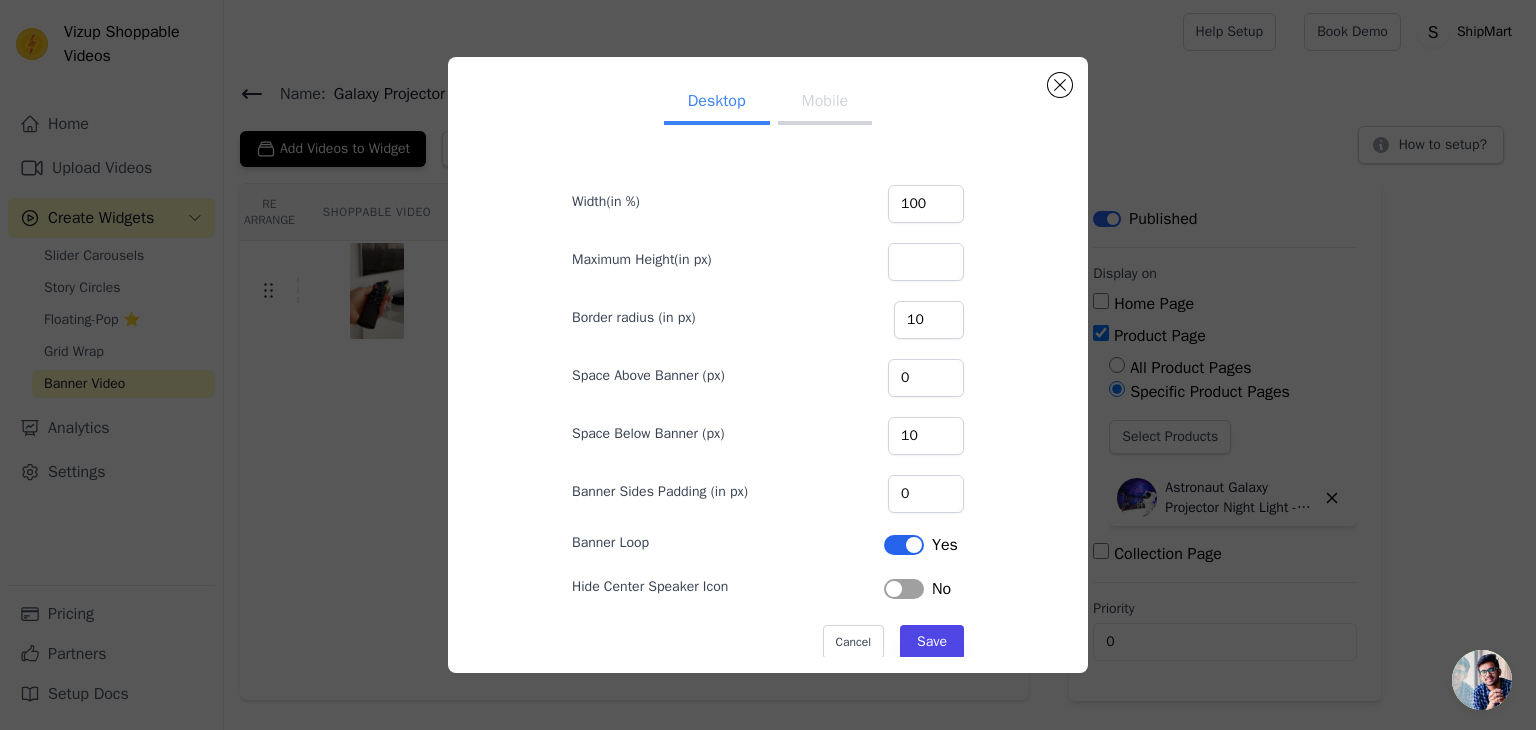 scroll, scrollTop: 31, scrollLeft: 0, axis: vertical 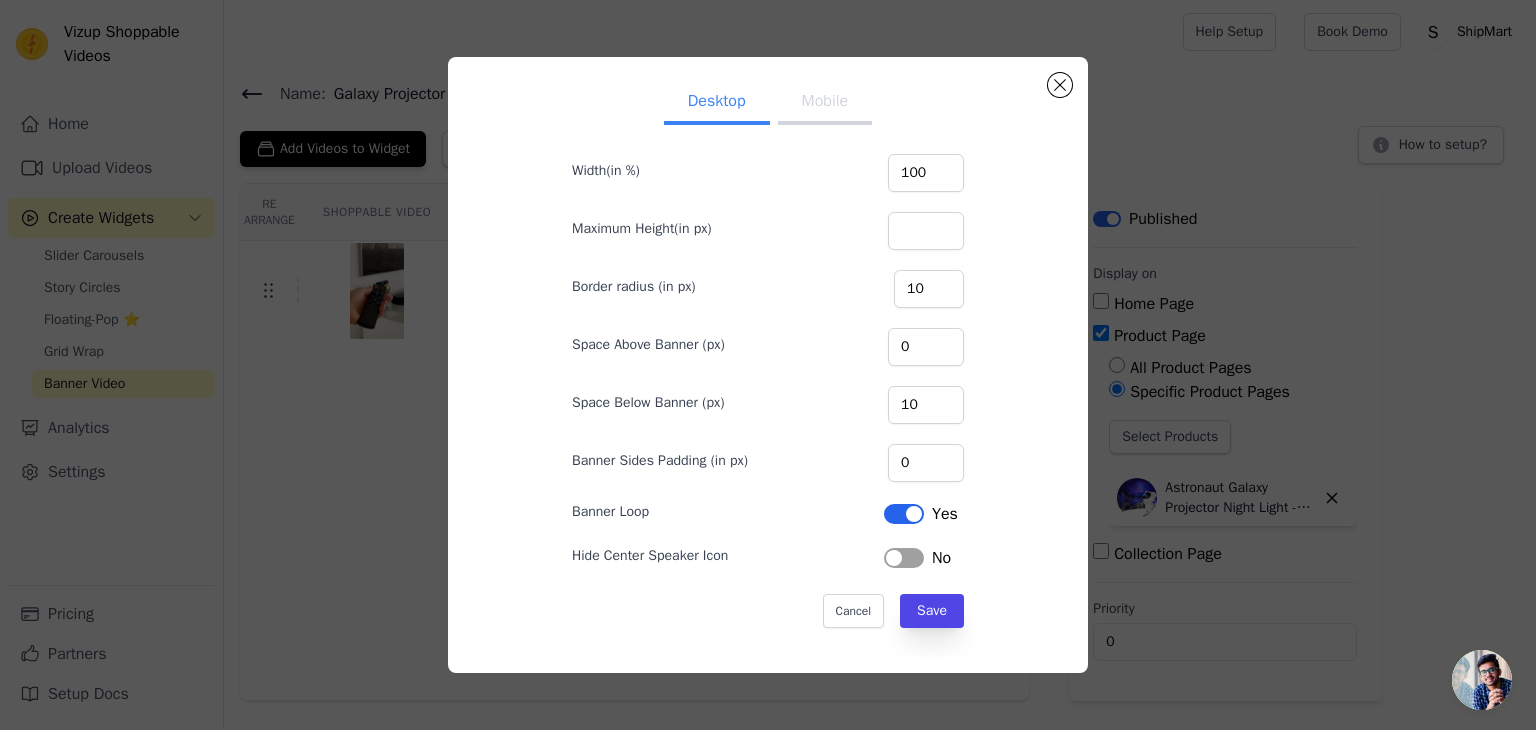 click on "Label" at bounding box center [904, 558] 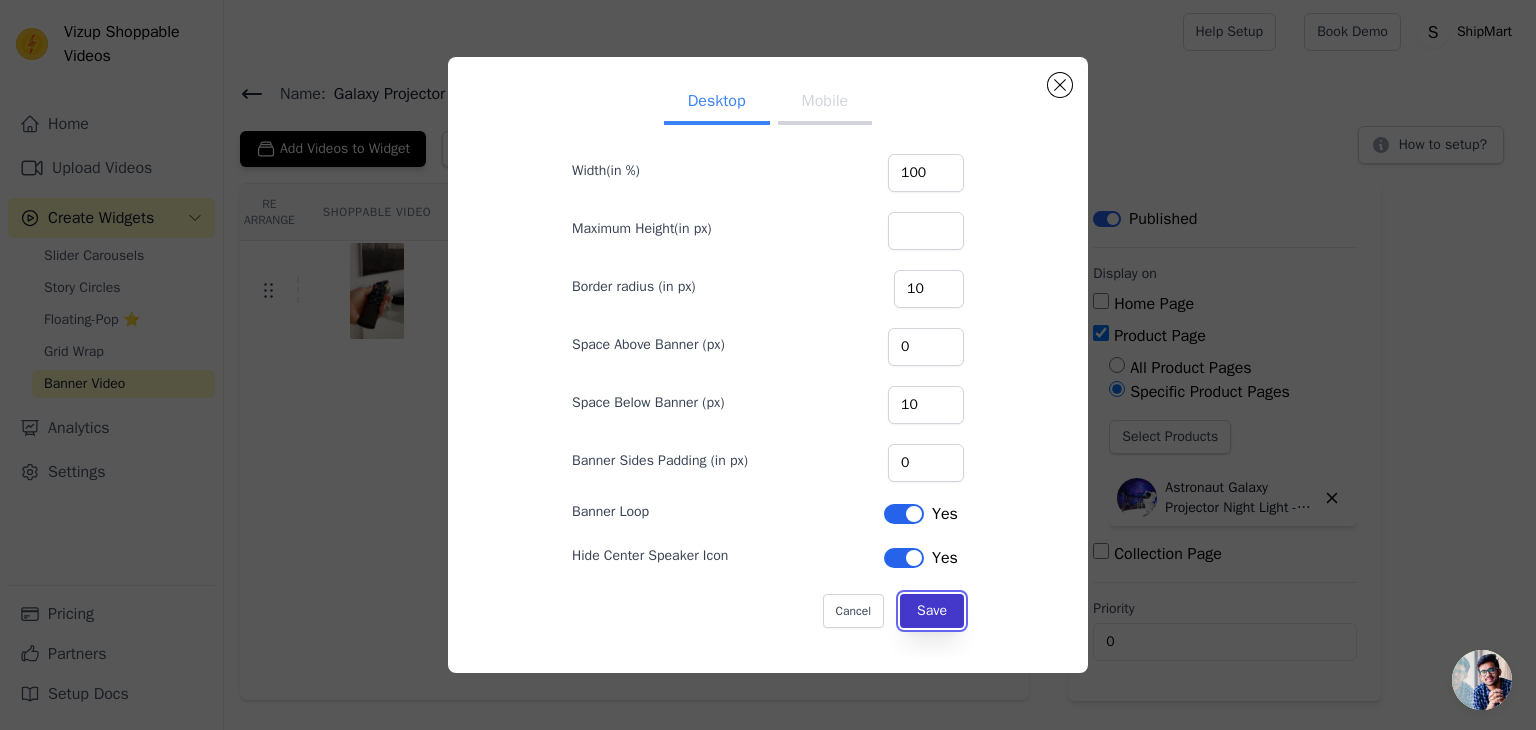 click on "Save" at bounding box center (932, 611) 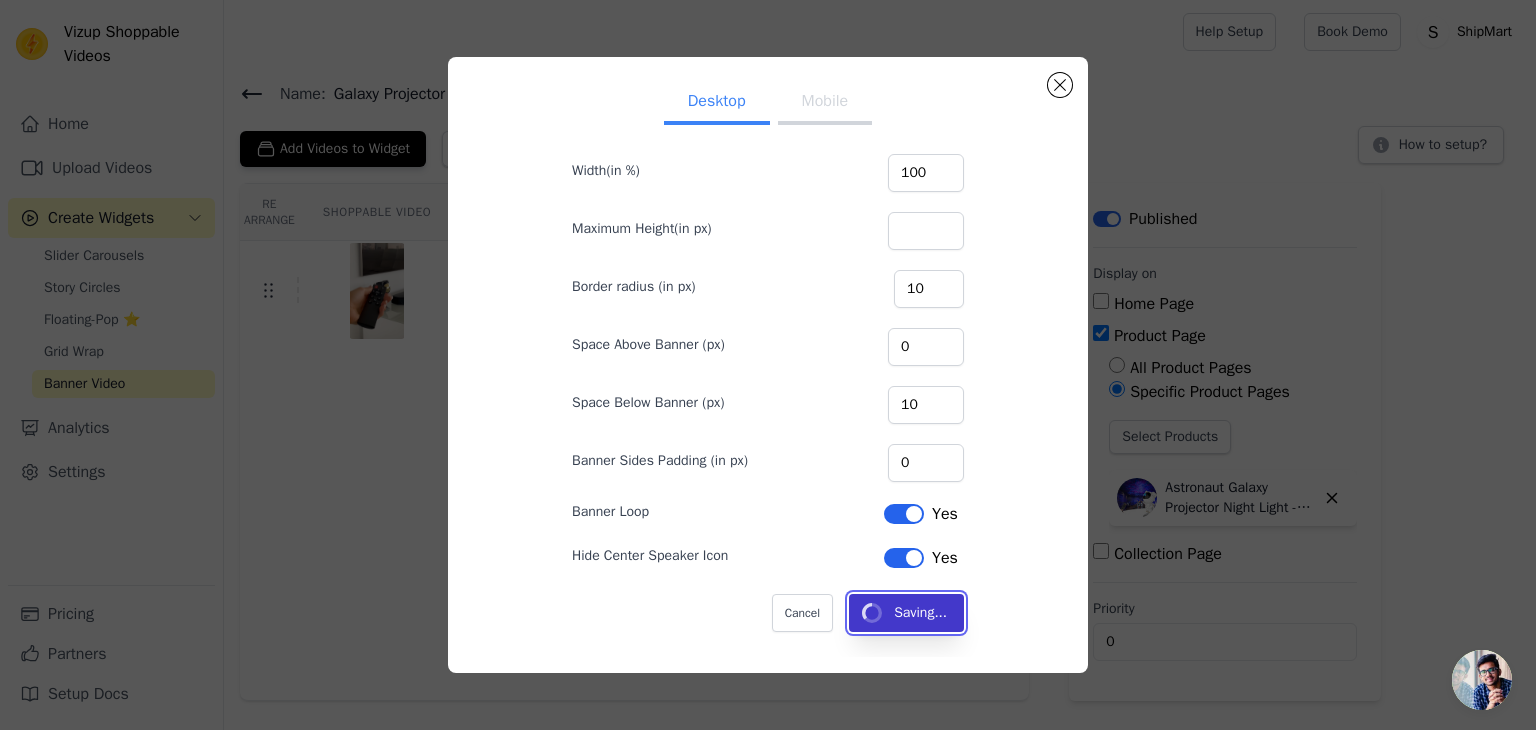 type 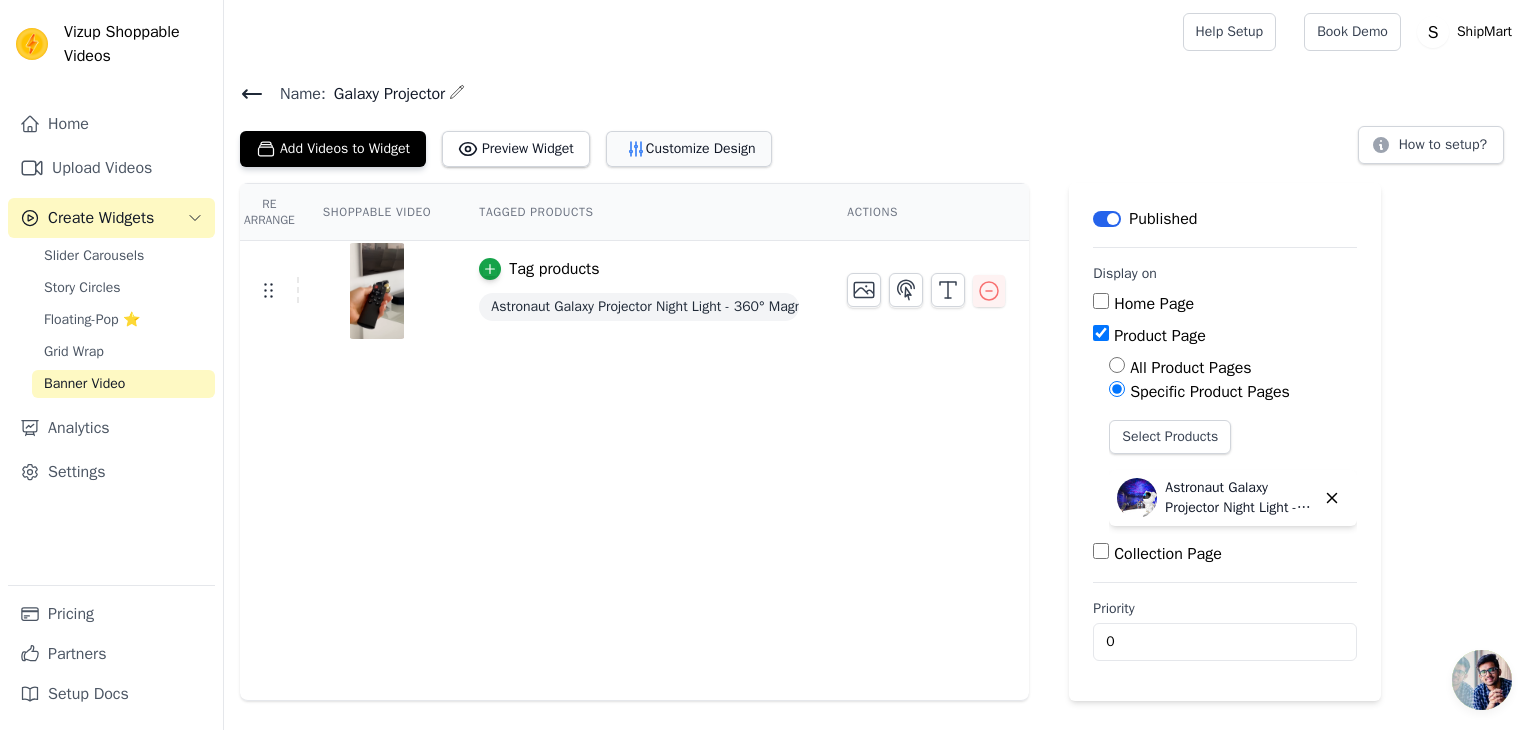 click on "Customize Design" at bounding box center [689, 149] 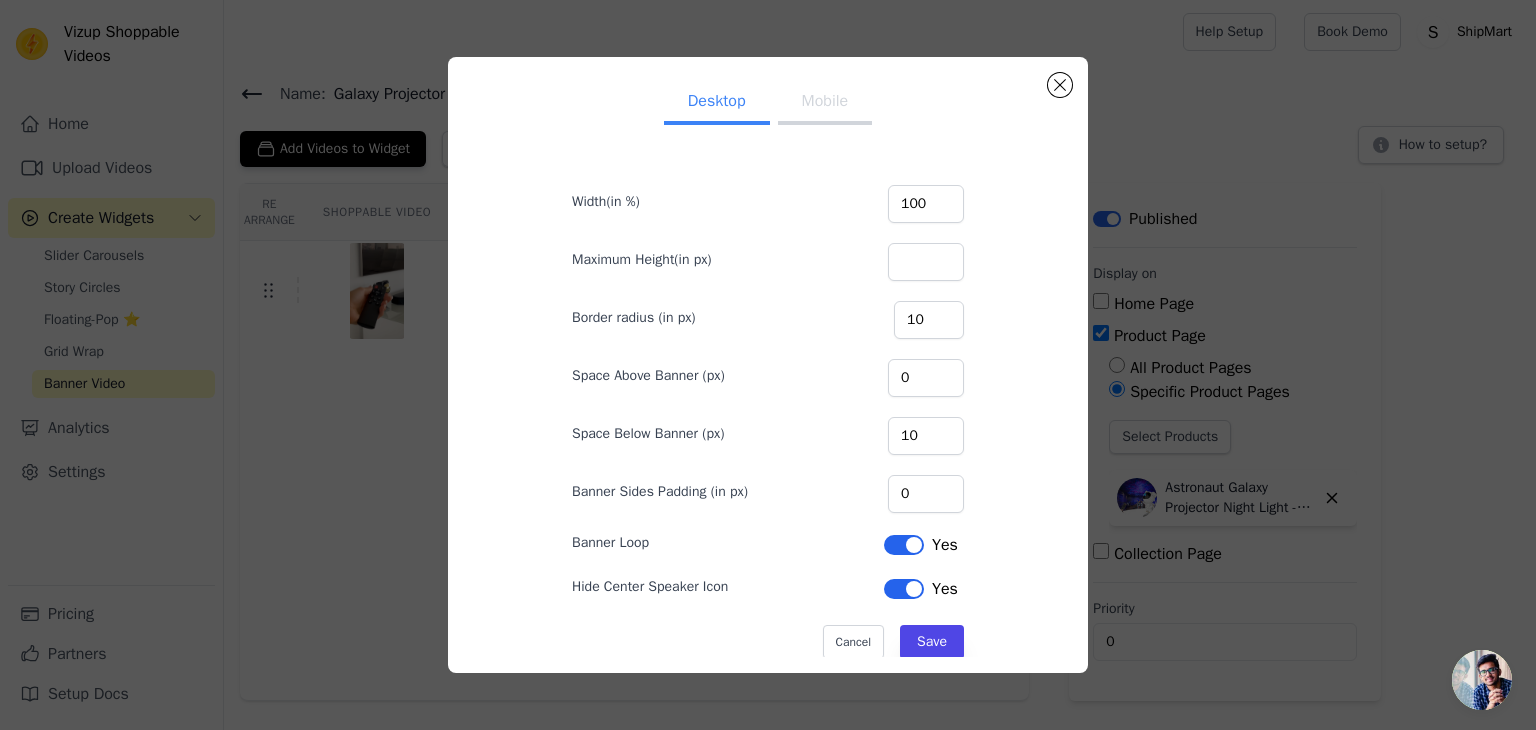 scroll, scrollTop: 31, scrollLeft: 0, axis: vertical 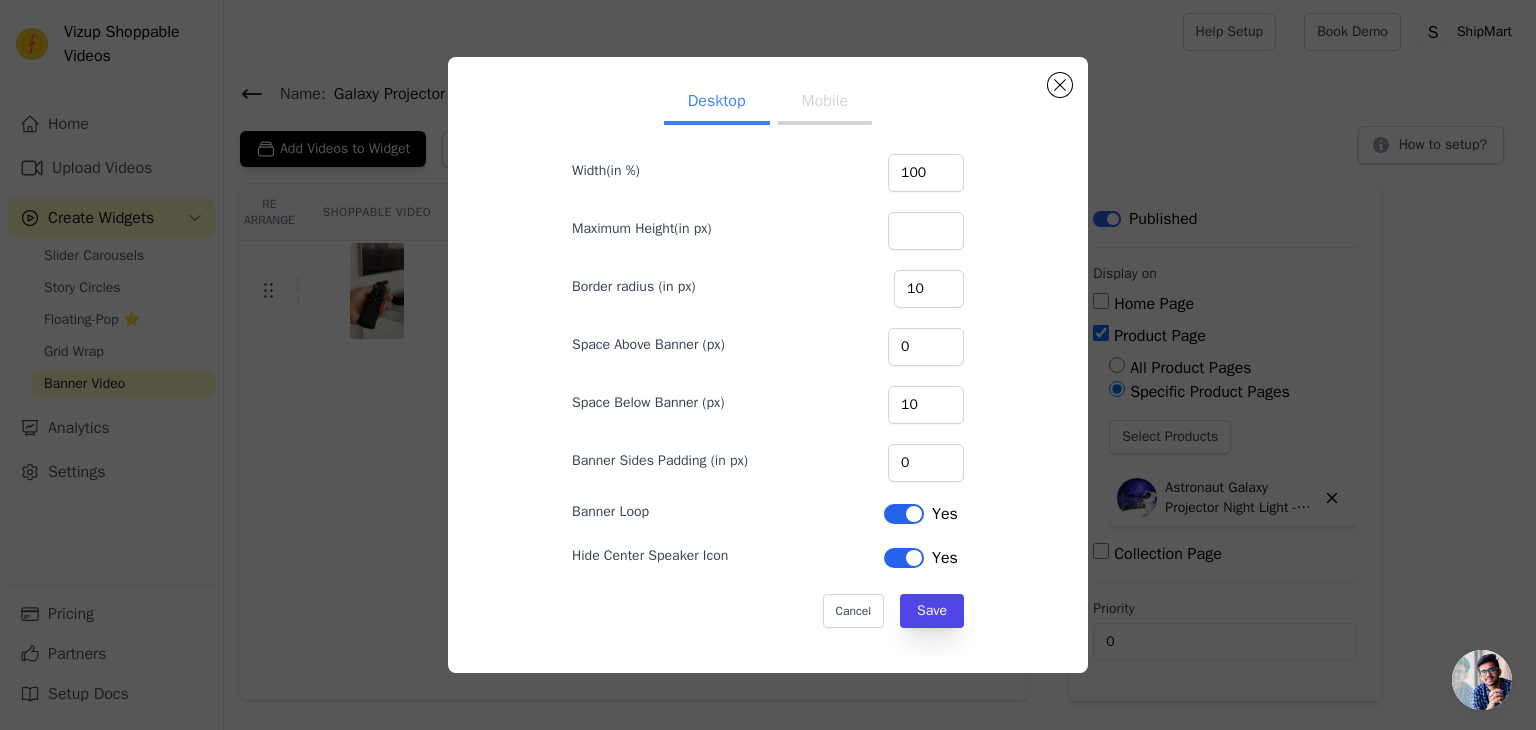 click on "Mobile" at bounding box center (825, 103) 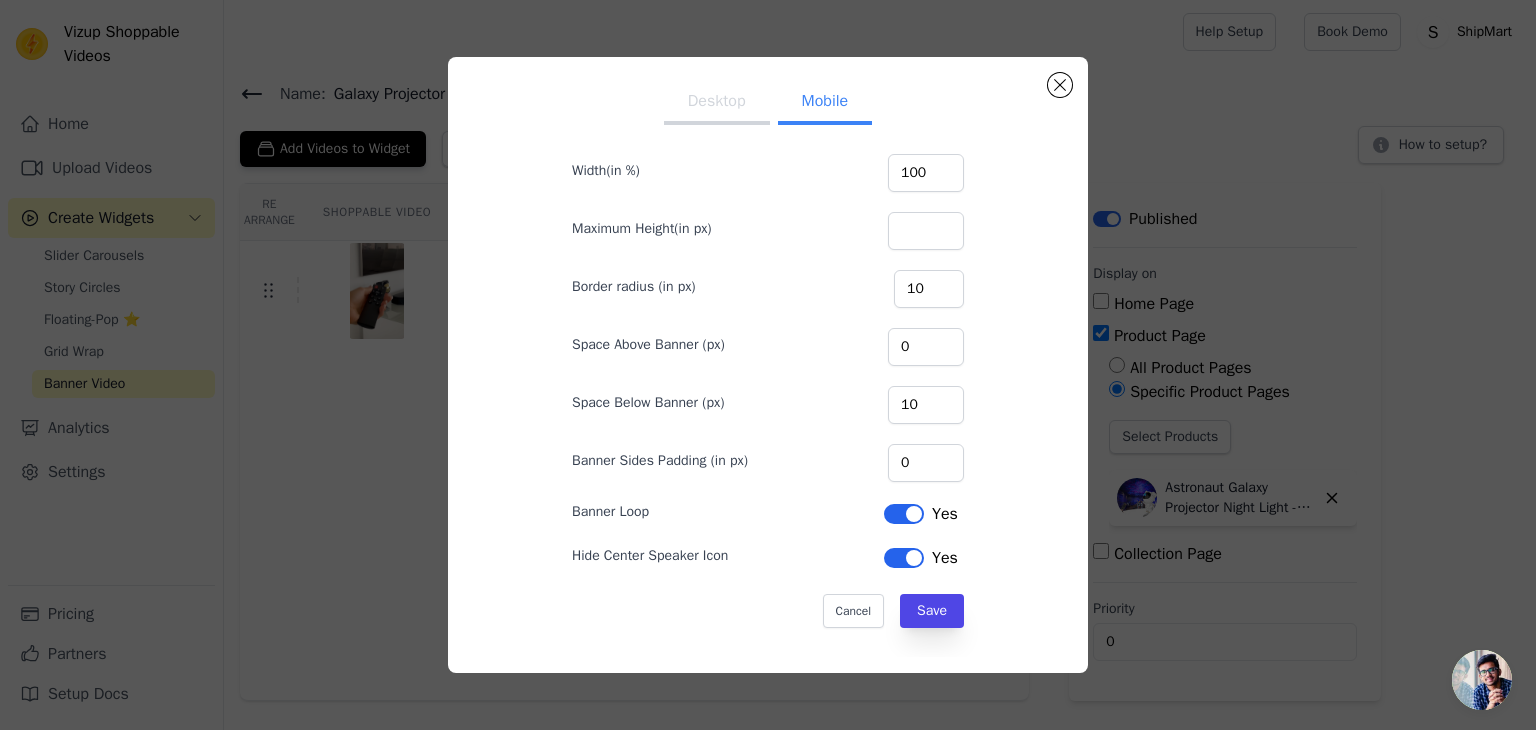 click on "Desktop" at bounding box center (717, 103) 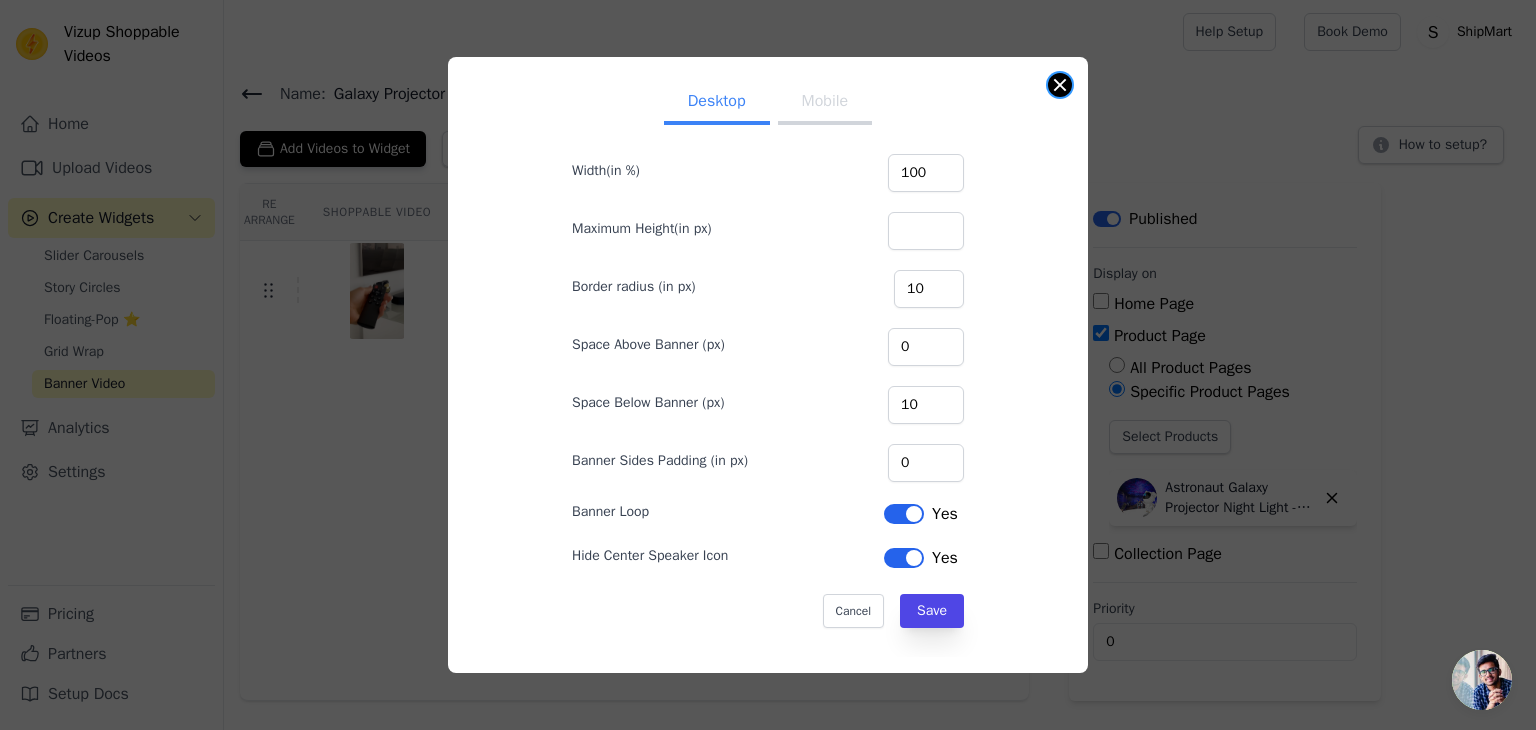 click at bounding box center (1060, 85) 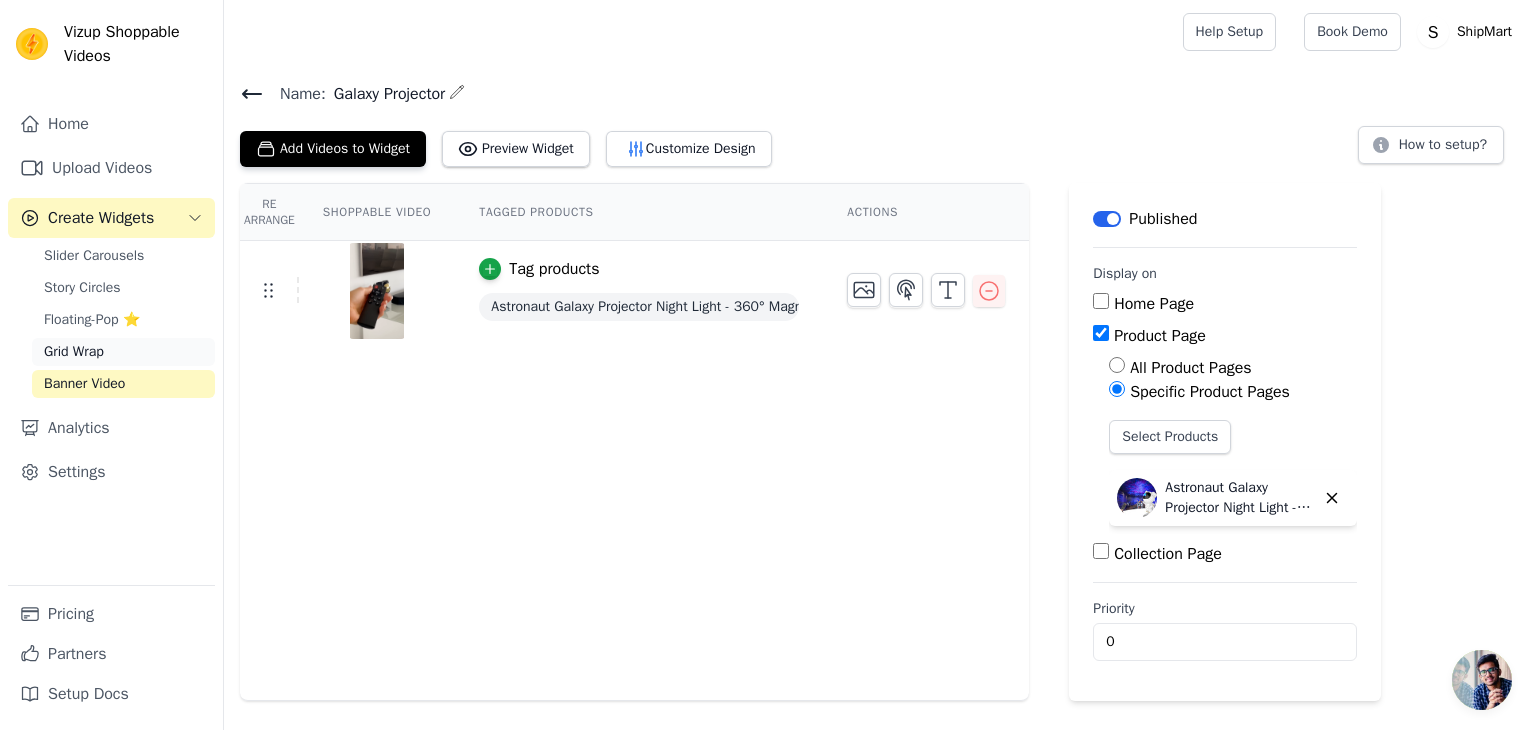 click on "Grid Wrap" at bounding box center (74, 352) 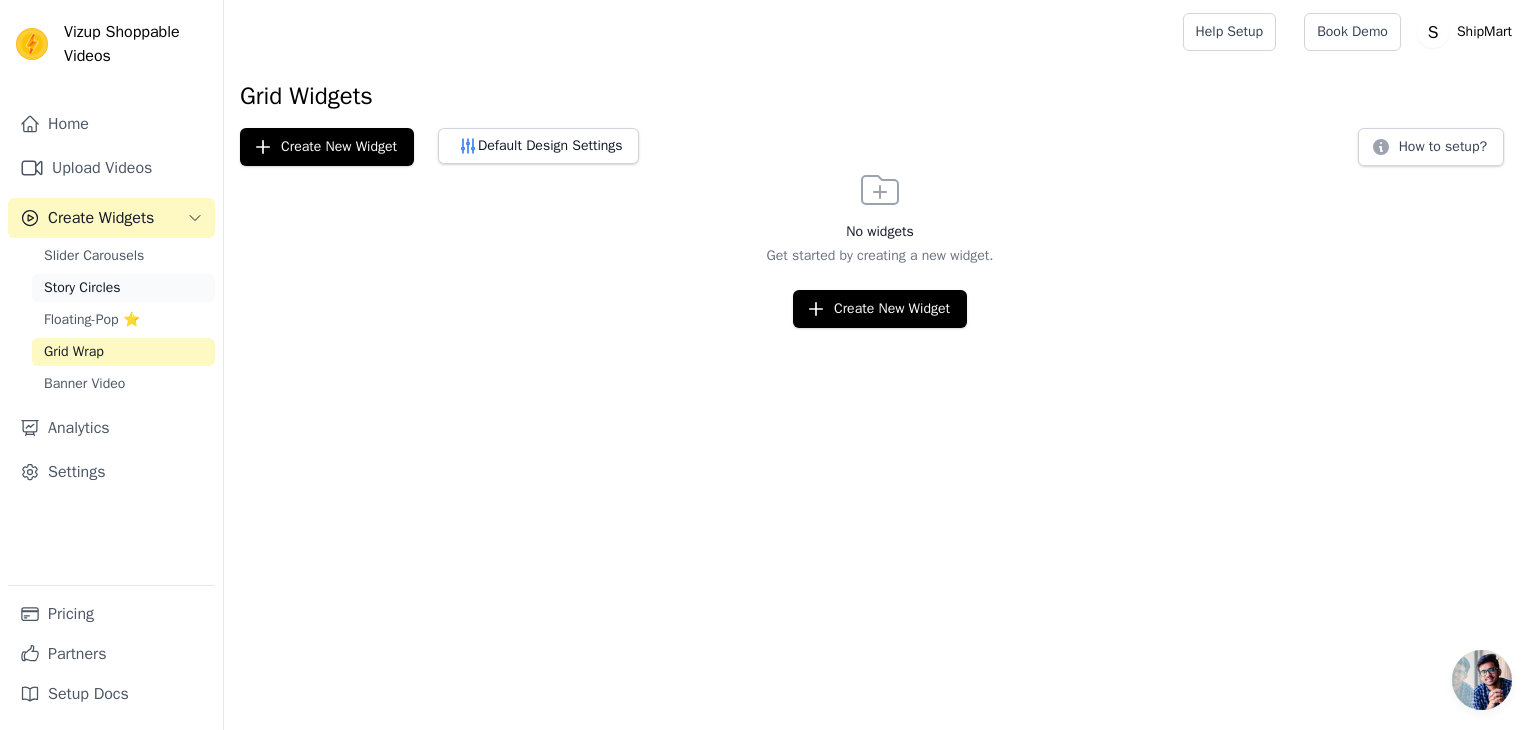 click on "Story Circles" at bounding box center (82, 288) 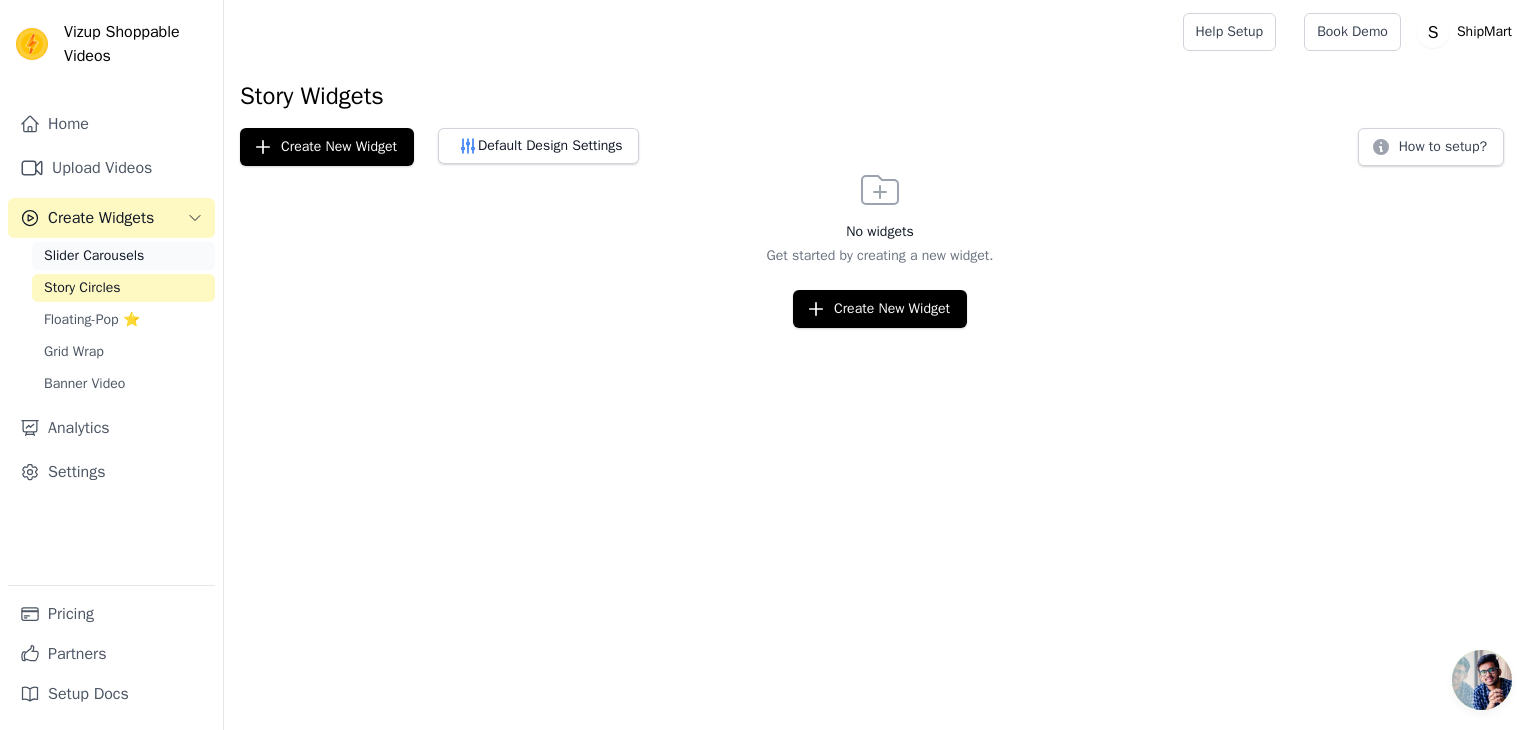 click on "Slider Carousels" at bounding box center (94, 256) 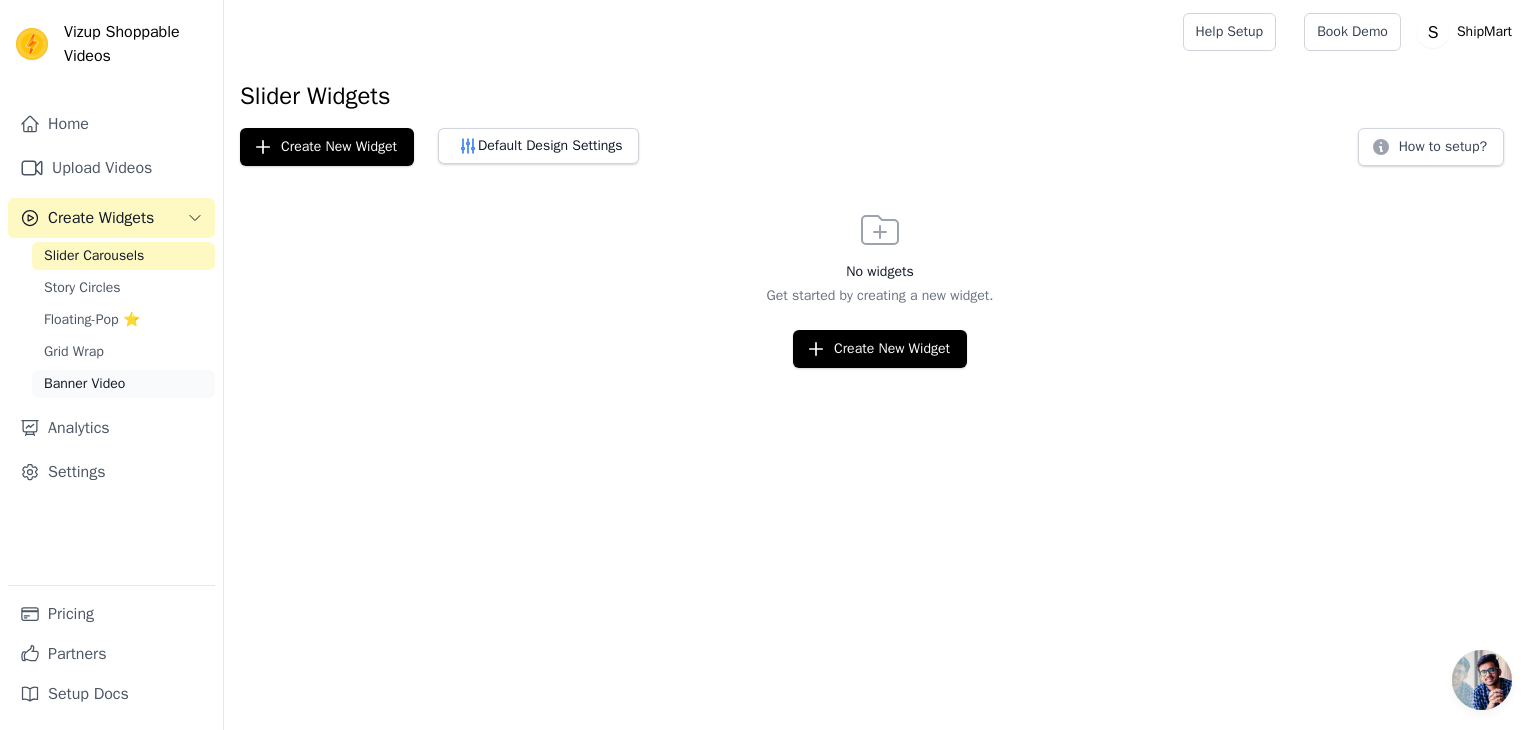 click on "Banner Video" at bounding box center [84, 384] 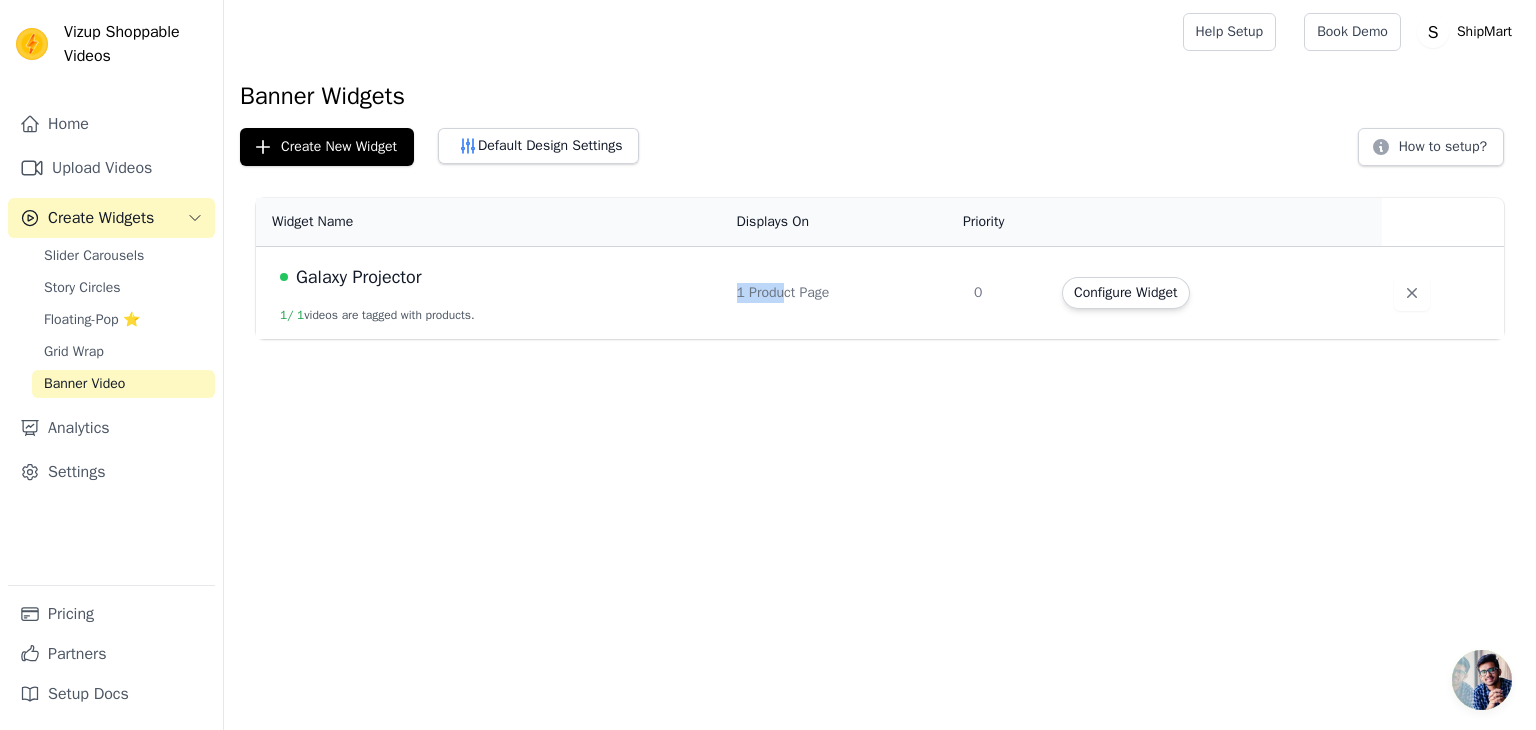 drag, startPoint x: 725, startPoint y: 293, endPoint x: 777, endPoint y: 298, distance: 52.23983 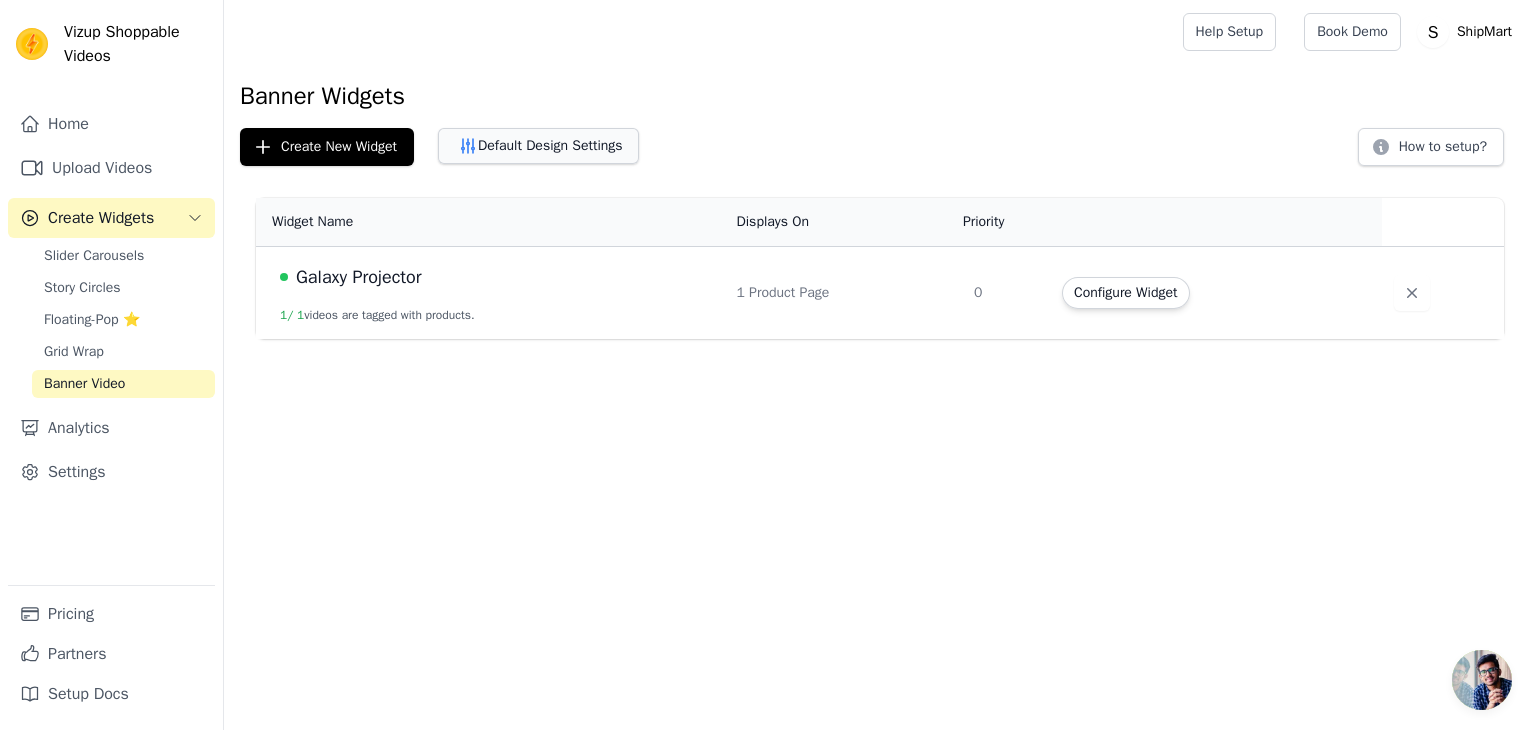 click on "Default Design Settings" at bounding box center [538, 146] 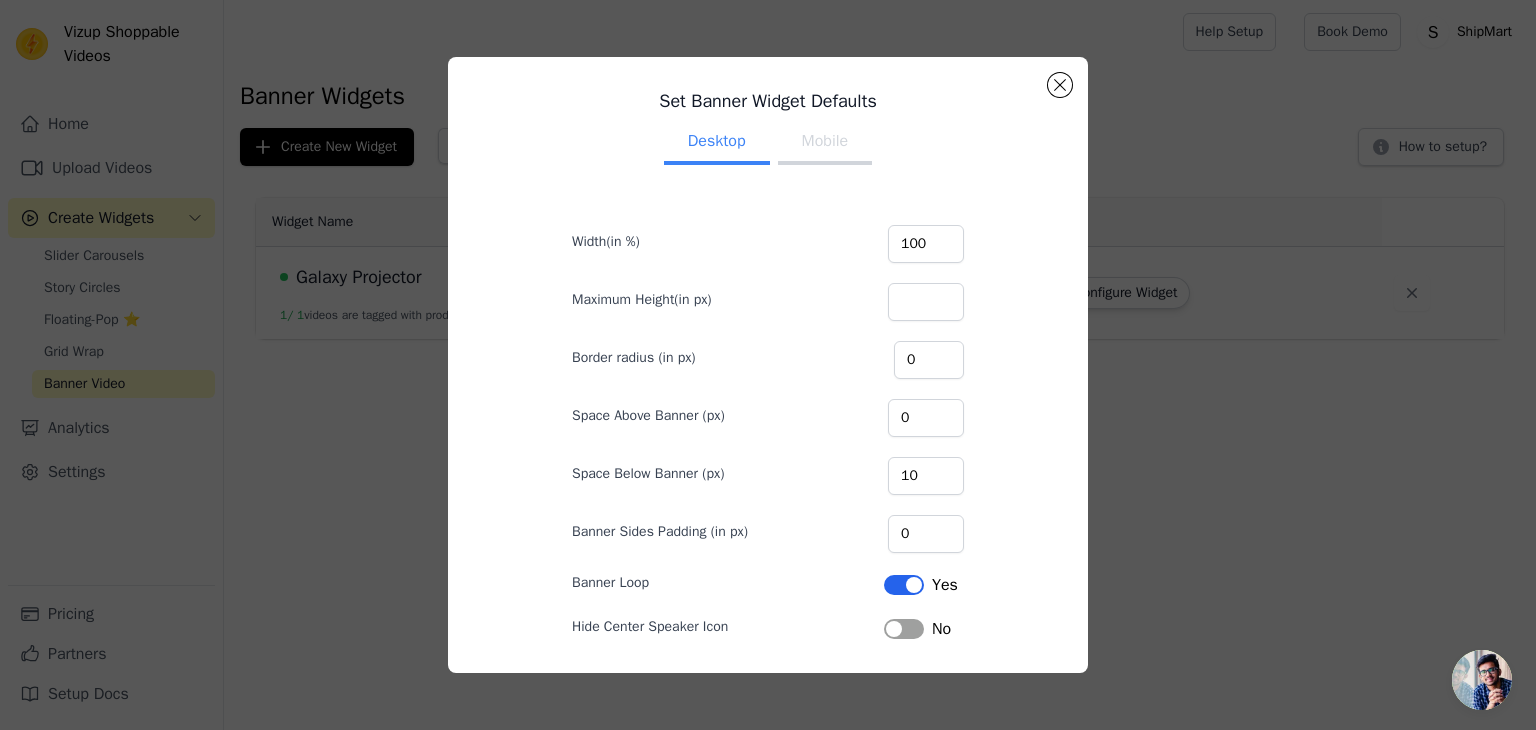 scroll, scrollTop: 71, scrollLeft: 0, axis: vertical 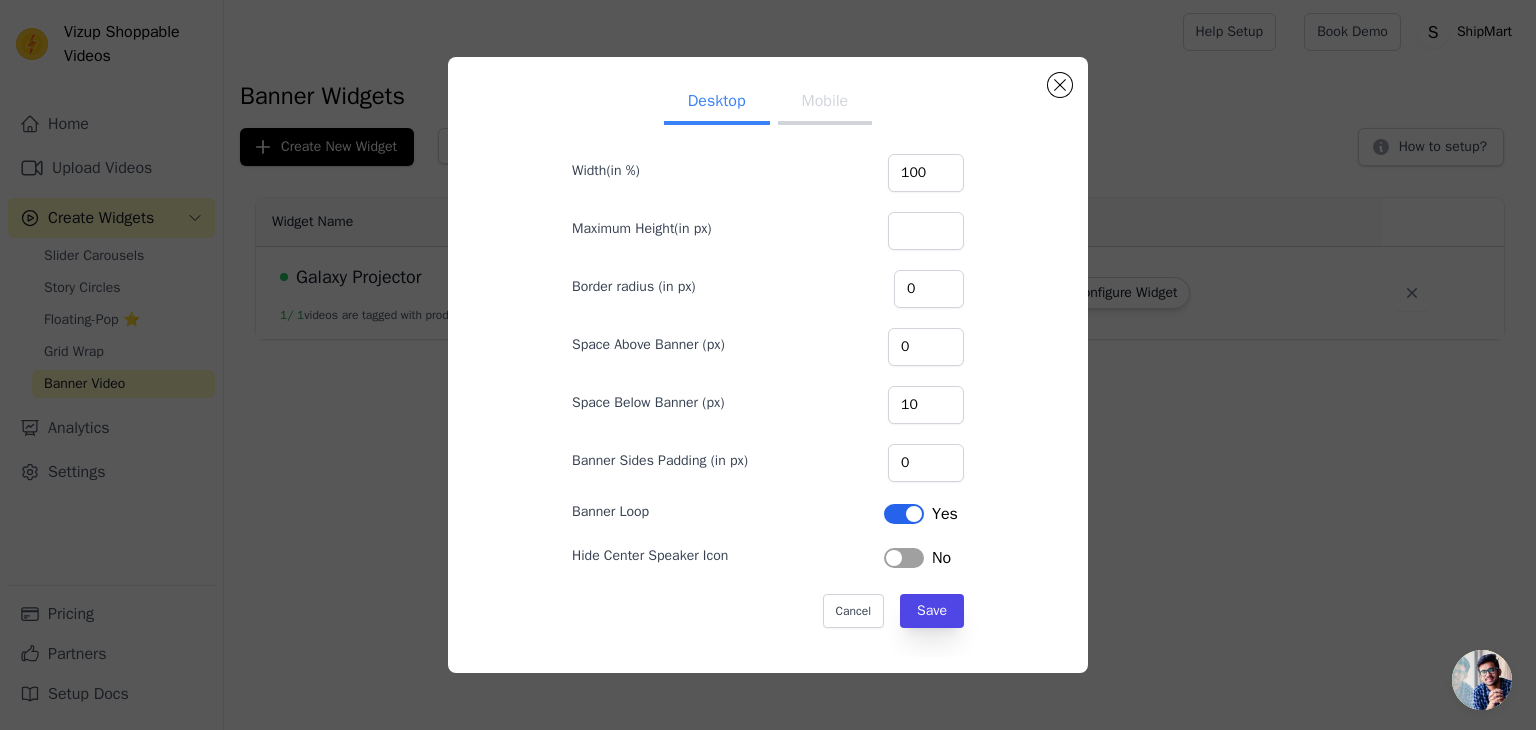 click on "Label" at bounding box center (904, 558) 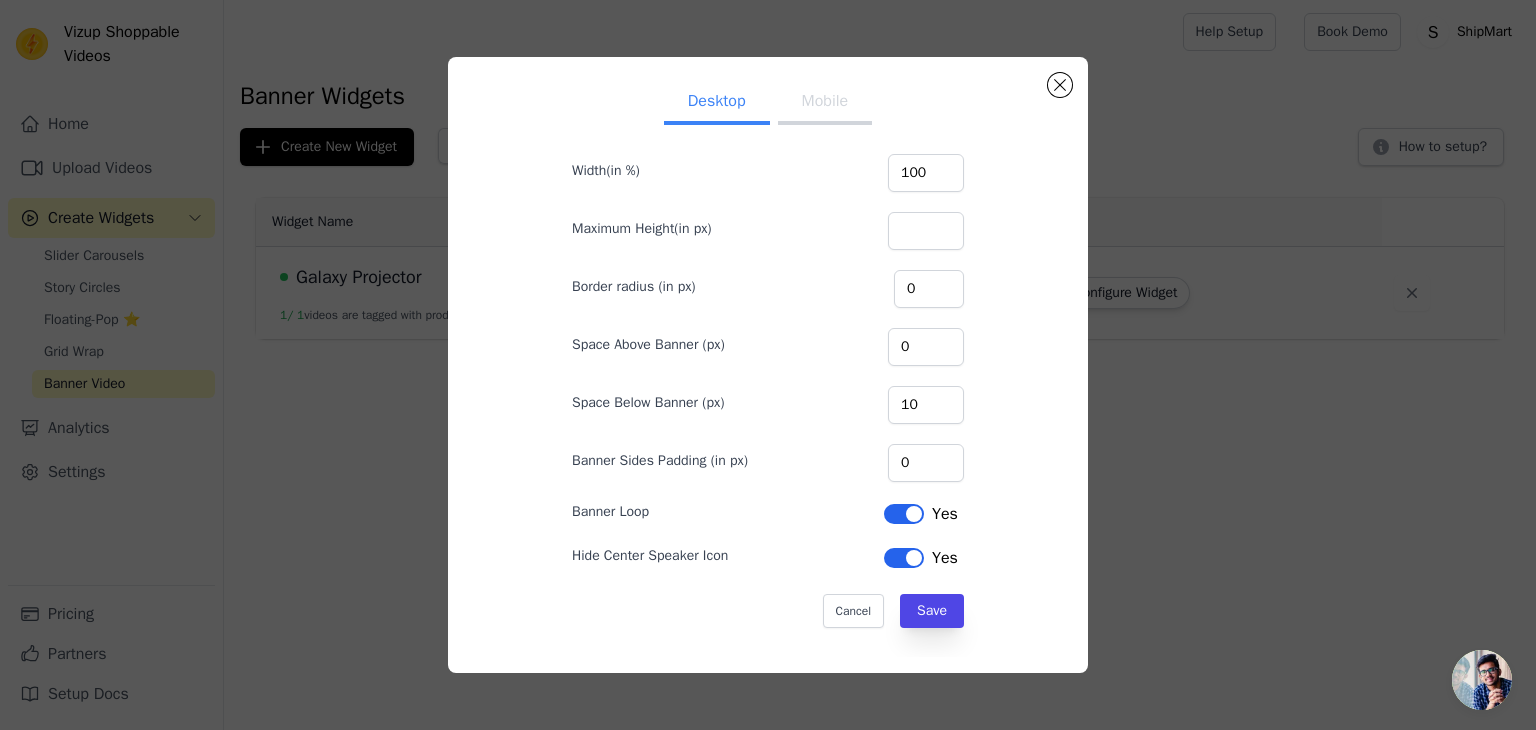 click on "Label" at bounding box center (904, 558) 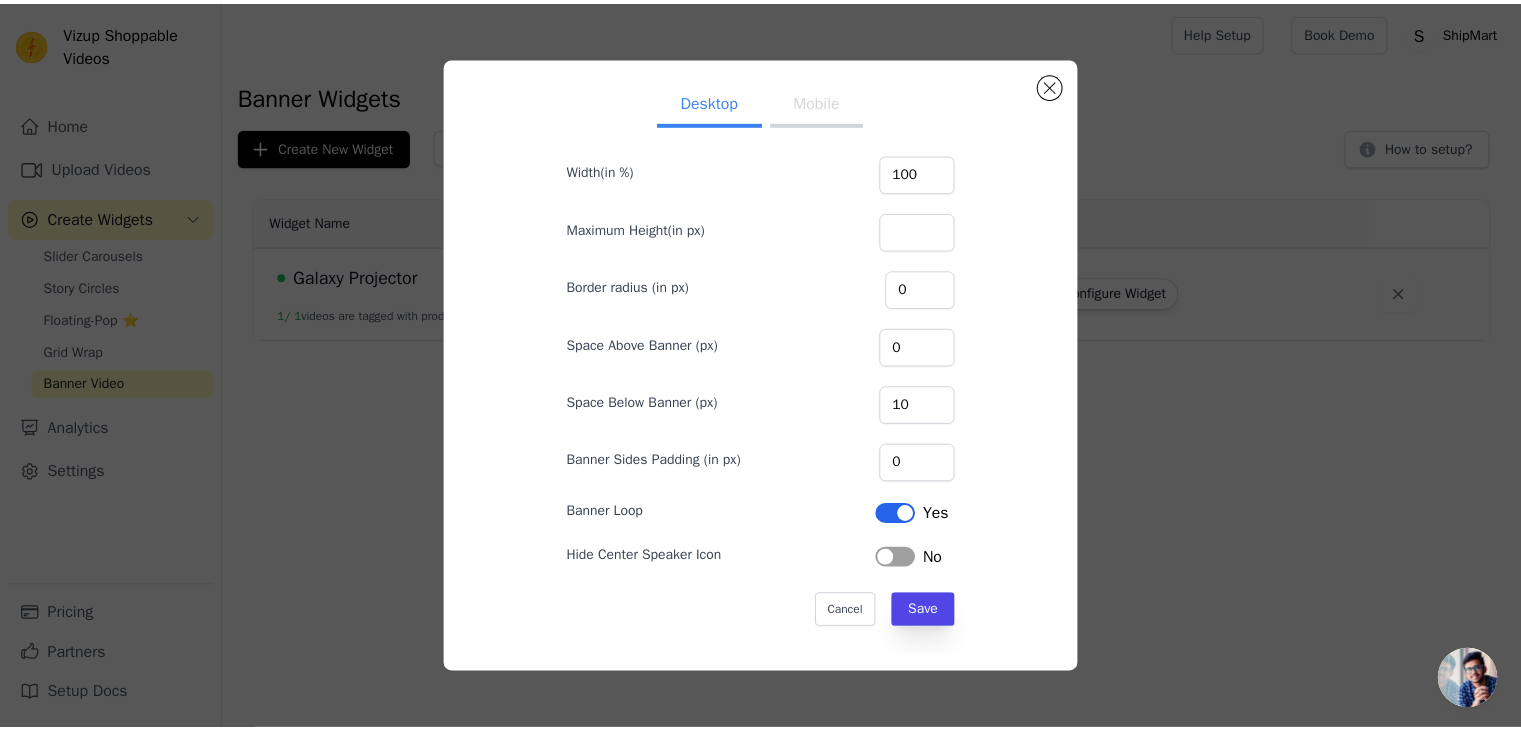 scroll, scrollTop: 0, scrollLeft: 0, axis: both 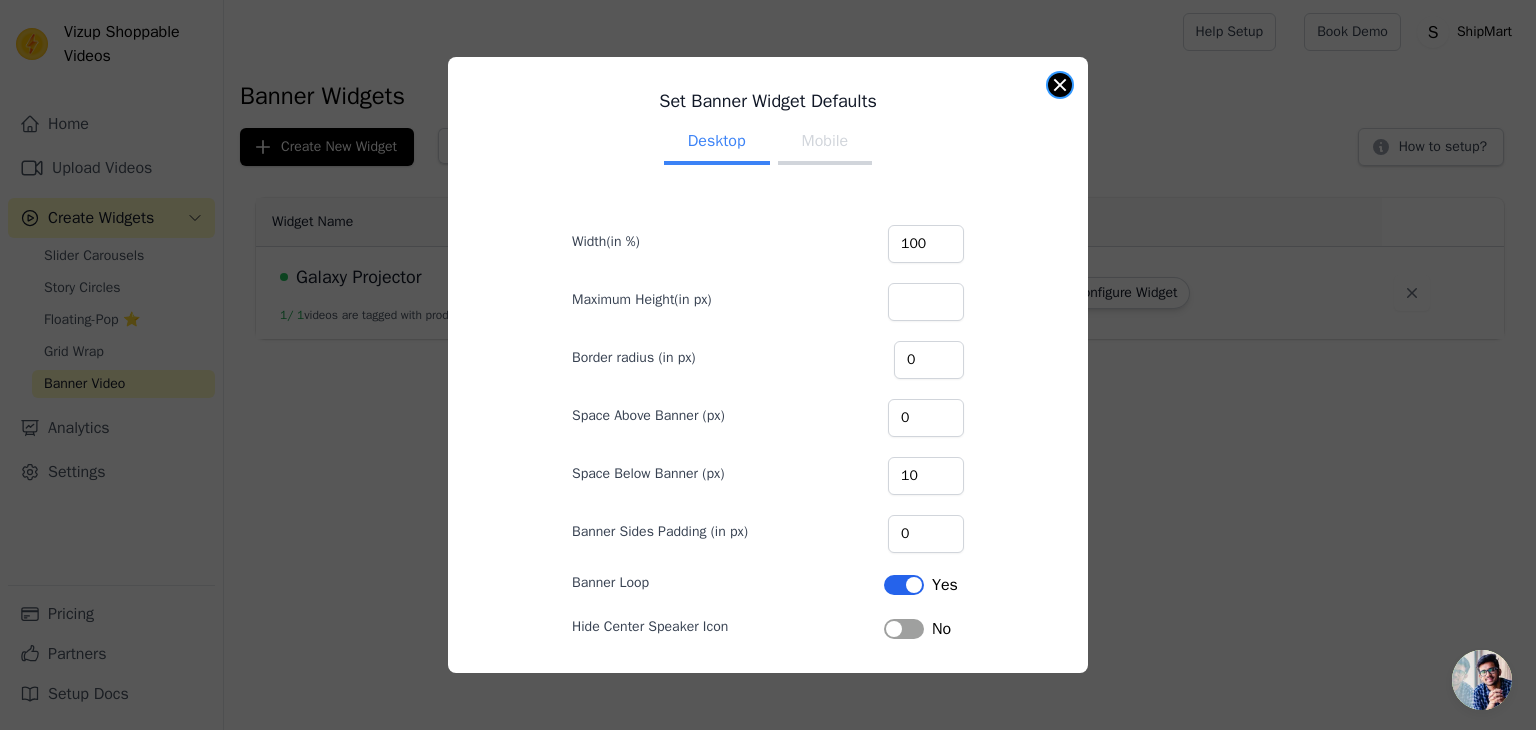 click at bounding box center (1060, 85) 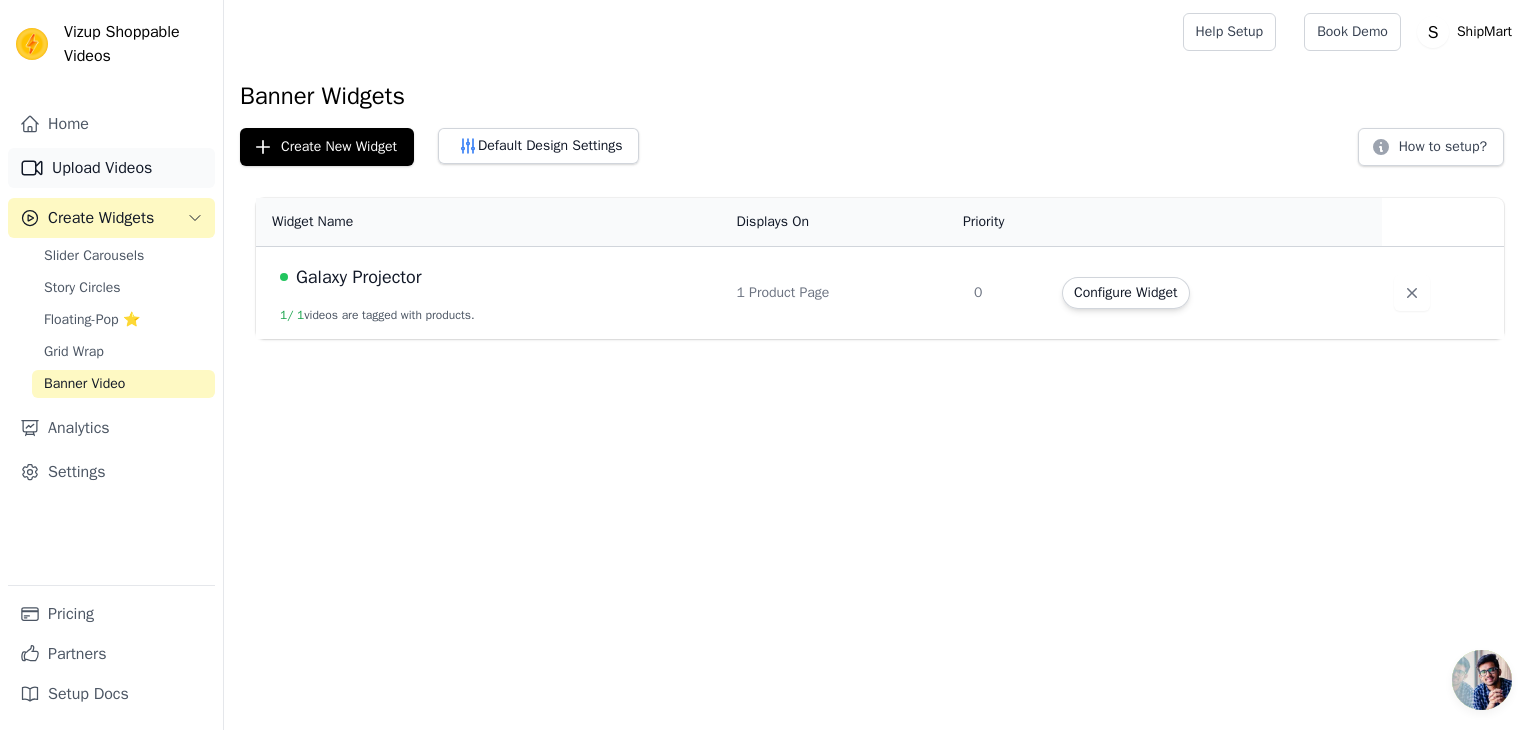 click on "Upload Videos" at bounding box center (111, 168) 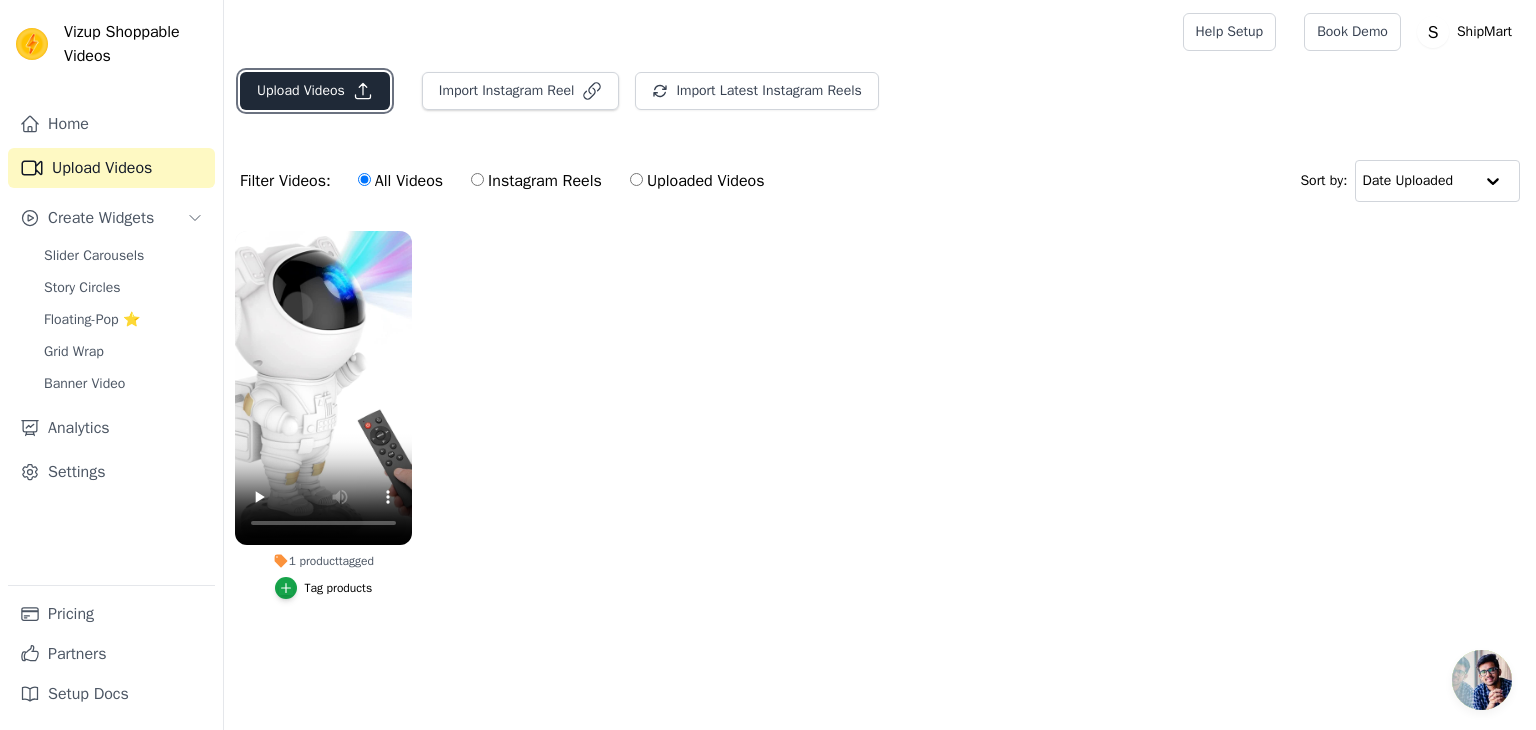 click 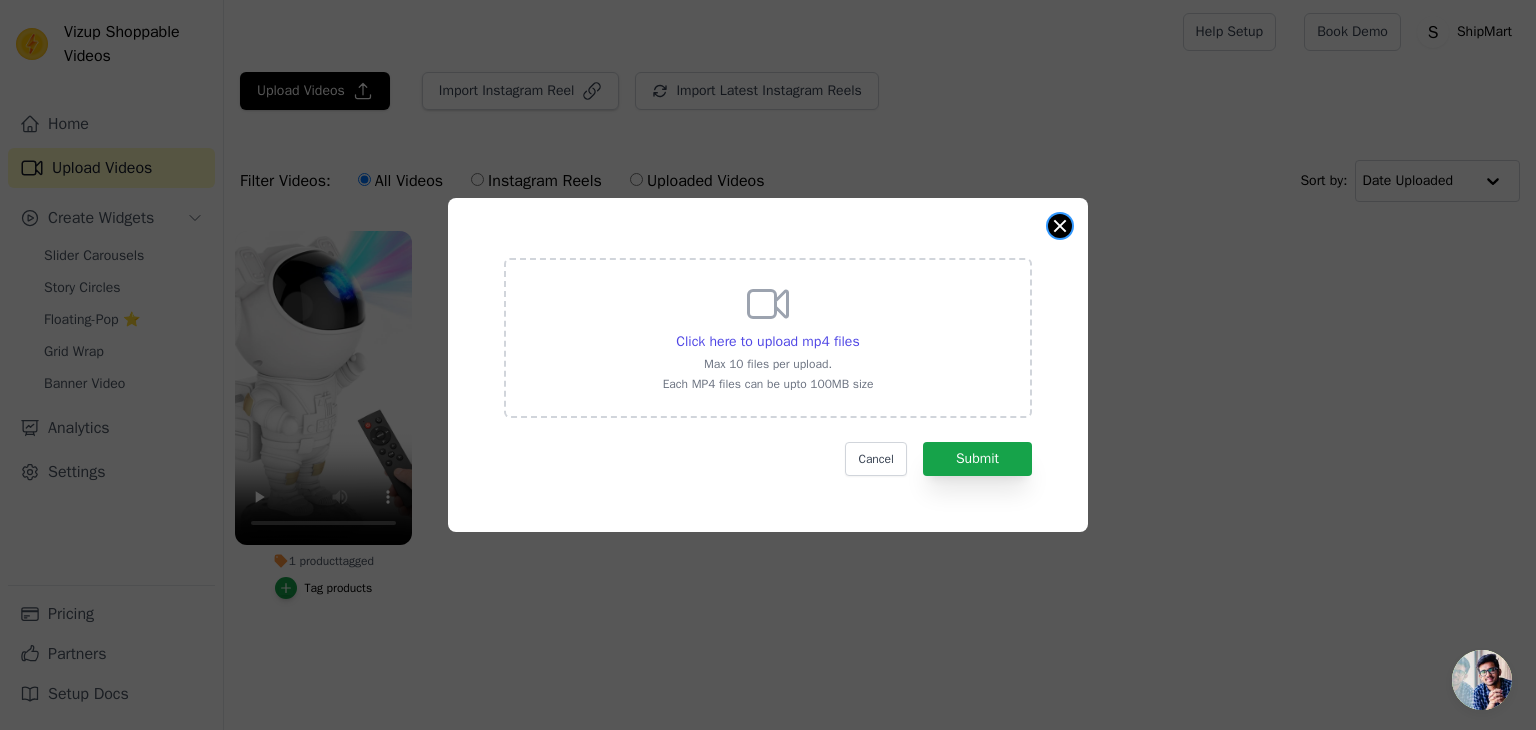click at bounding box center [1060, 226] 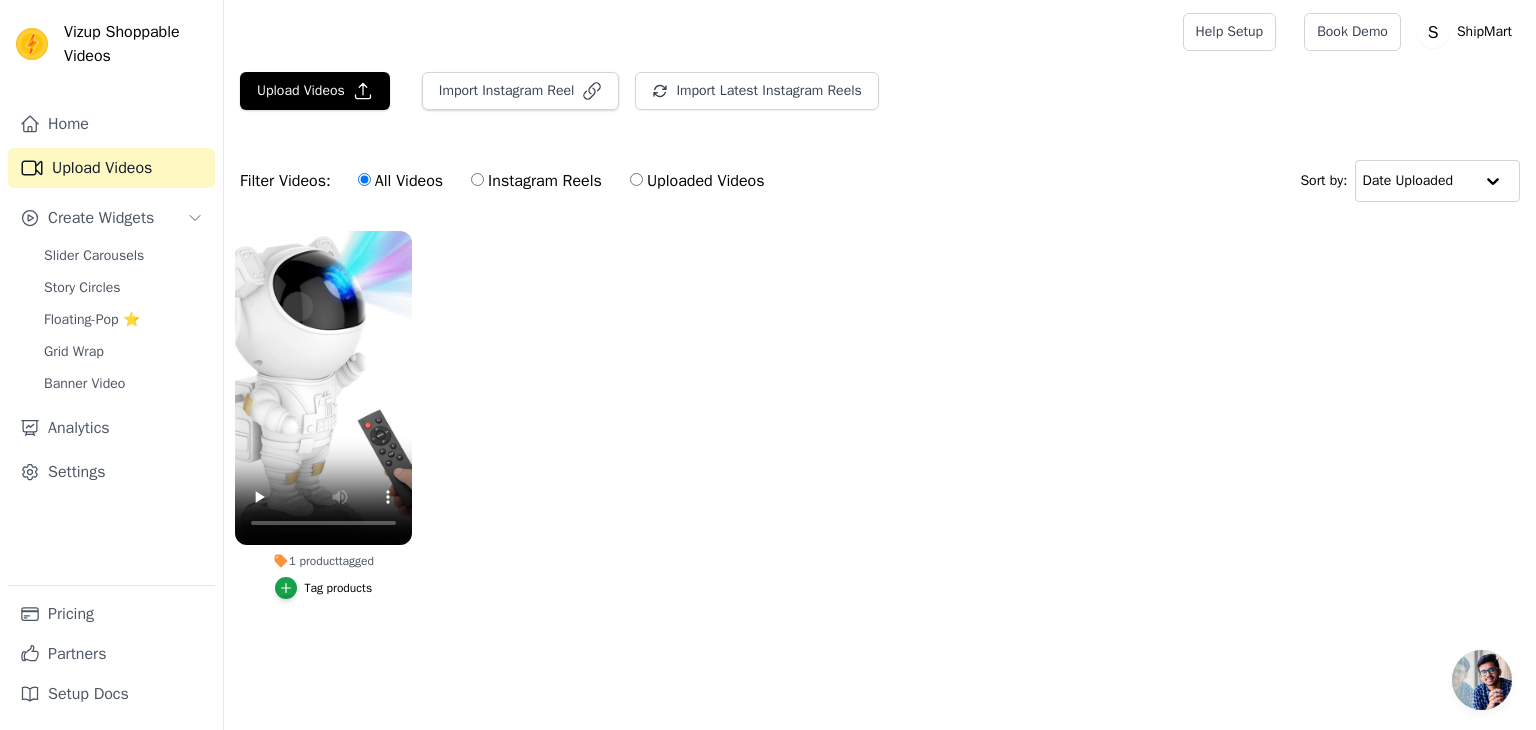 click on "Uploaded Videos" at bounding box center (636, 179) 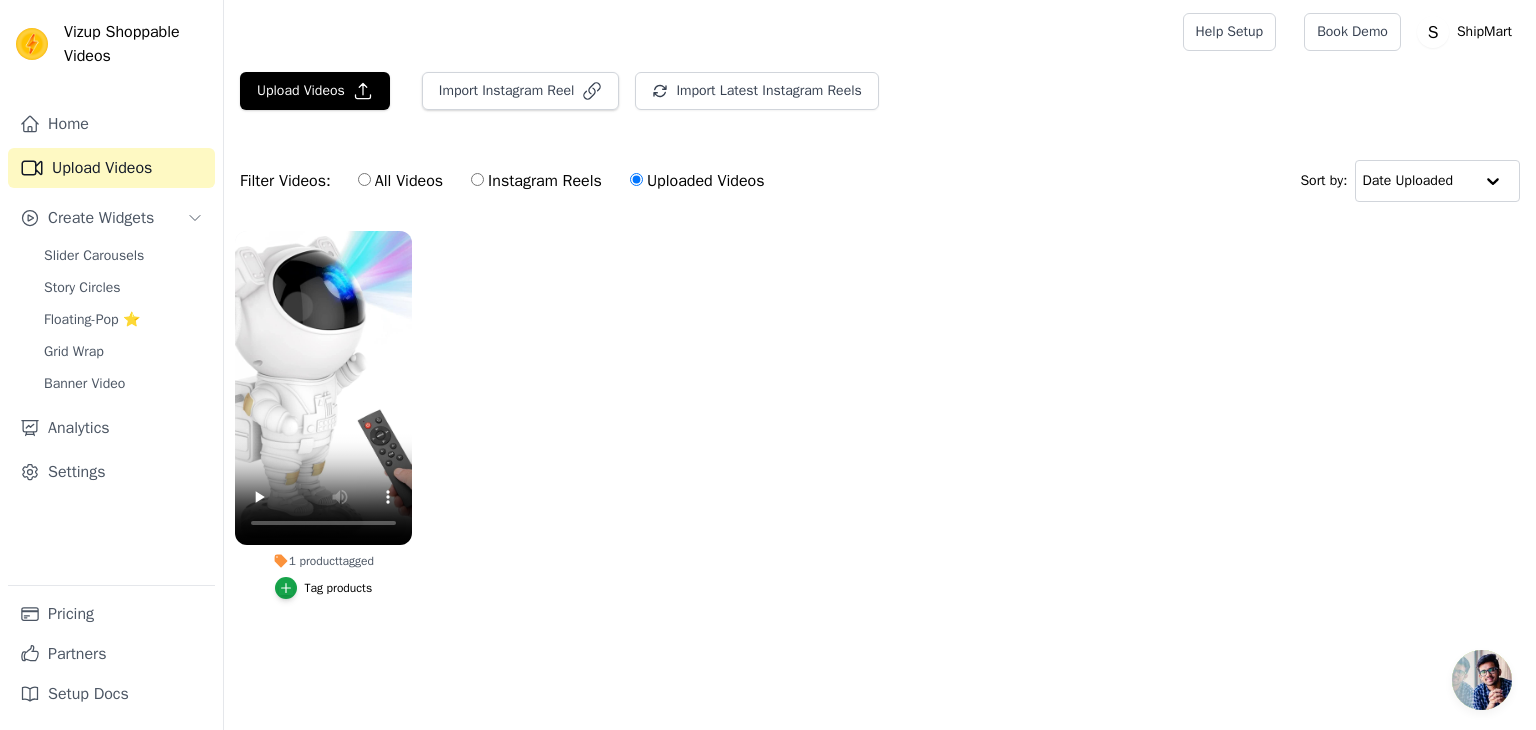 click on "All Videos" at bounding box center [364, 179] 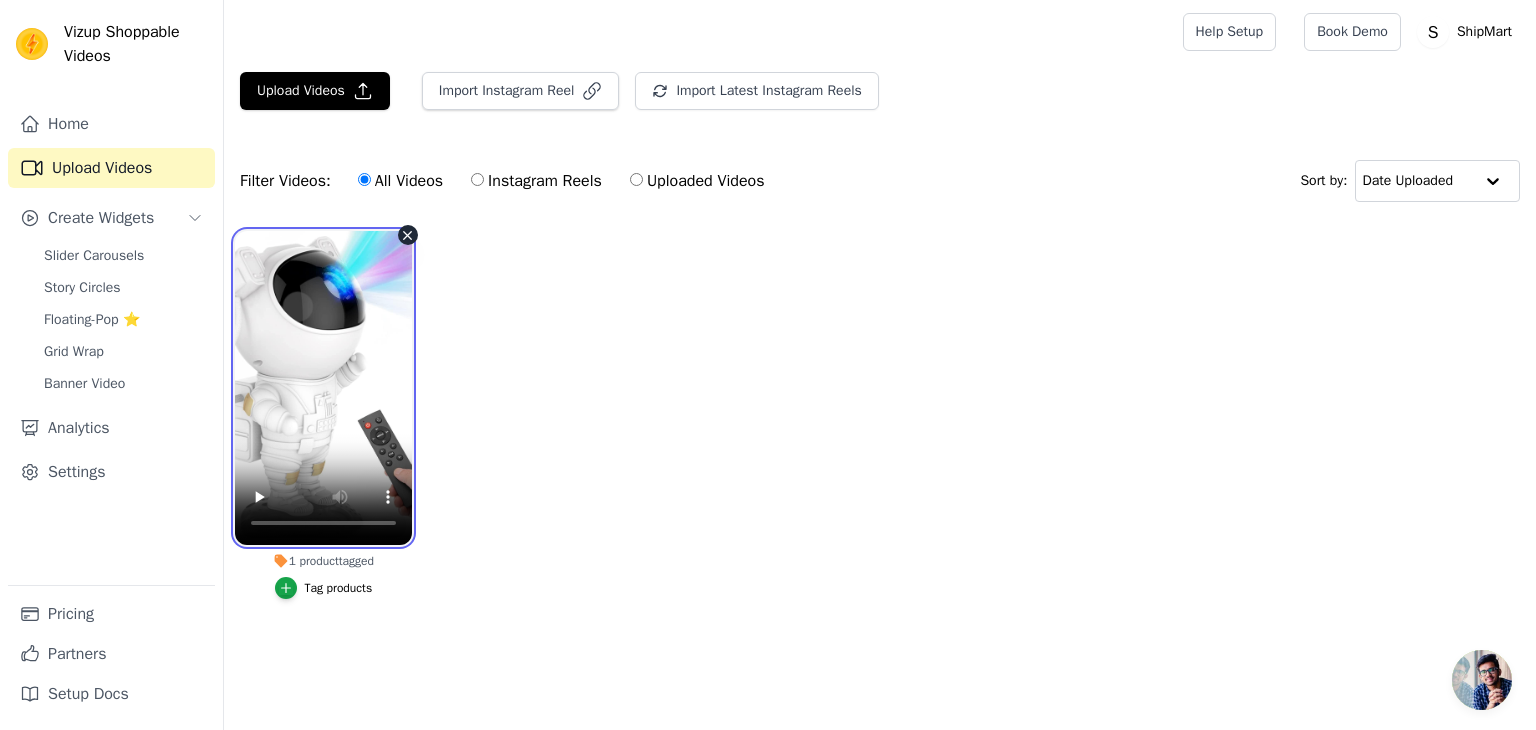 click at bounding box center [323, 388] 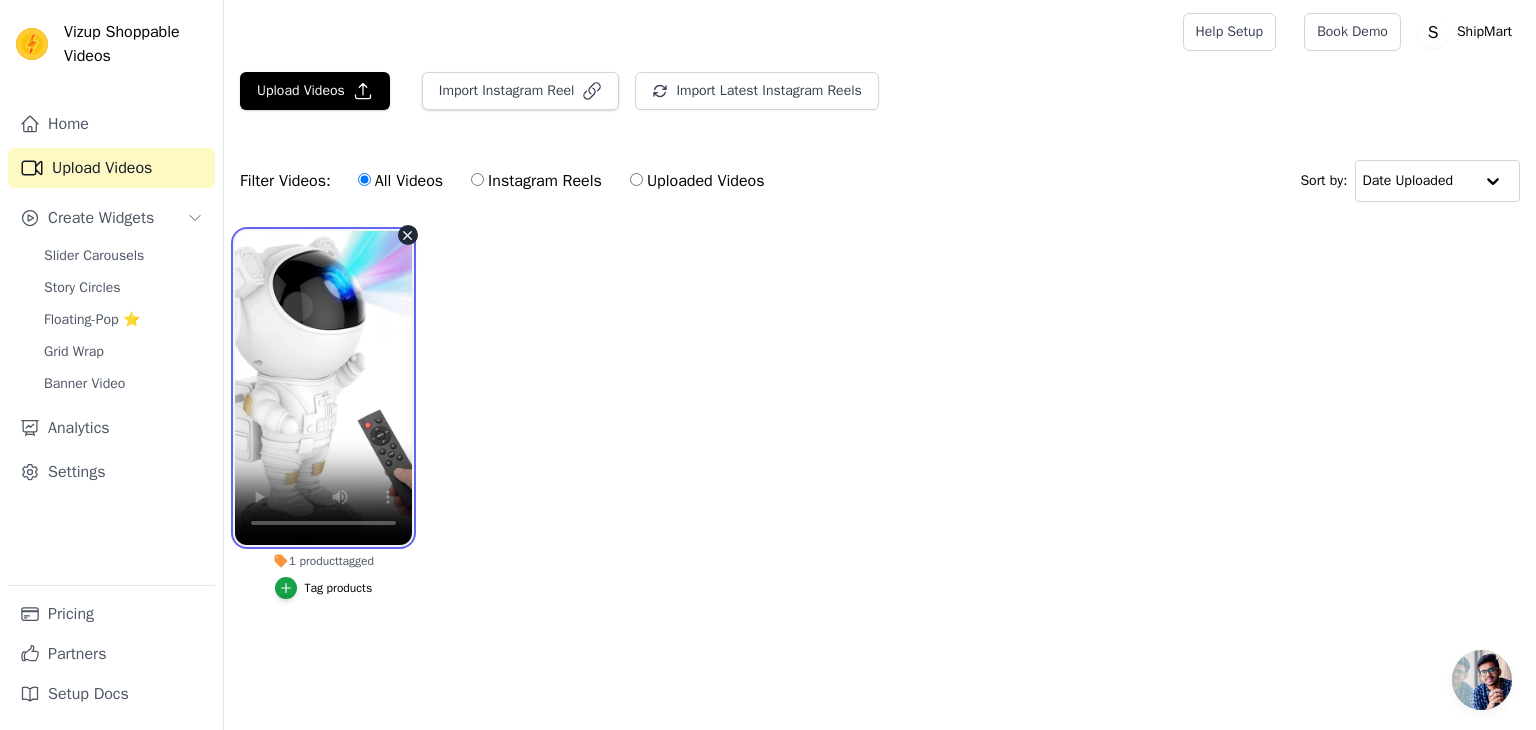 click at bounding box center (323, 388) 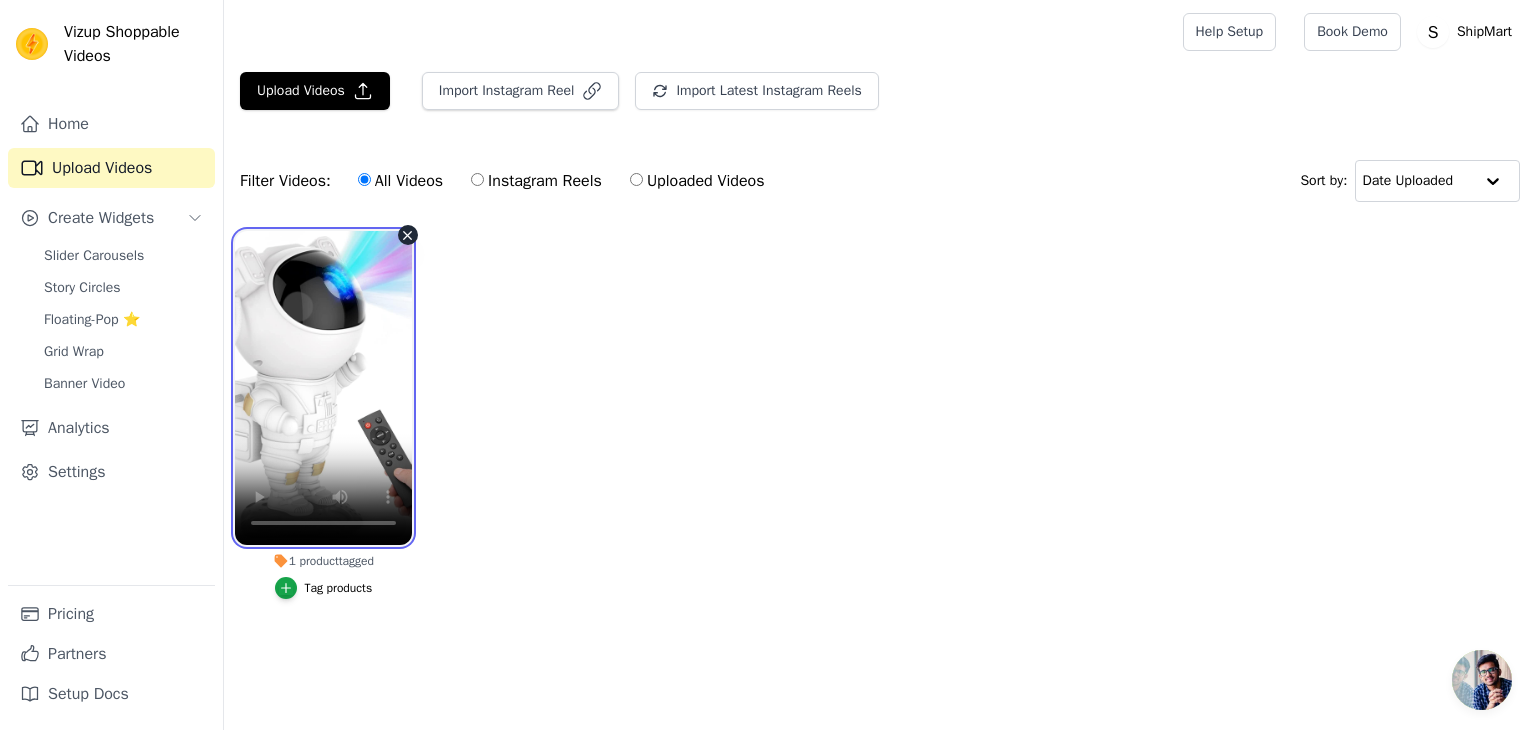 click at bounding box center (323, 388) 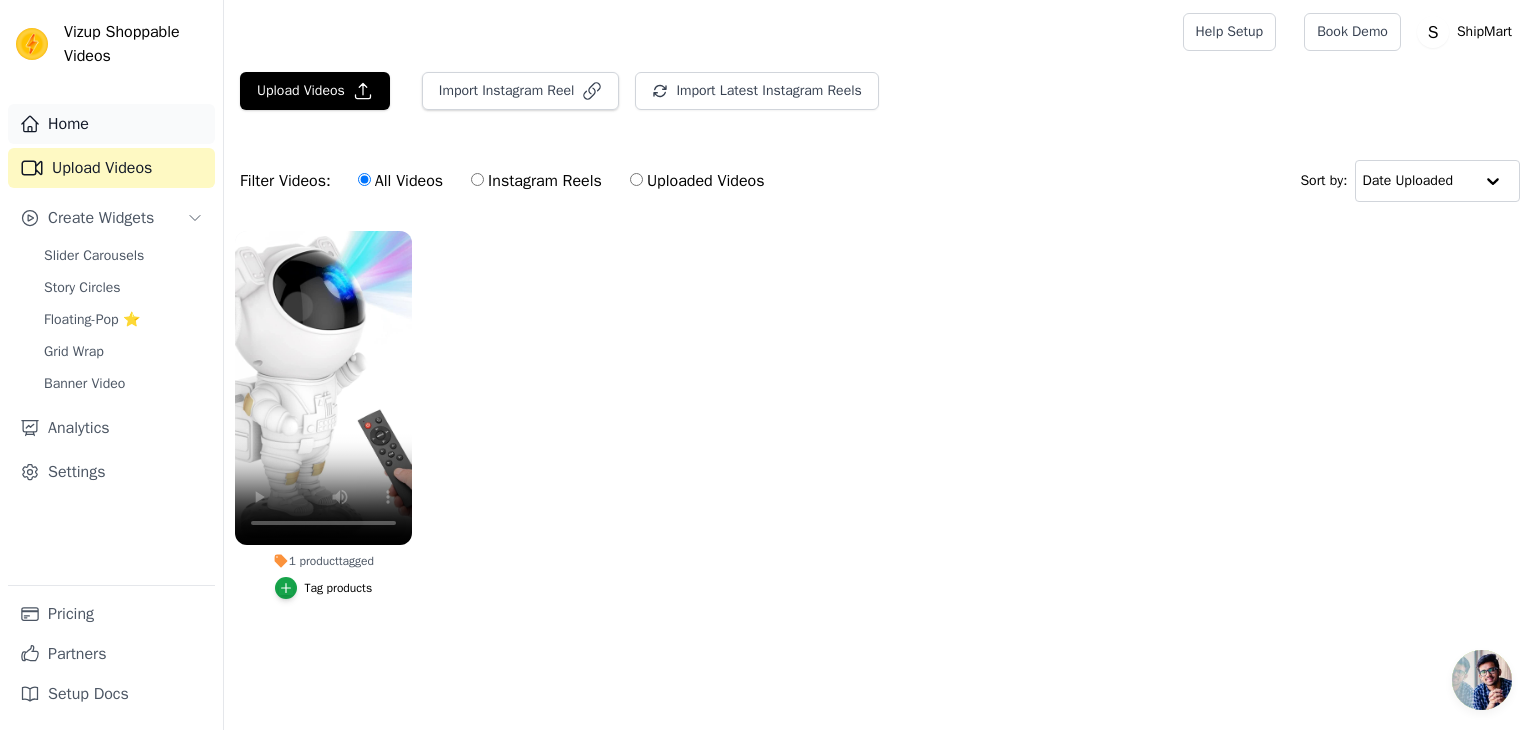 click on "Home" at bounding box center (111, 124) 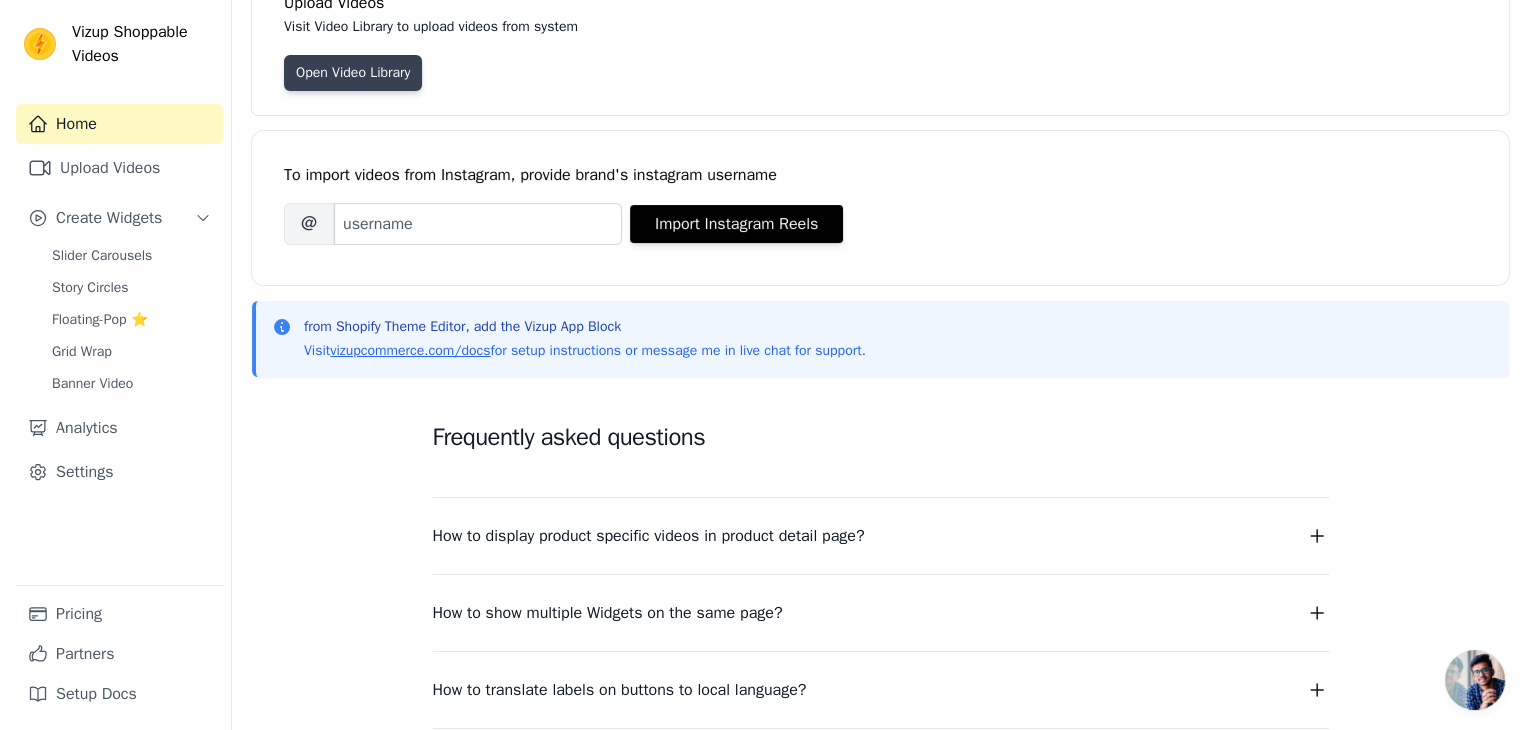 scroll, scrollTop: 0, scrollLeft: 0, axis: both 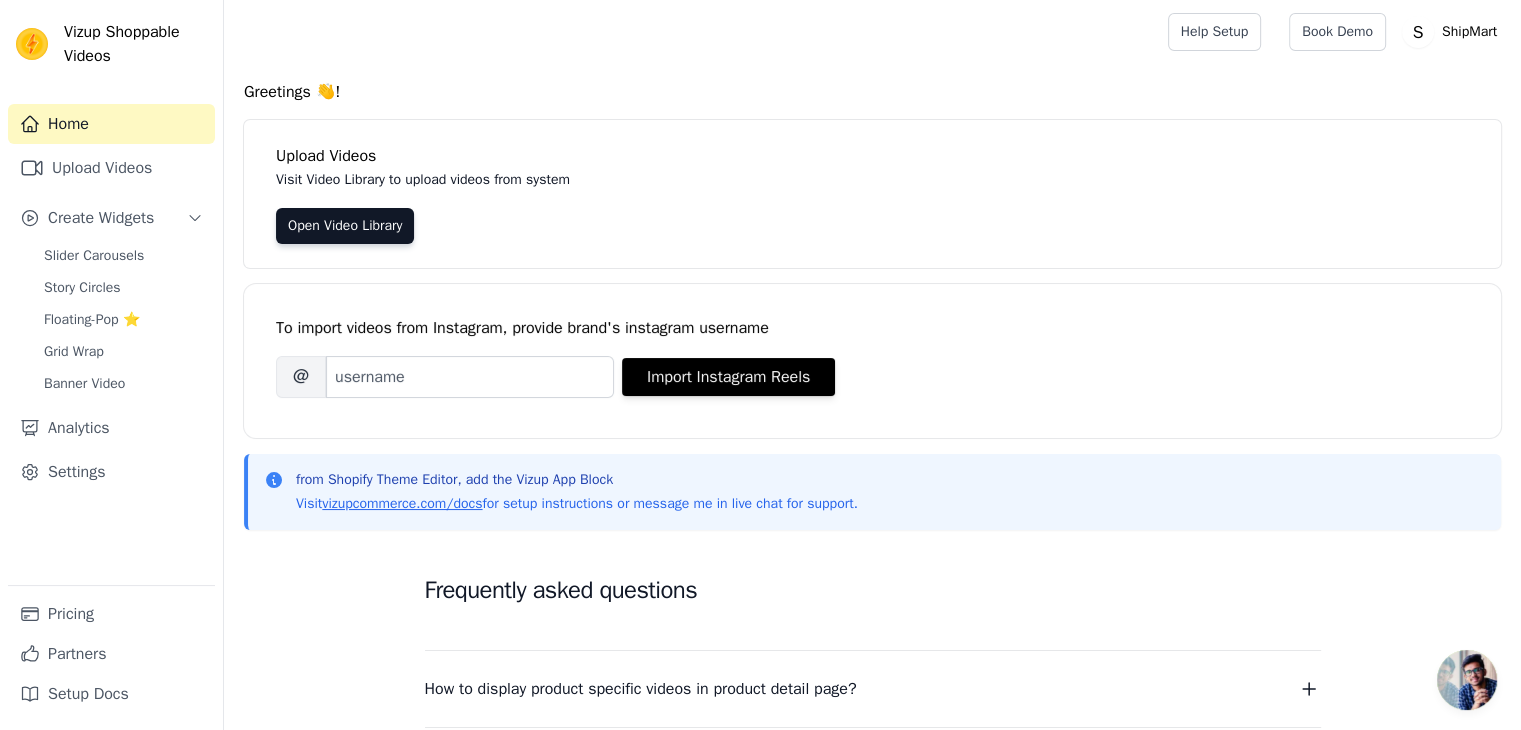click on "Home" at bounding box center [111, 124] 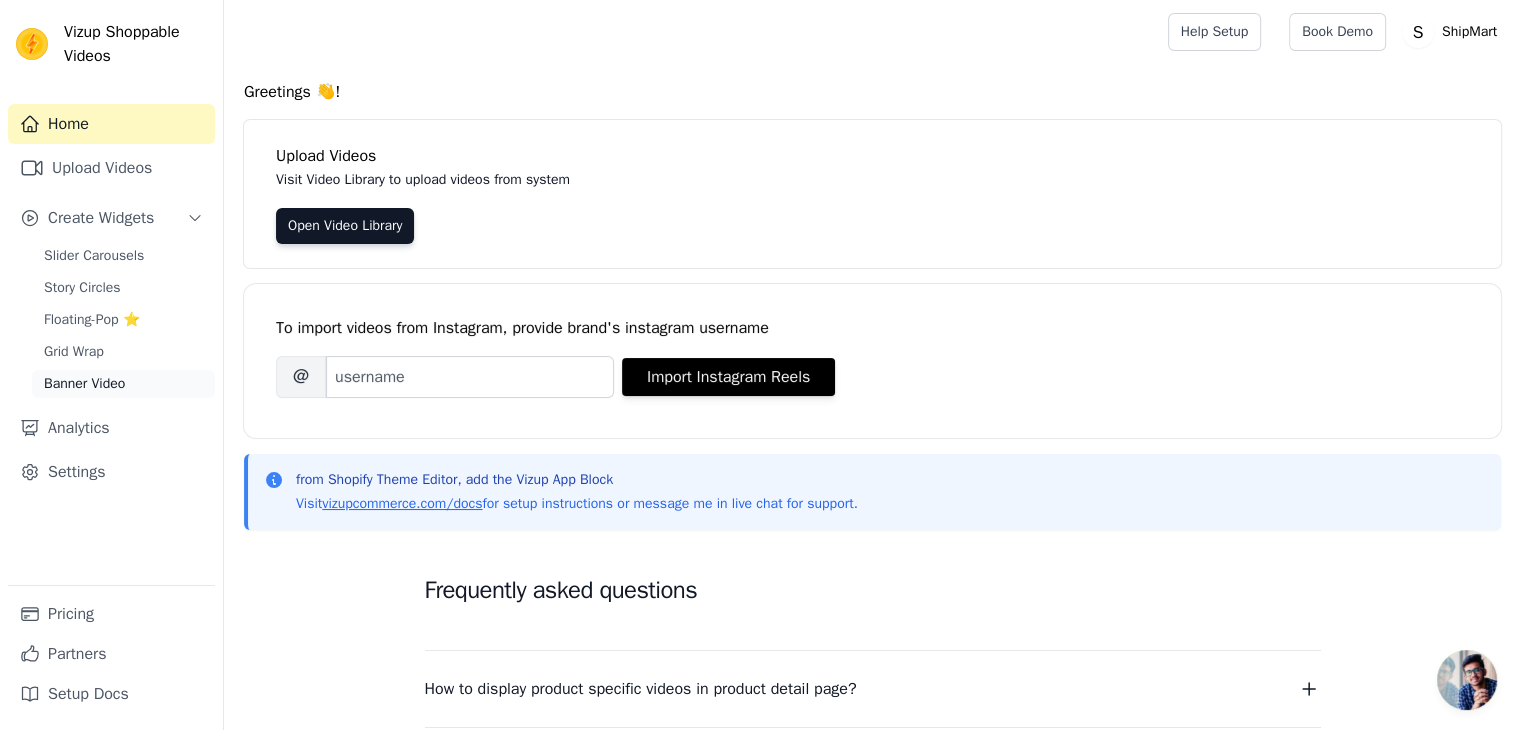 click on "Banner Video" at bounding box center [84, 384] 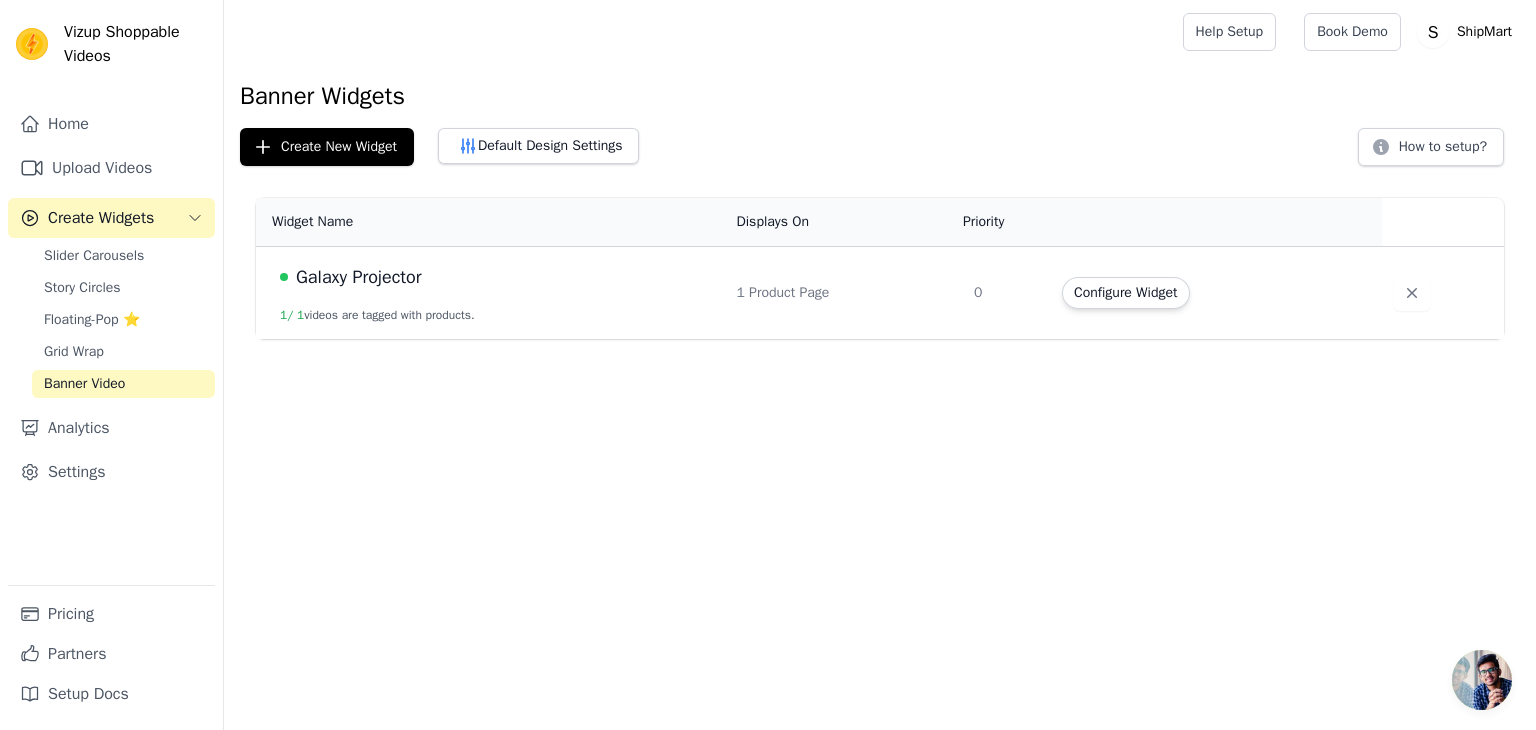 click on "Configure Widget" at bounding box center (1216, 293) 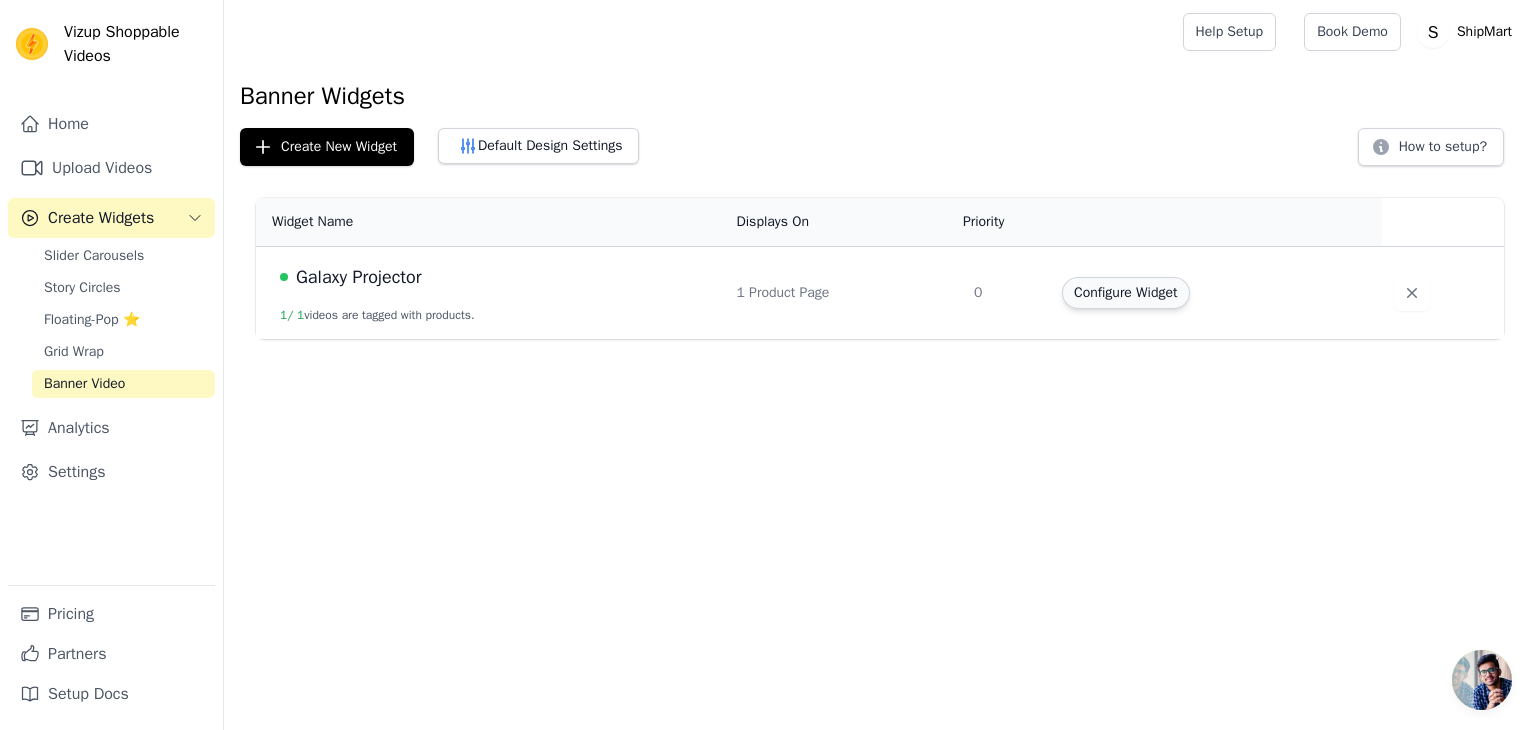 click on "Configure Widget" at bounding box center (1125, 293) 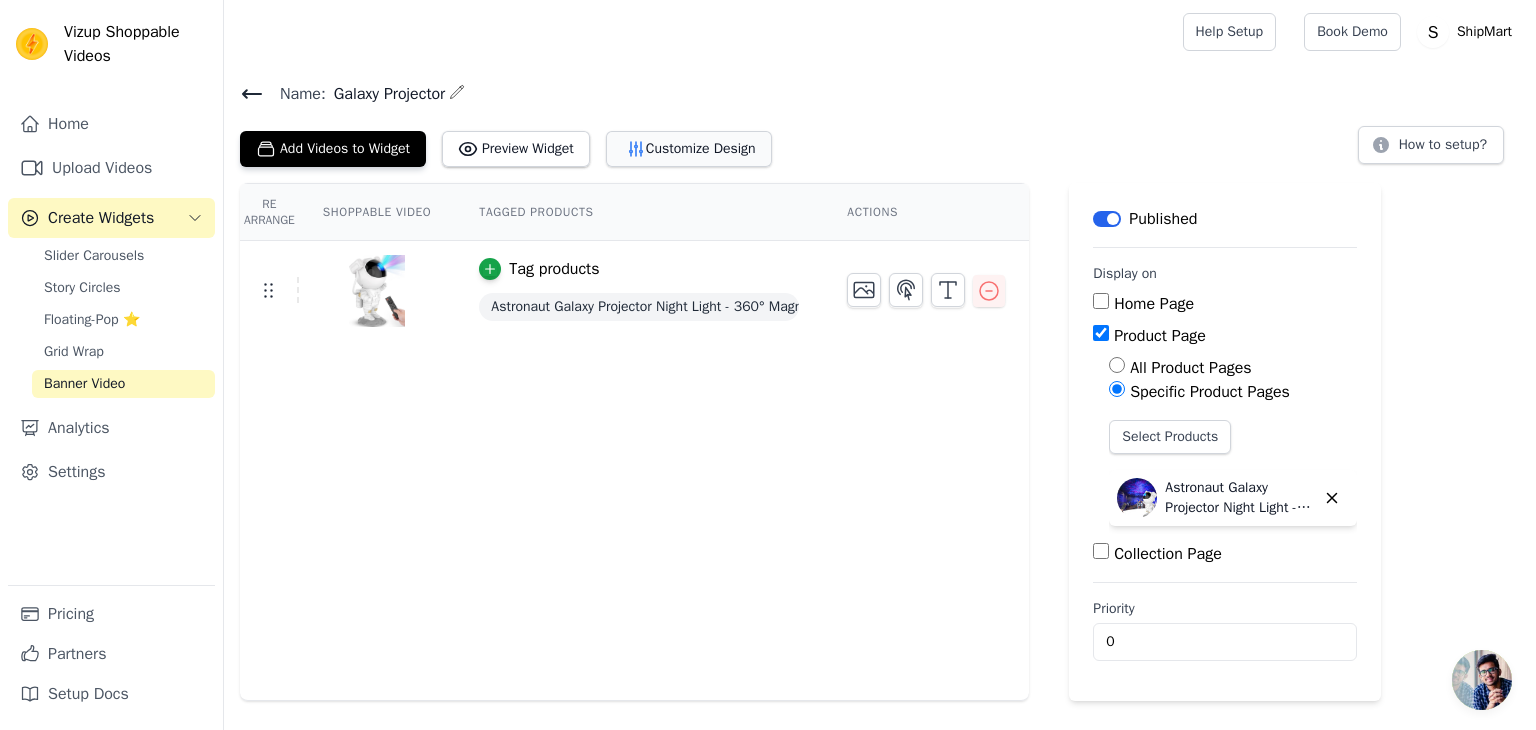 click on "Customize Design" at bounding box center (689, 149) 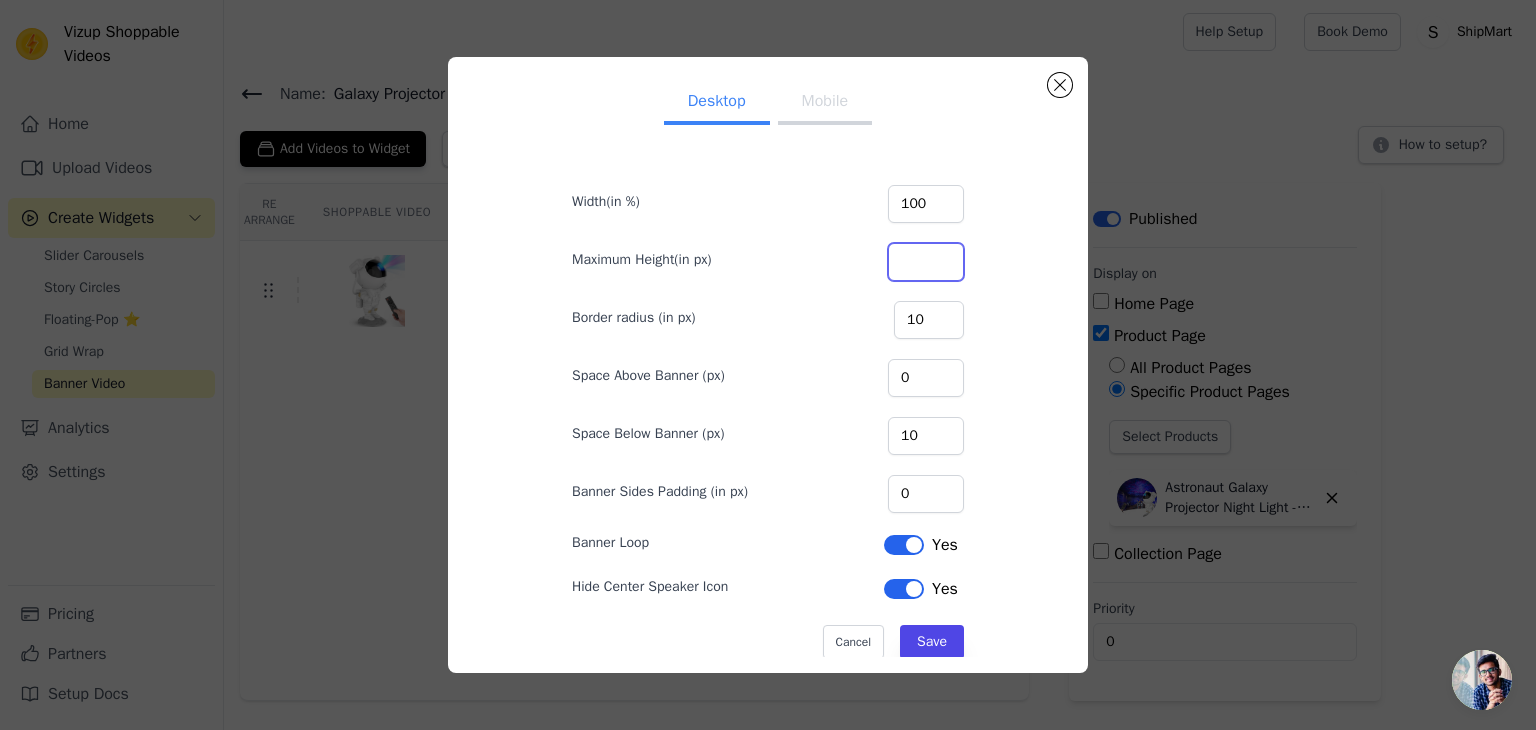 click on "Maximum Height(in px)" at bounding box center (926, 262) 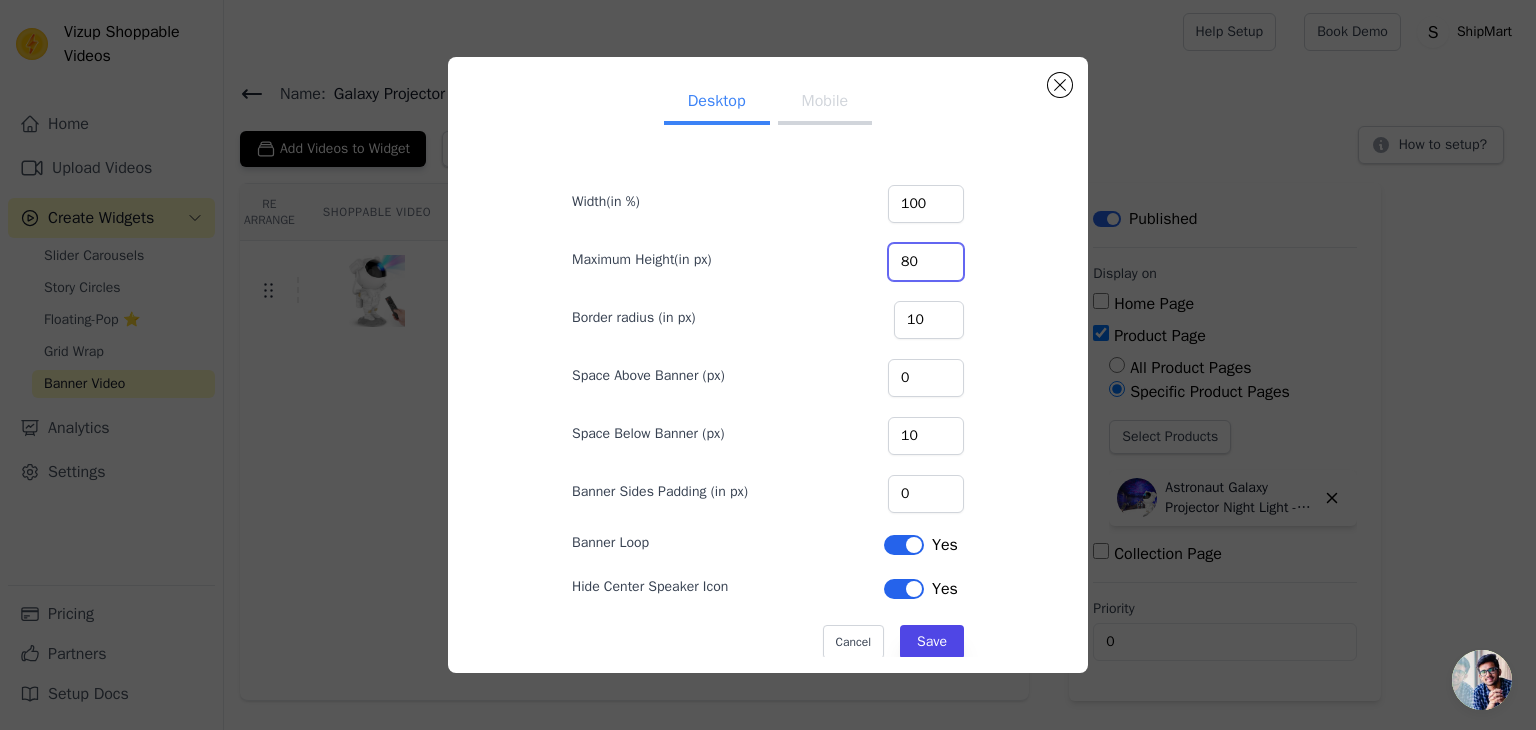 type on "8" 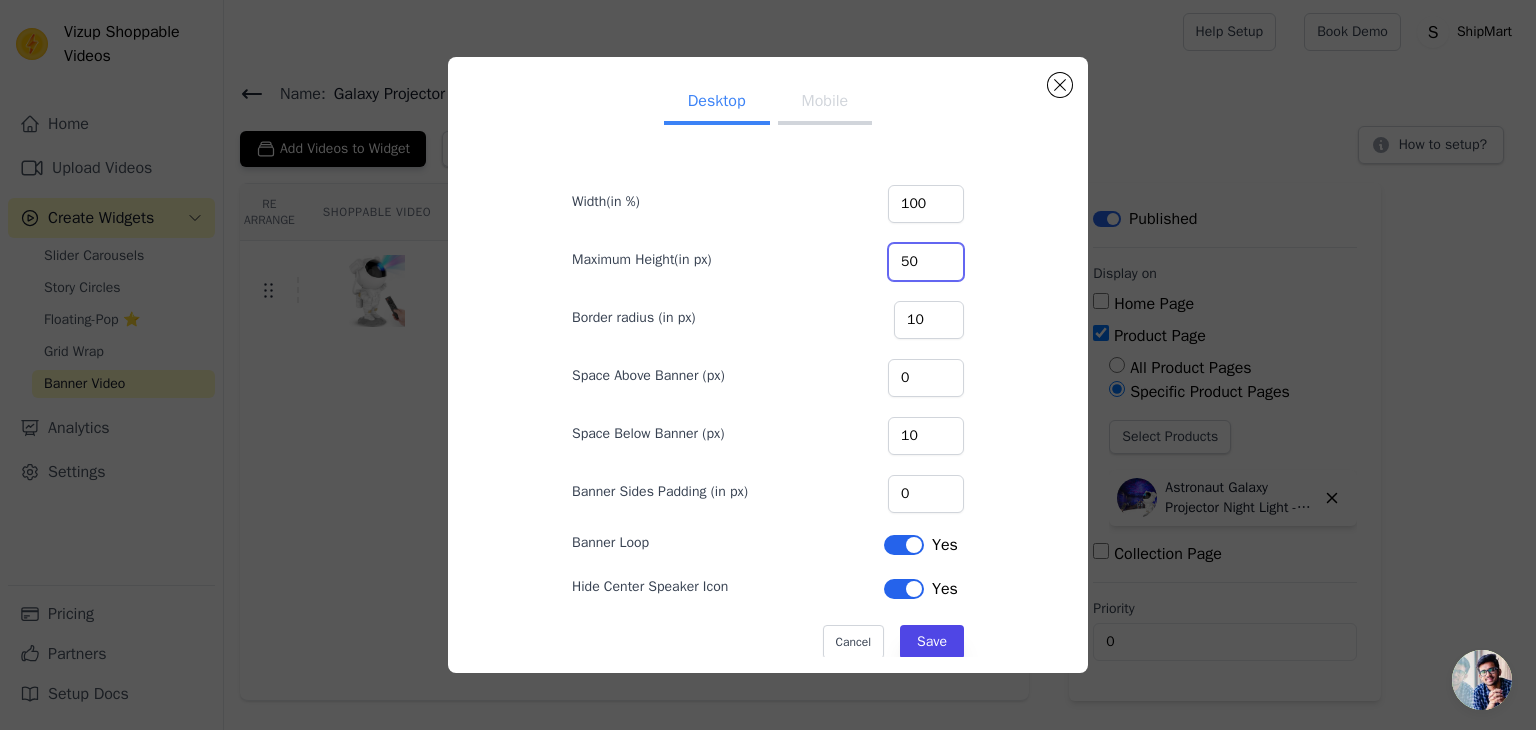 type on "5" 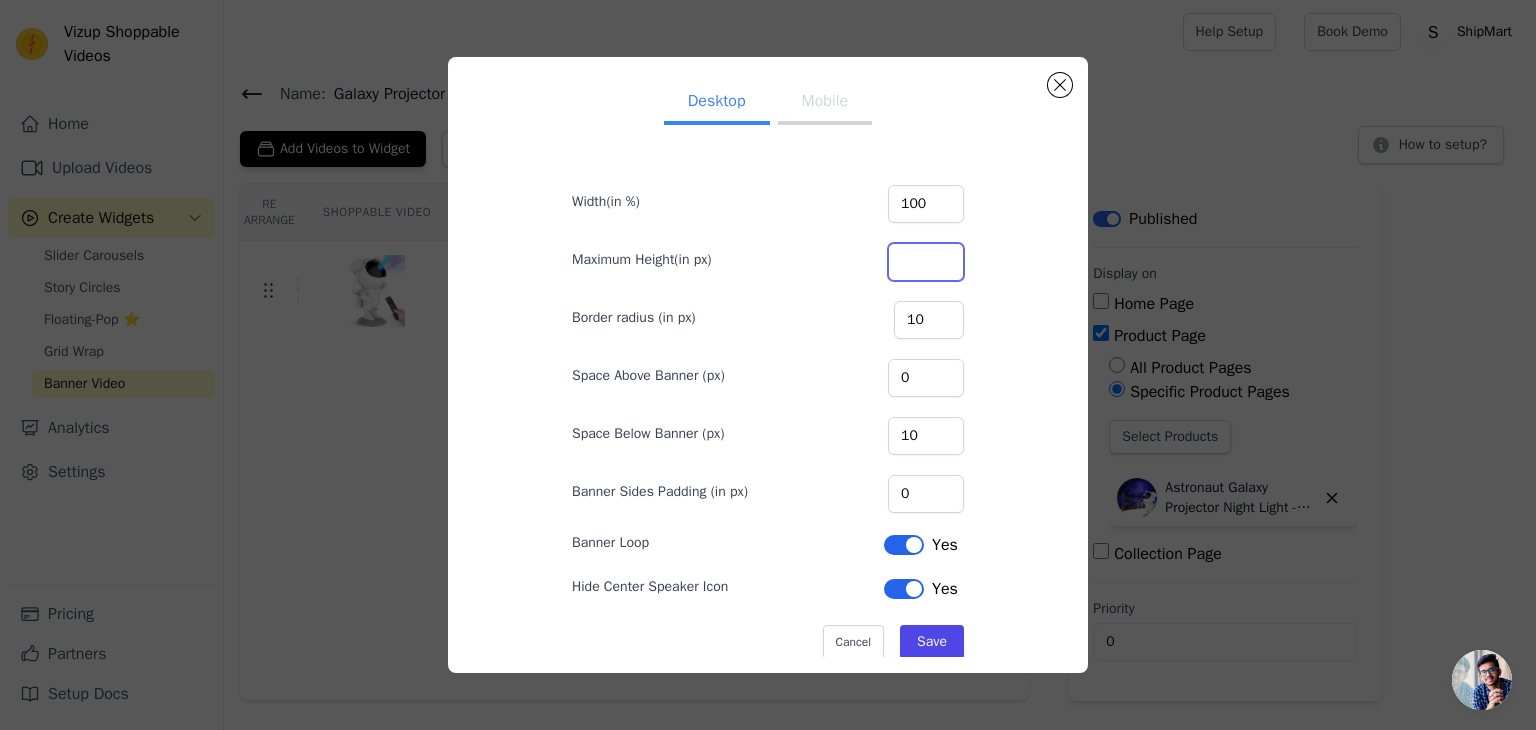 click on "Maximum Height(in px)" at bounding box center [926, 262] 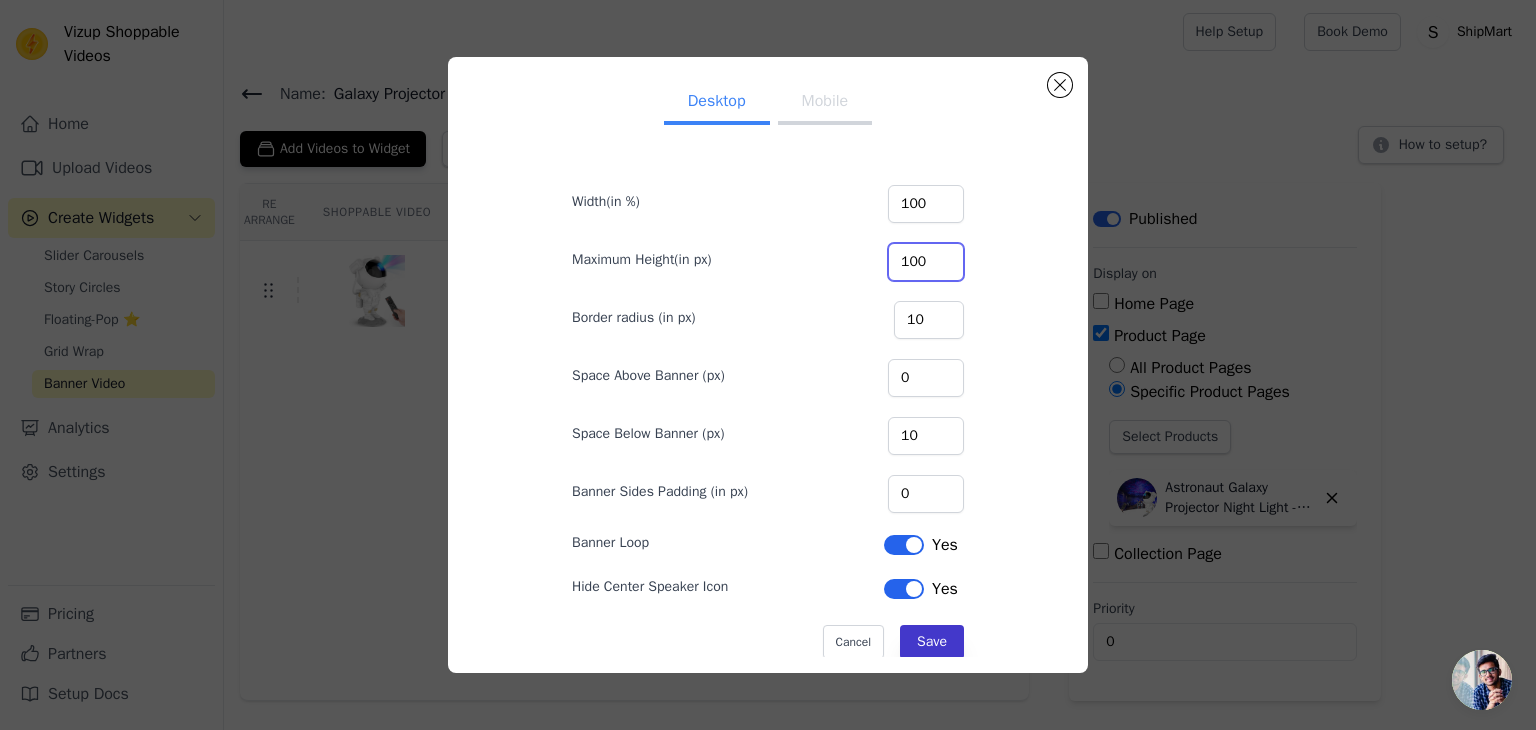 type on "100" 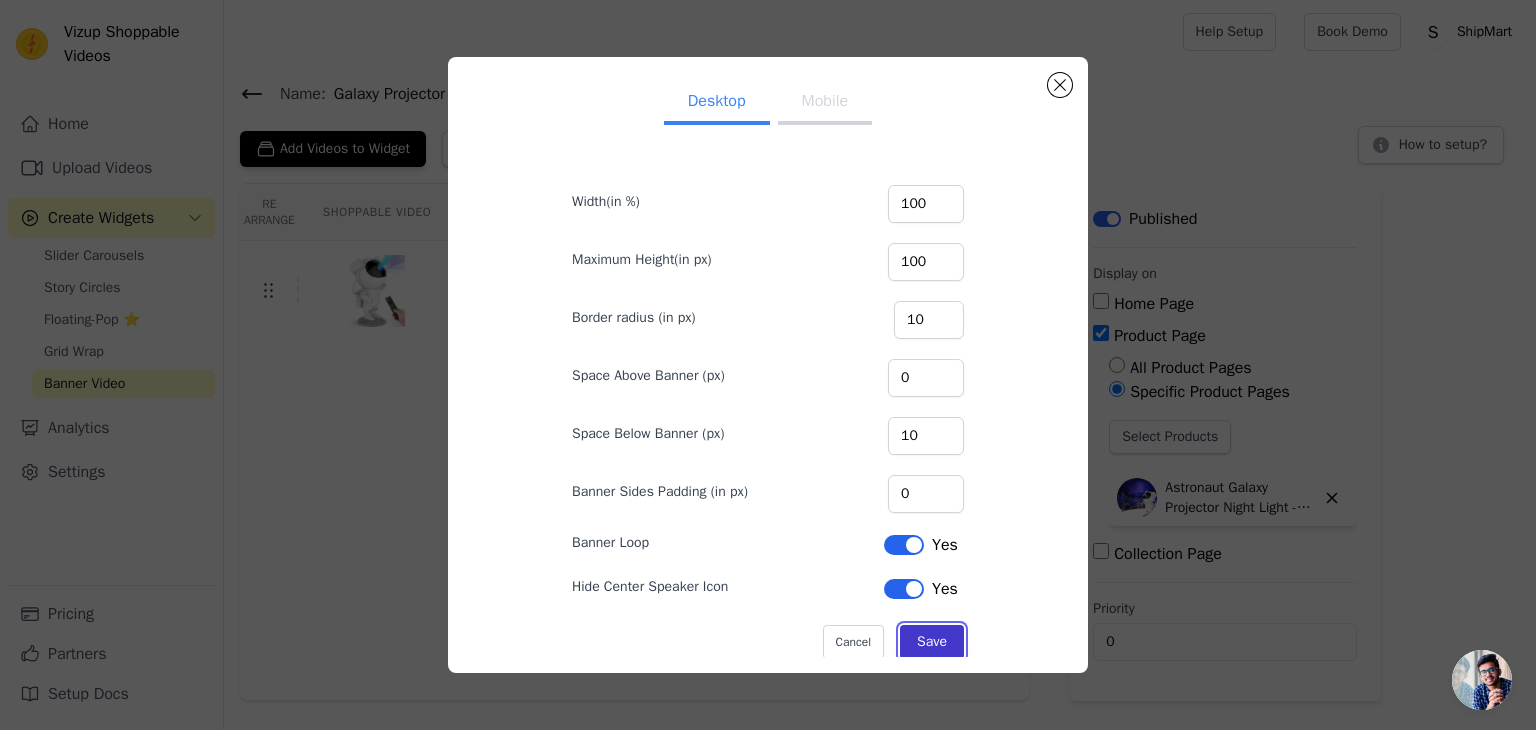 click on "Save" at bounding box center (932, 642) 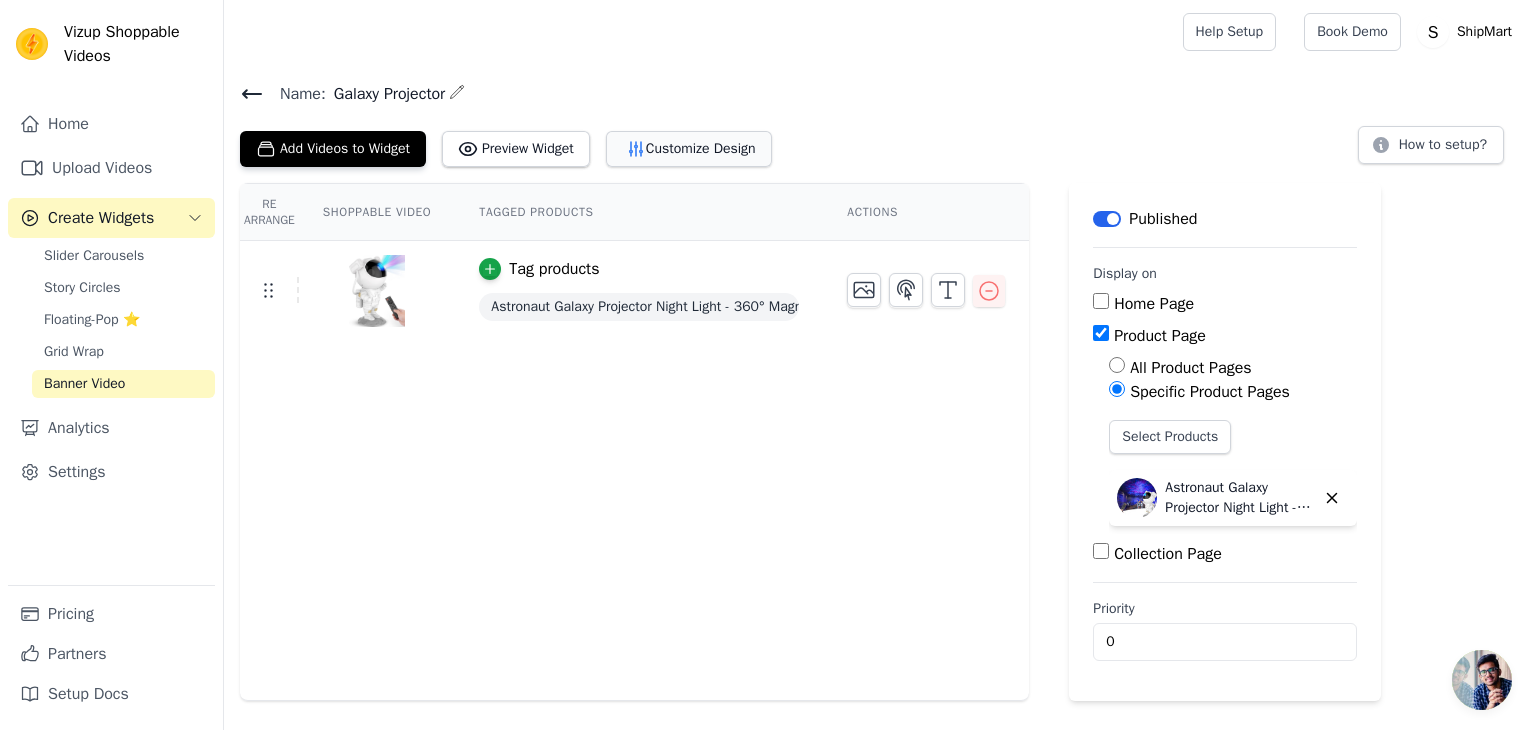 click on "Customize Design" at bounding box center (689, 149) 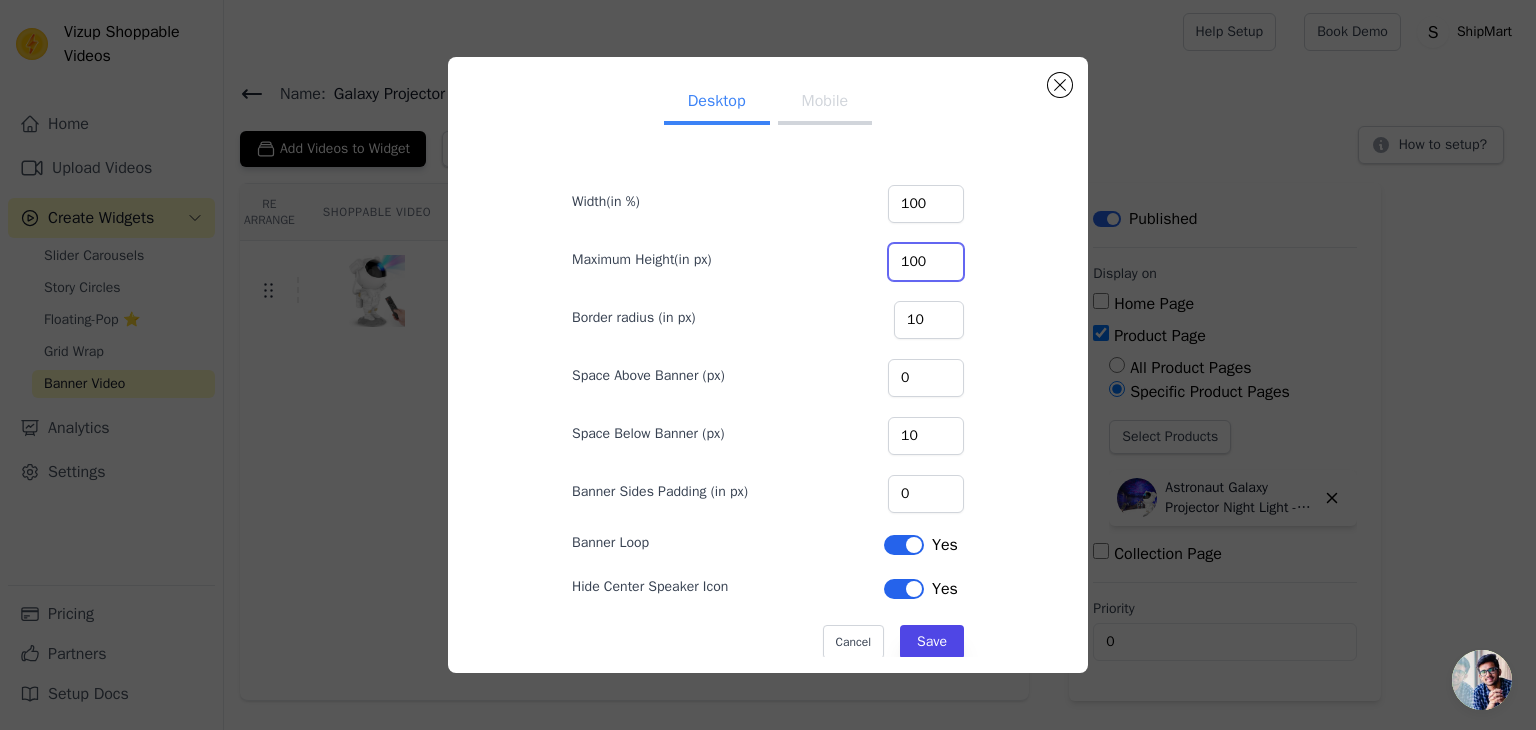 click on "100" at bounding box center (926, 262) 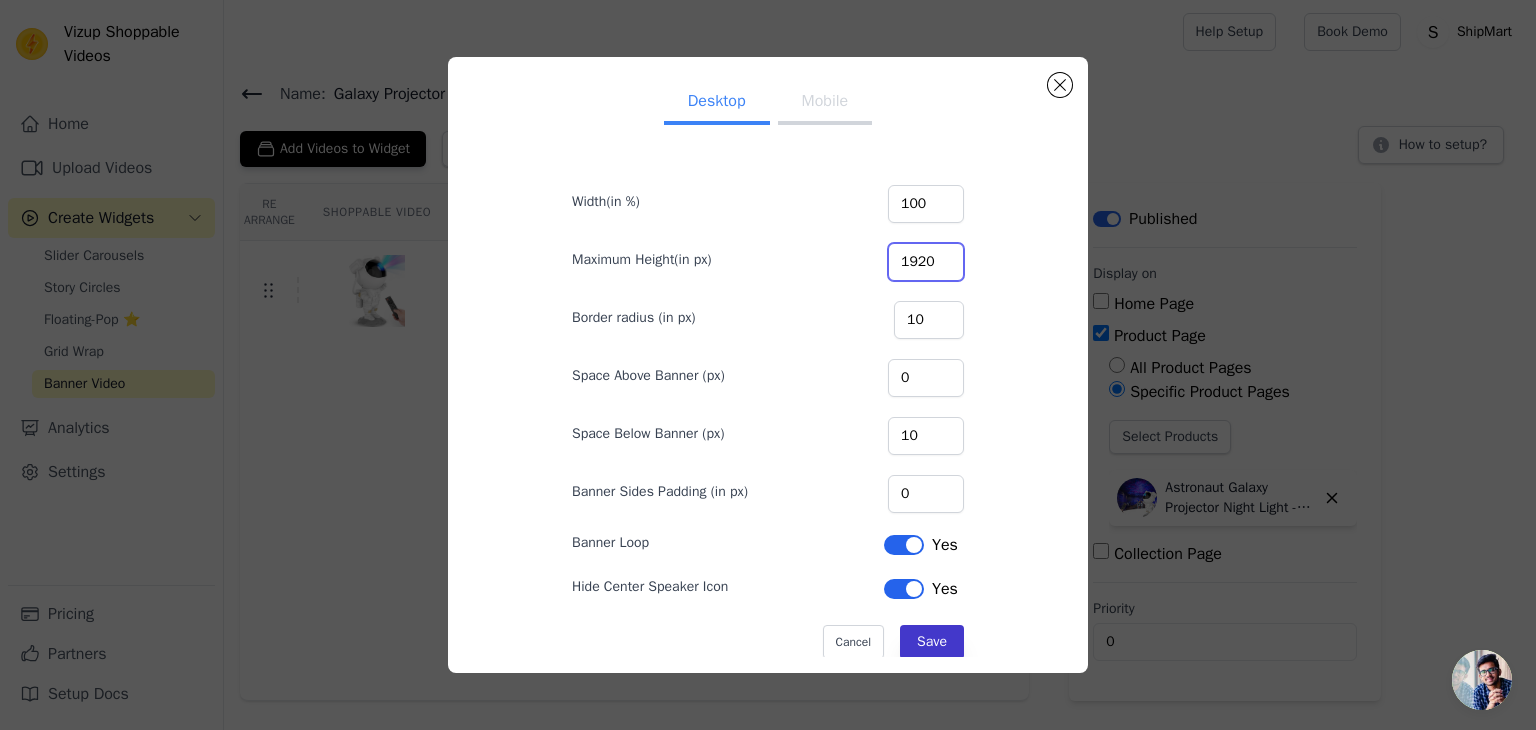 type on "1920" 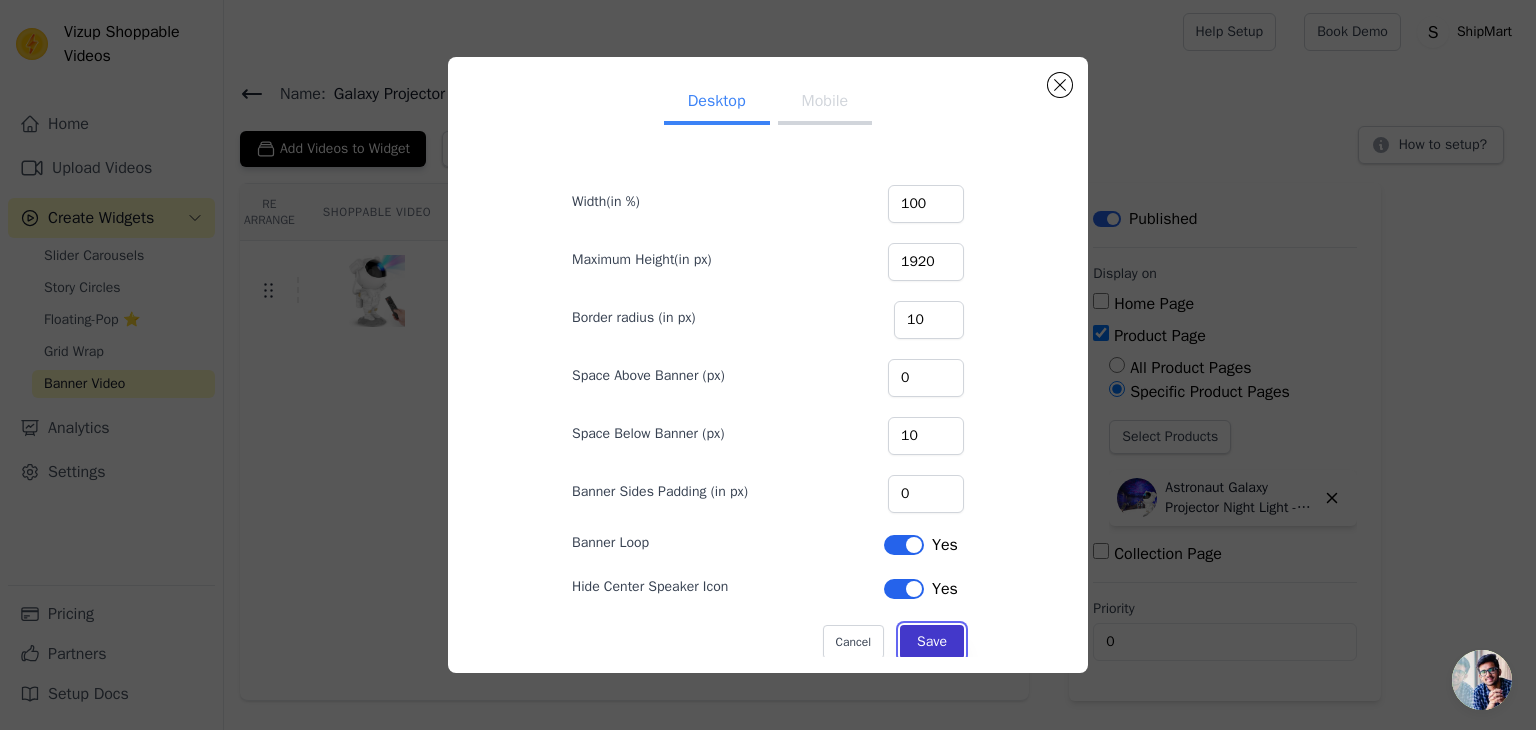 click on "Save" at bounding box center (932, 642) 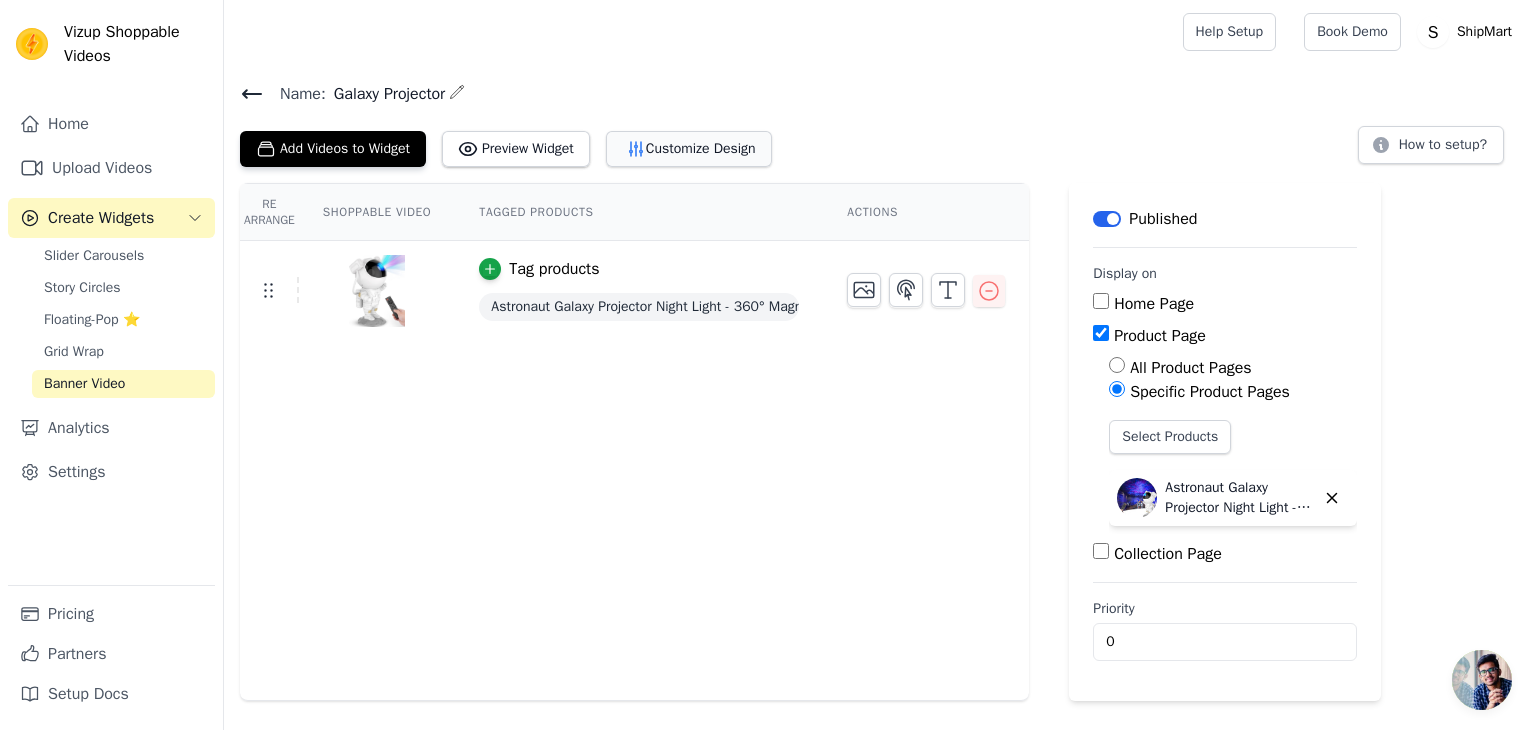 click on "Customize Design" at bounding box center [689, 149] 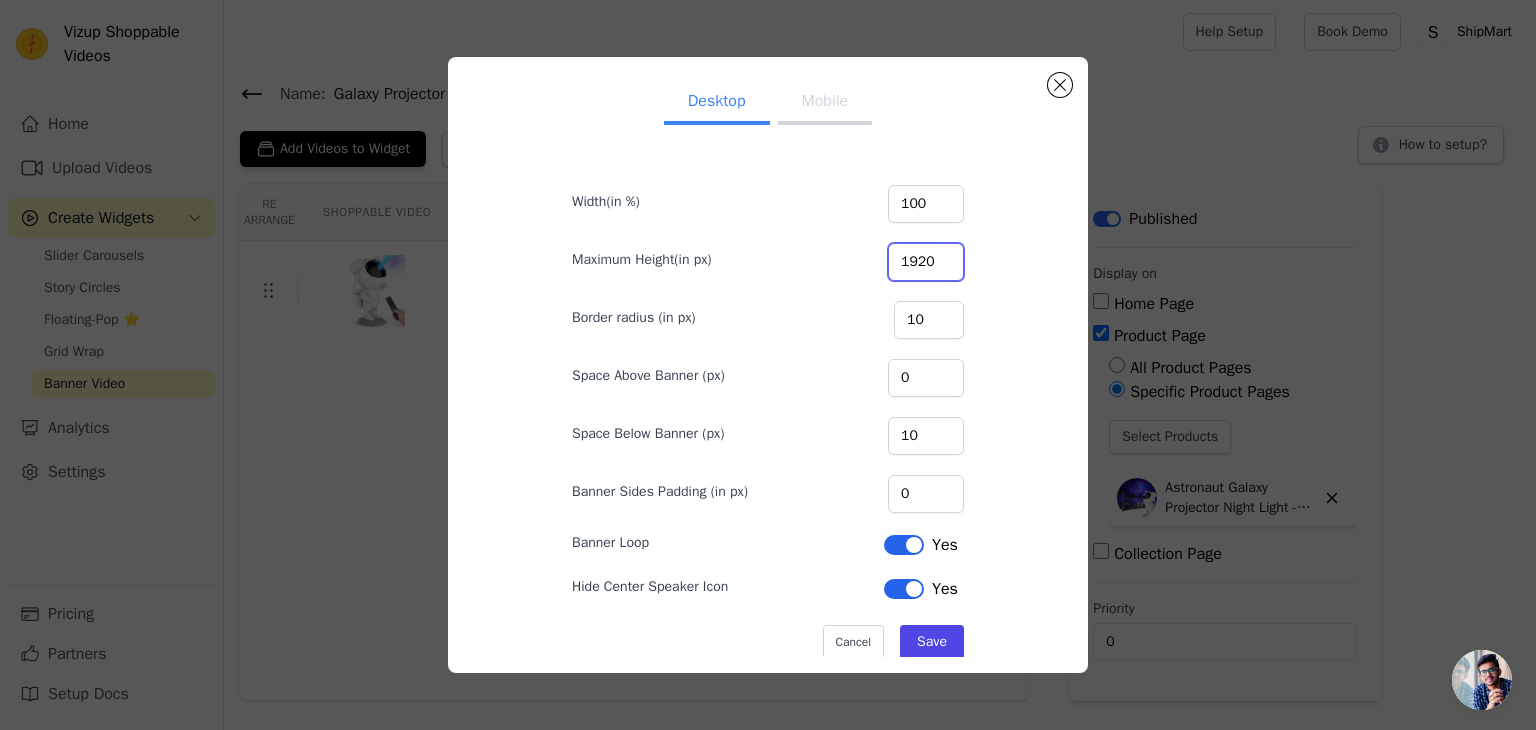 click on "1920" at bounding box center (926, 262) 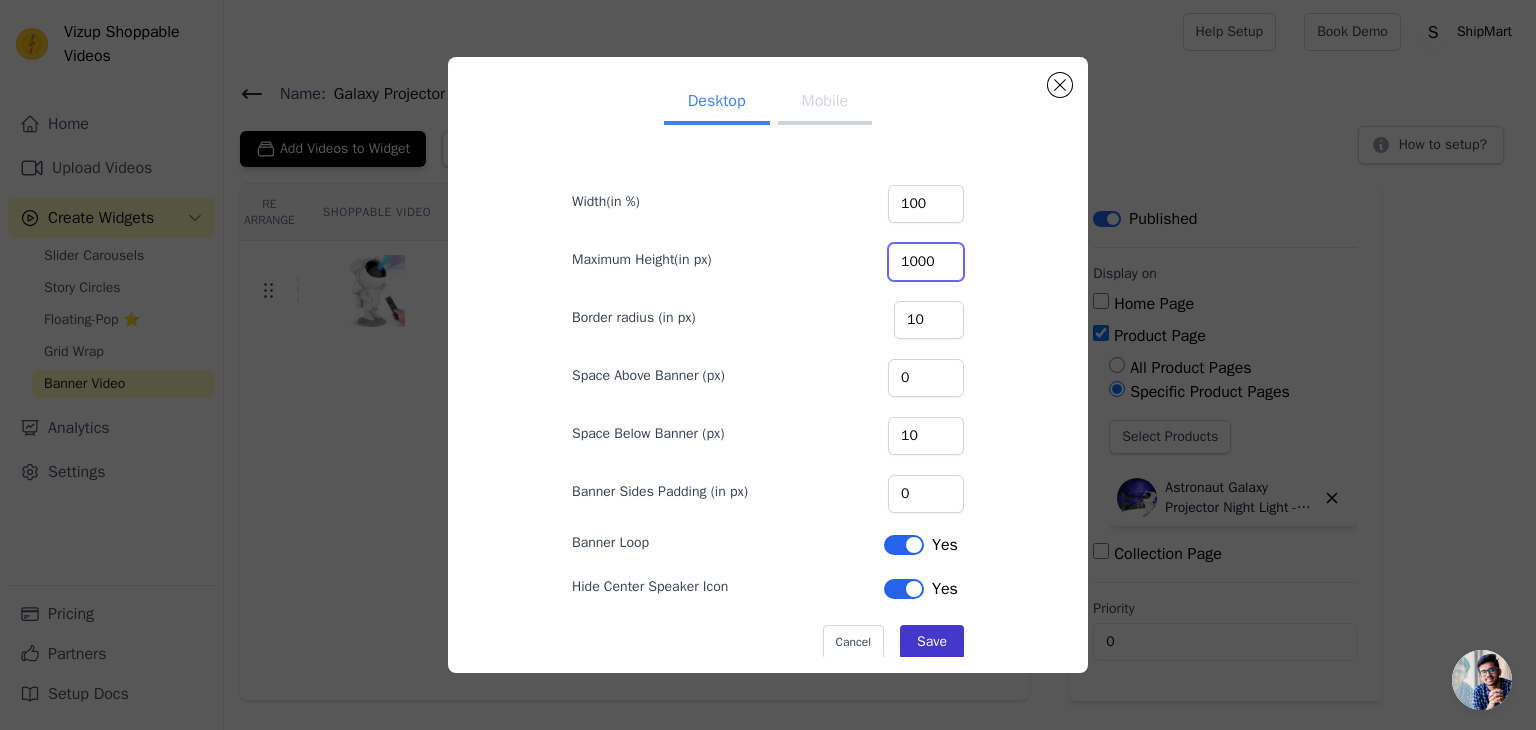 type on "1000" 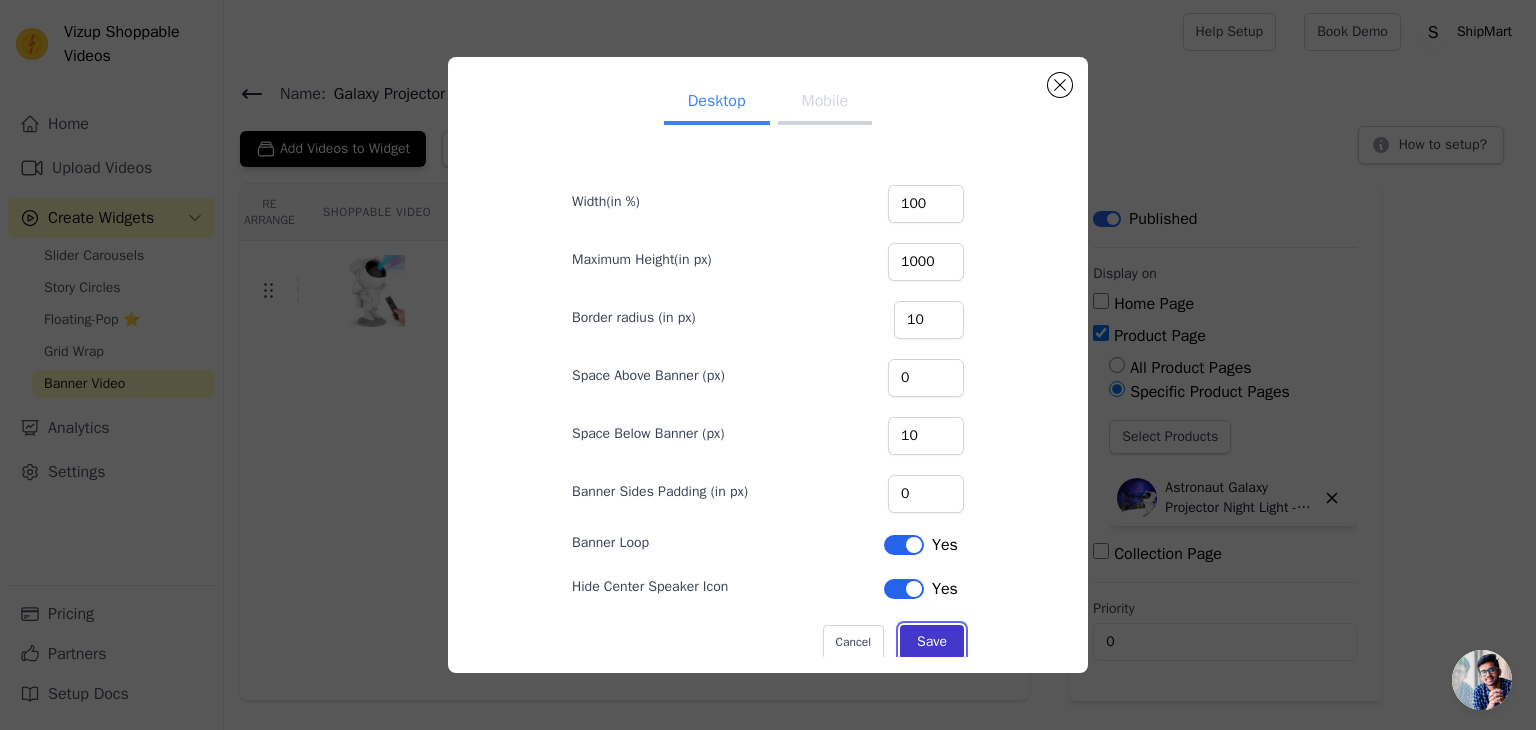 click on "Save" at bounding box center (932, 642) 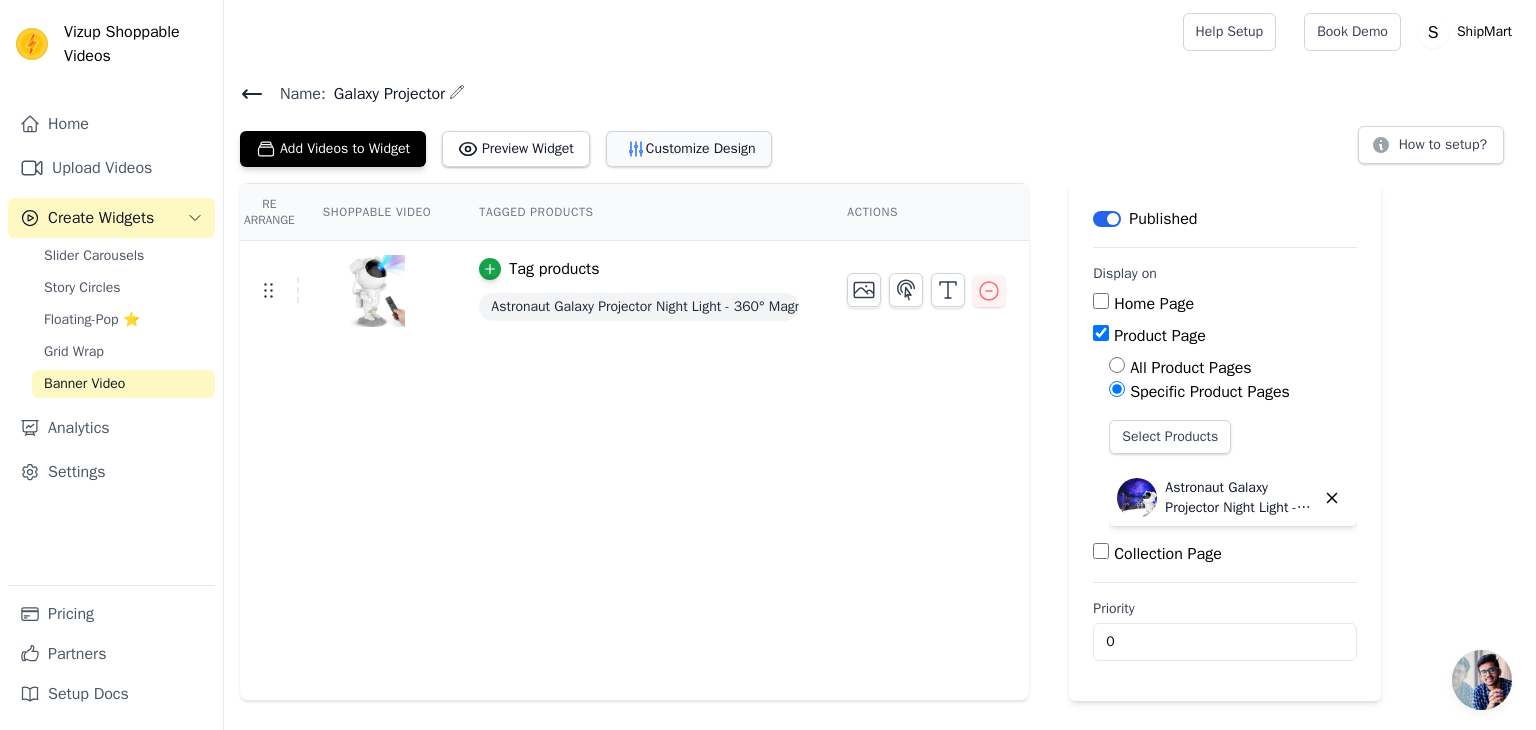 click on "Customize Design" at bounding box center (689, 149) 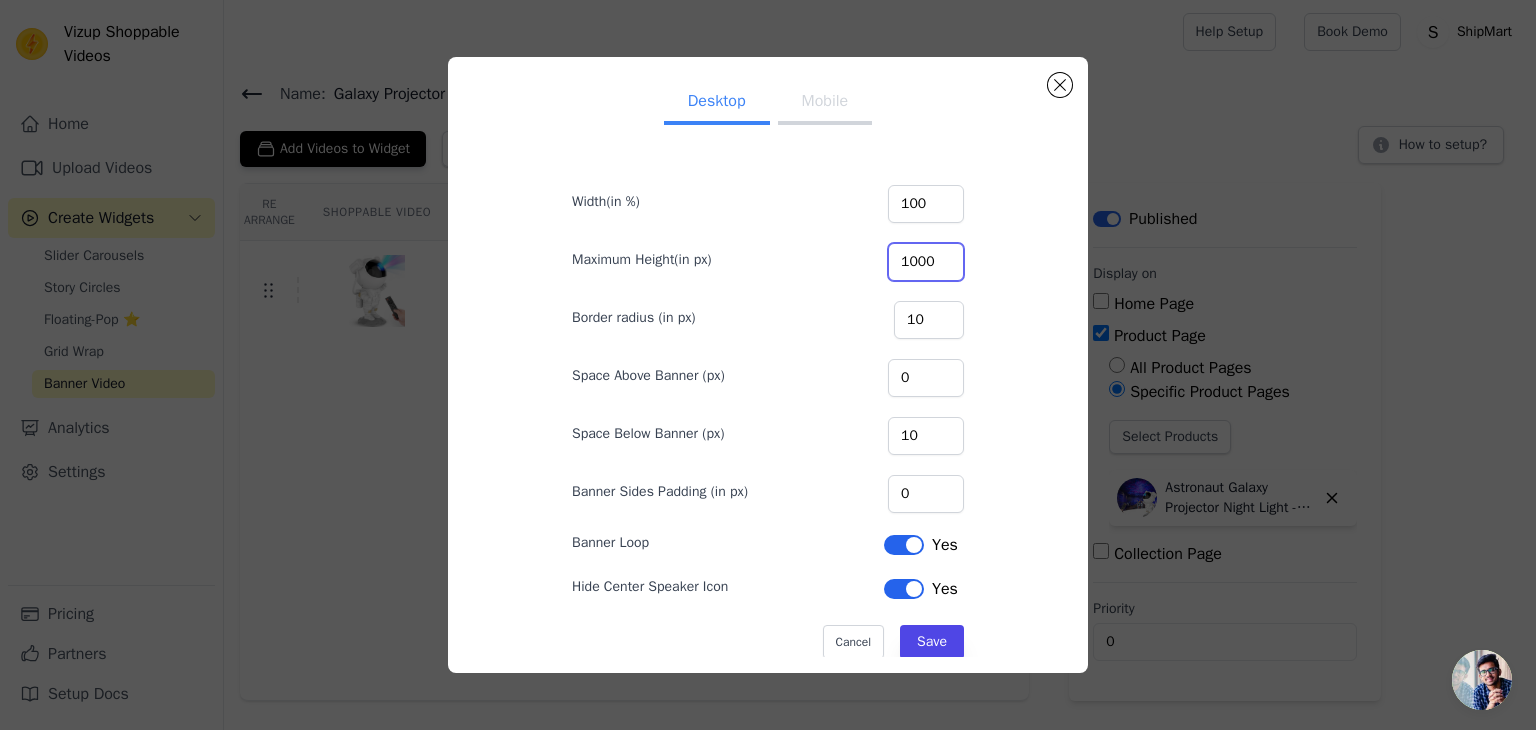 click on "1000" at bounding box center (926, 262) 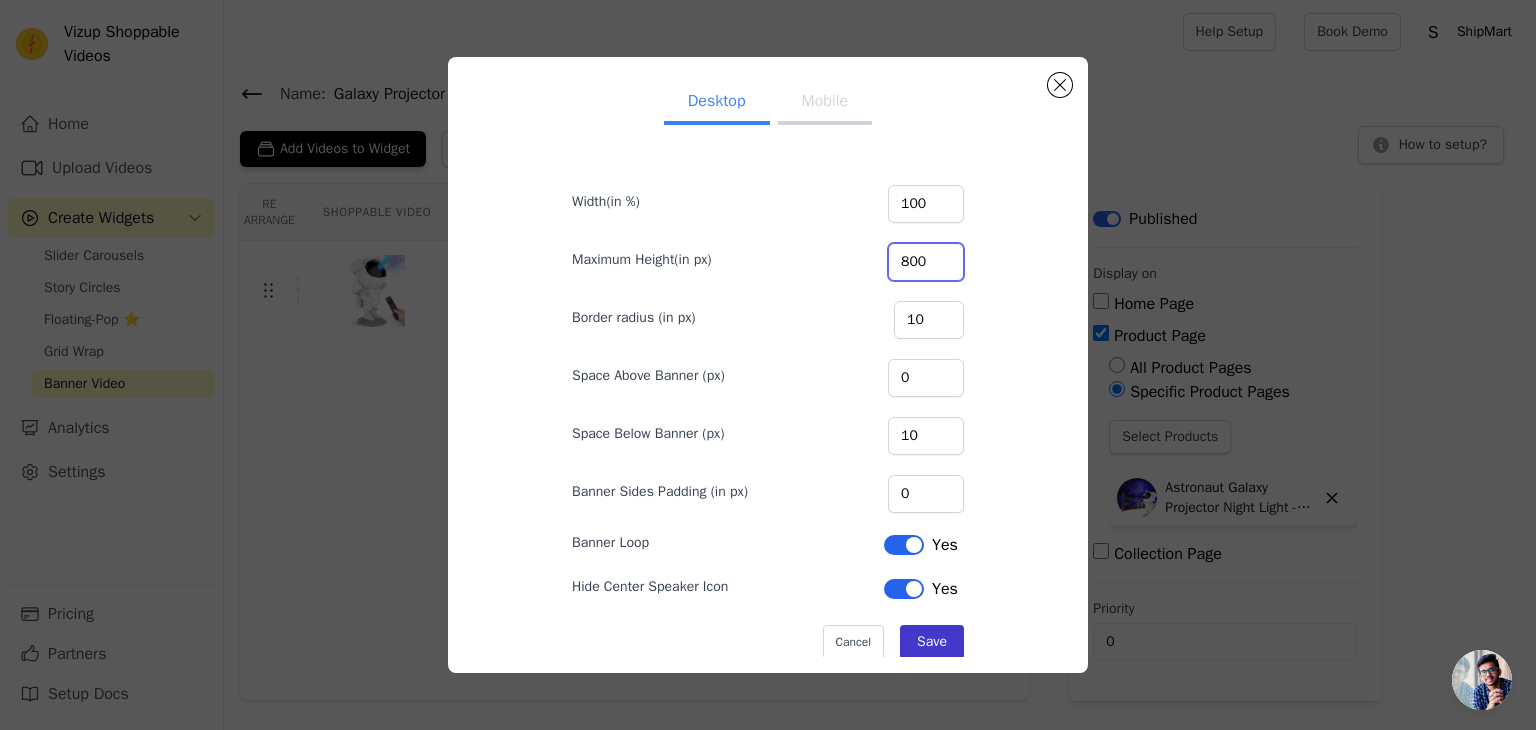 type on "800" 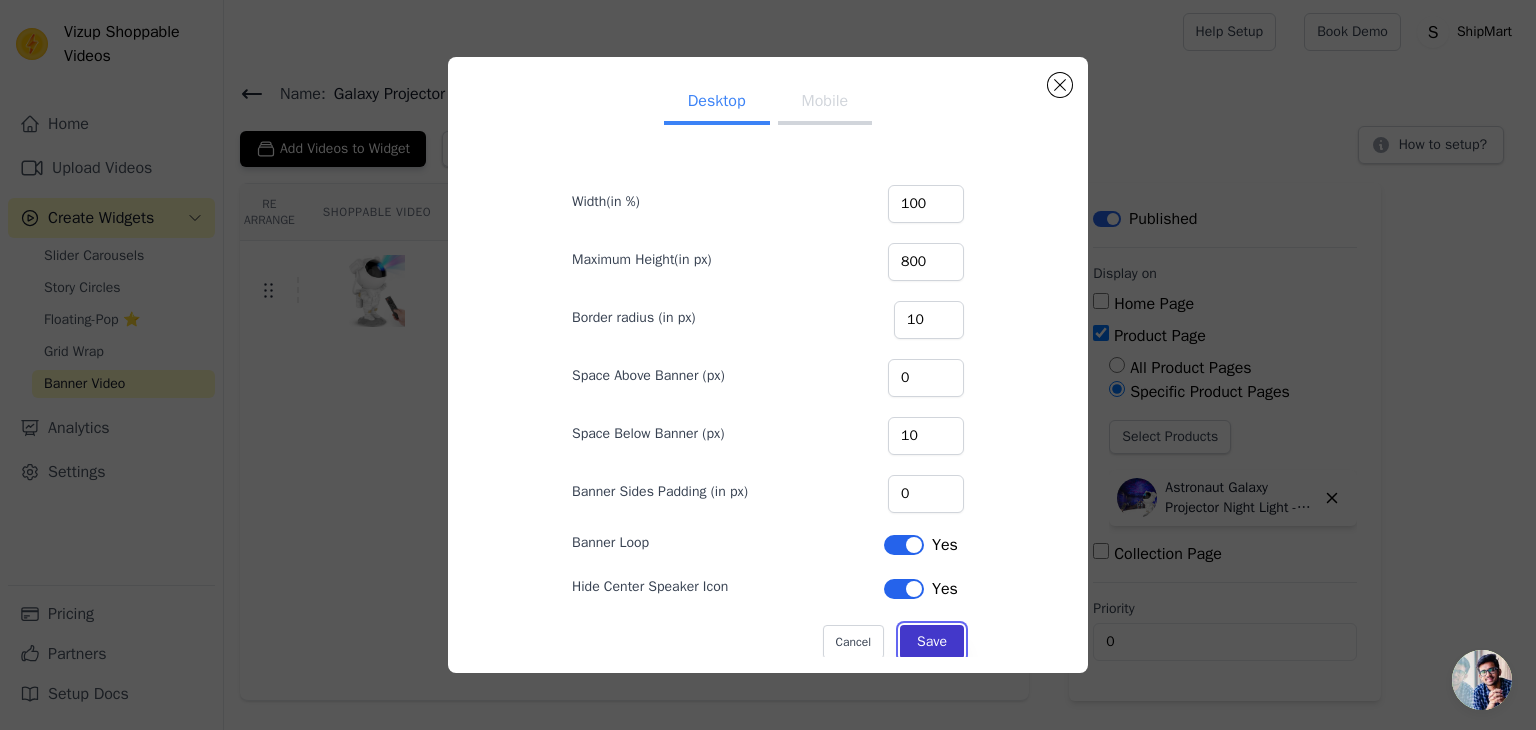 click on "Save" at bounding box center [932, 642] 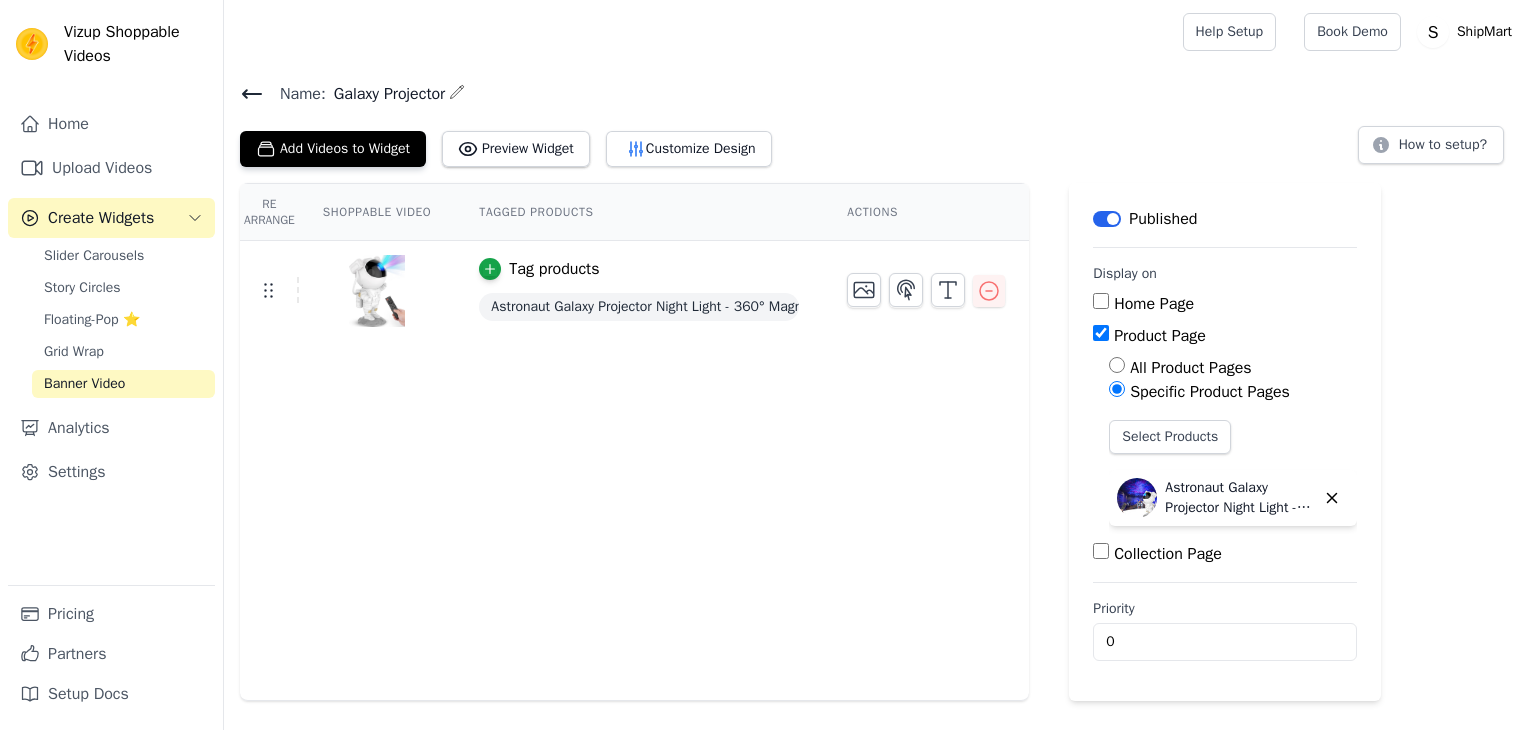 scroll, scrollTop: 0, scrollLeft: 0, axis: both 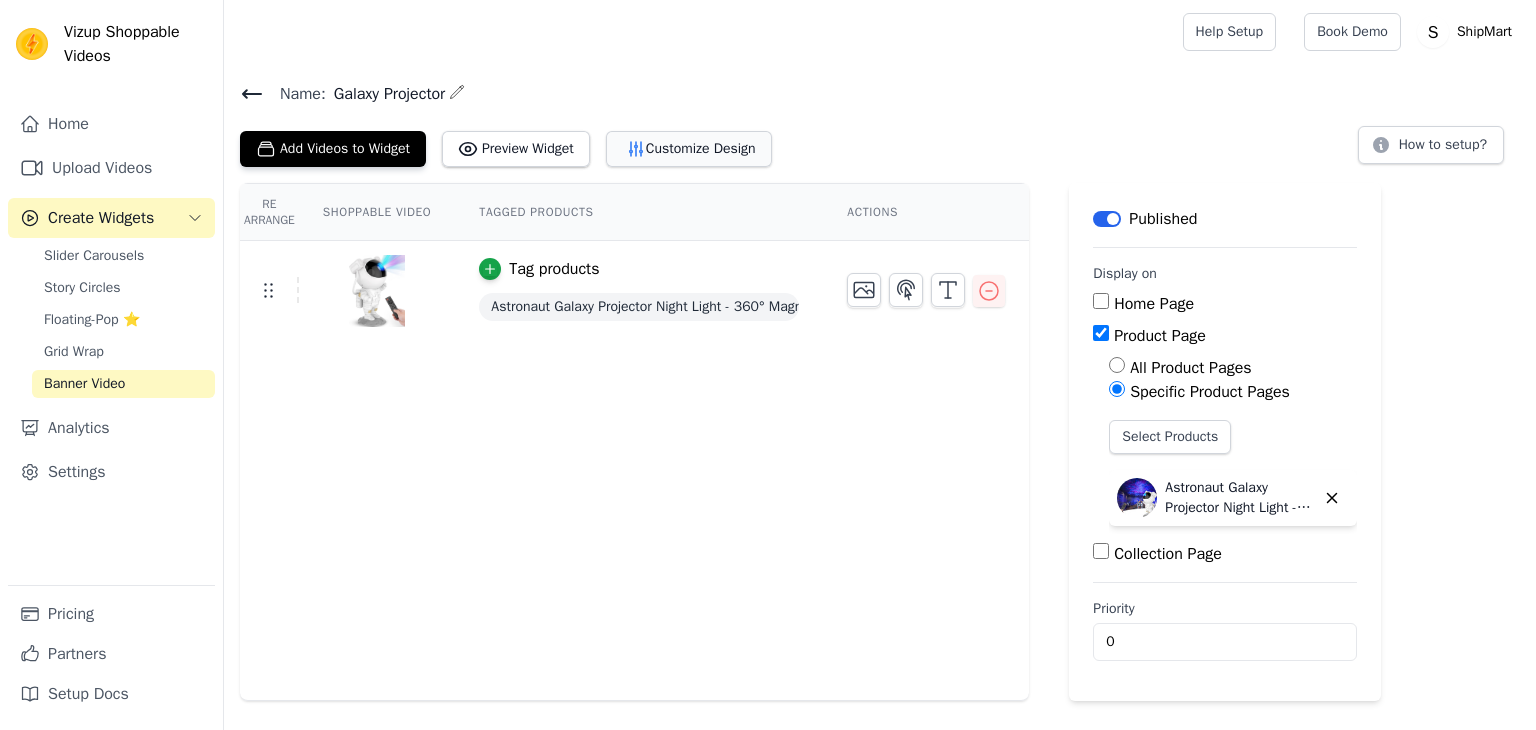 click on "Customize Design" at bounding box center [689, 149] 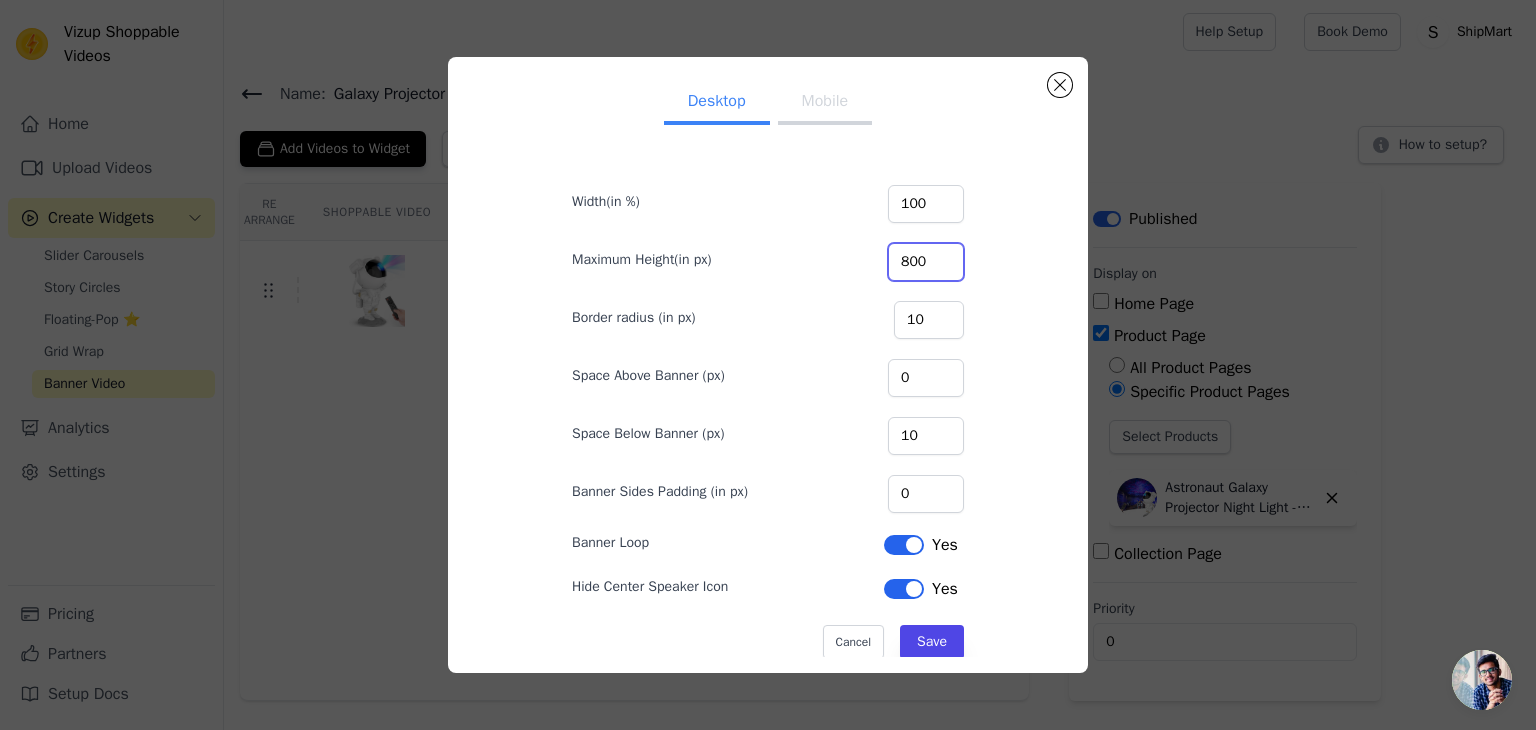 click on "800" at bounding box center [926, 262] 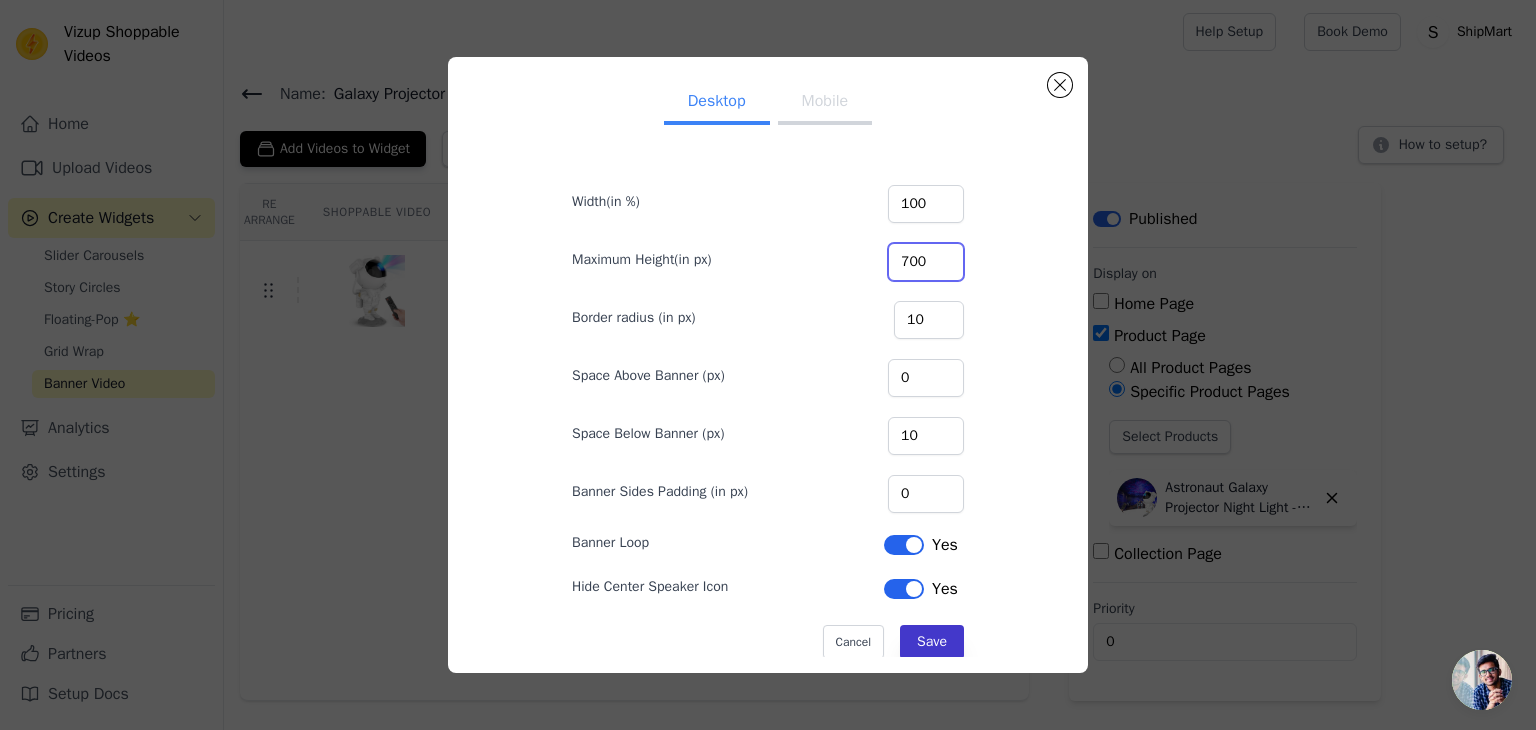 type on "700" 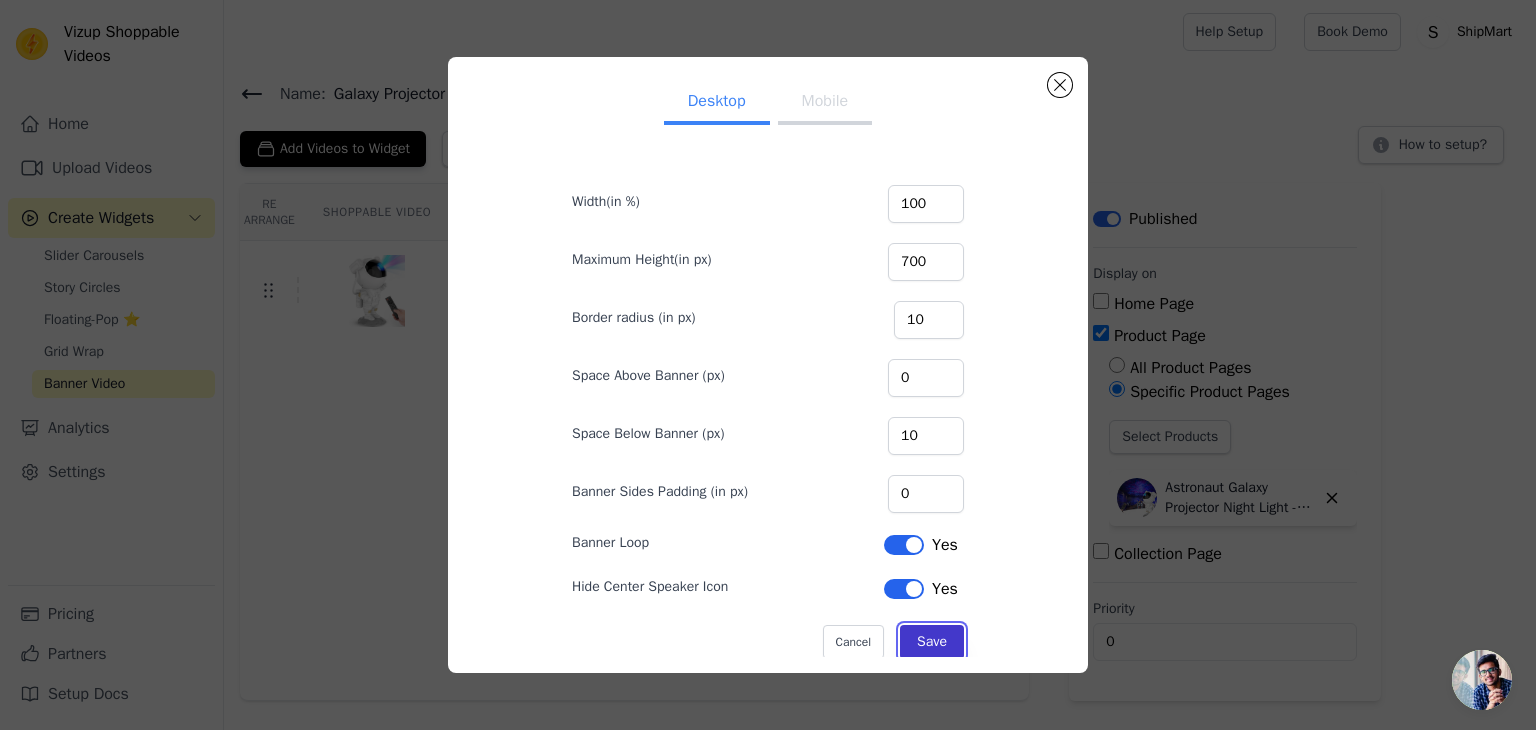 click on "Save" at bounding box center [932, 642] 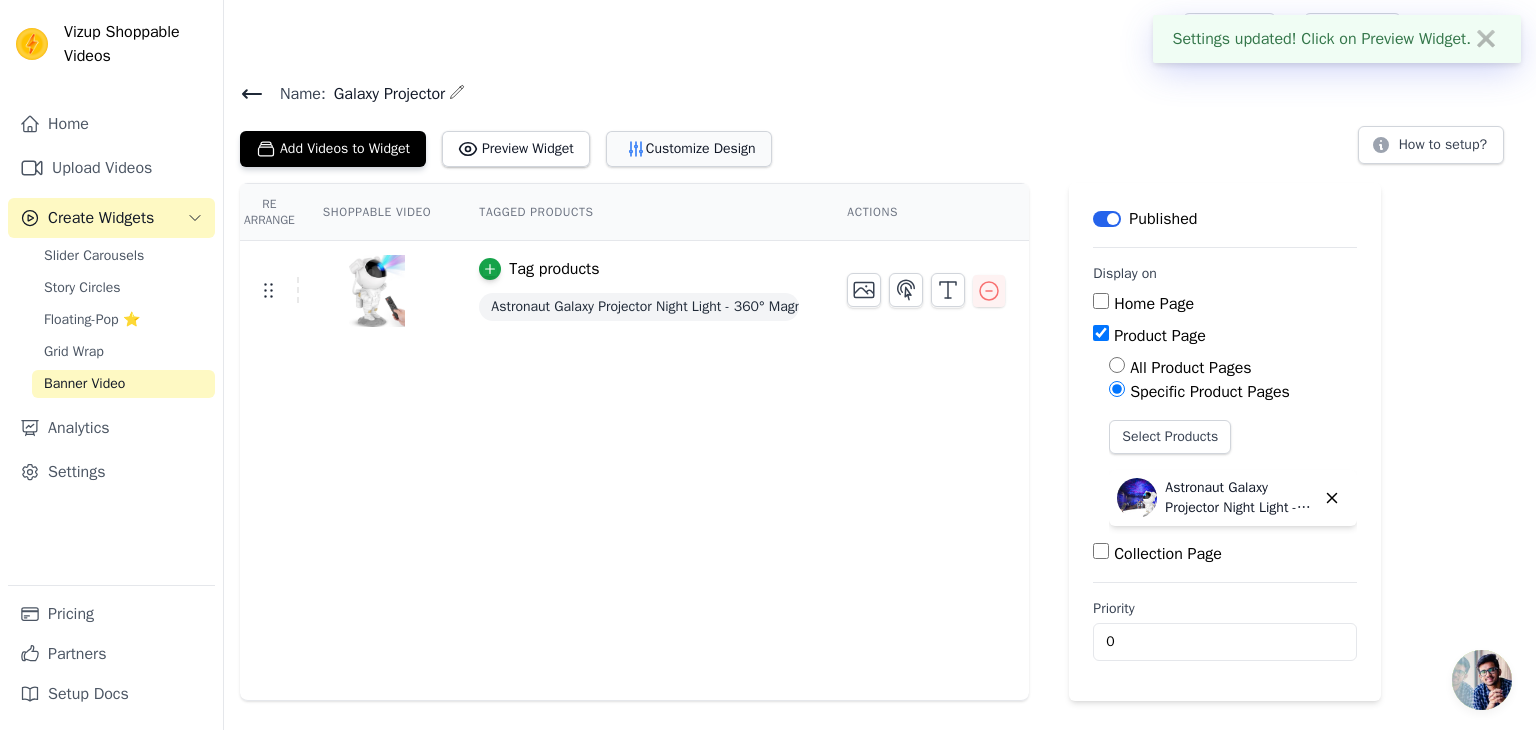 click on "Customize Design" at bounding box center (689, 149) 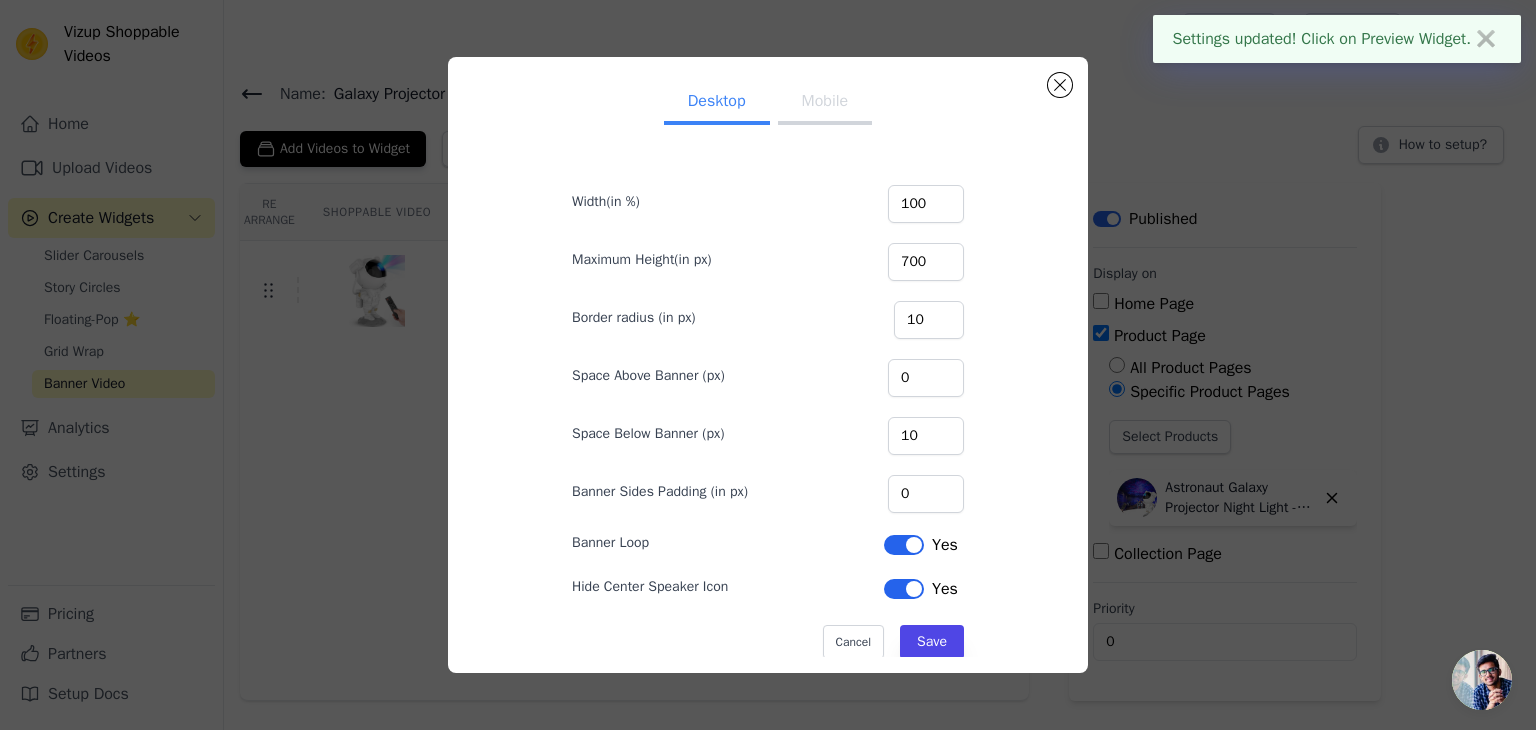 scroll, scrollTop: 31, scrollLeft: 0, axis: vertical 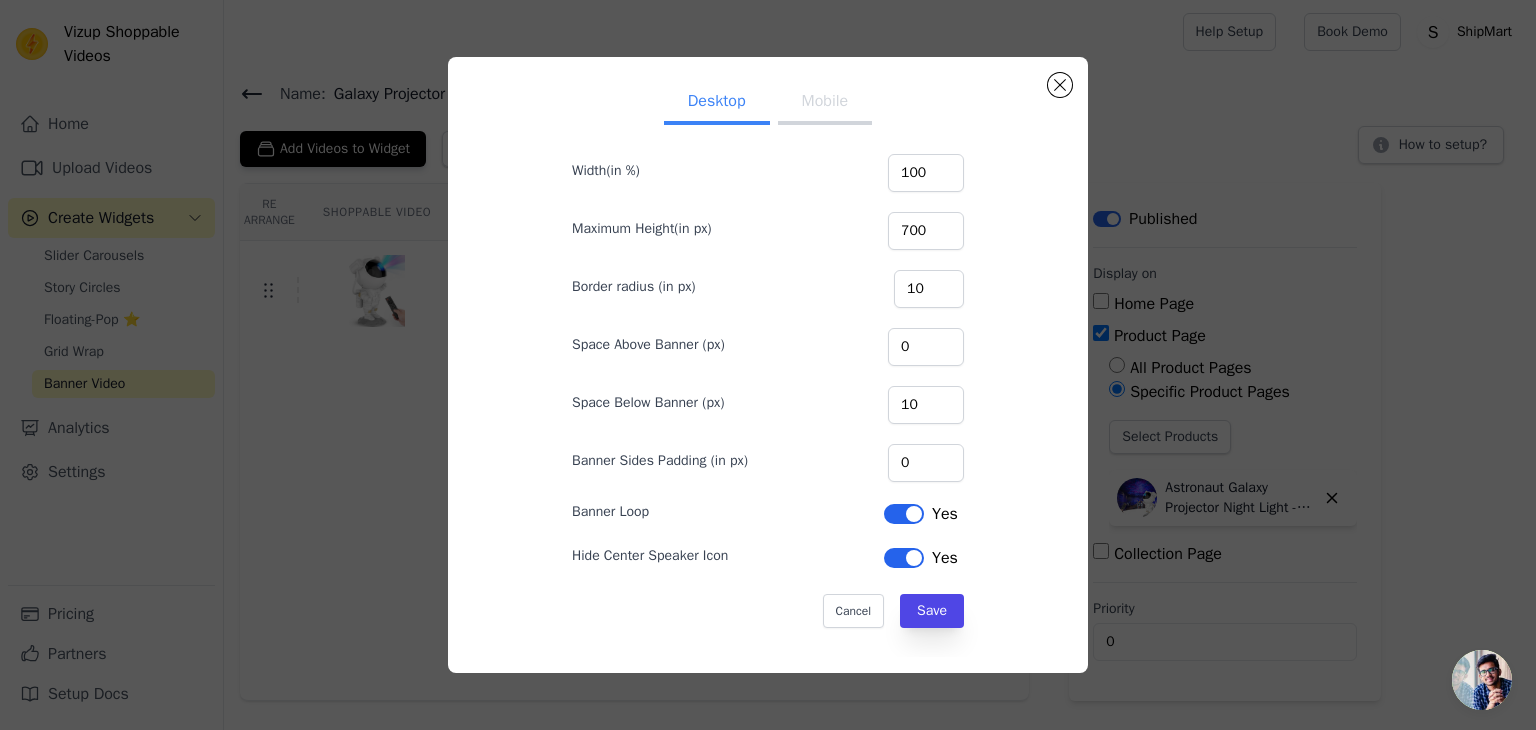 click on "Desktop Mobile   Width(in %)   100   Maximum Height(in px)   700   Border radius (in px)   10   Space Above Banner (px)   0   Space Below Banner (px)   10   Banner Sides Padding (in px)   0   Banner Loop   Label     Yes   Hide Center Speaker Icon   Label     Yes   Cancel   Save" at bounding box center [768, 365] 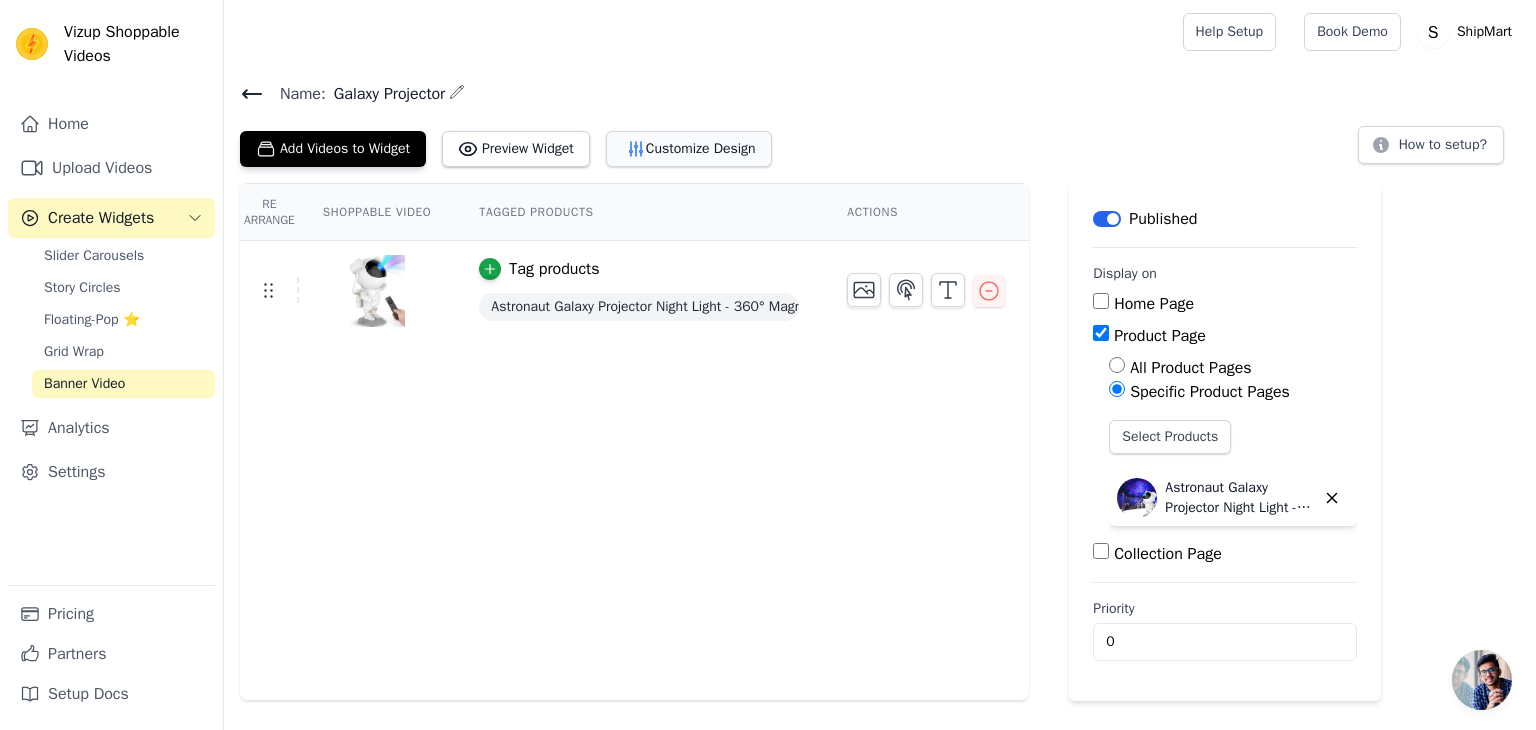 click on "Customize Design" at bounding box center [689, 149] 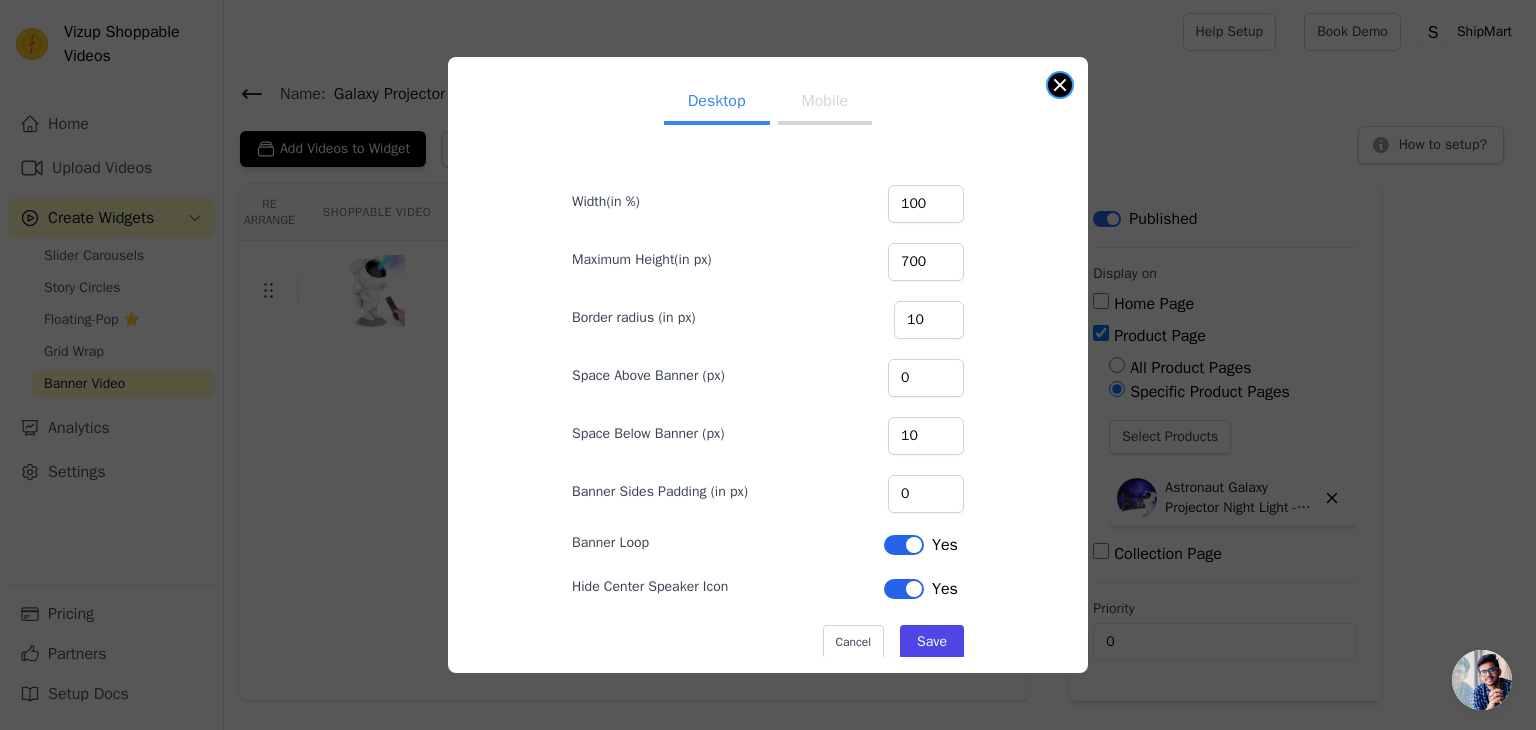 click at bounding box center [1060, 85] 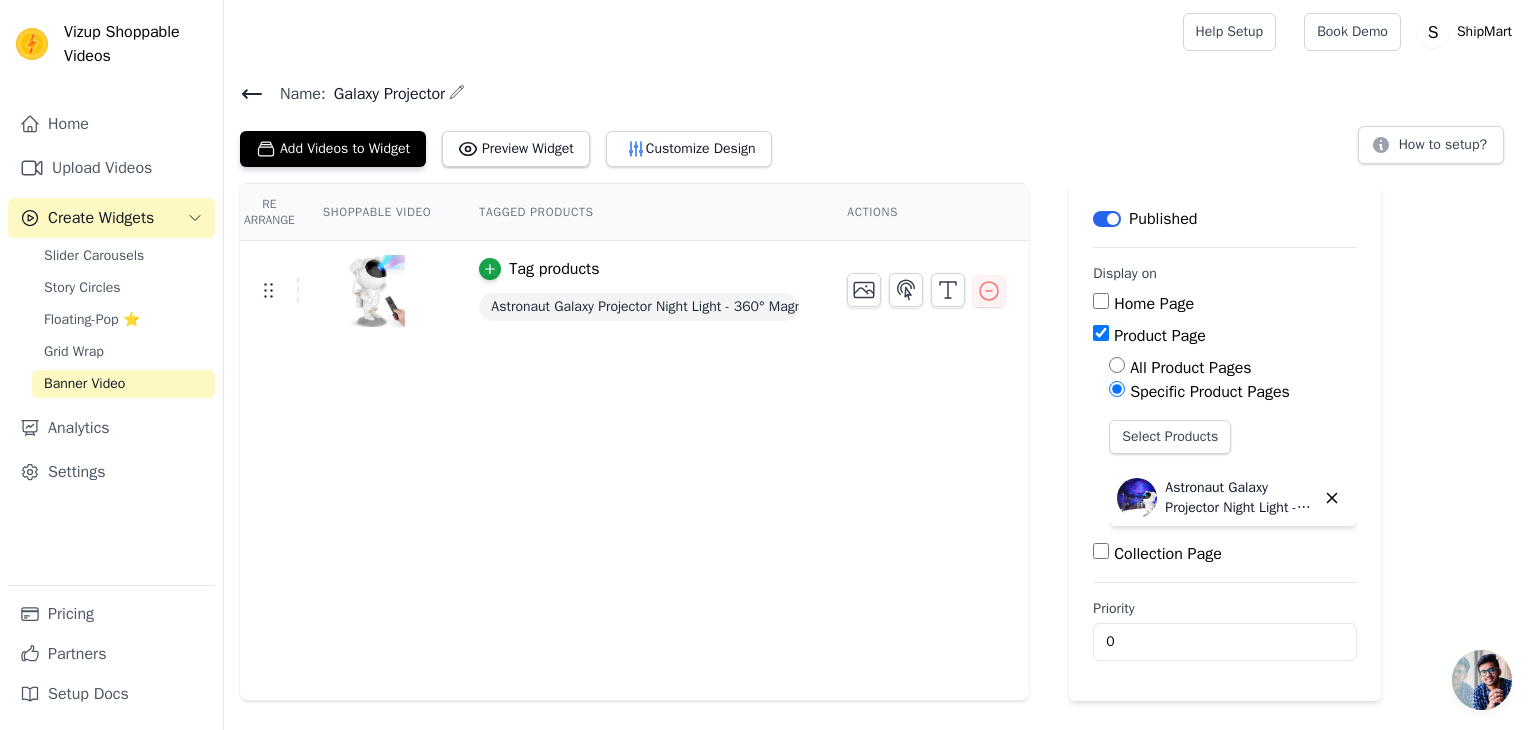 click at bounding box center (377, 291) 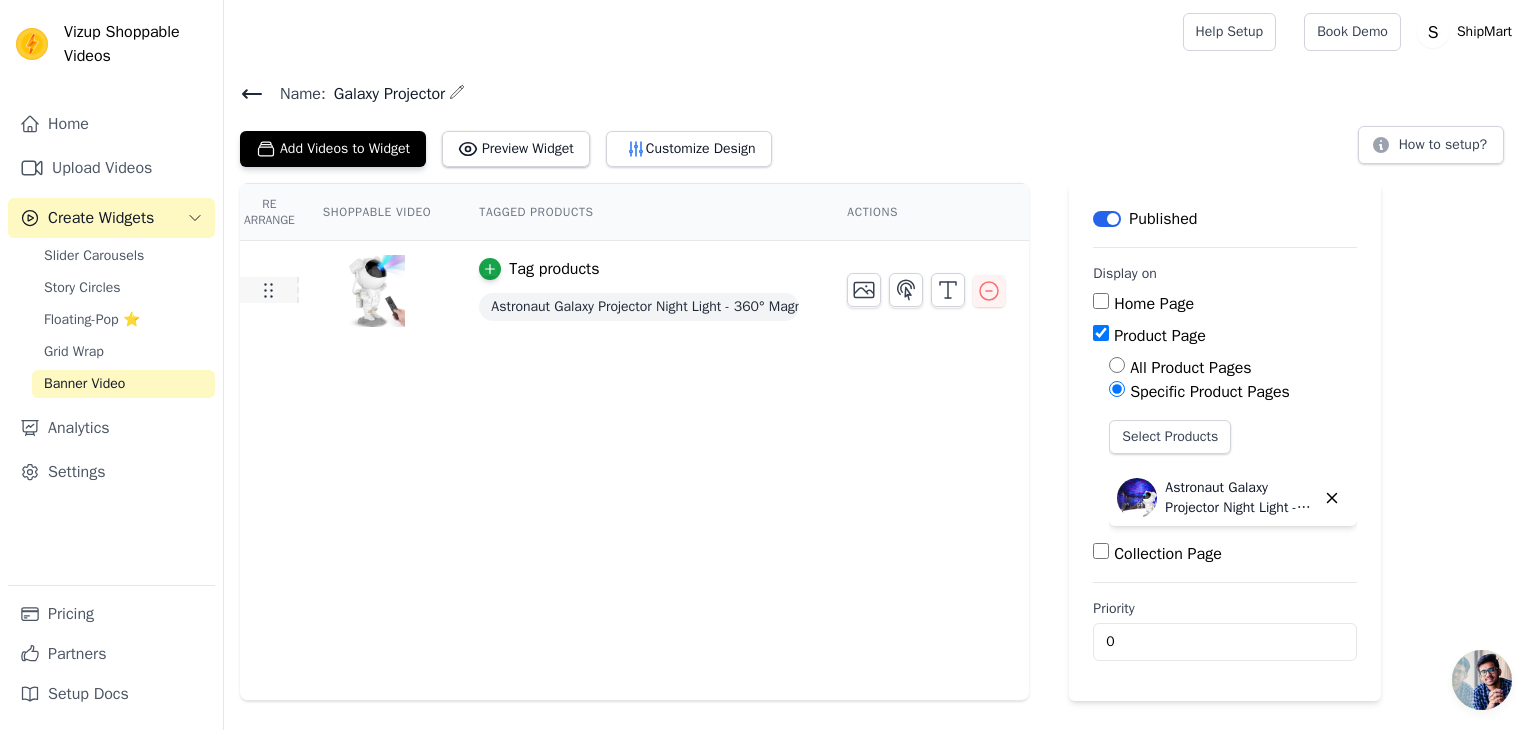 click 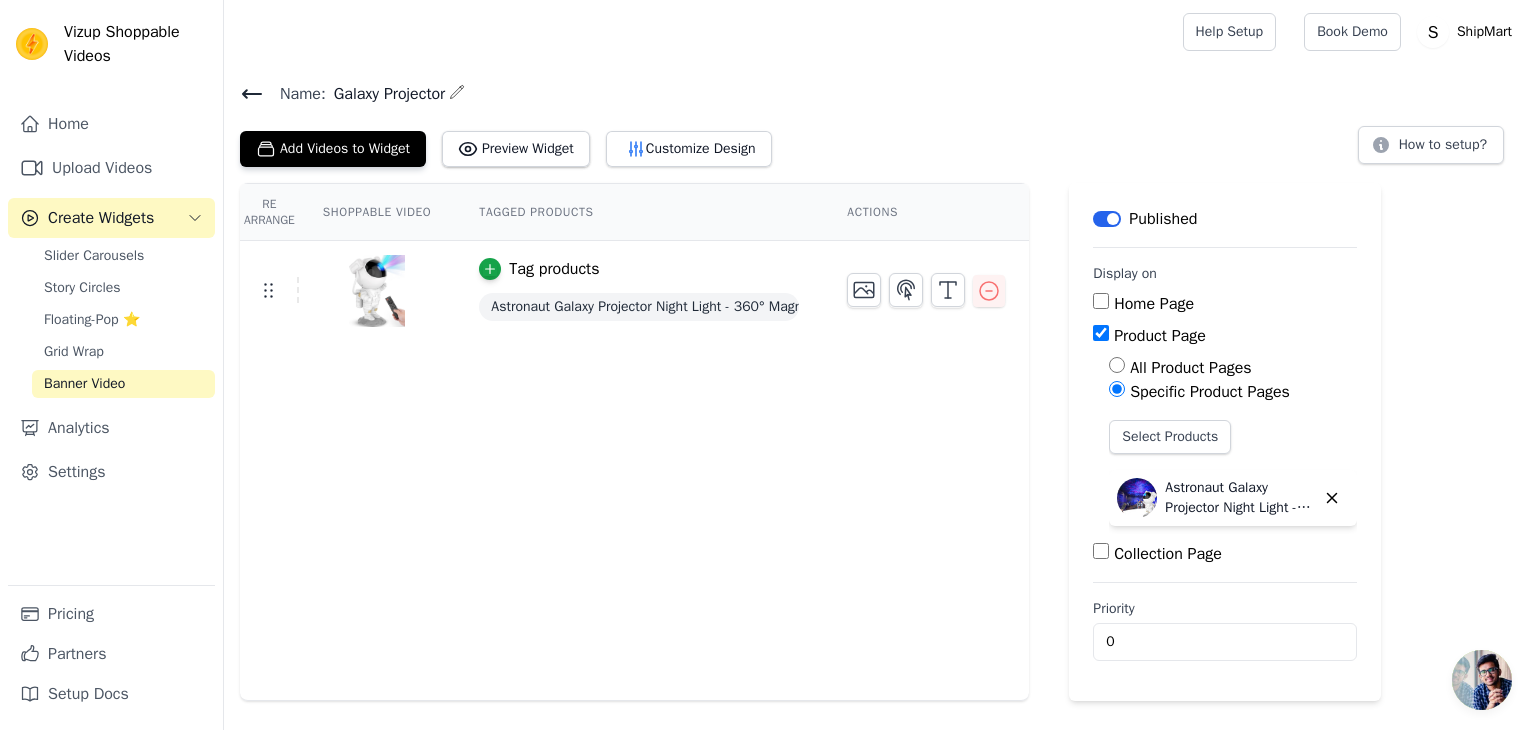 click on "Shoppable Video" at bounding box center (377, 212) 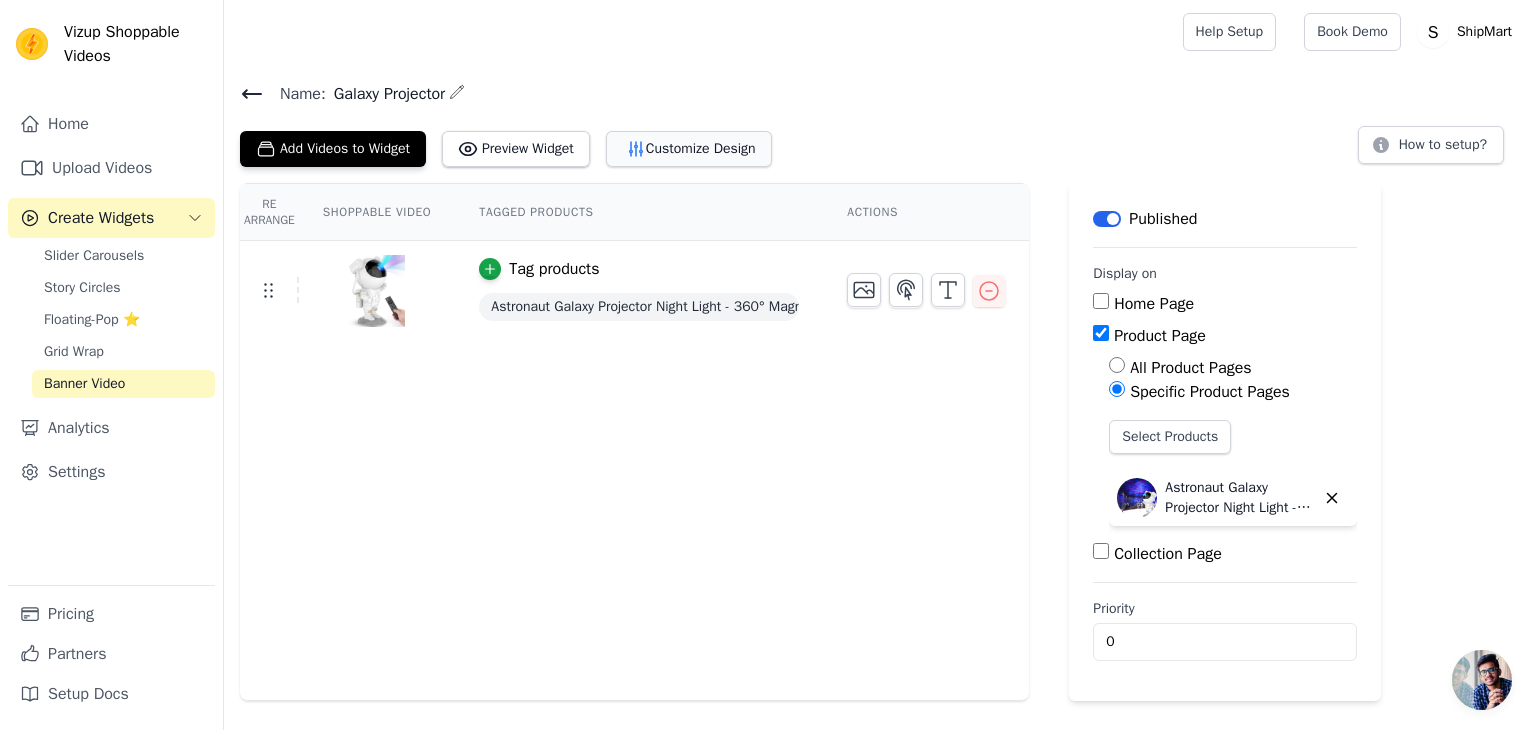 click on "Customize Design" at bounding box center (689, 149) 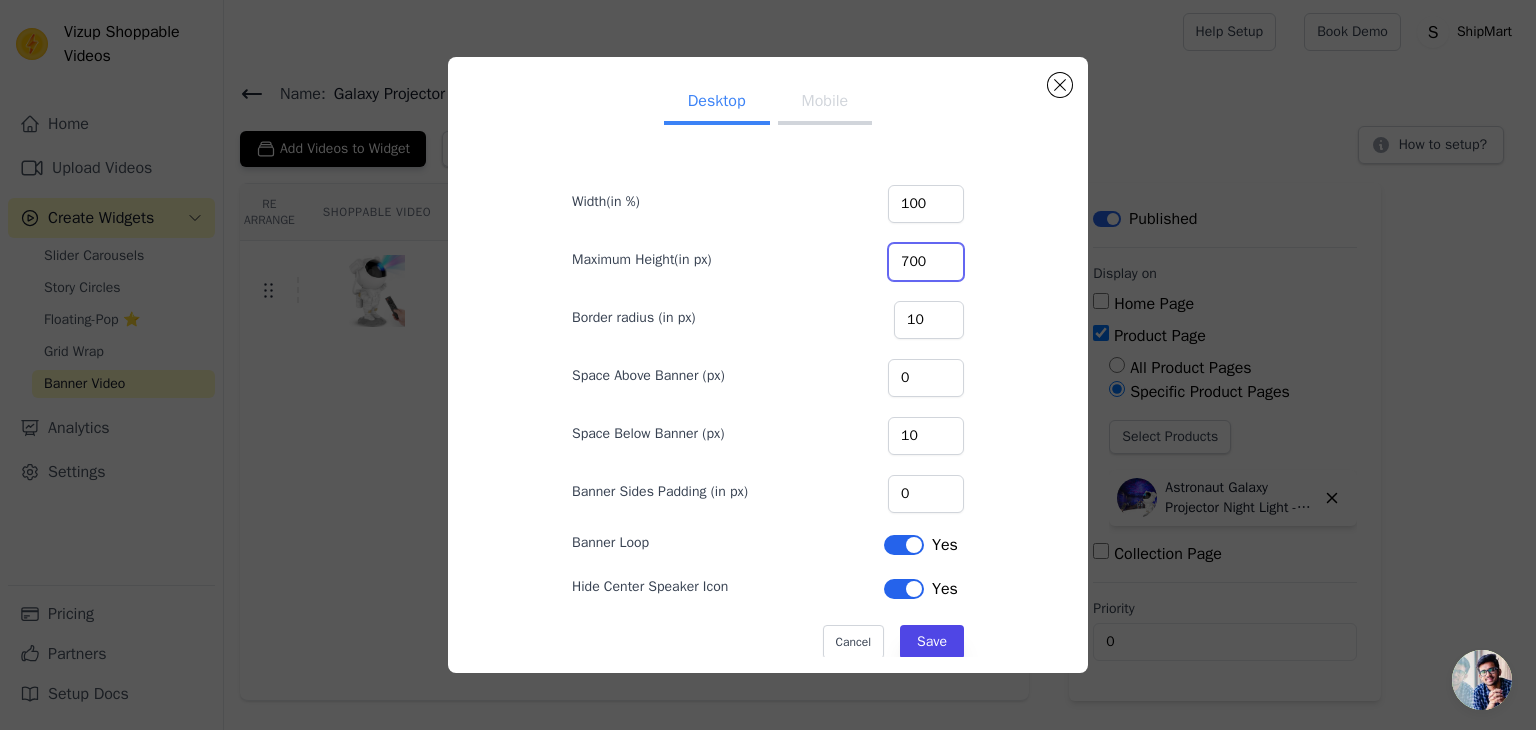 click on "700" at bounding box center [926, 262] 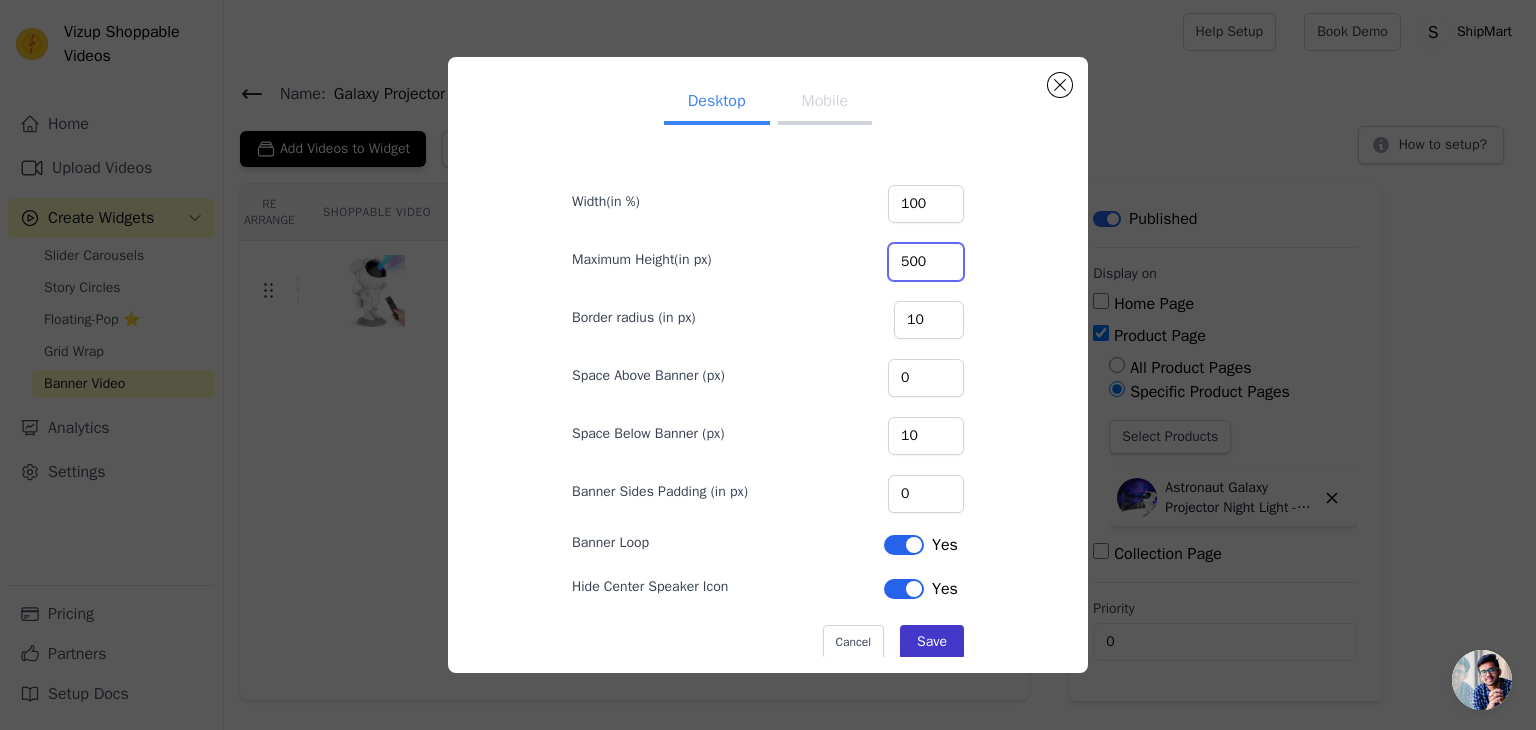 type on "500" 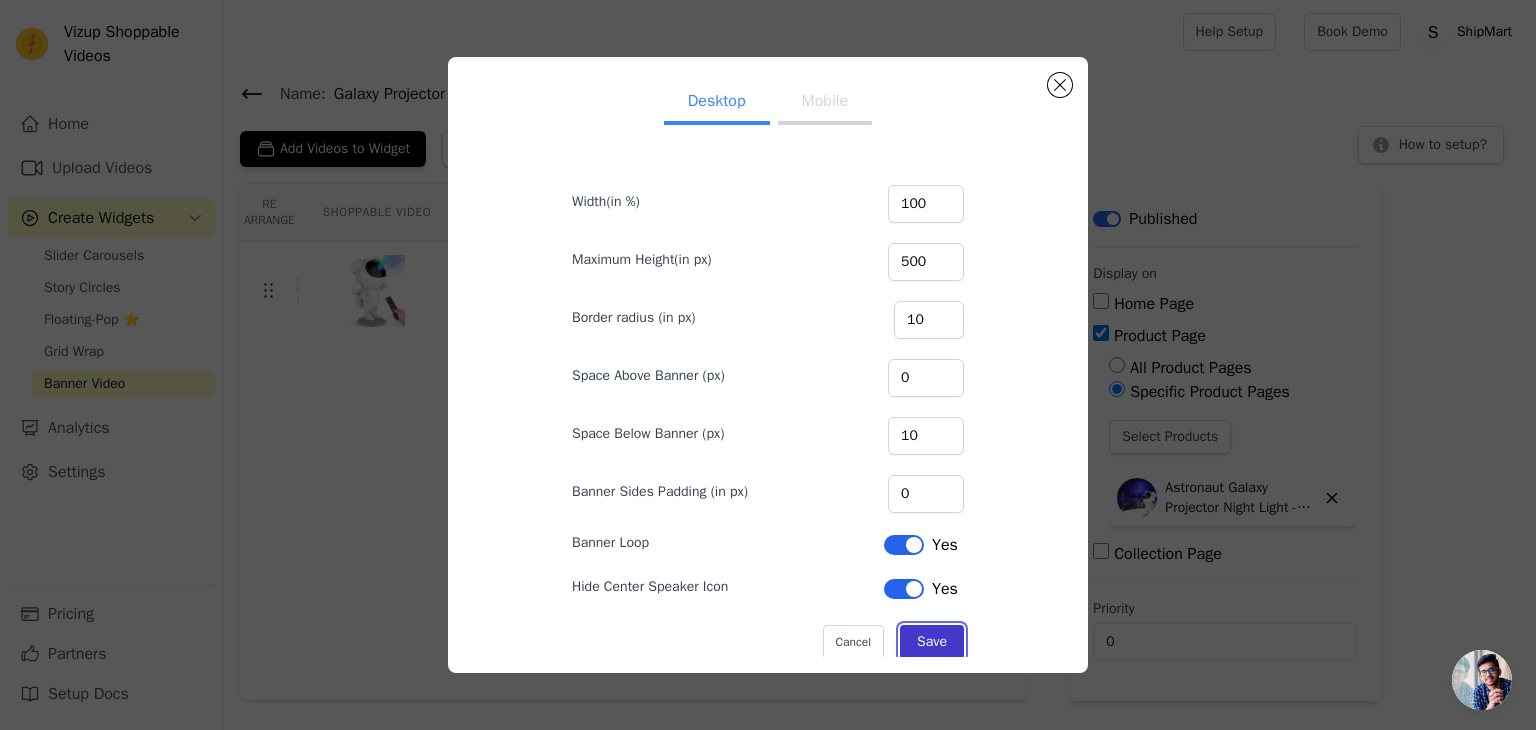 click on "Save" at bounding box center (932, 642) 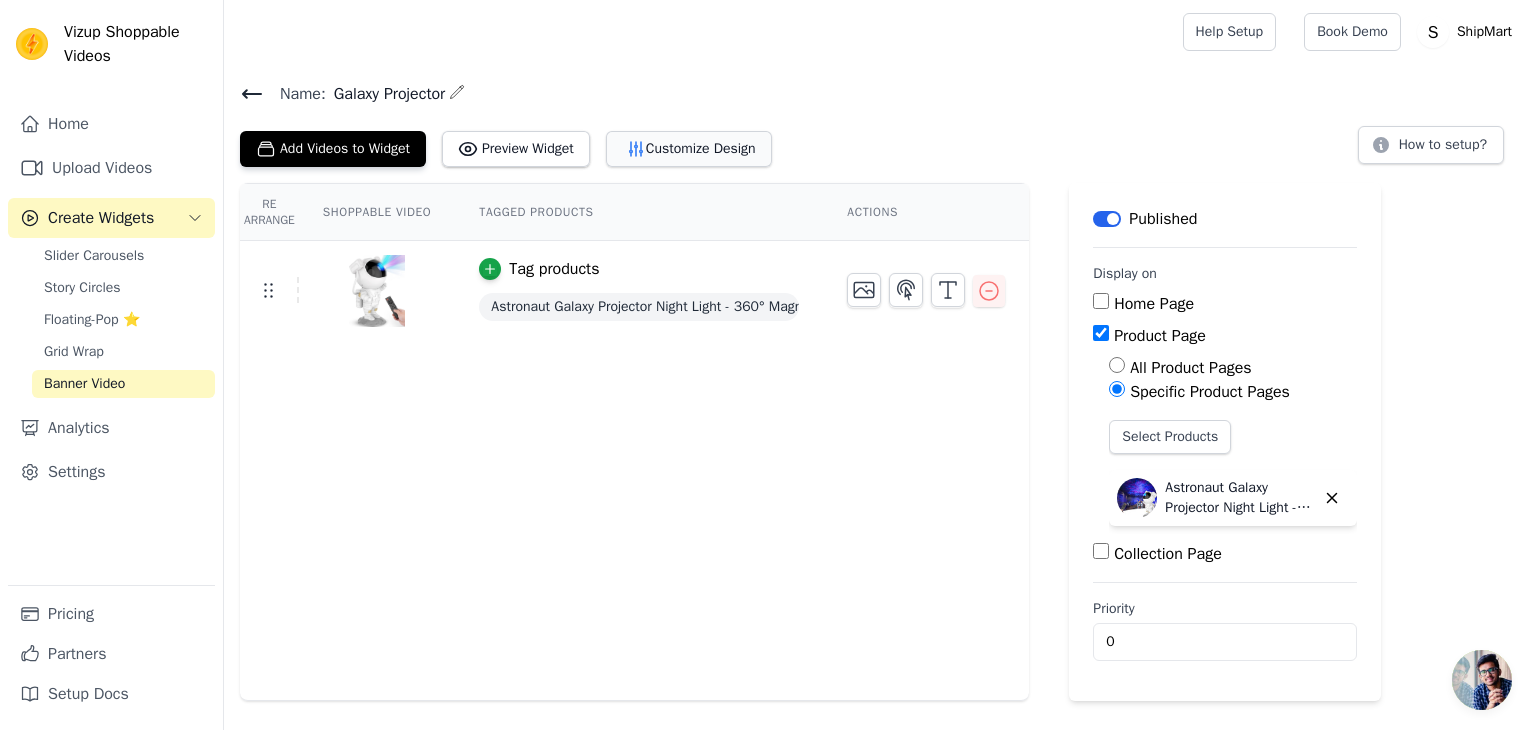 click on "Customize Design" at bounding box center [689, 149] 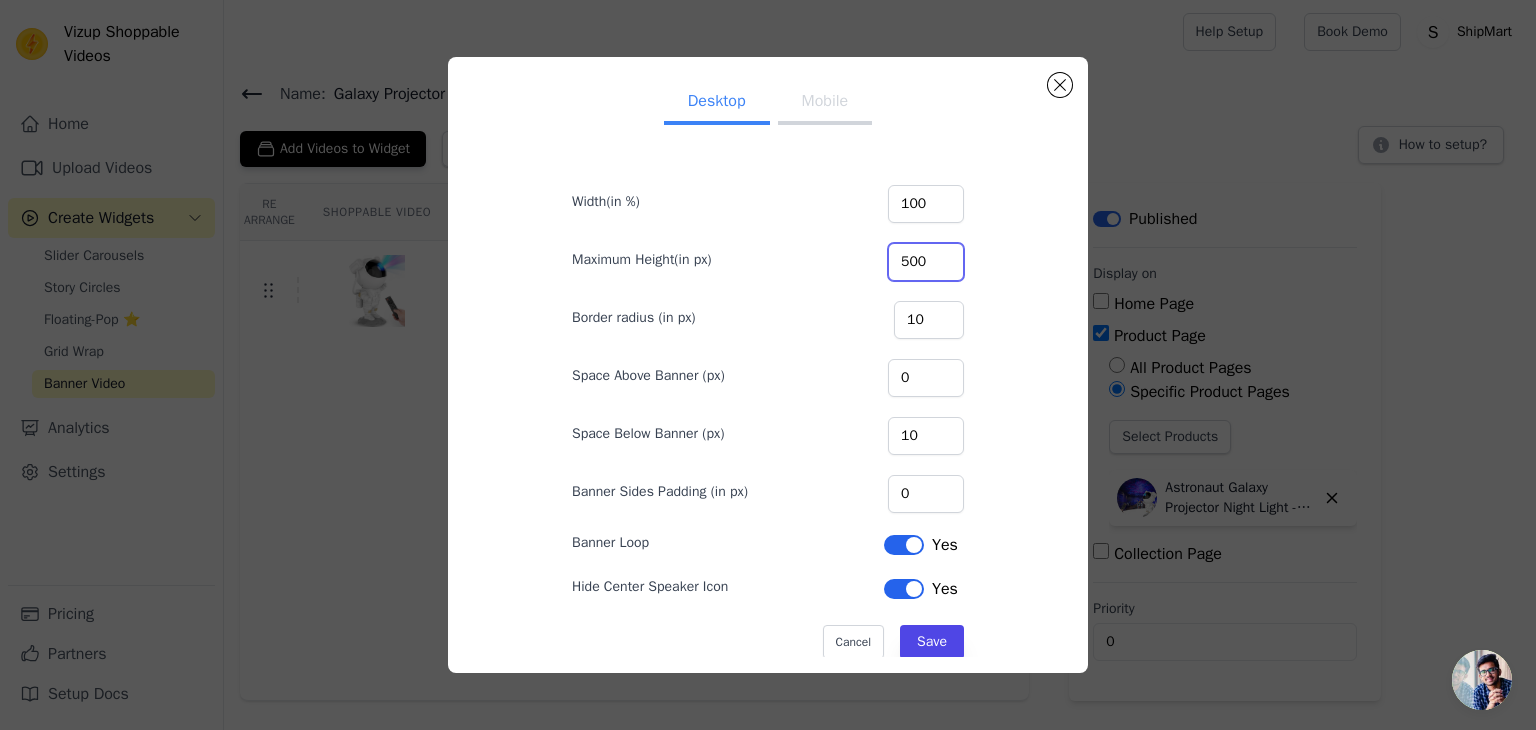 click on "500" at bounding box center [926, 262] 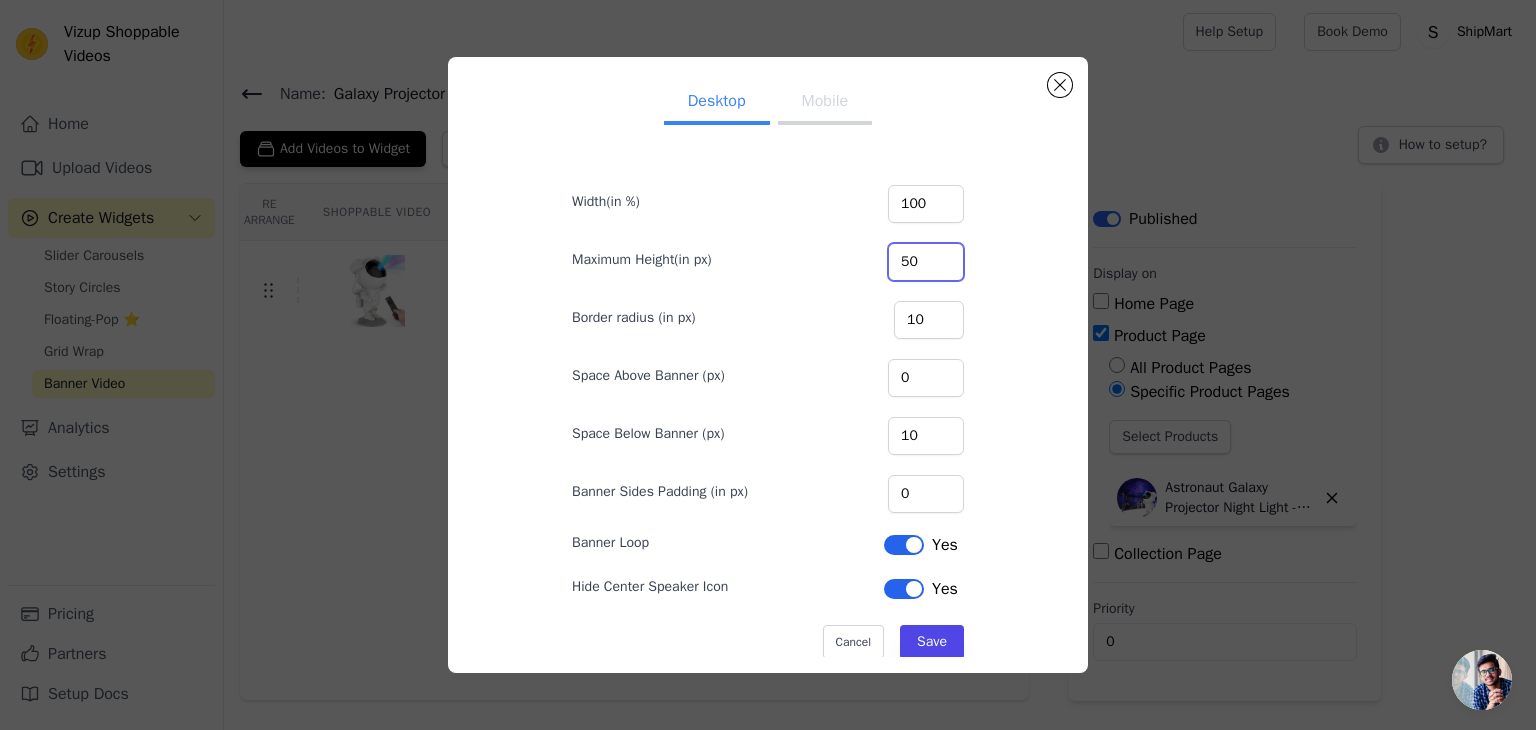 type on "5" 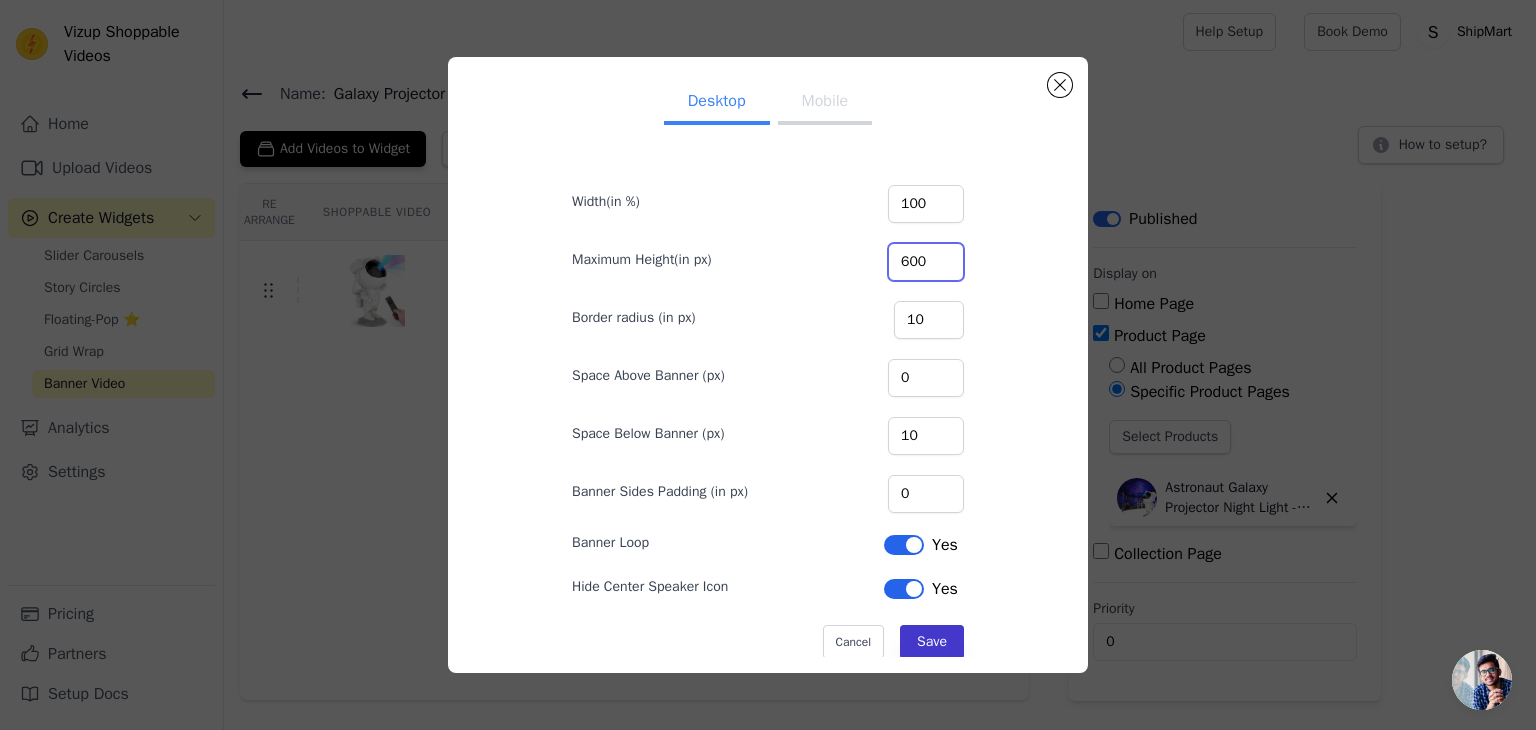 type on "600" 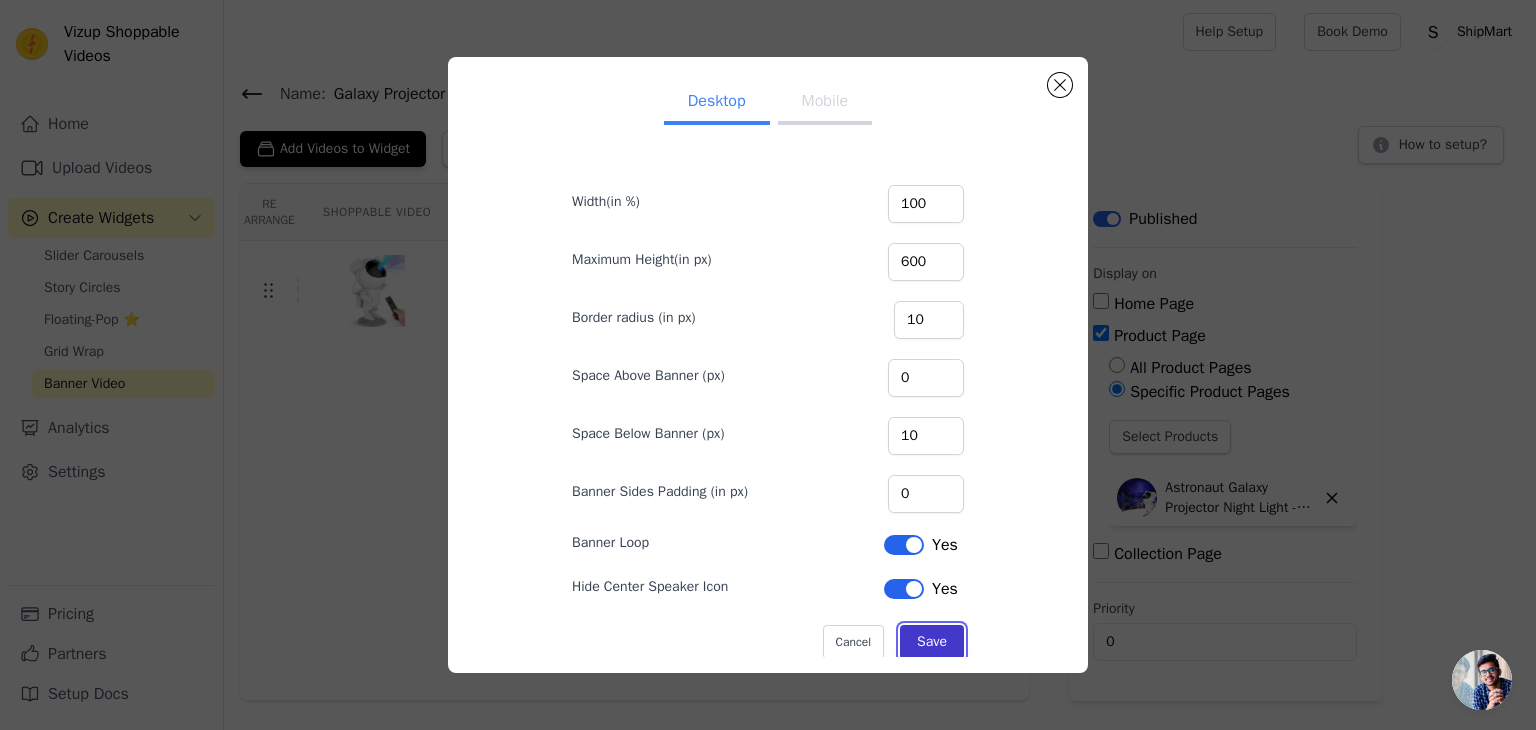 click on "Save" at bounding box center (932, 642) 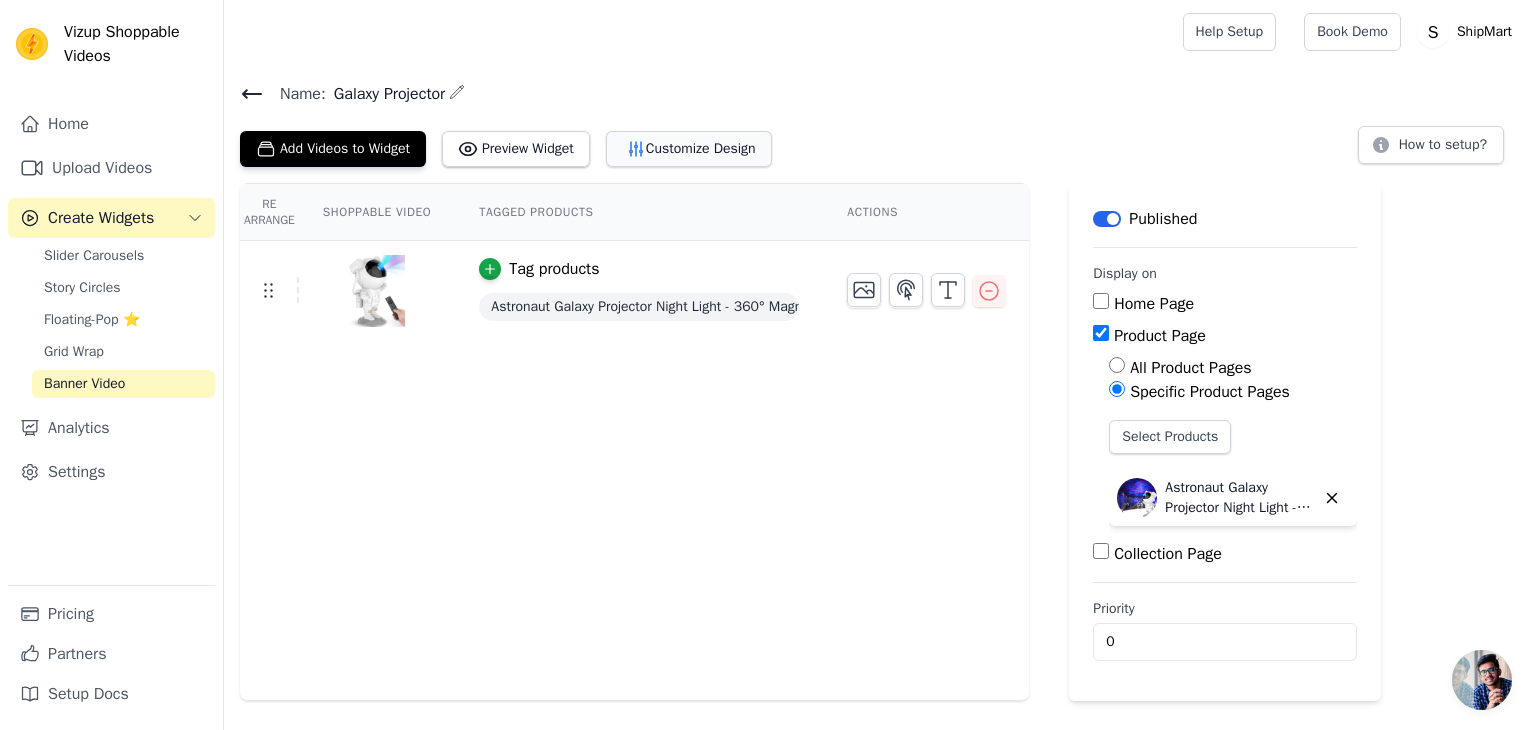 click on "Customize Design" at bounding box center [689, 149] 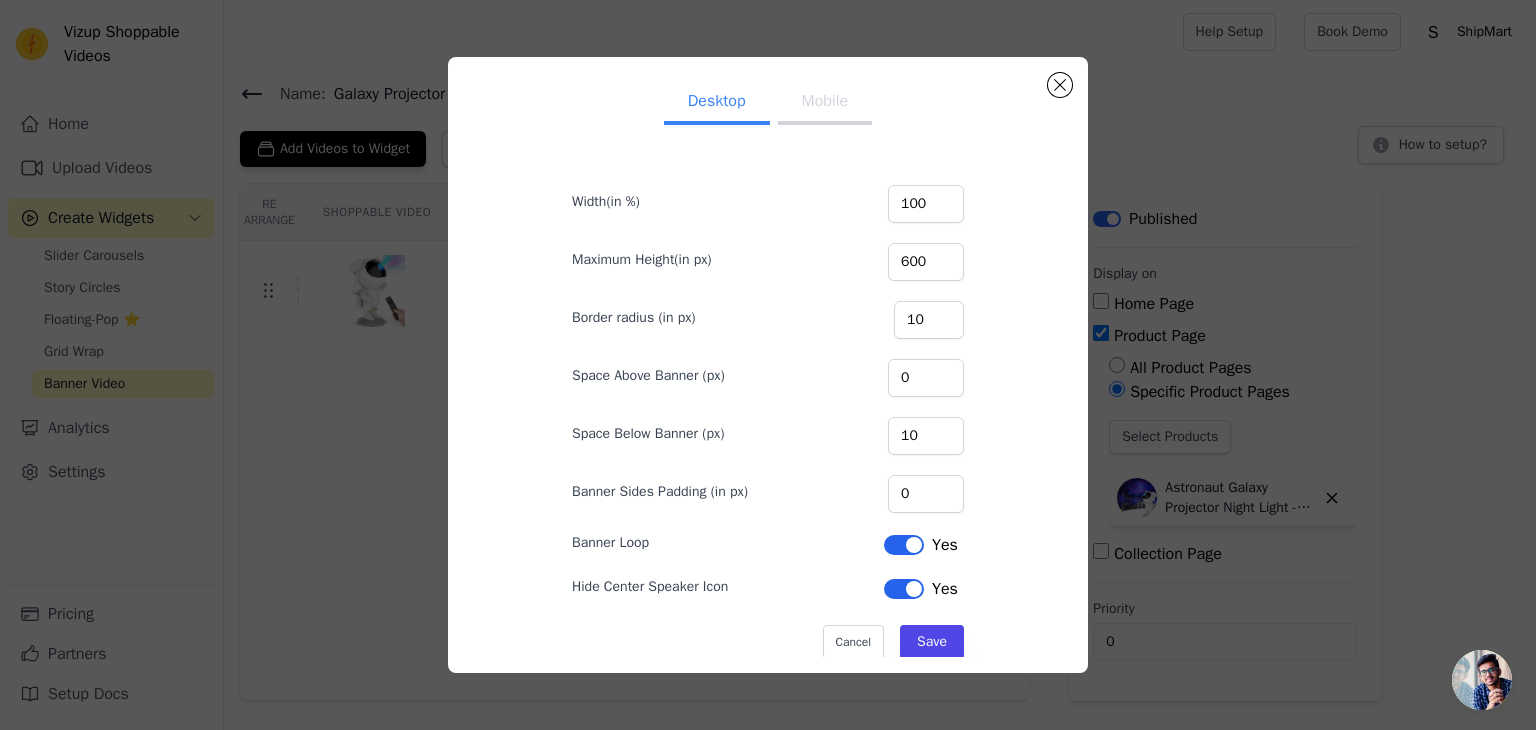 scroll, scrollTop: 31, scrollLeft: 0, axis: vertical 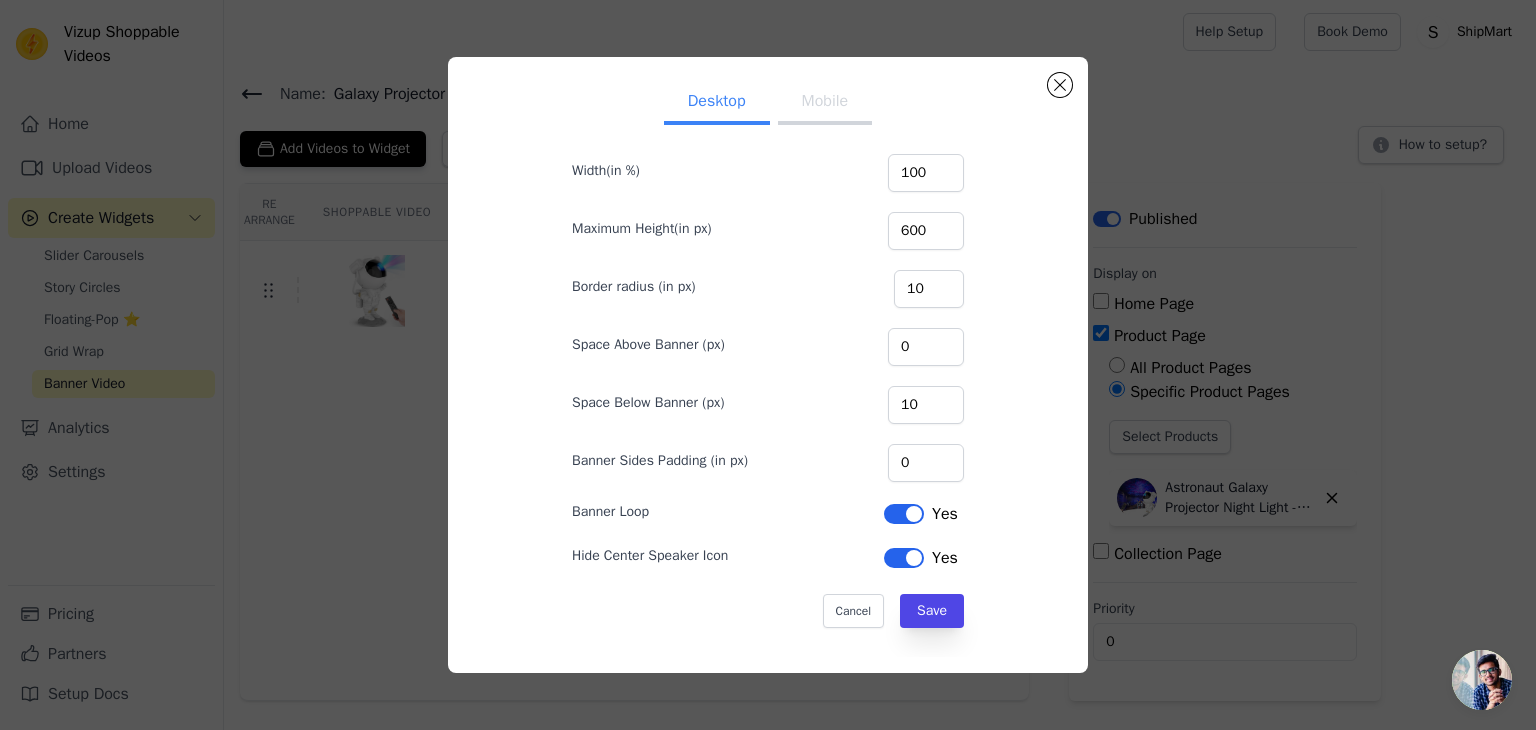 click on "Mobile" at bounding box center [825, 103] 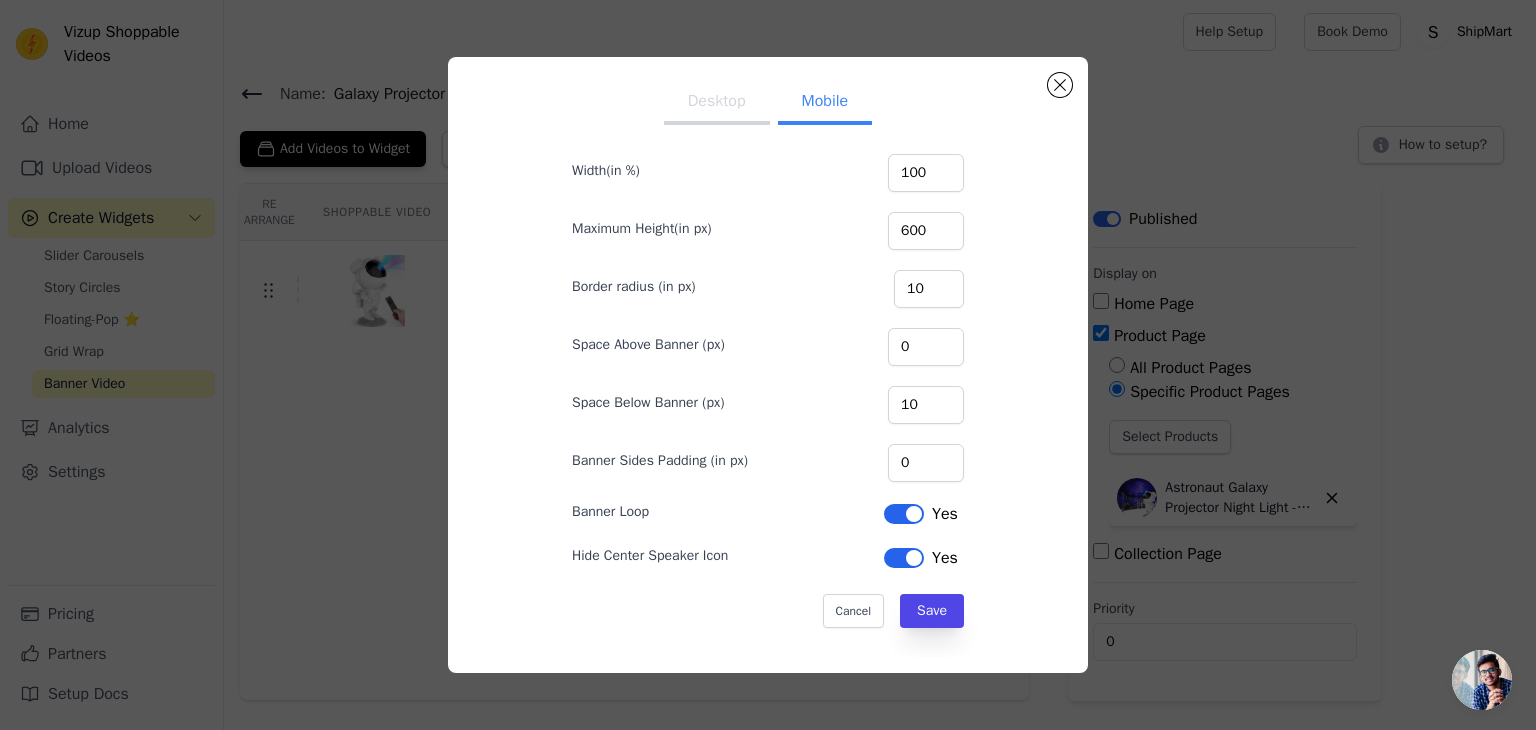 click on "Desktop" at bounding box center [717, 103] 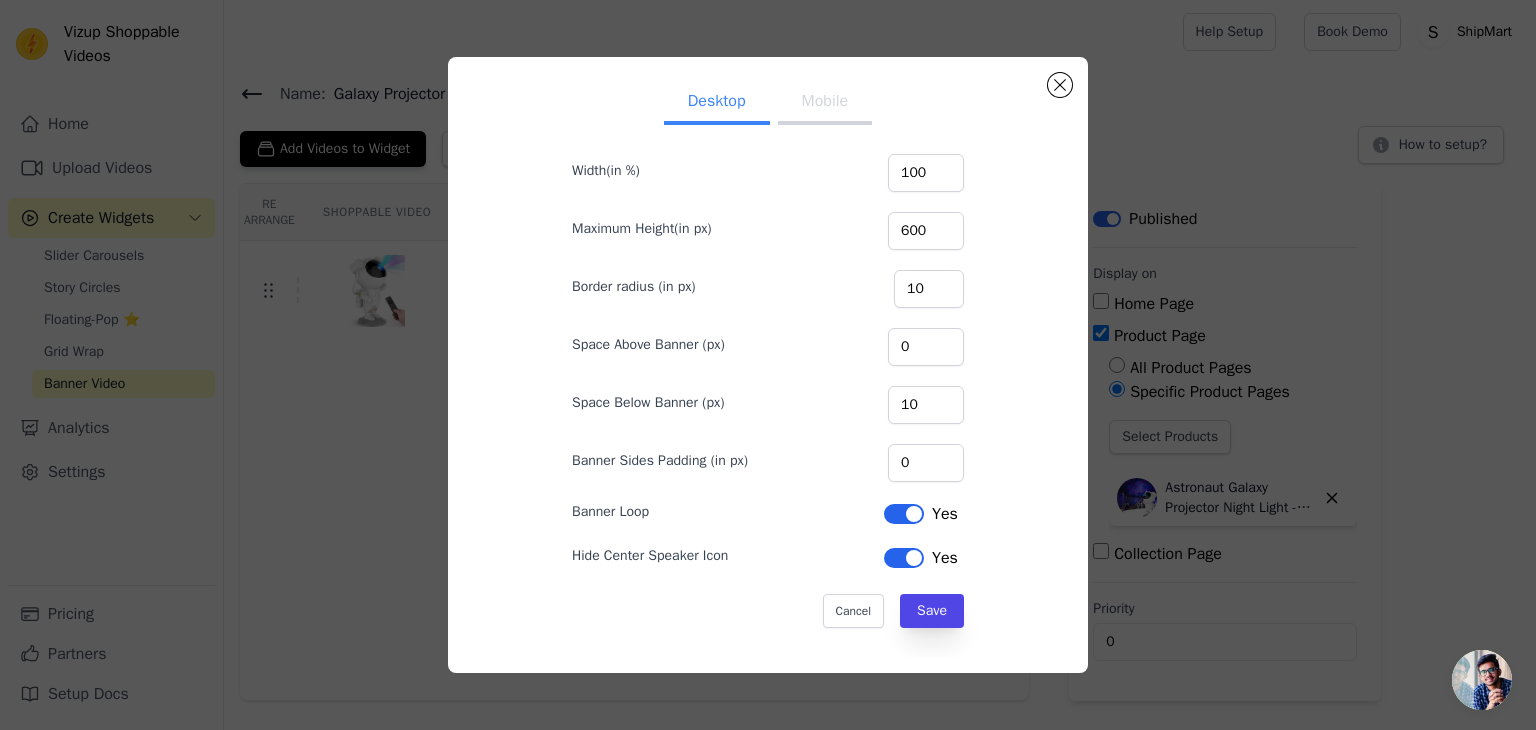 click on "Mobile" at bounding box center (825, 103) 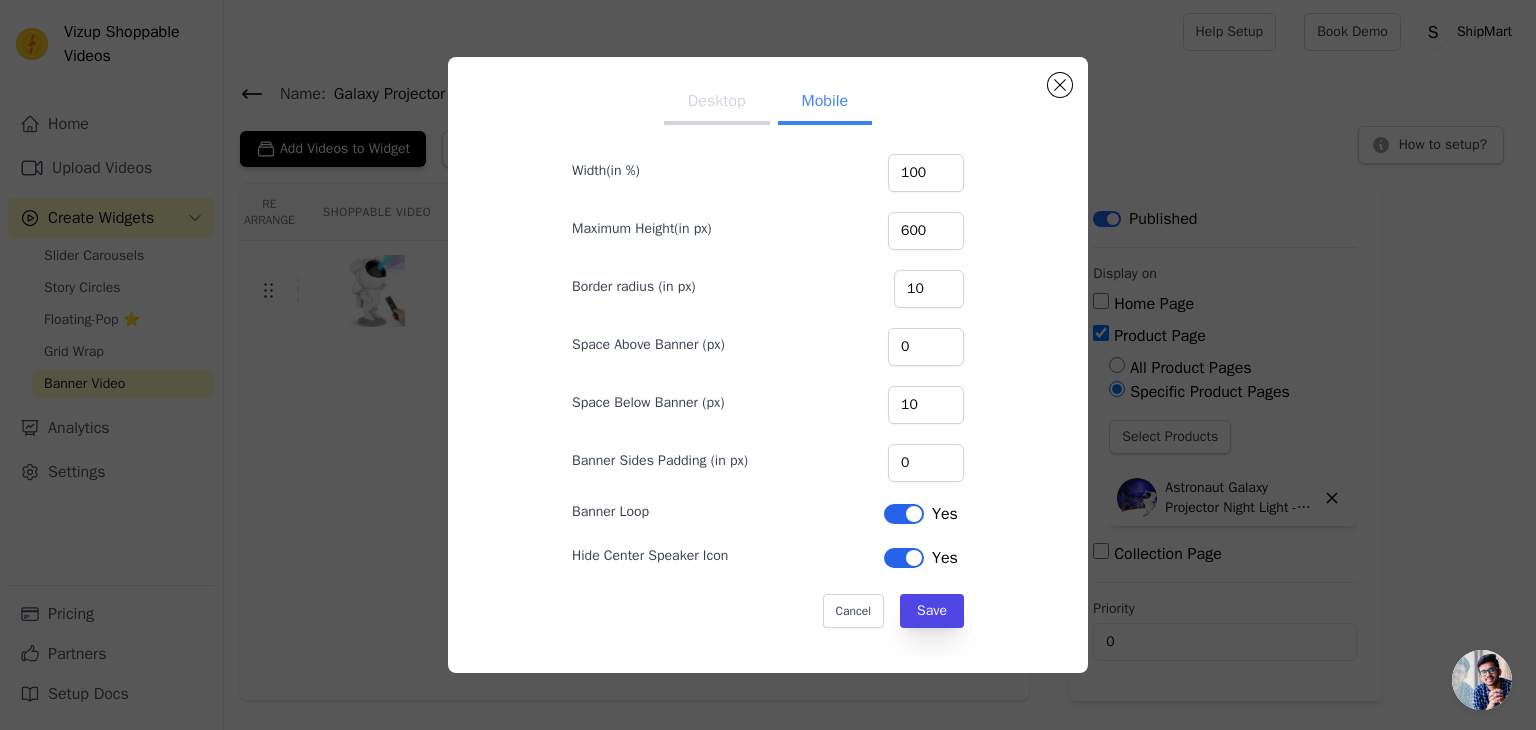 click on "Desktop" at bounding box center [717, 103] 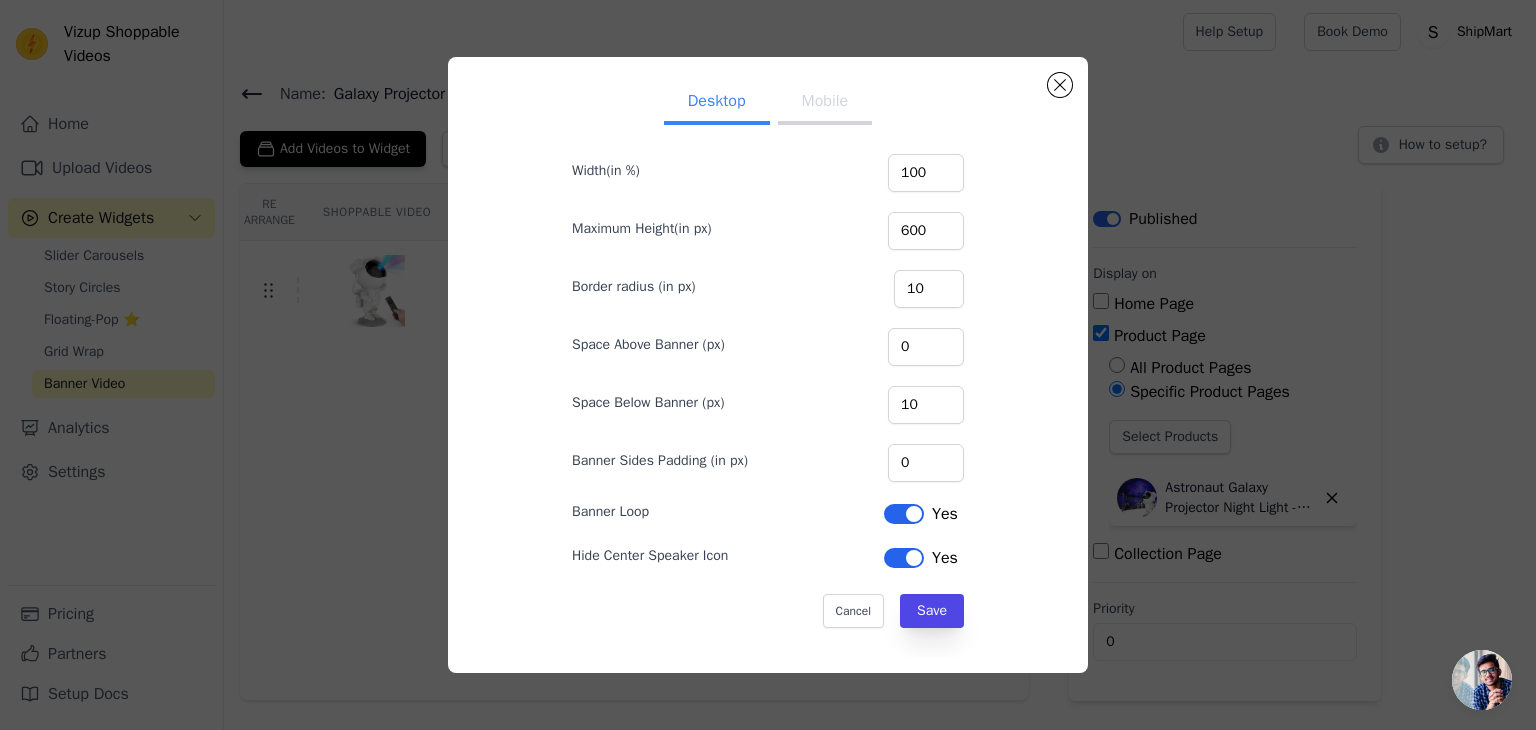 scroll, scrollTop: 0, scrollLeft: 0, axis: both 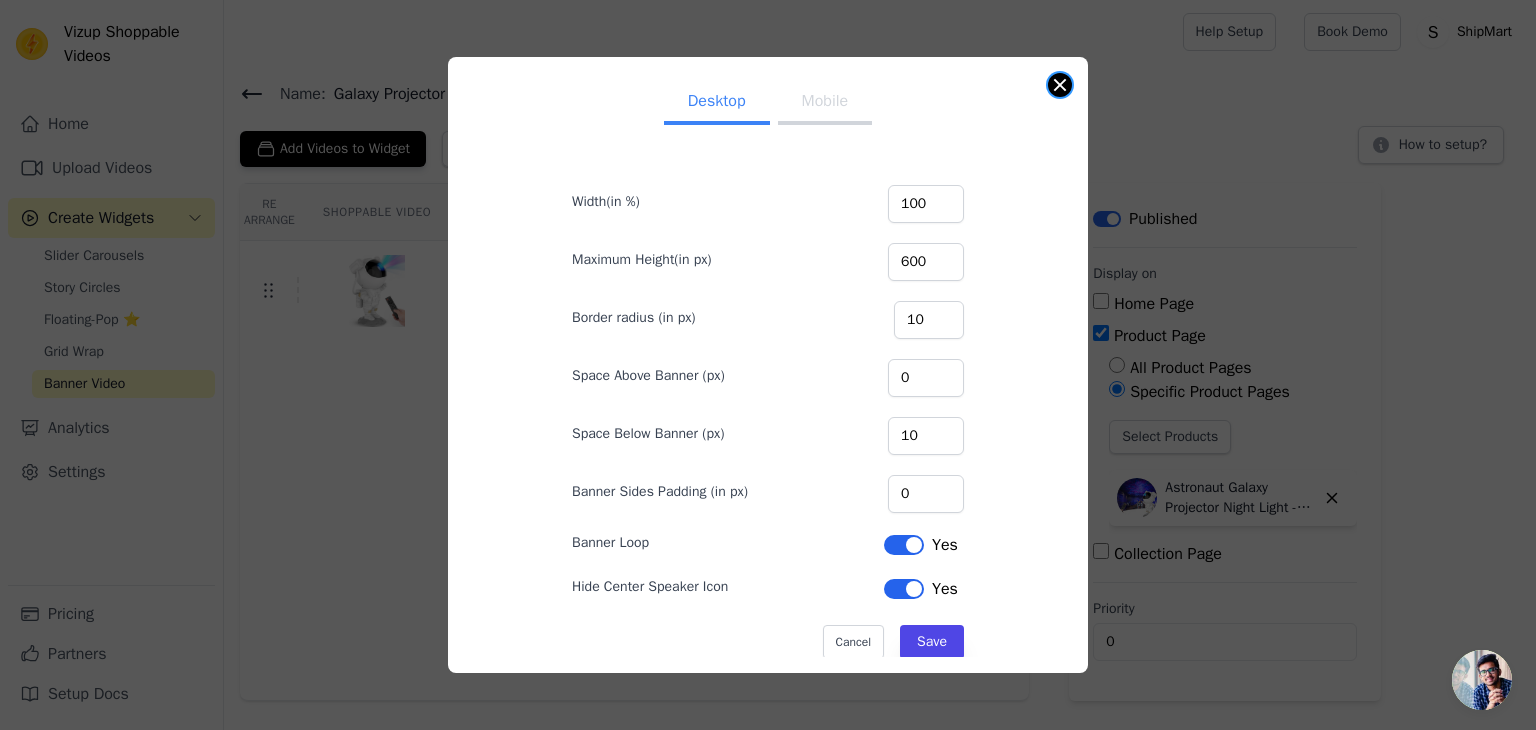 click at bounding box center [1060, 85] 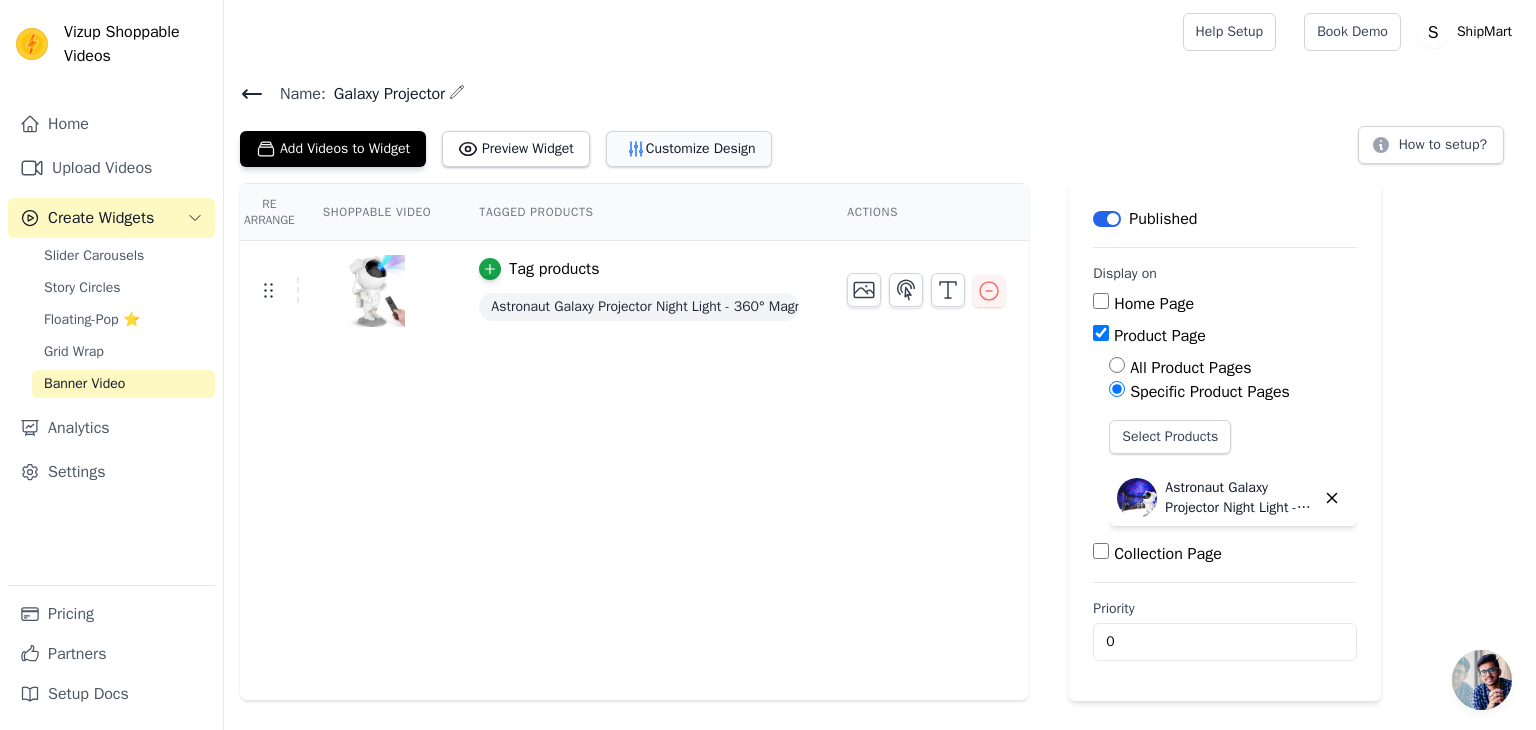 click on "Customize Design" at bounding box center [689, 149] 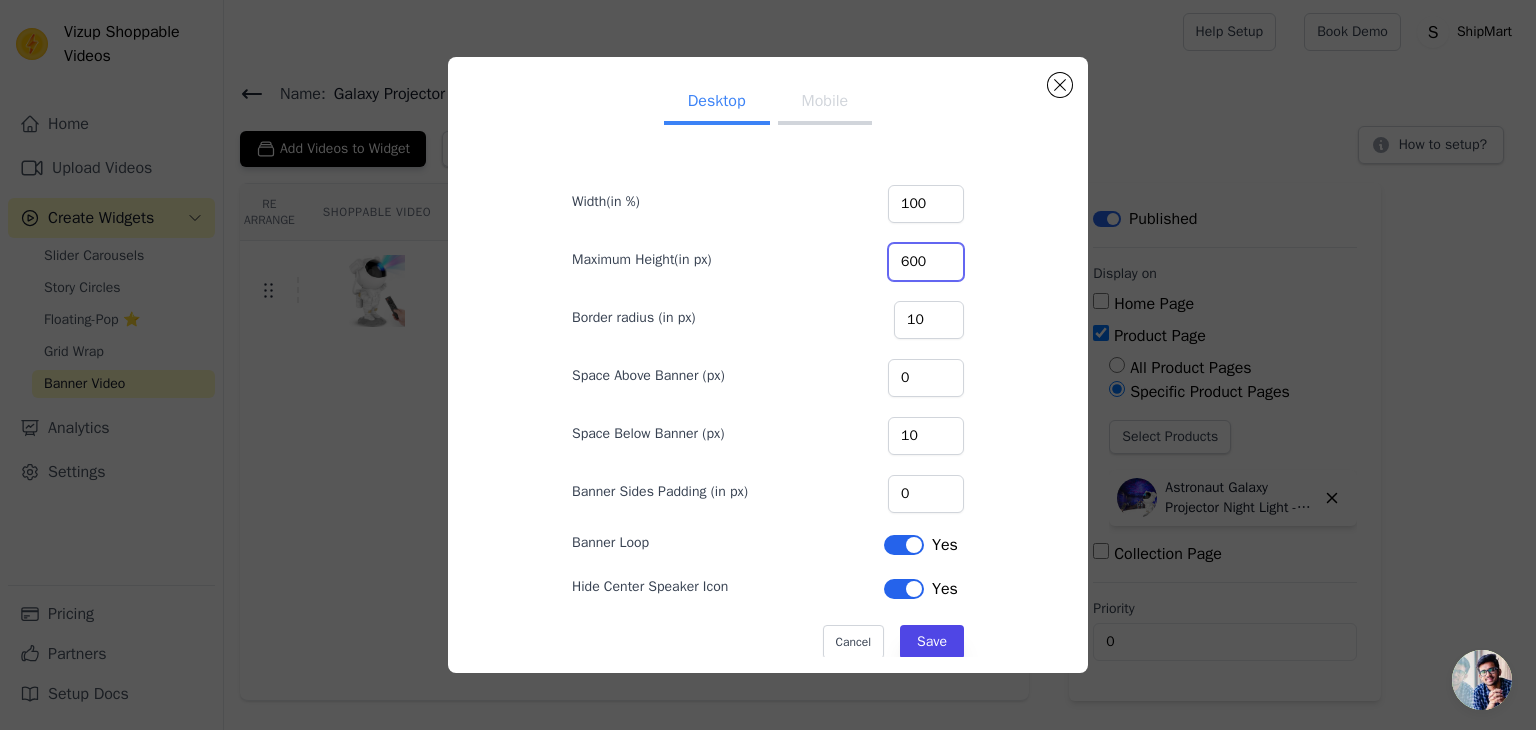 click on "600" at bounding box center (926, 262) 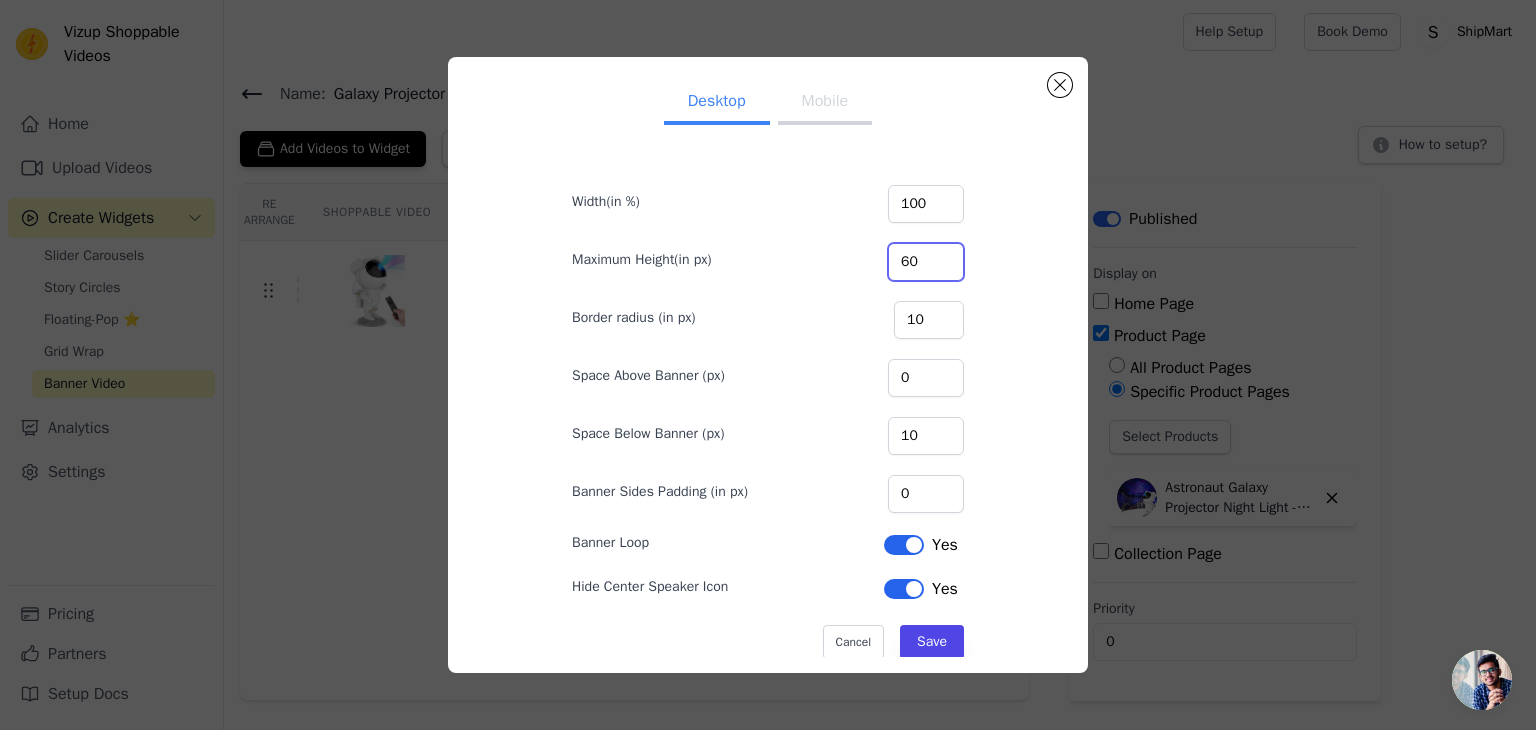 type on "6" 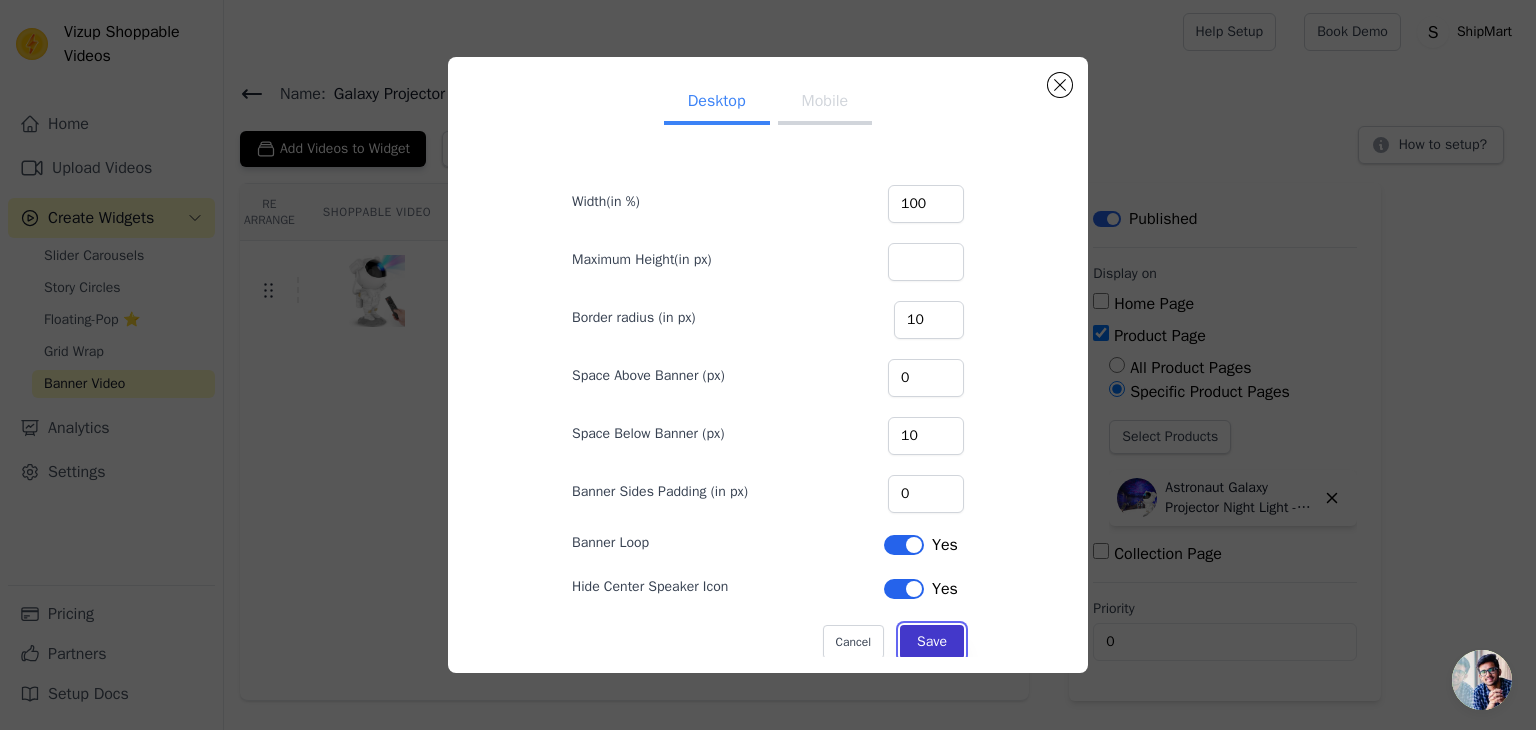 click on "Save" at bounding box center (932, 642) 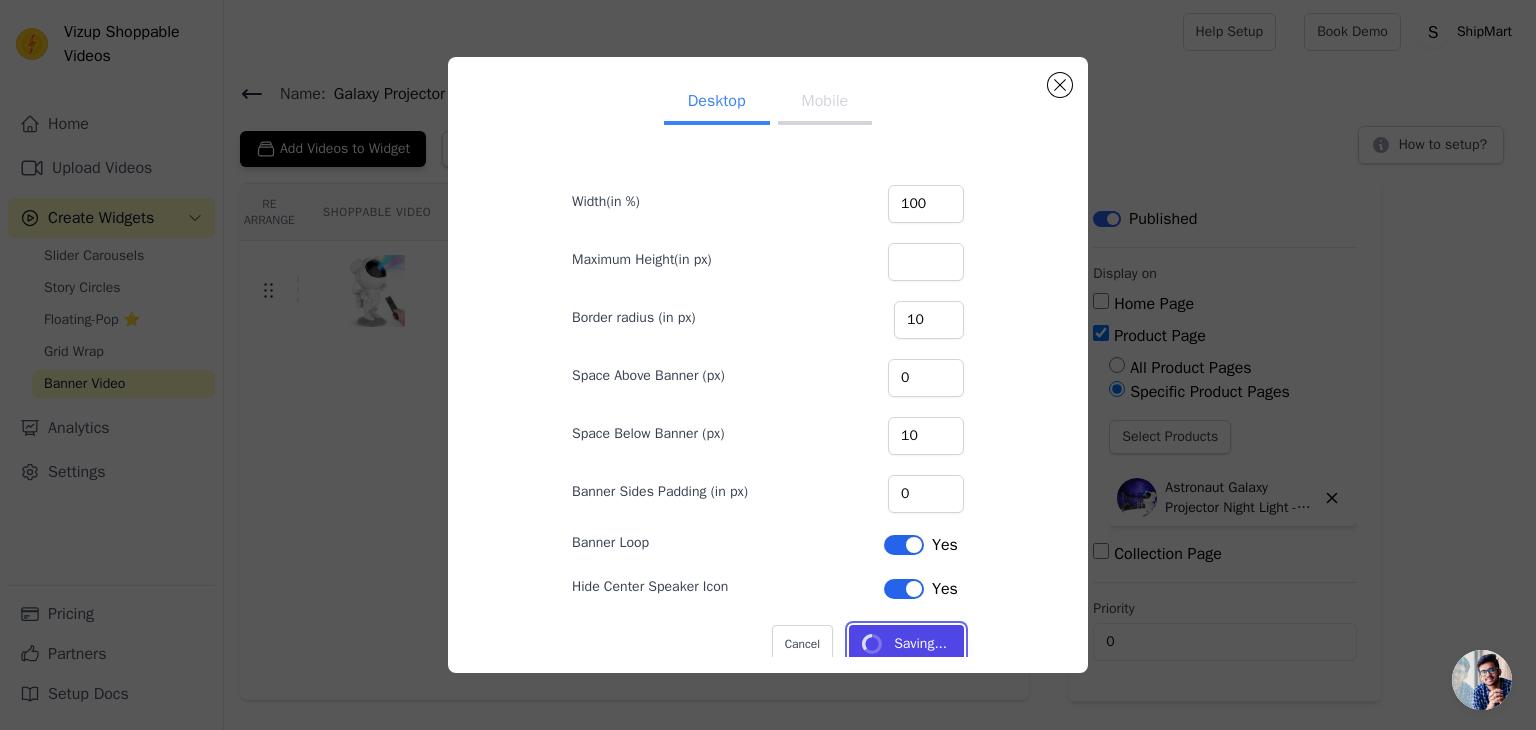 type 